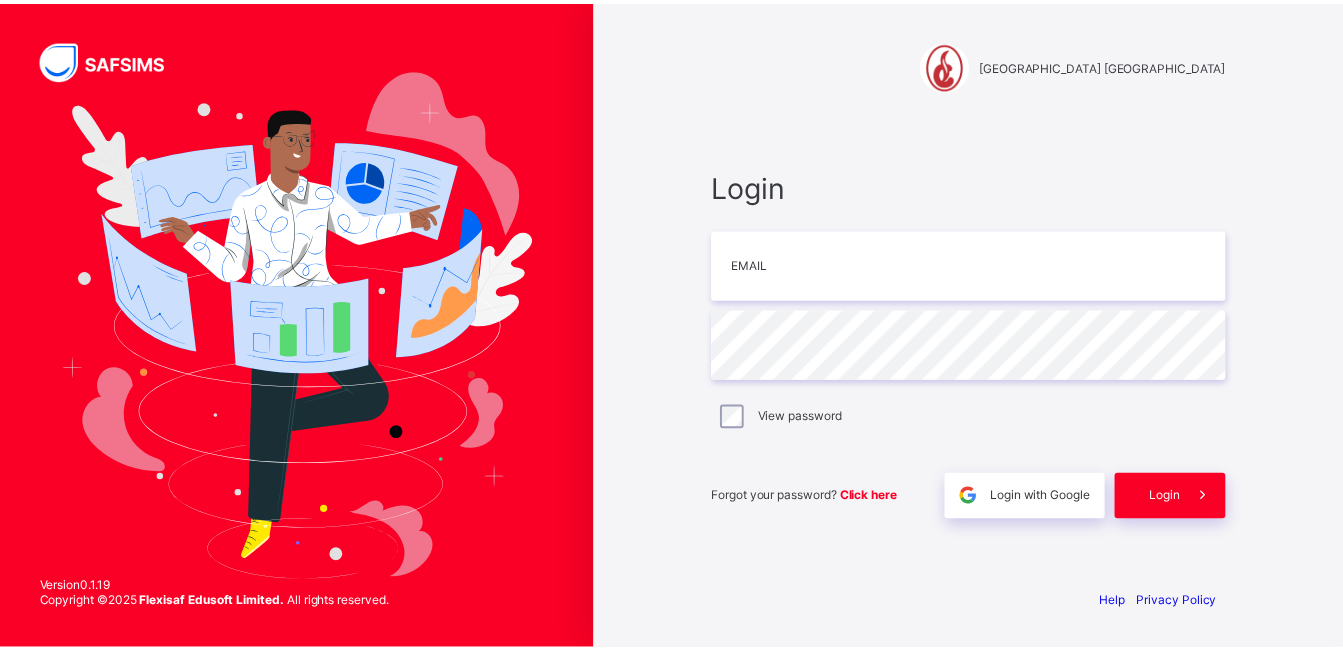 scroll, scrollTop: 0, scrollLeft: 0, axis: both 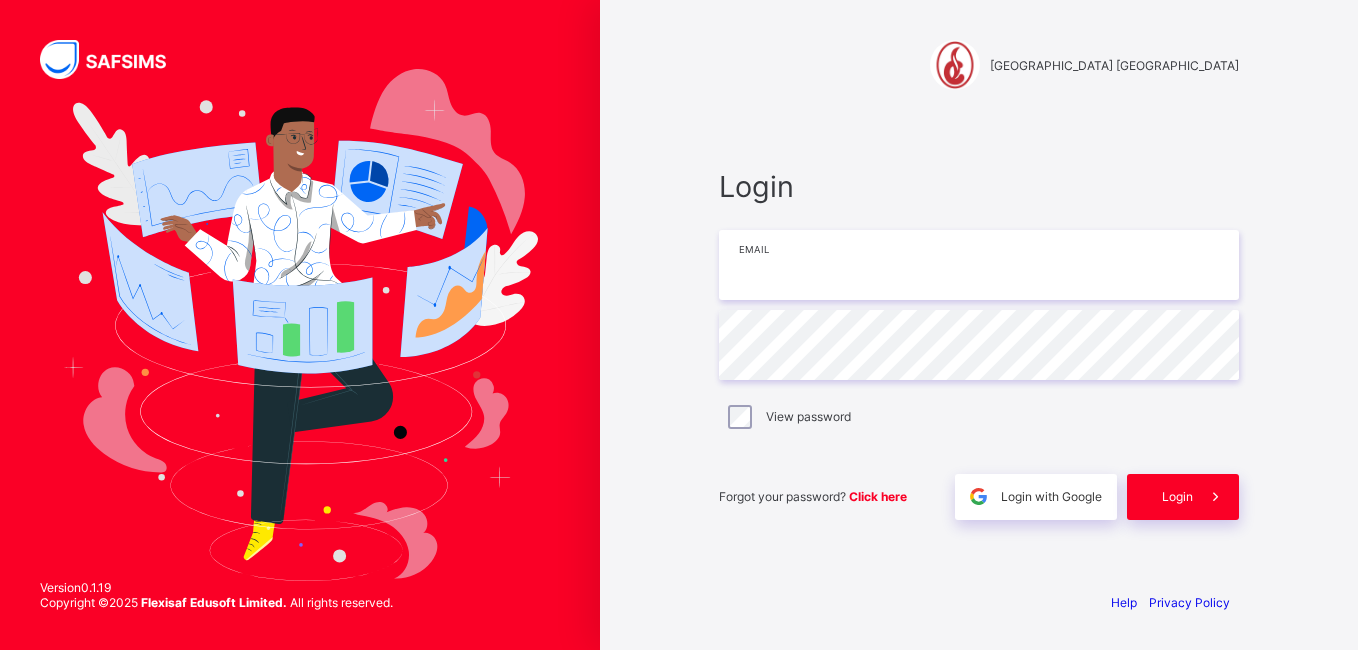 type on "**********" 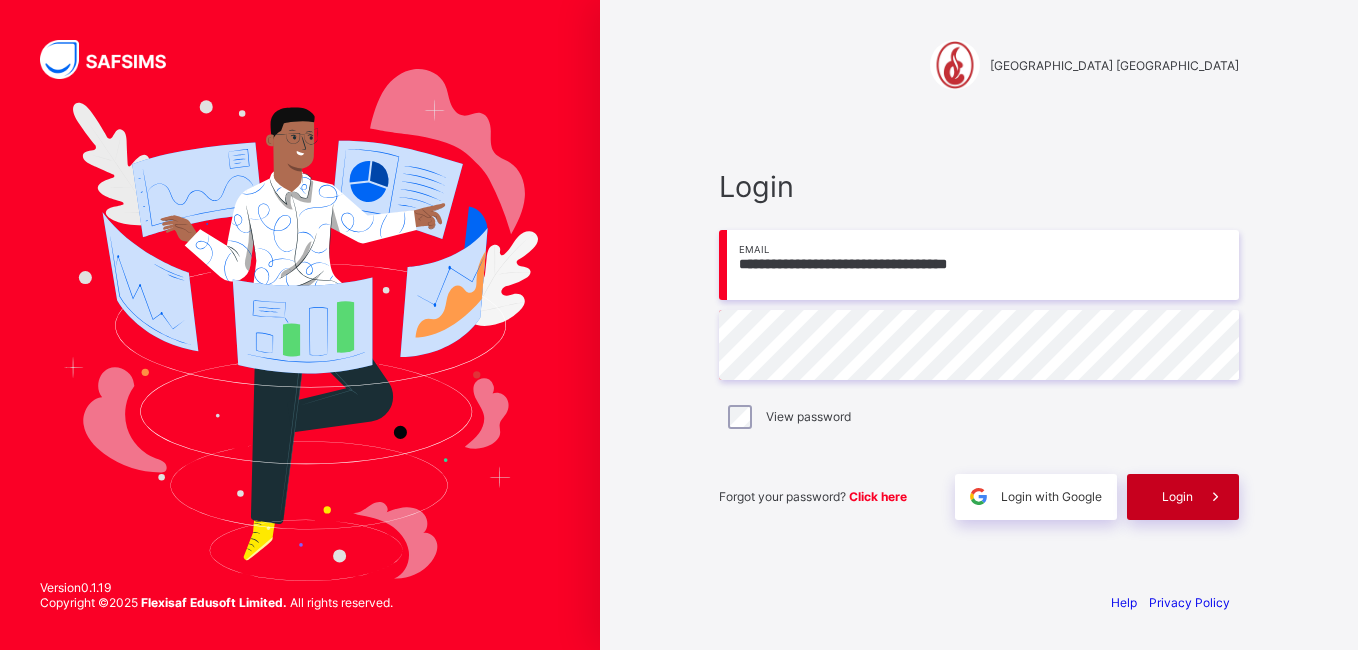 click on "Login" at bounding box center (1183, 497) 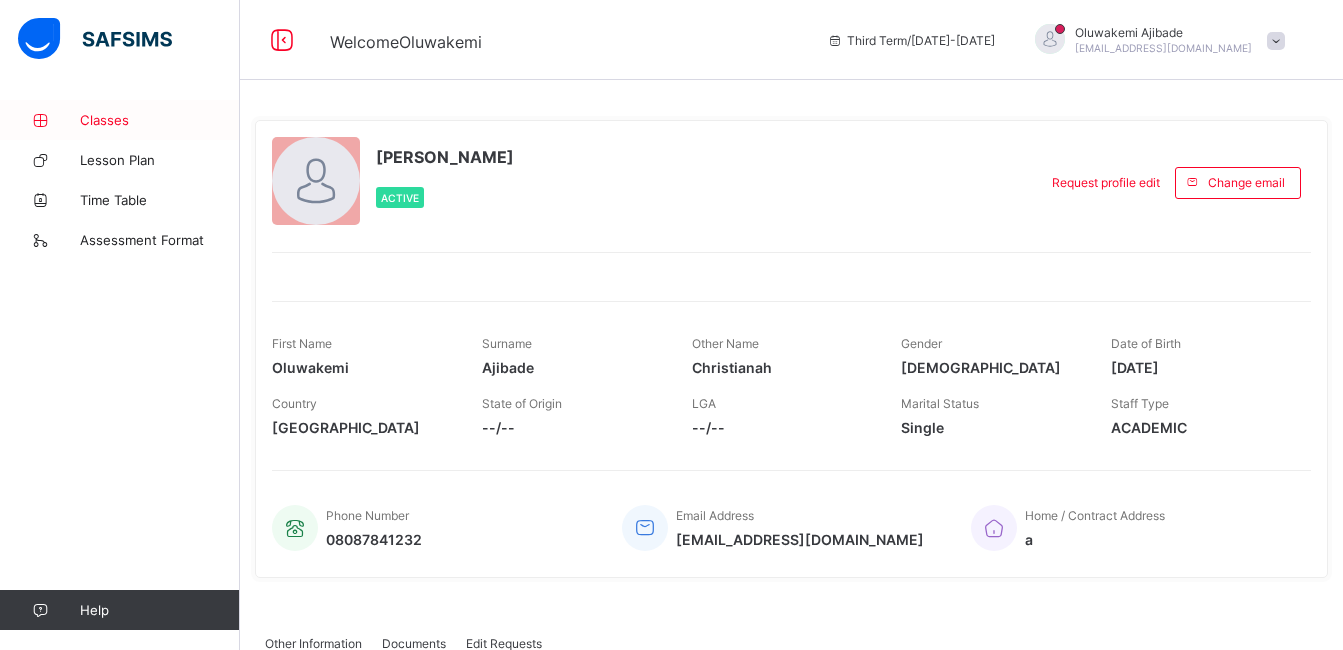 click on "Classes" at bounding box center [160, 120] 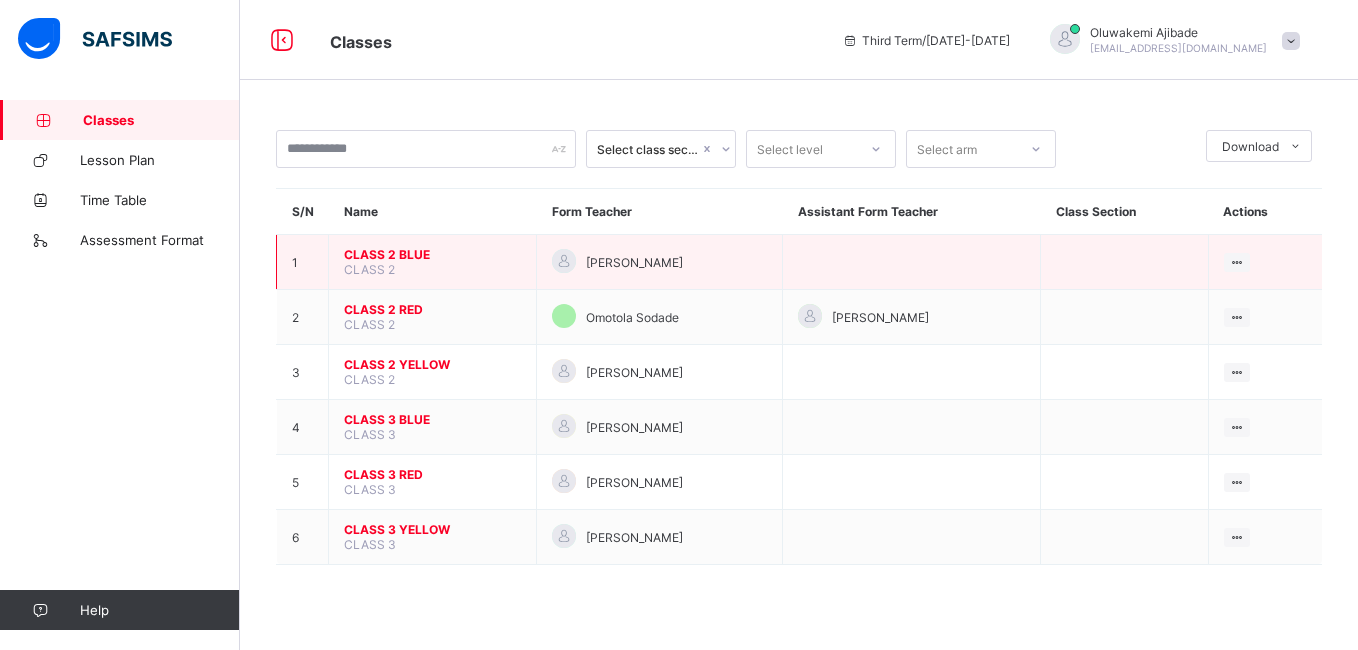 click on "CLASS 2   BLUE" at bounding box center [432, 254] 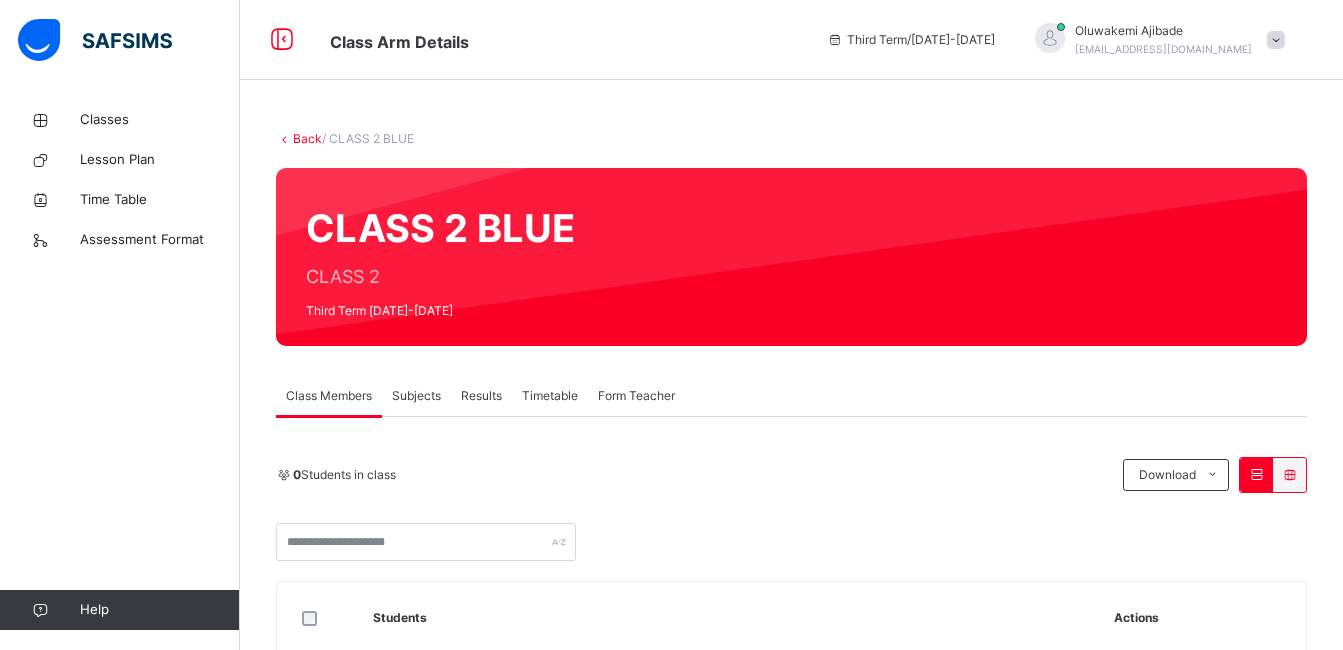 click on "Subjects" at bounding box center (416, 396) 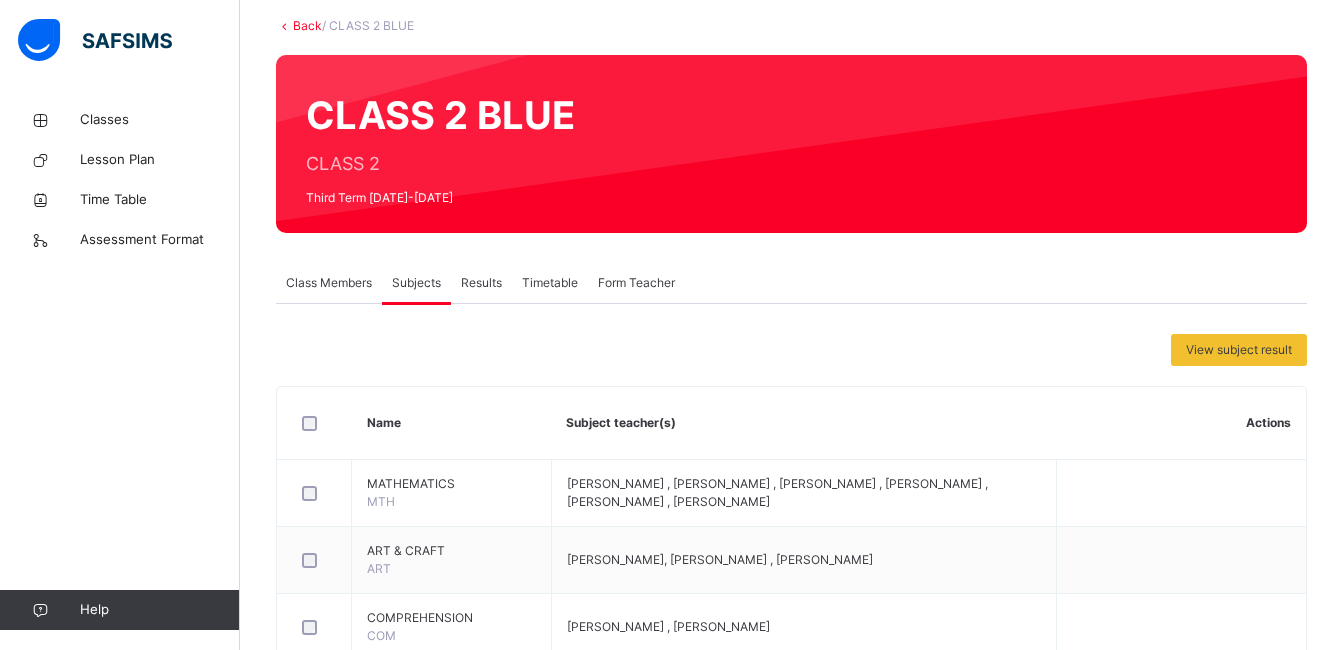 scroll, scrollTop: 133, scrollLeft: 0, axis: vertical 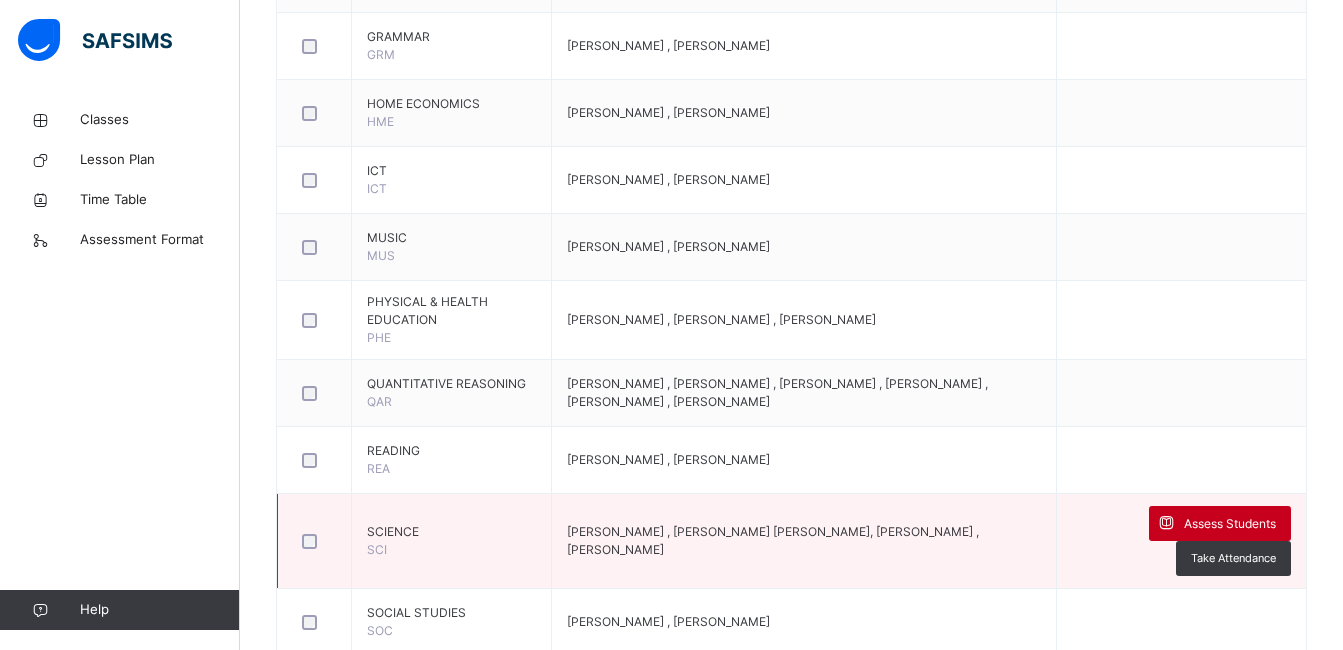 click on "Assess Students" at bounding box center (1230, 524) 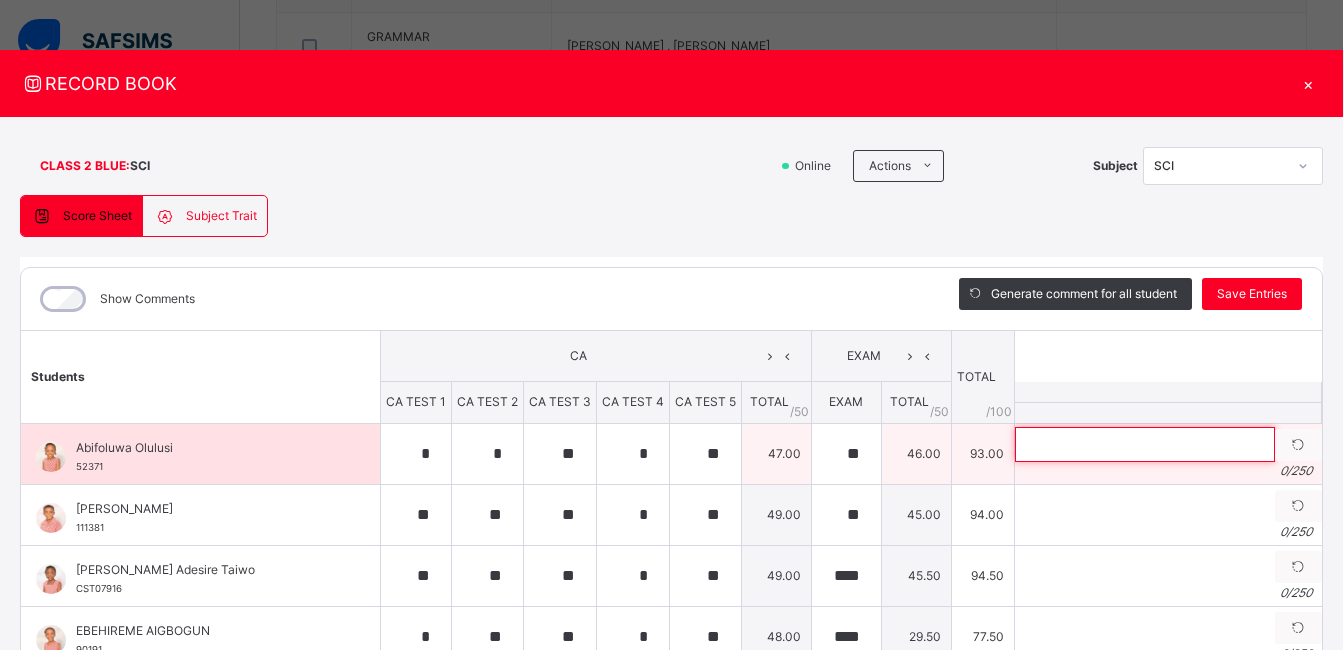 click at bounding box center [1145, 444] 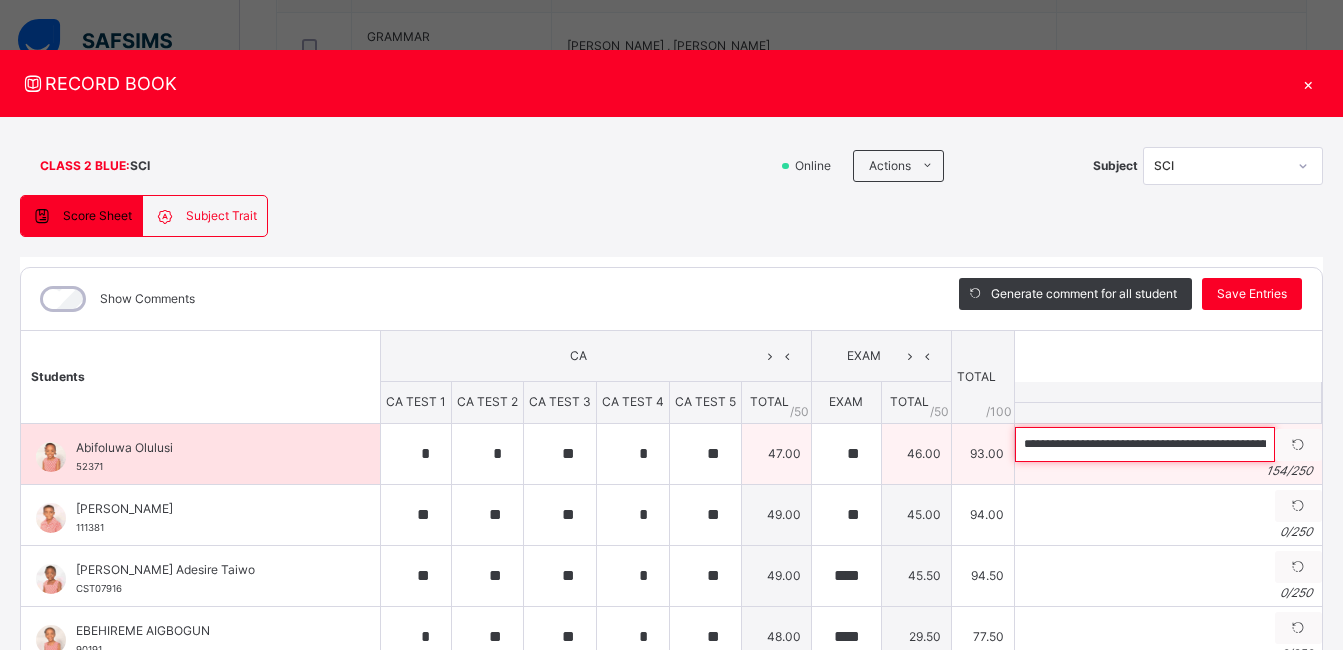 scroll, scrollTop: 0, scrollLeft: 636, axis: horizontal 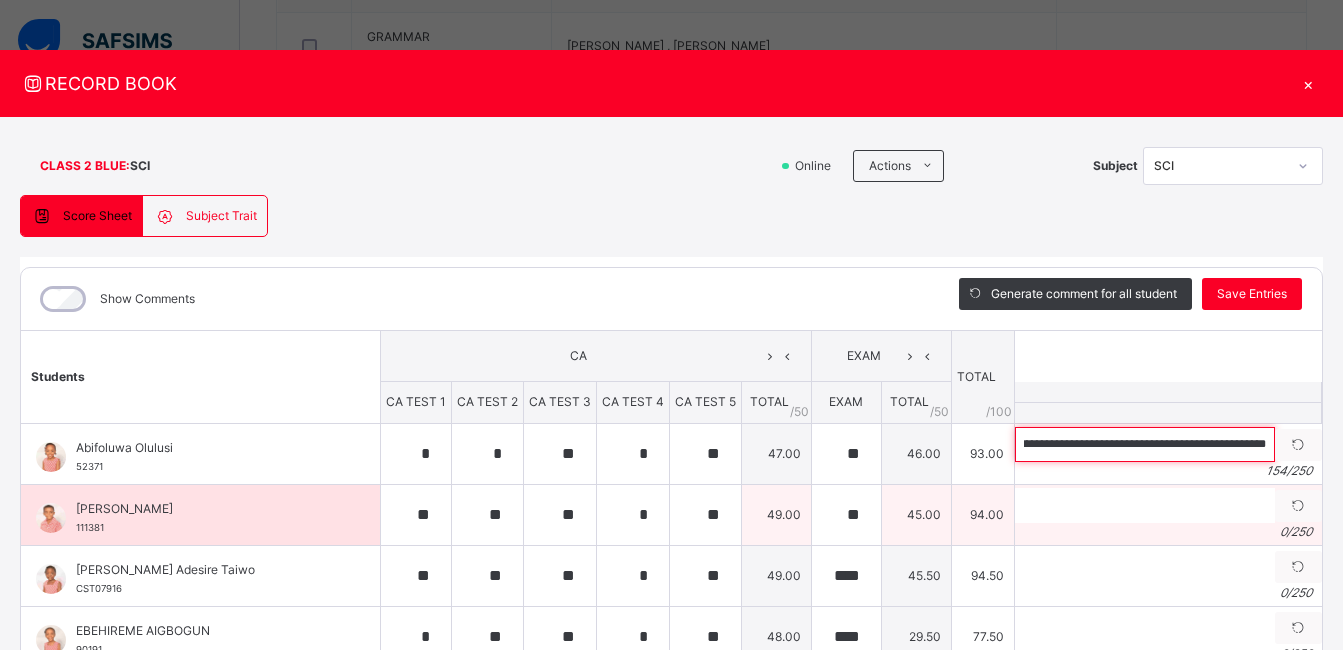 type on "**********" 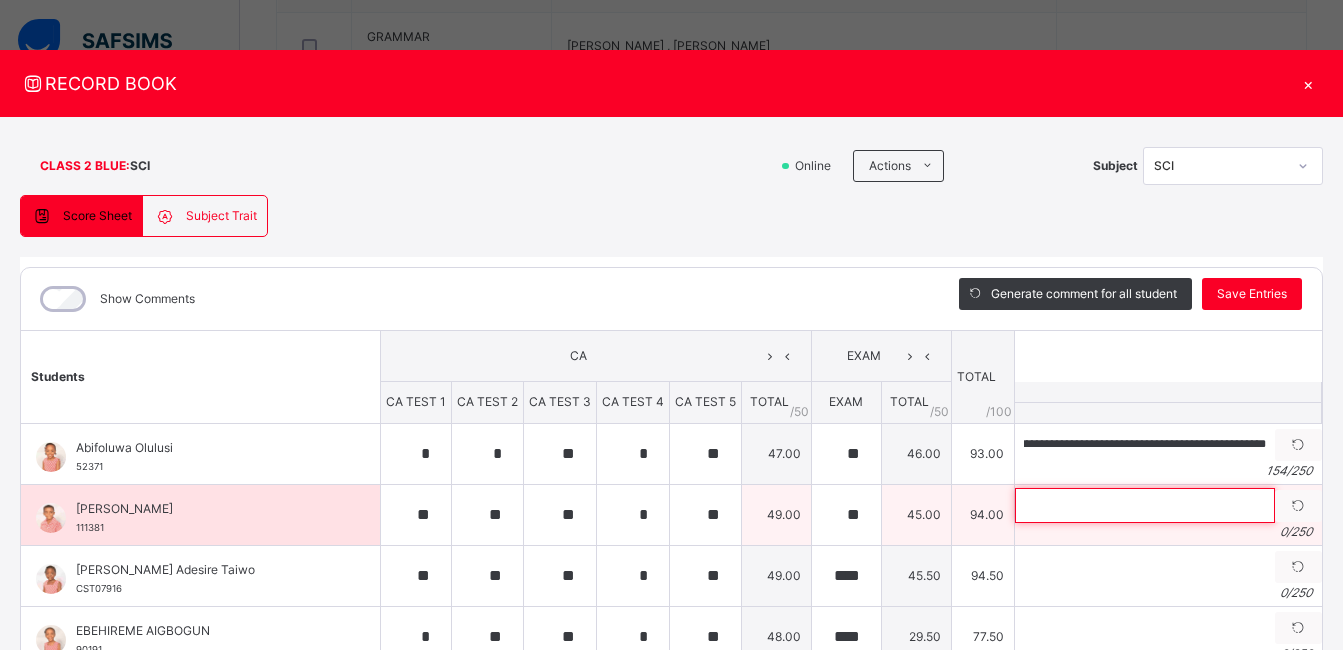 click at bounding box center [1145, 505] 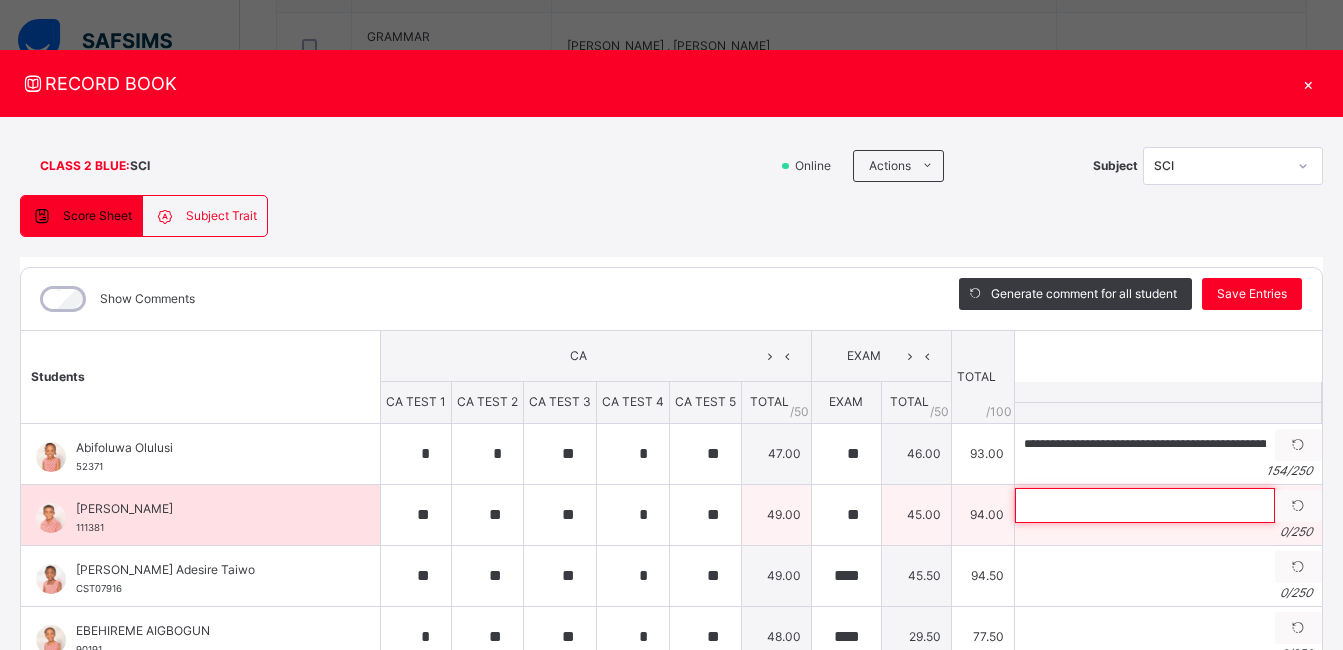 paste on "**********" 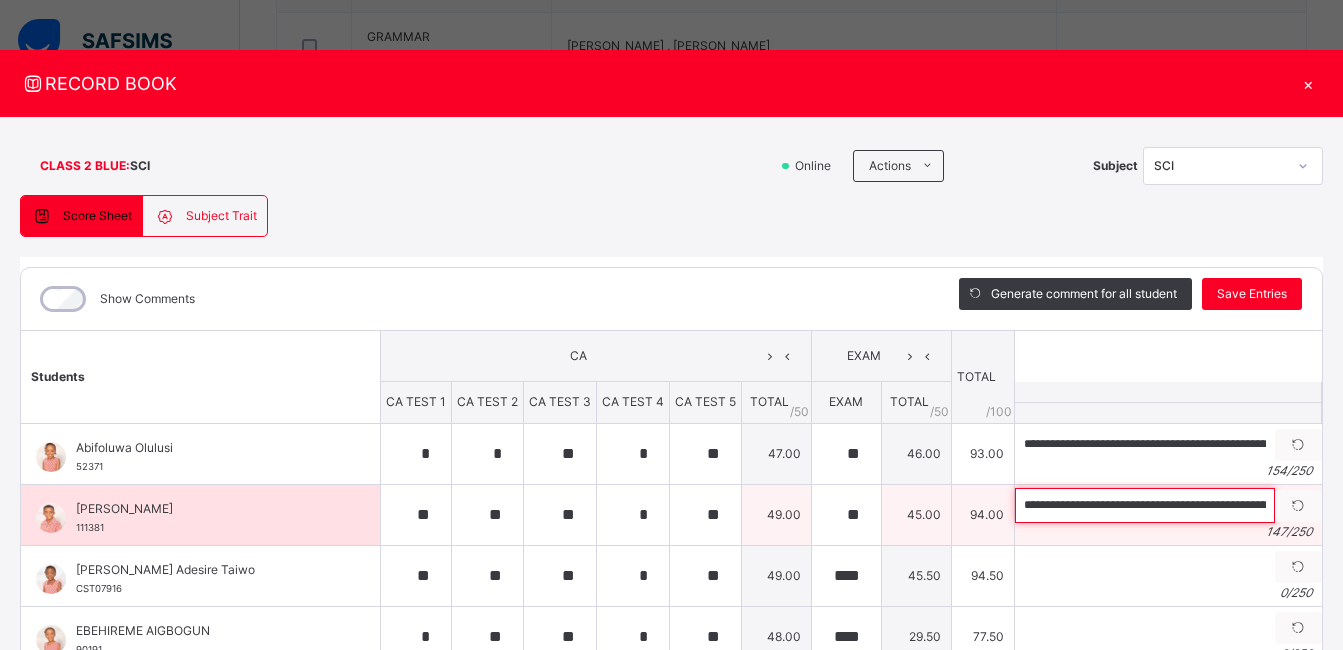 scroll, scrollTop: 0, scrollLeft: 603, axis: horizontal 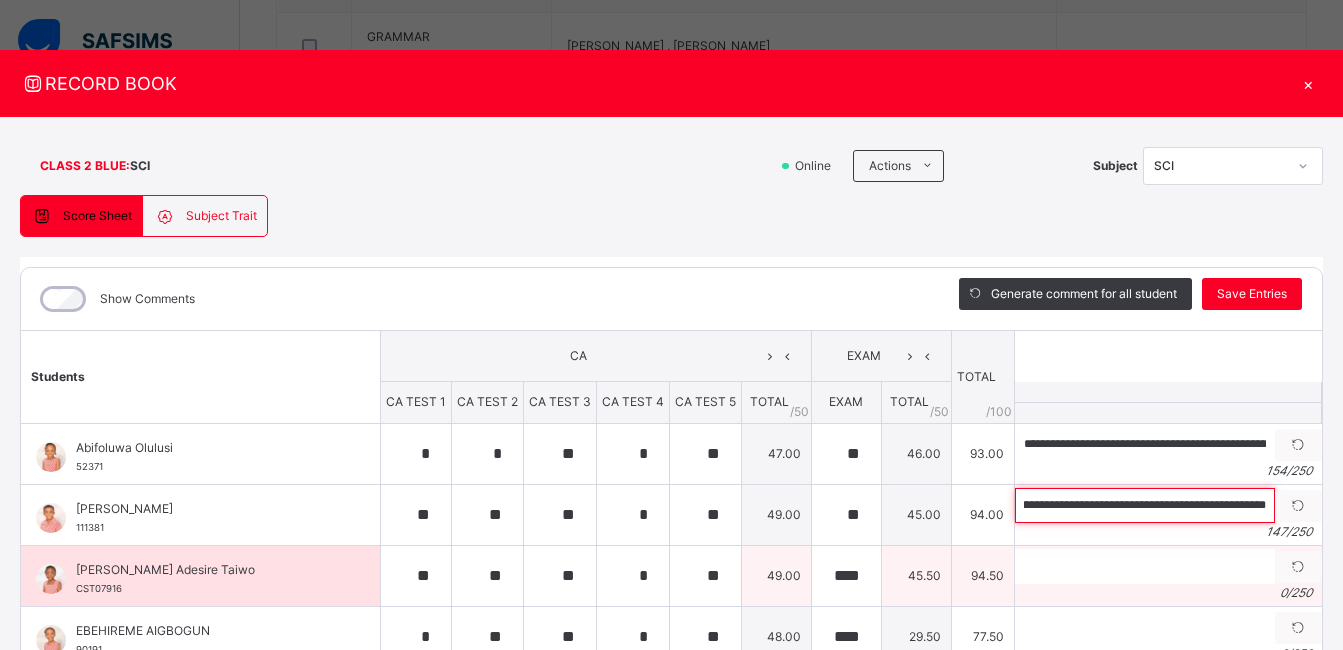type on "**********" 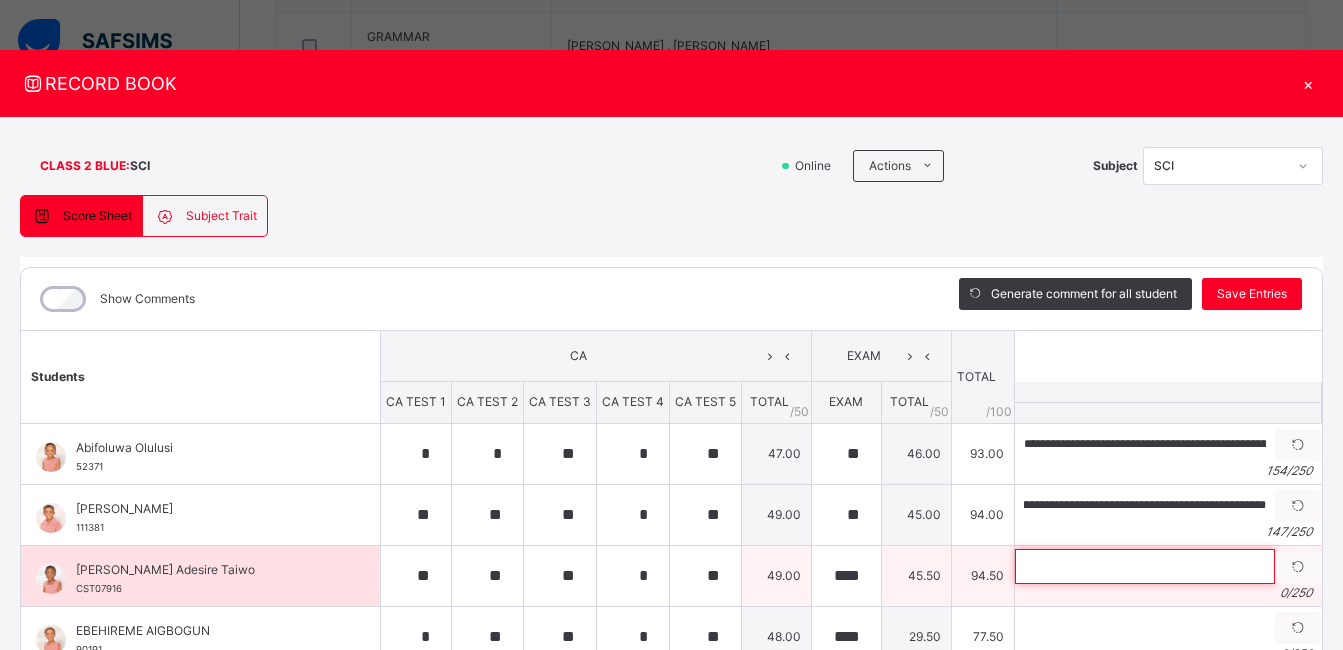 click at bounding box center [1145, 566] 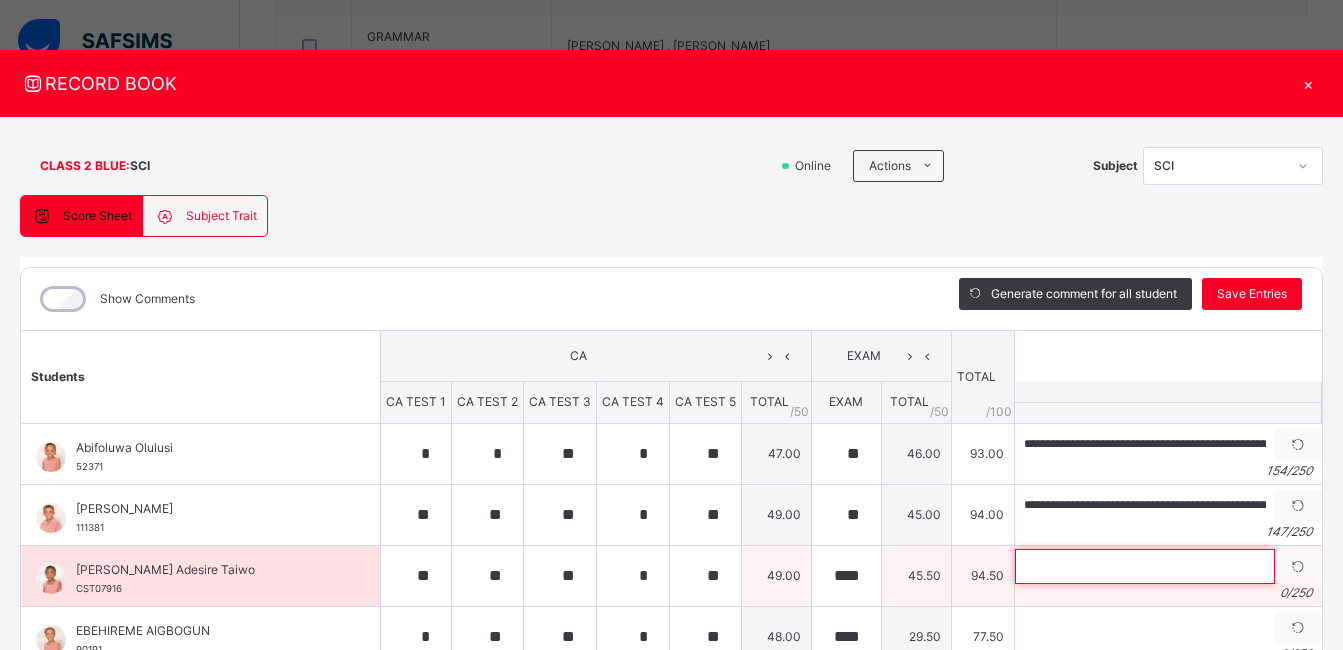paste on "**********" 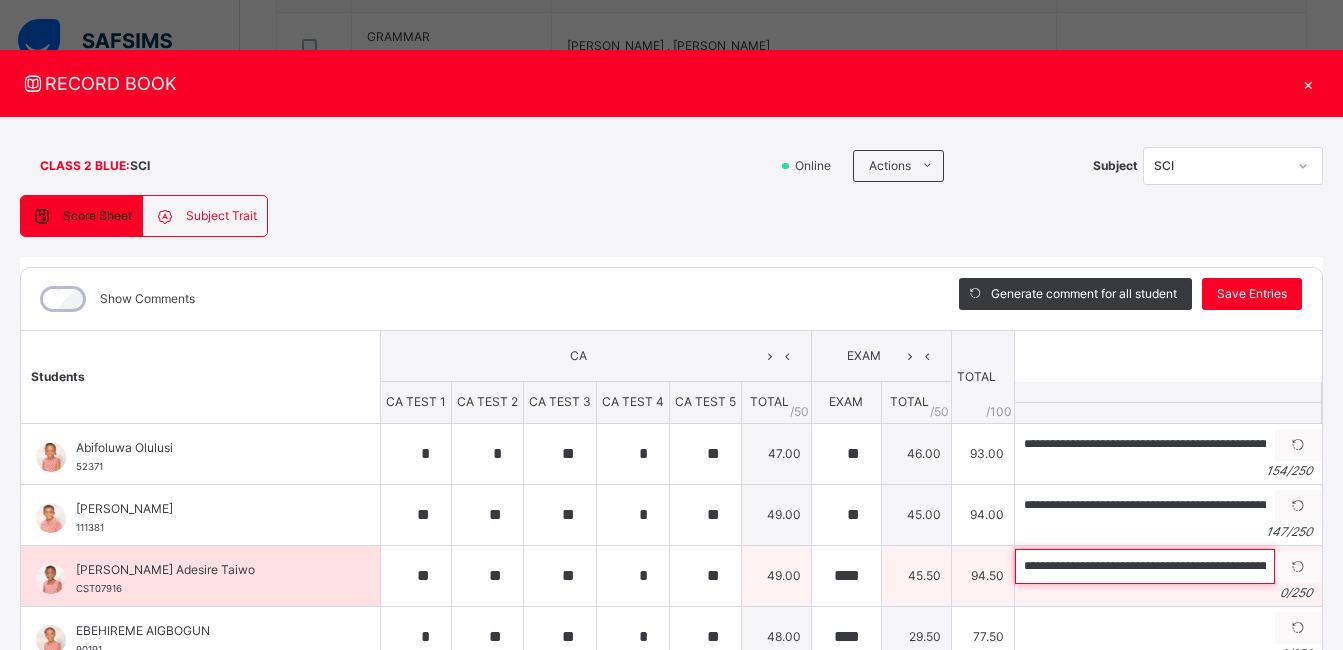 scroll, scrollTop: 0, scrollLeft: 409, axis: horizontal 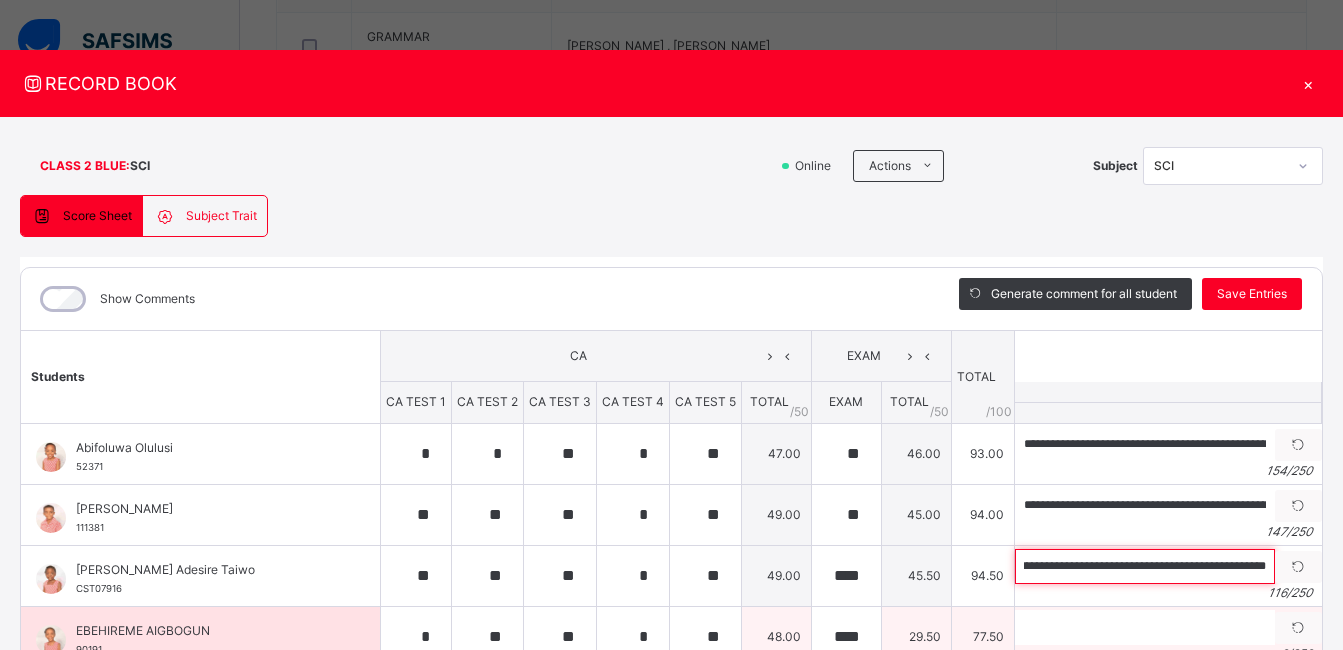 type on "**********" 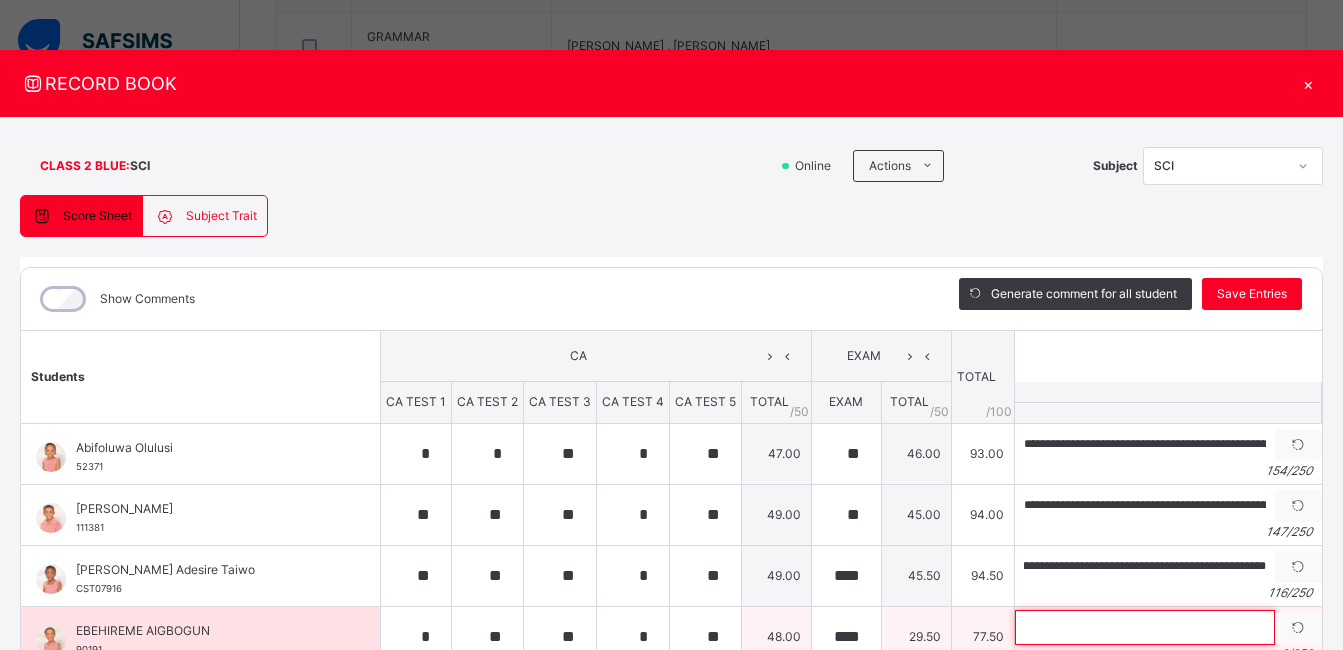 click at bounding box center (1145, 627) 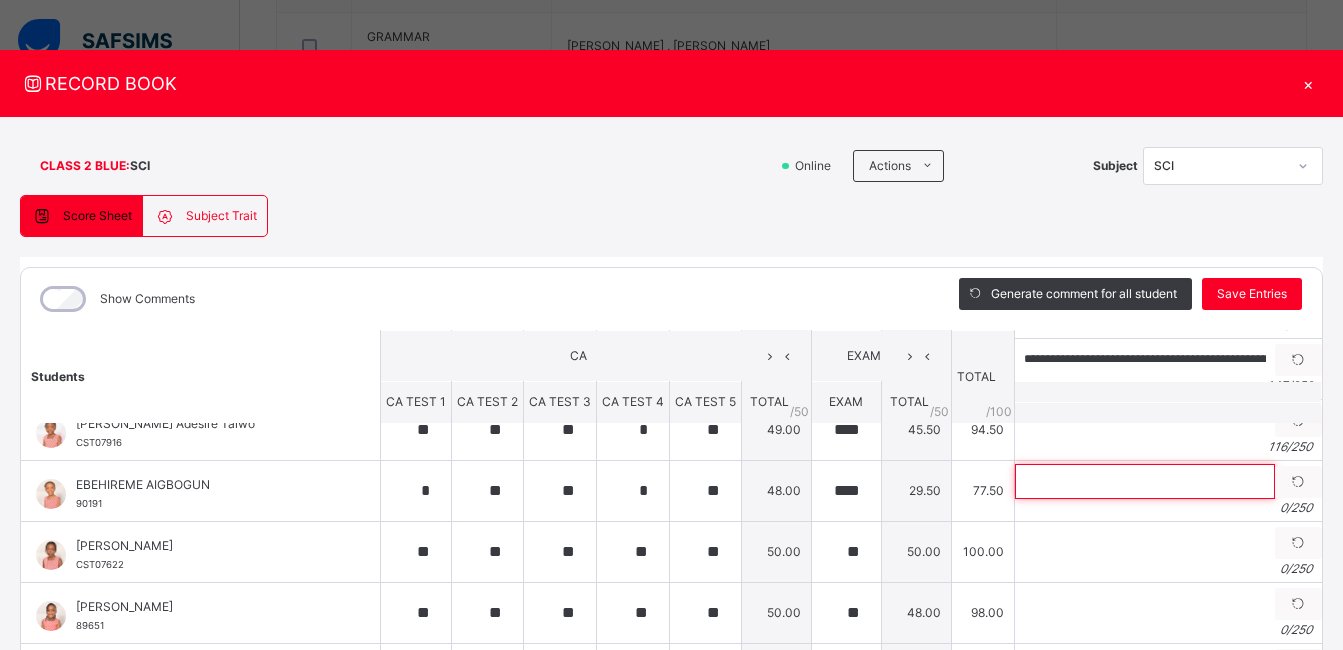 scroll, scrollTop: 152, scrollLeft: 0, axis: vertical 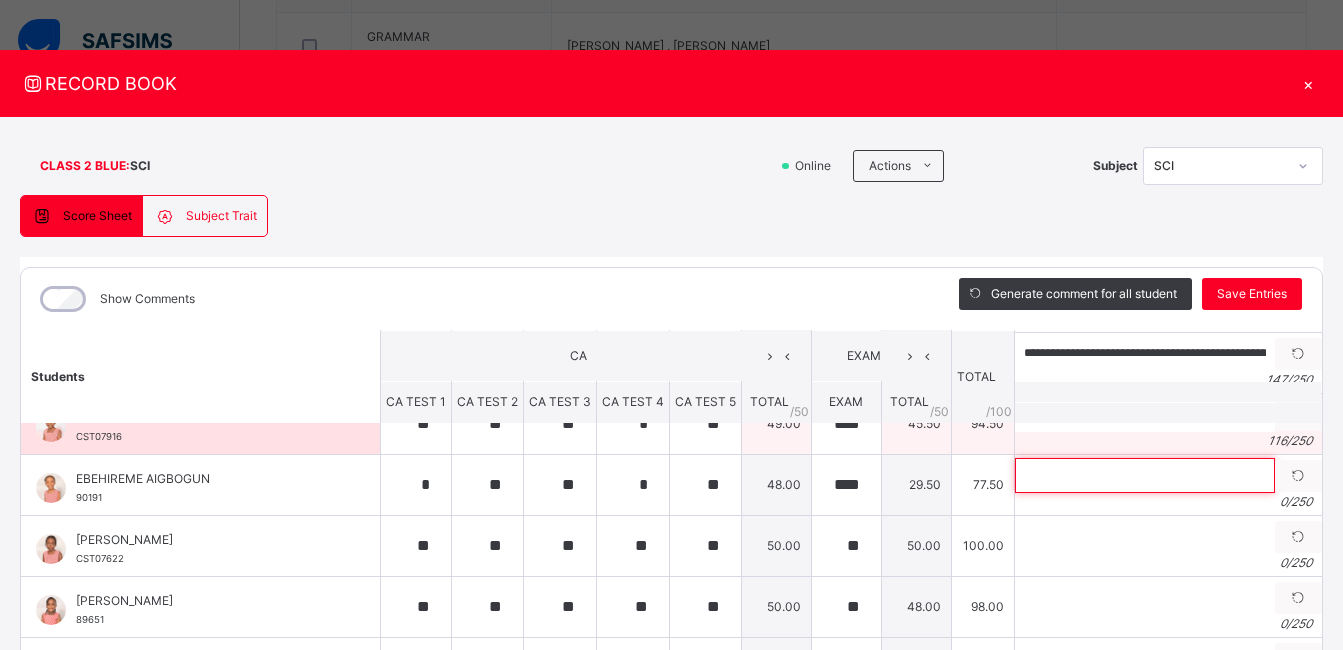 paste on "**********" 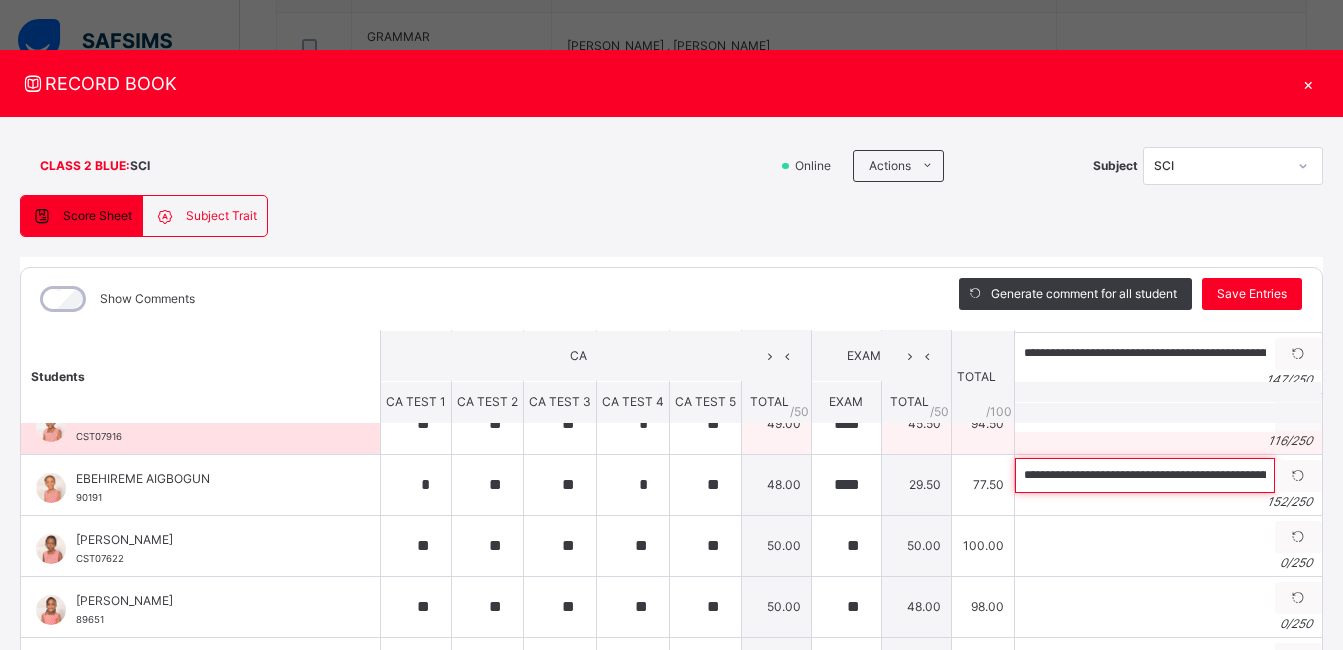 scroll, scrollTop: 0, scrollLeft: 635, axis: horizontal 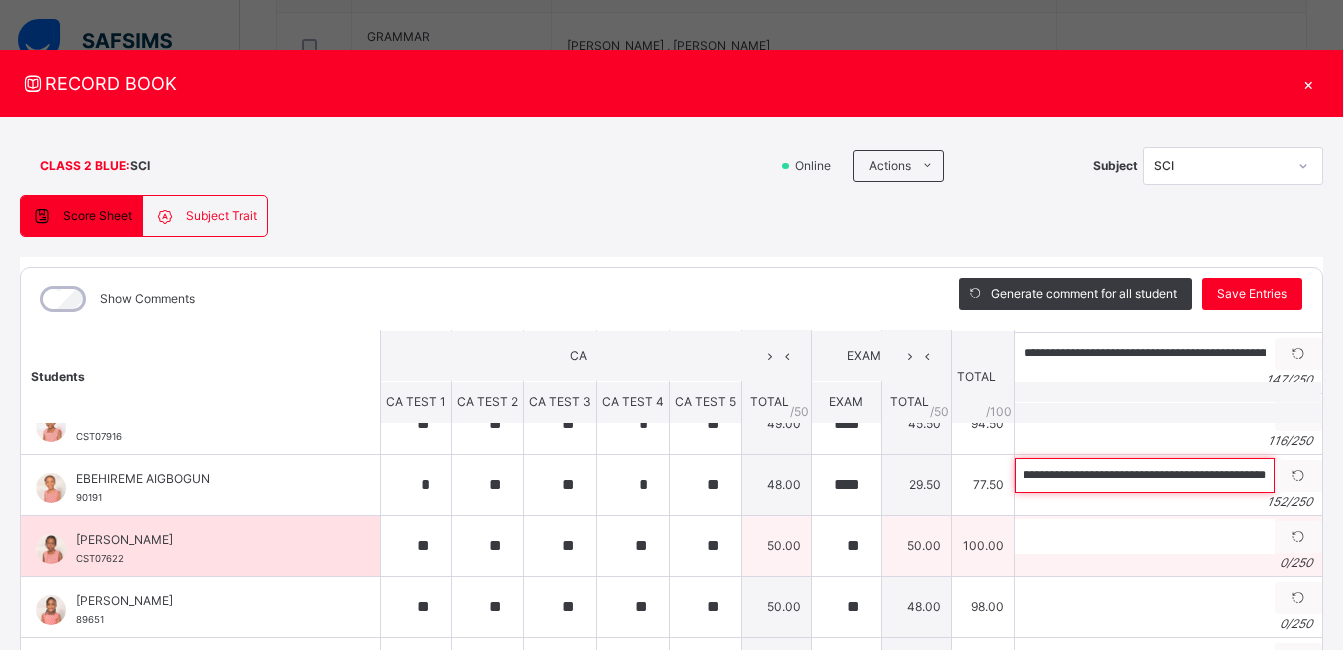 type on "**********" 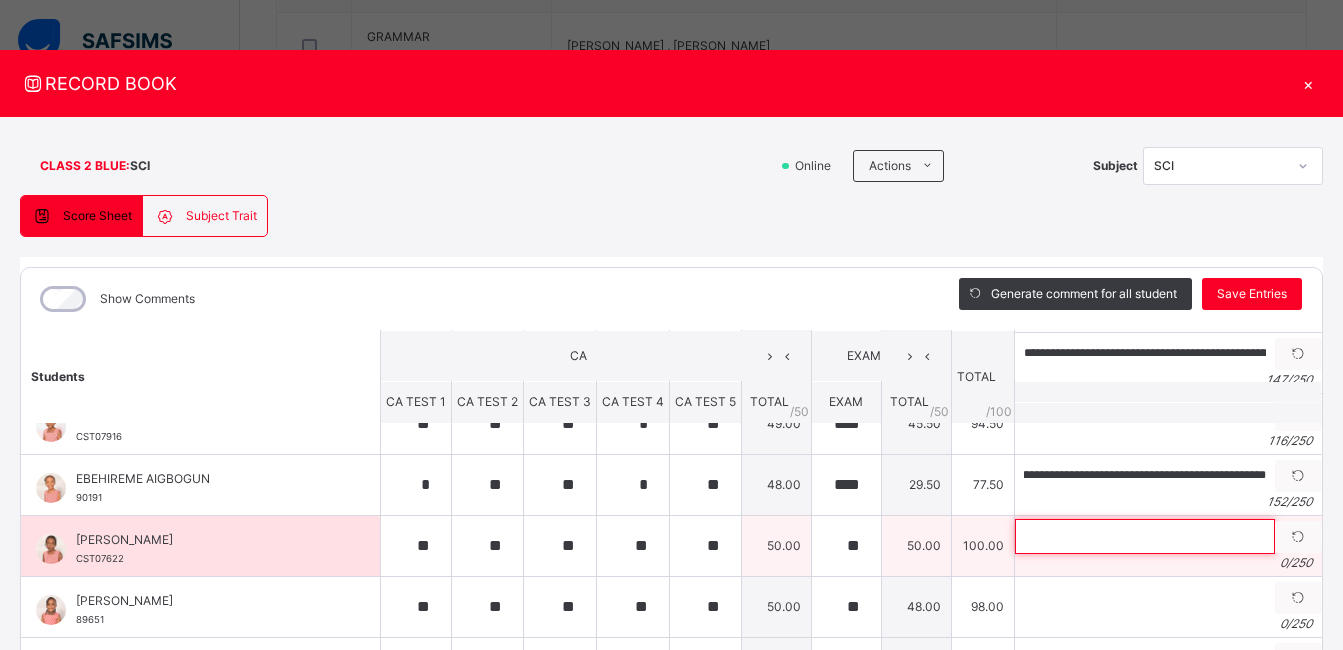 click at bounding box center (1145, 536) 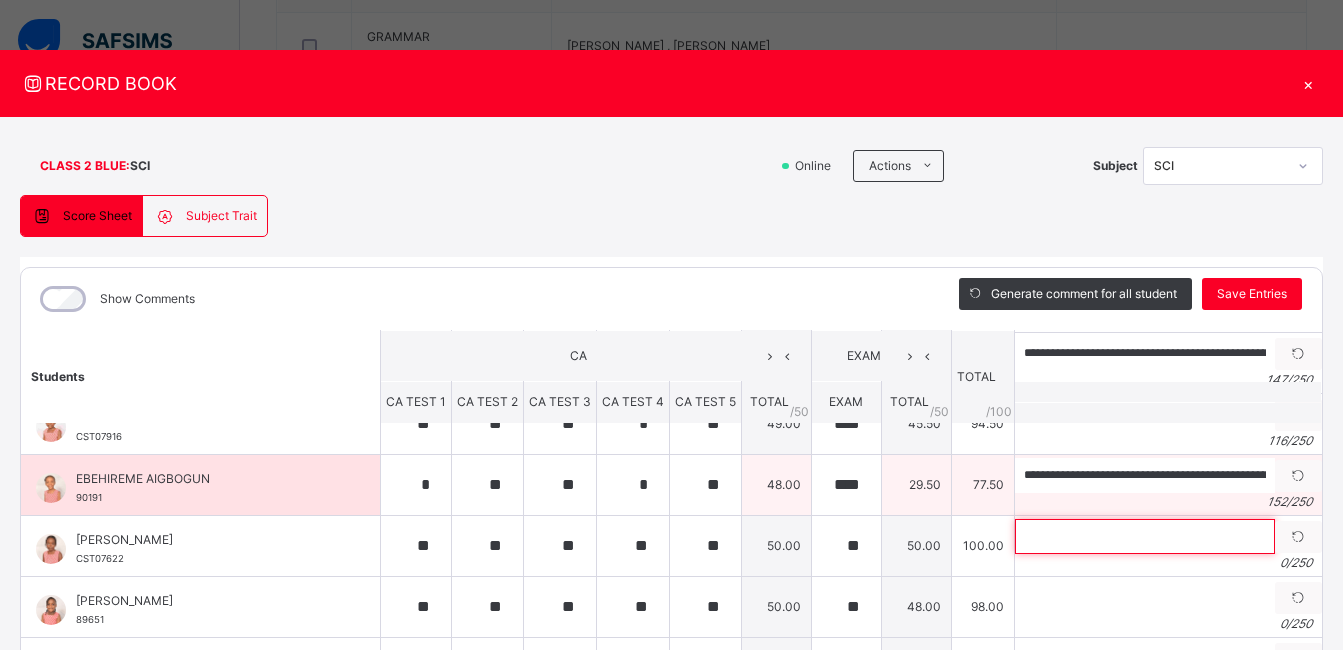 paste on "**********" 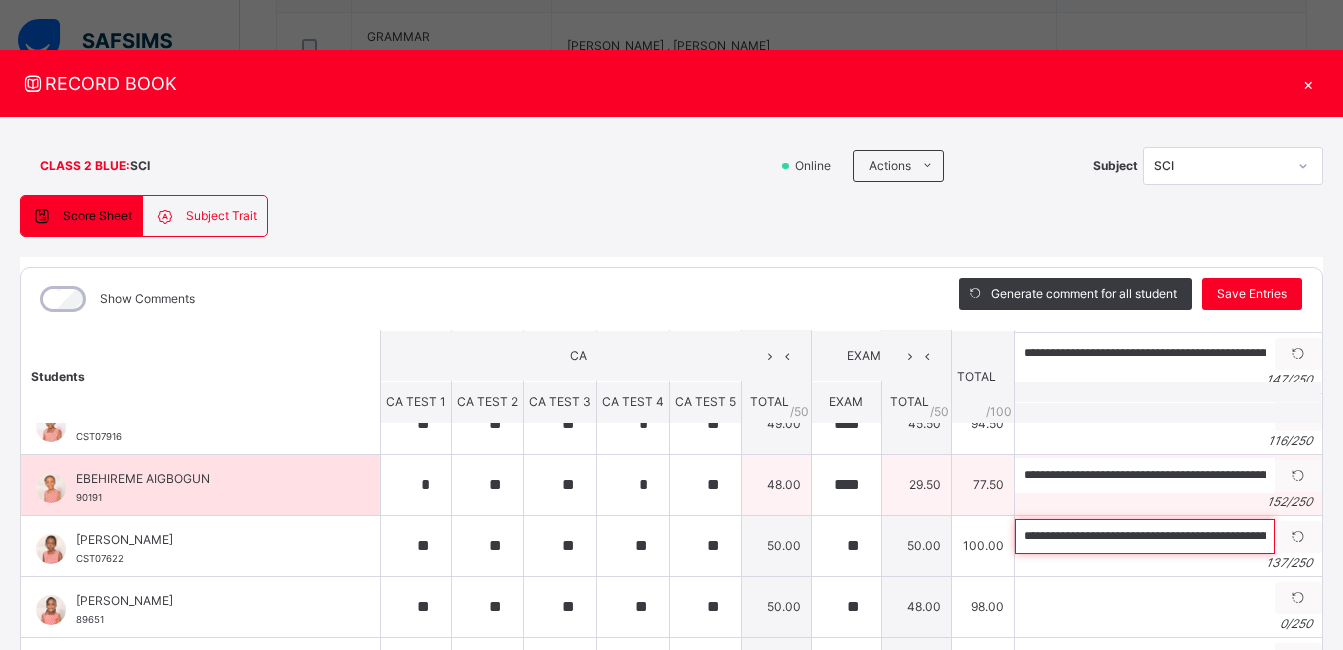 scroll, scrollTop: 0, scrollLeft: 541, axis: horizontal 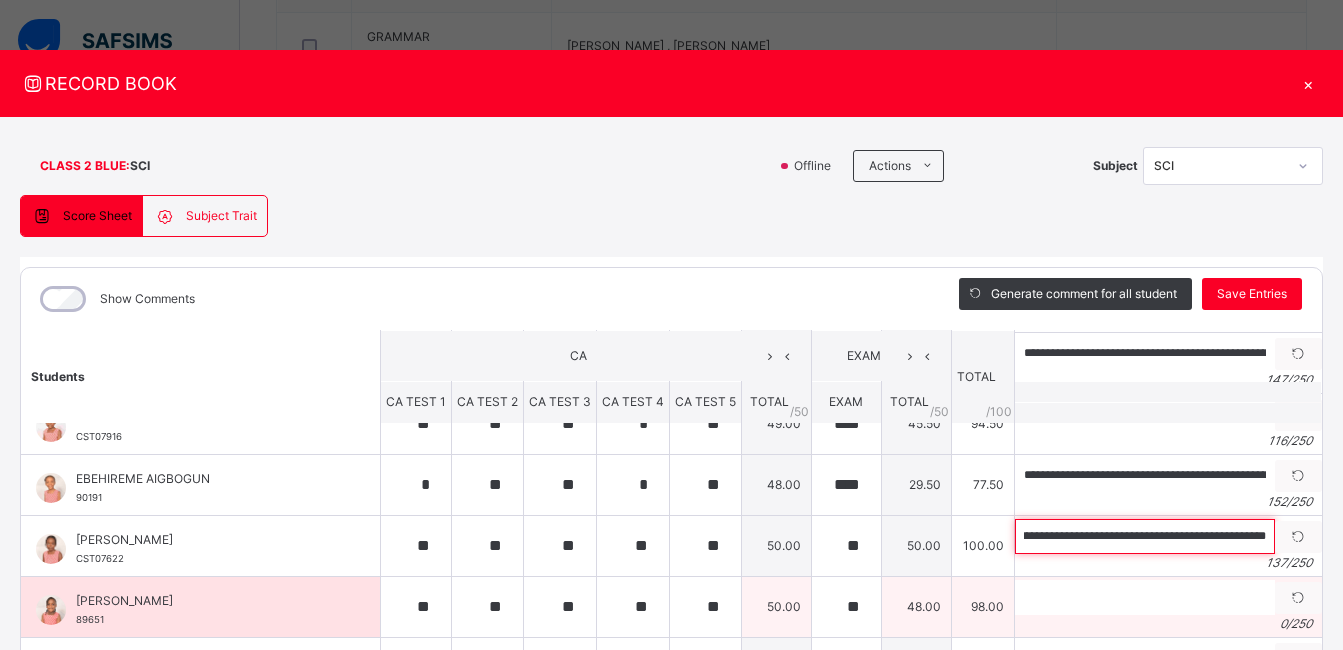 type on "**********" 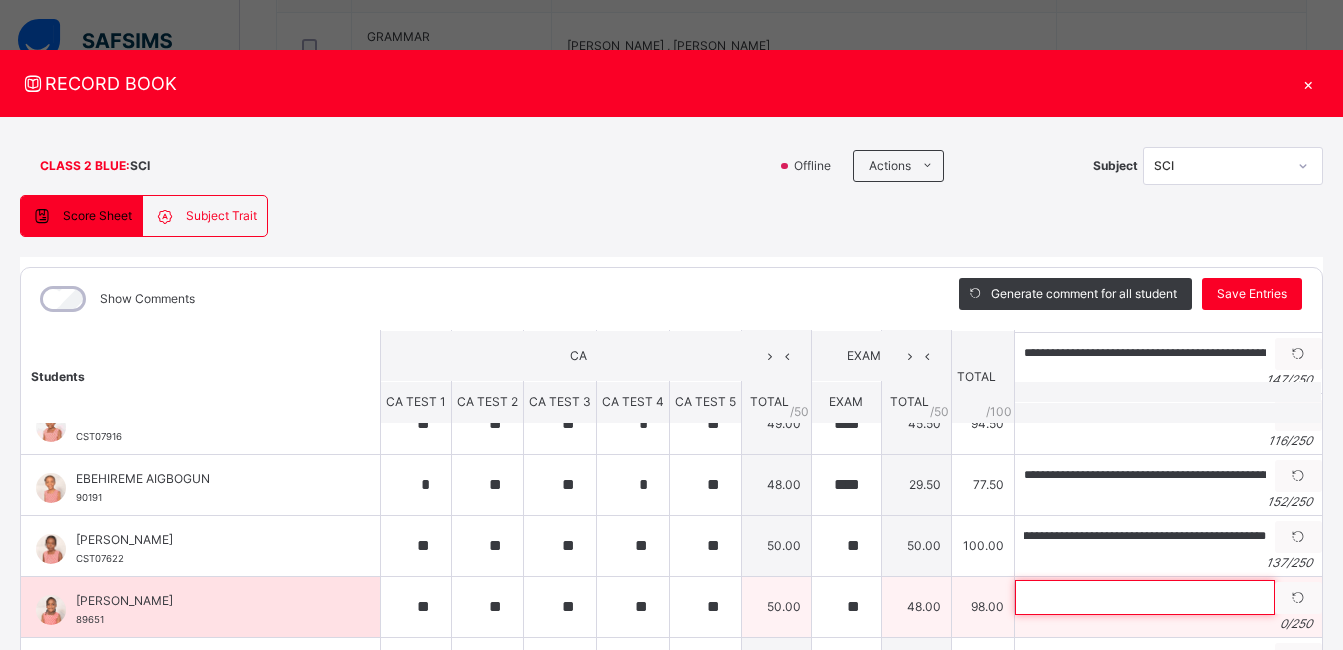 click at bounding box center (1145, 597) 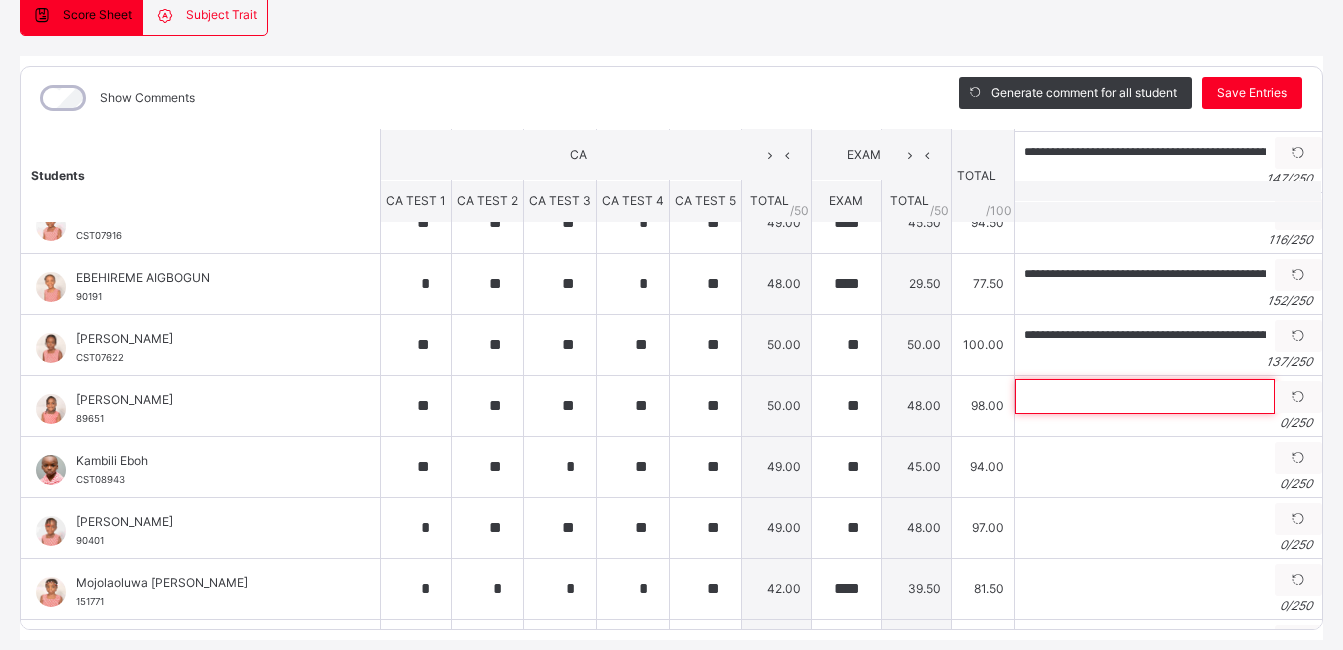 scroll, scrollTop: 203, scrollLeft: 0, axis: vertical 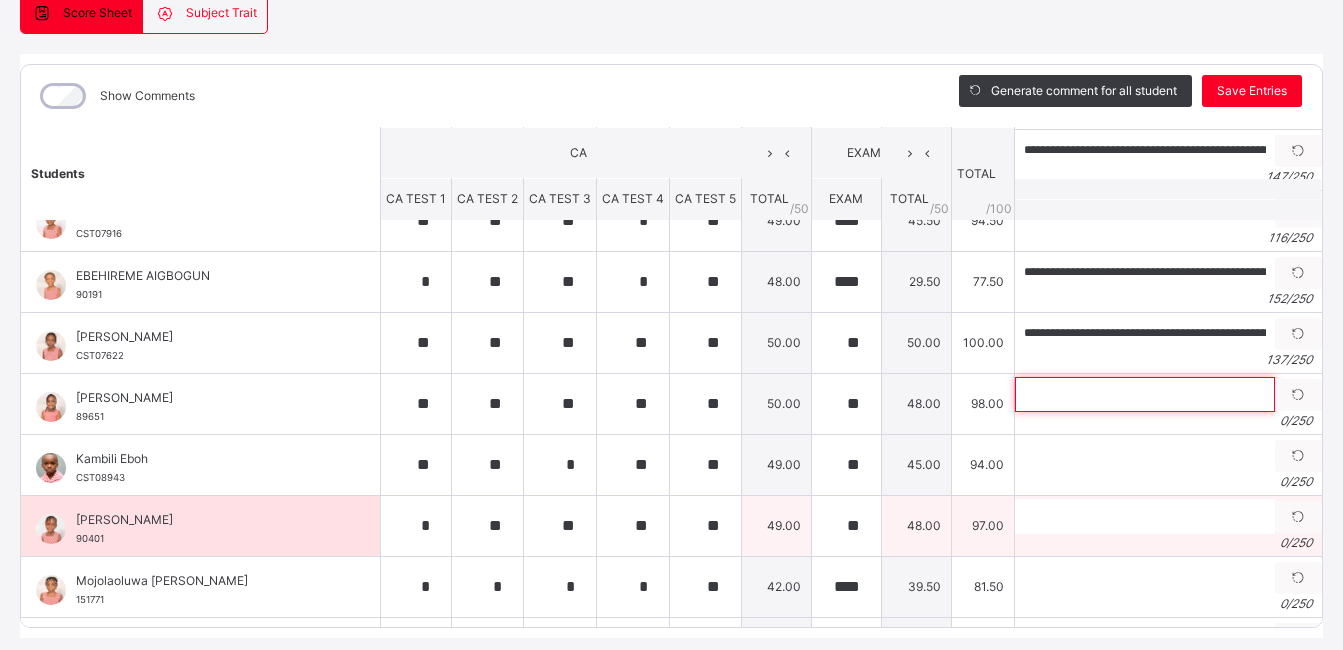 paste on "**********" 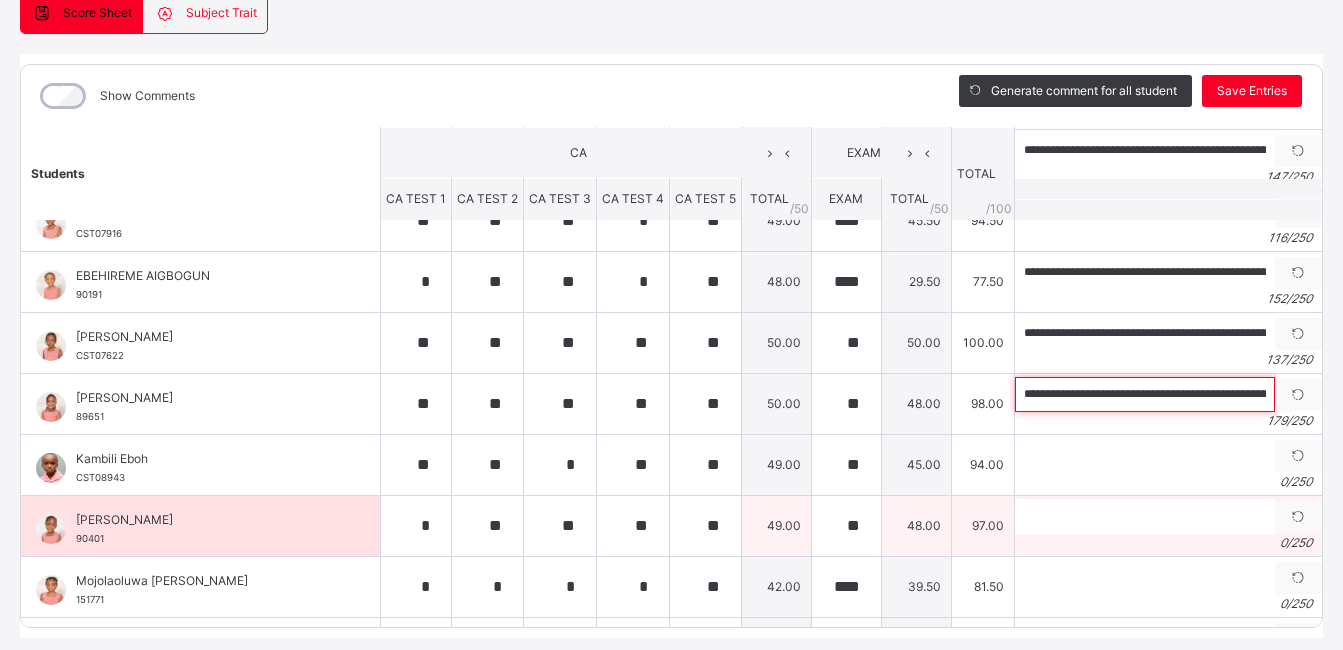 scroll, scrollTop: 0, scrollLeft: 765, axis: horizontal 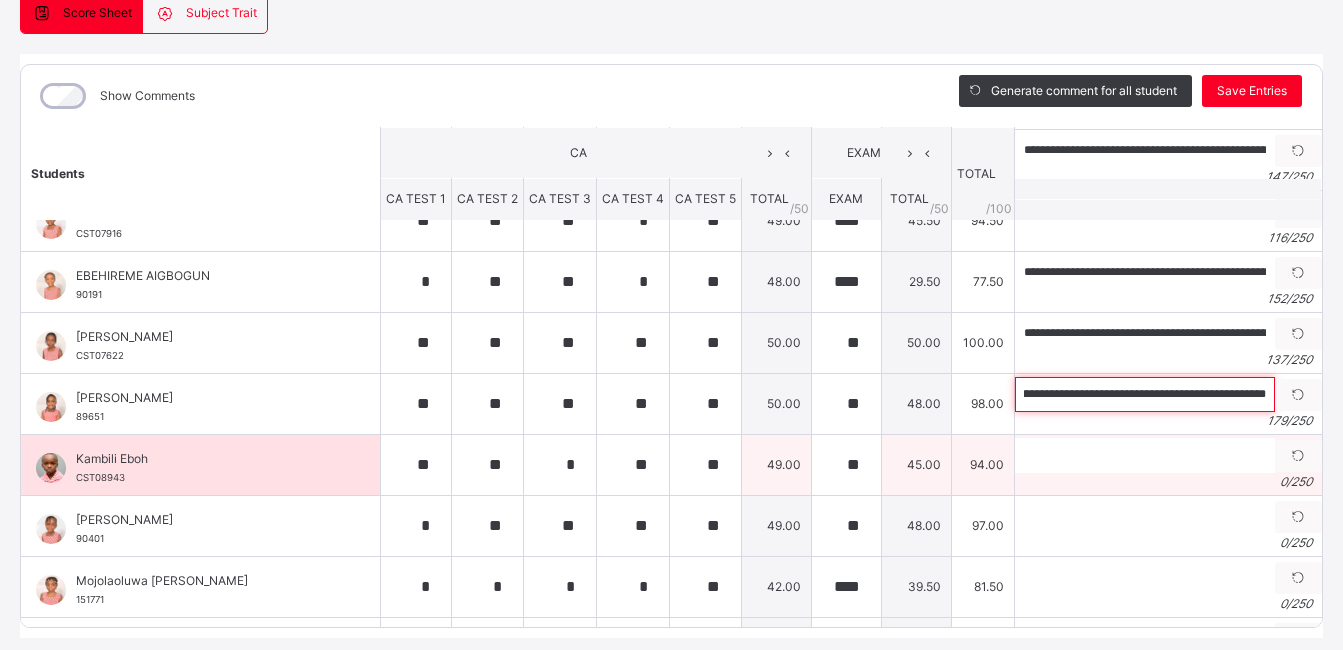 type on "**********" 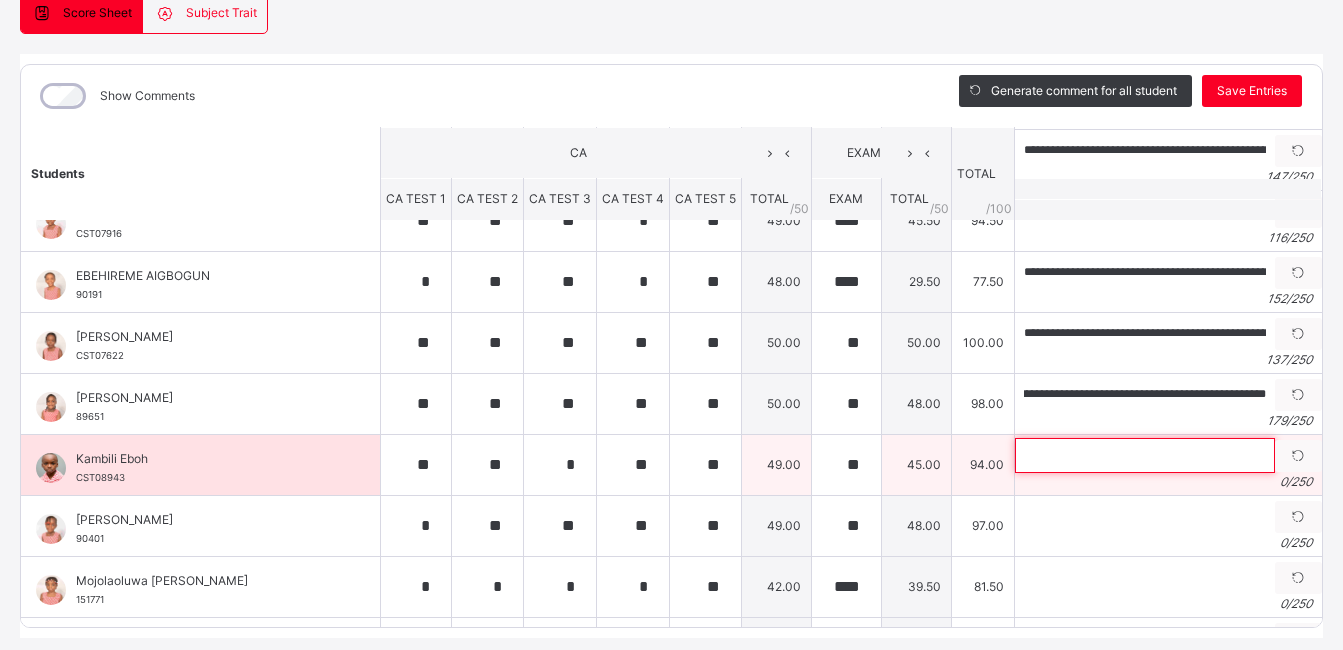 click at bounding box center [1145, 455] 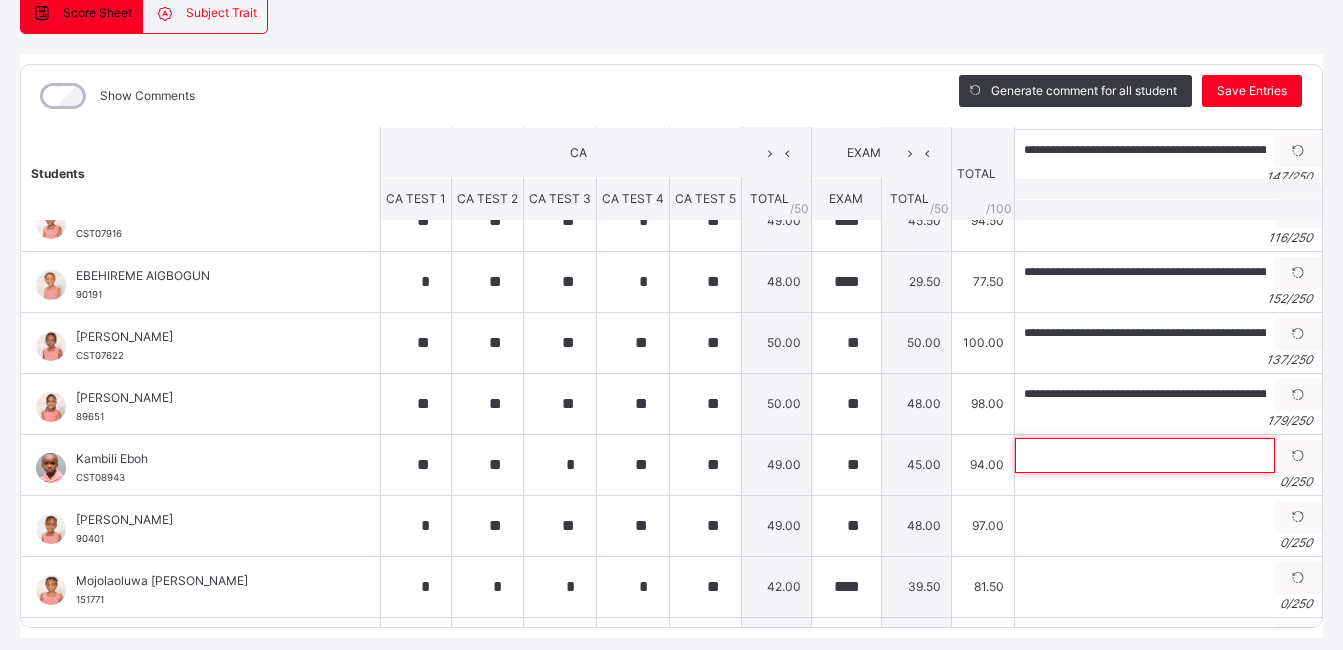 paste on "**********" 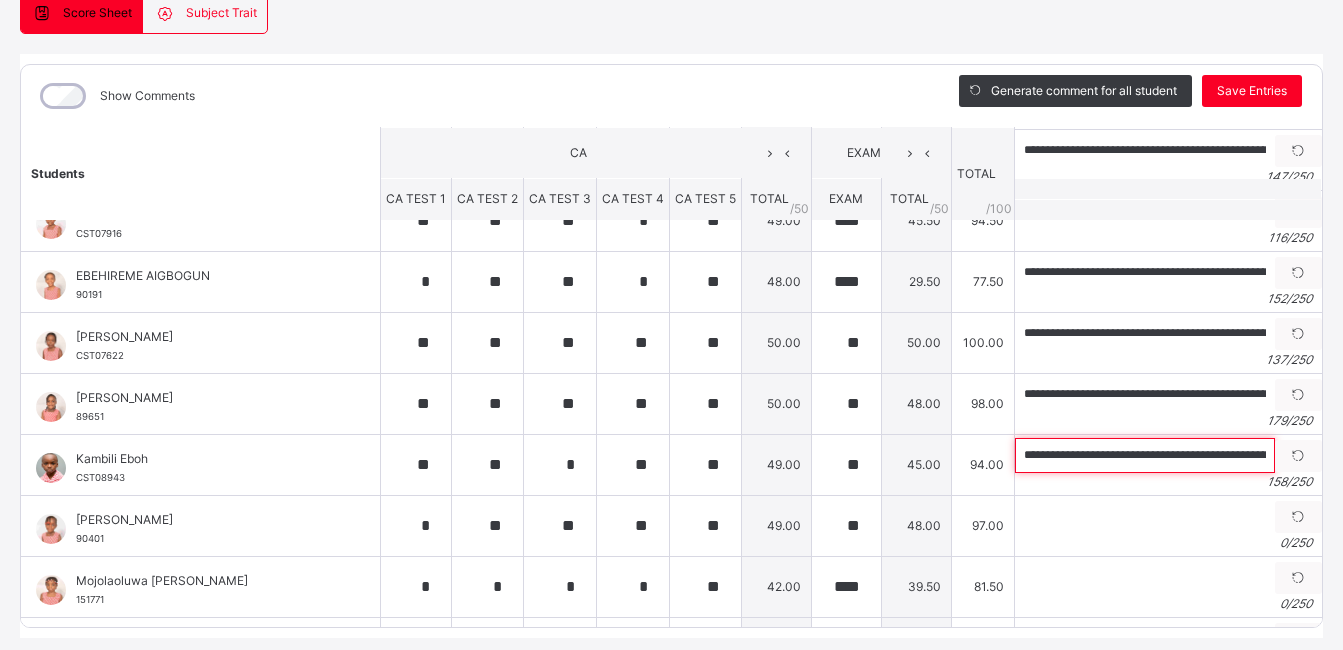 scroll, scrollTop: 0, scrollLeft: 652, axis: horizontal 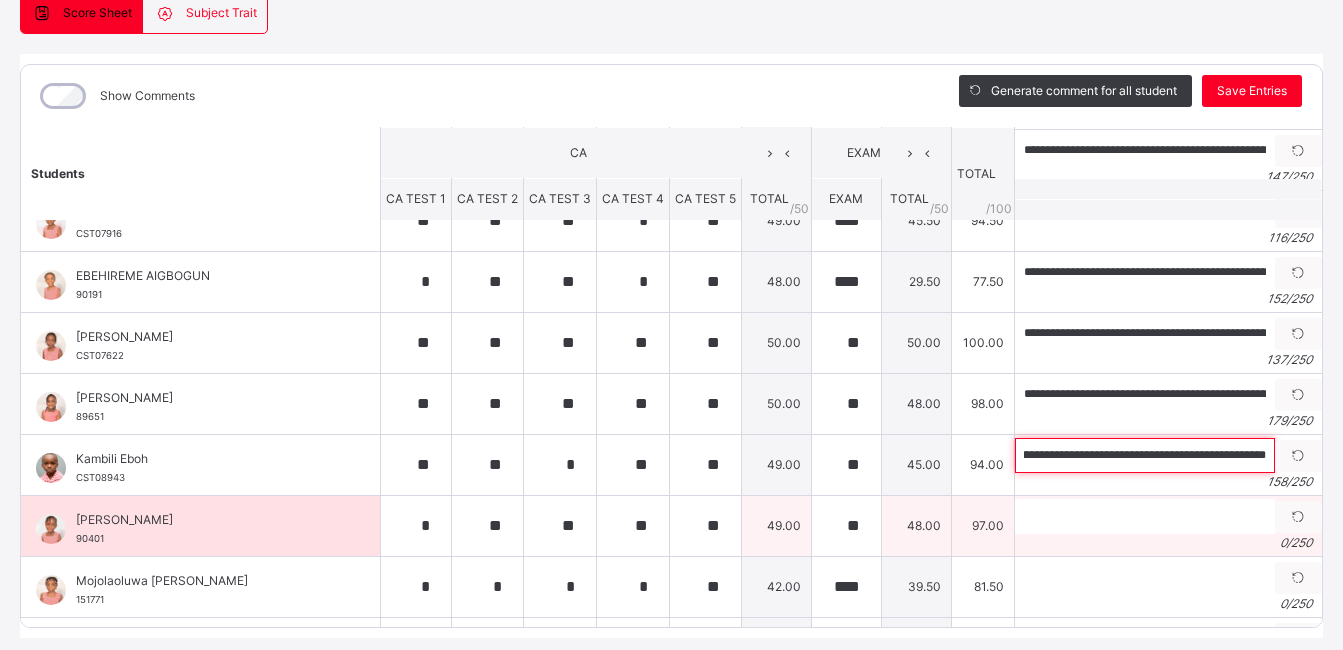 type on "**********" 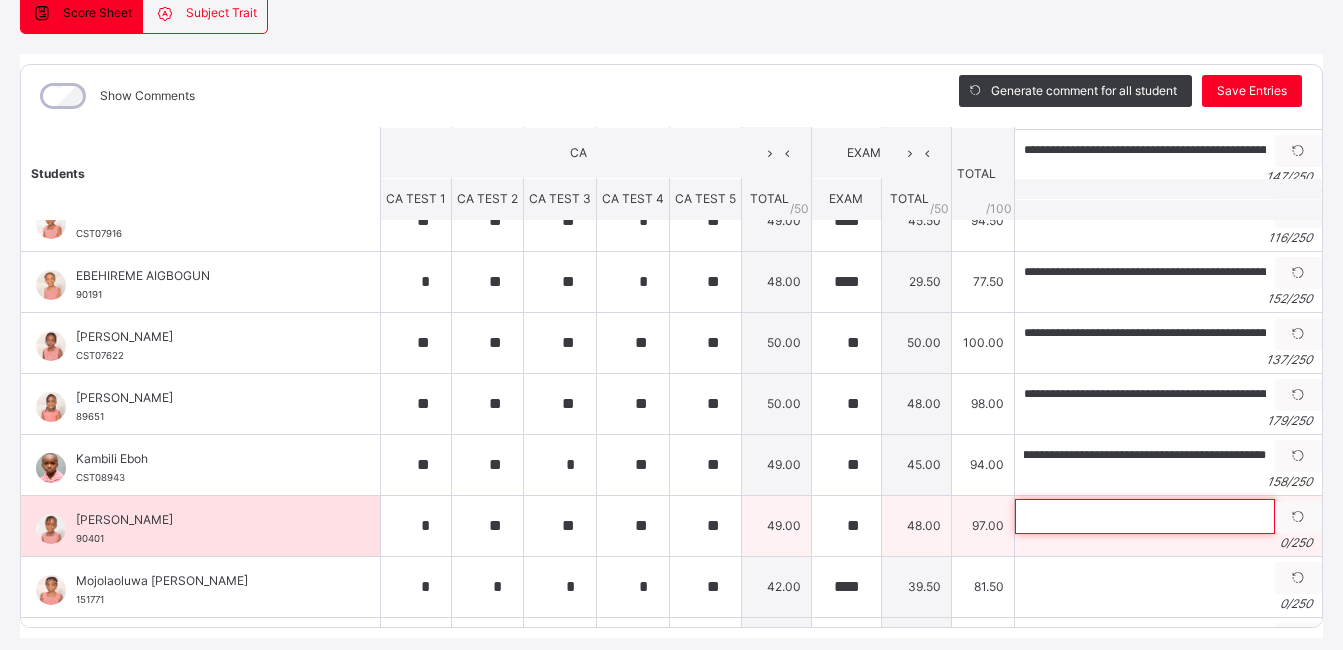 click at bounding box center (1145, 516) 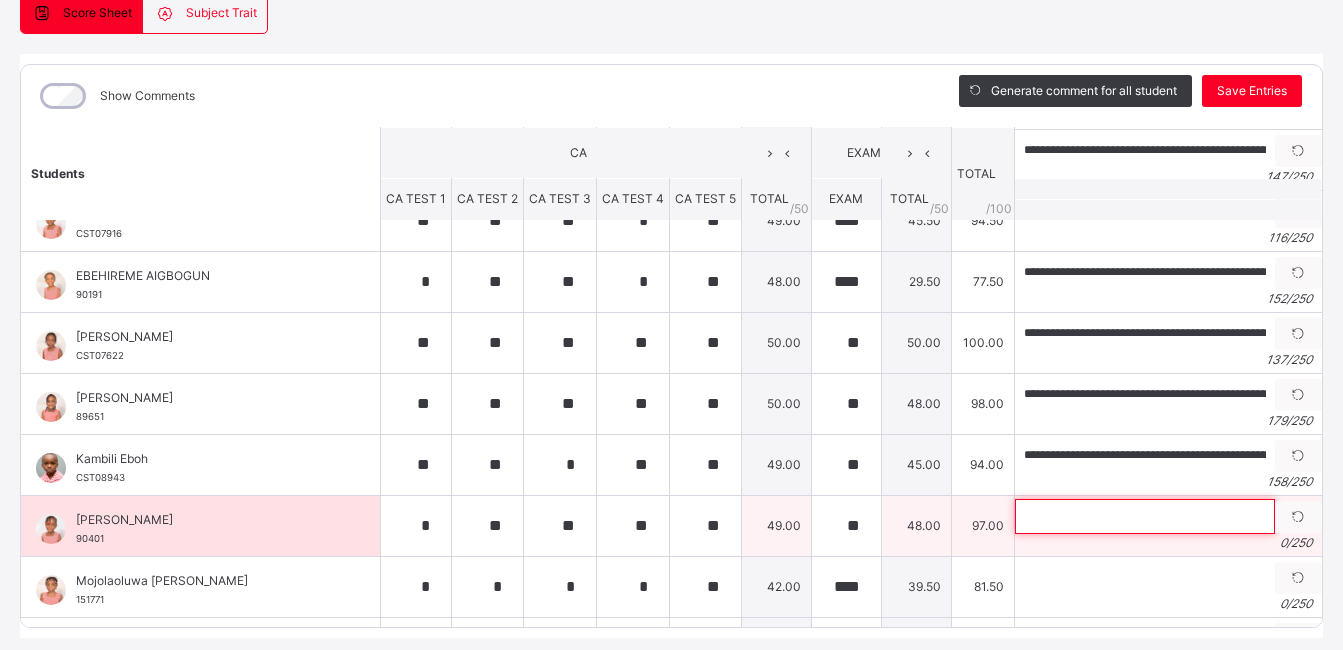 click at bounding box center [1145, 516] 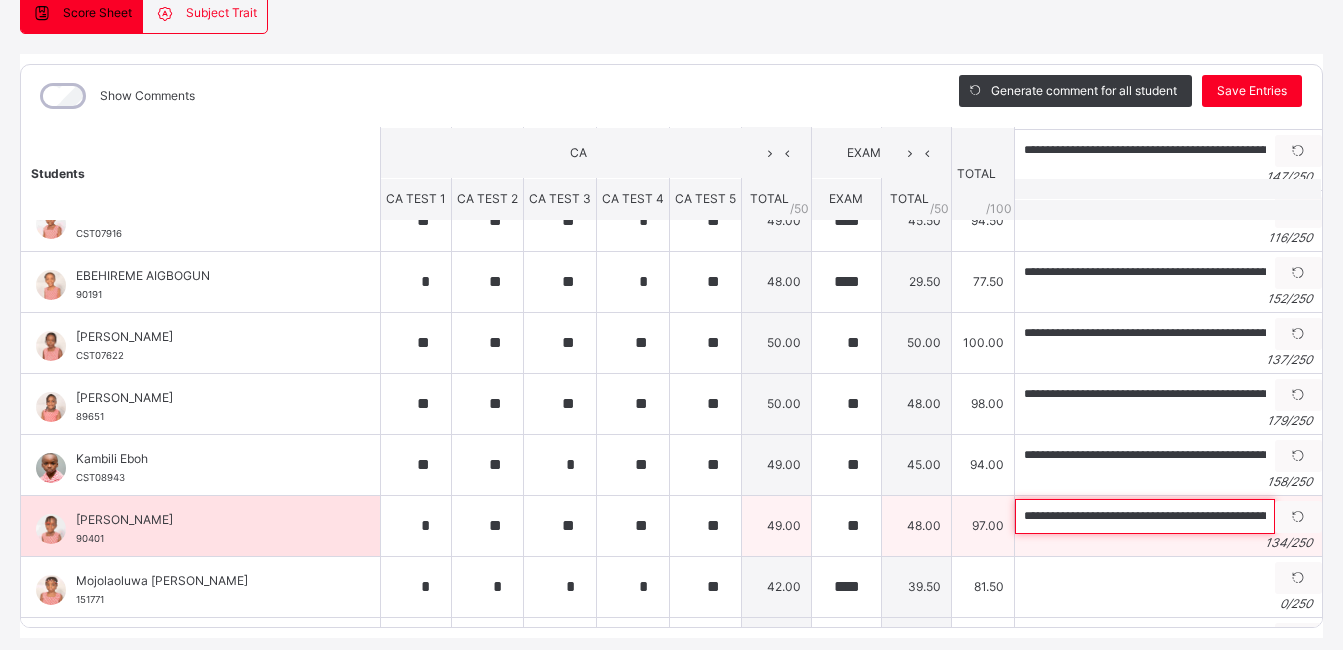 scroll, scrollTop: 0, scrollLeft: 509, axis: horizontal 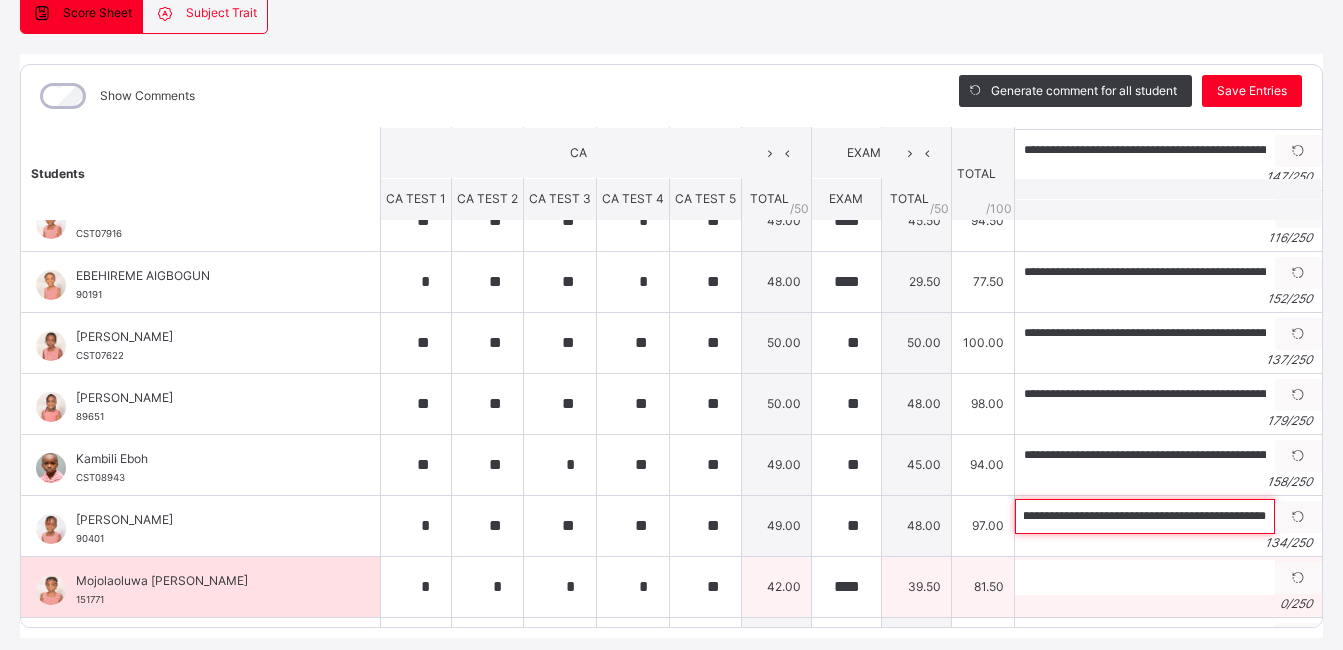 type on "**********" 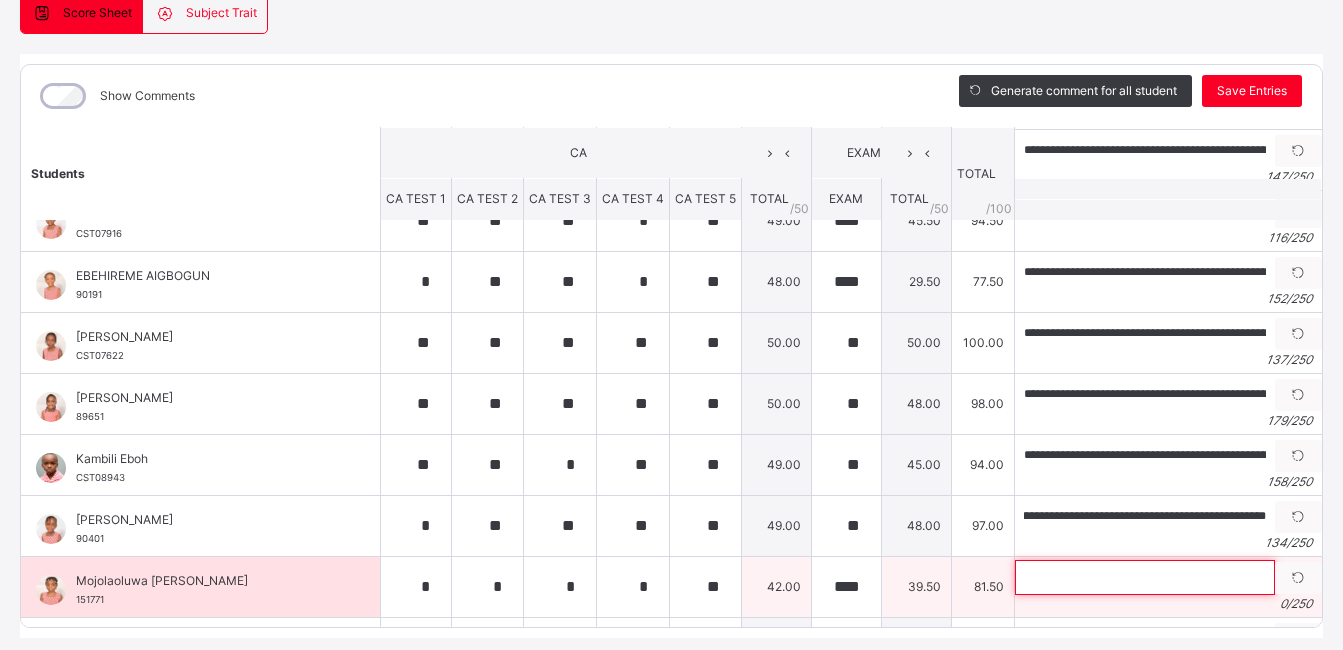 click at bounding box center (1145, 577) 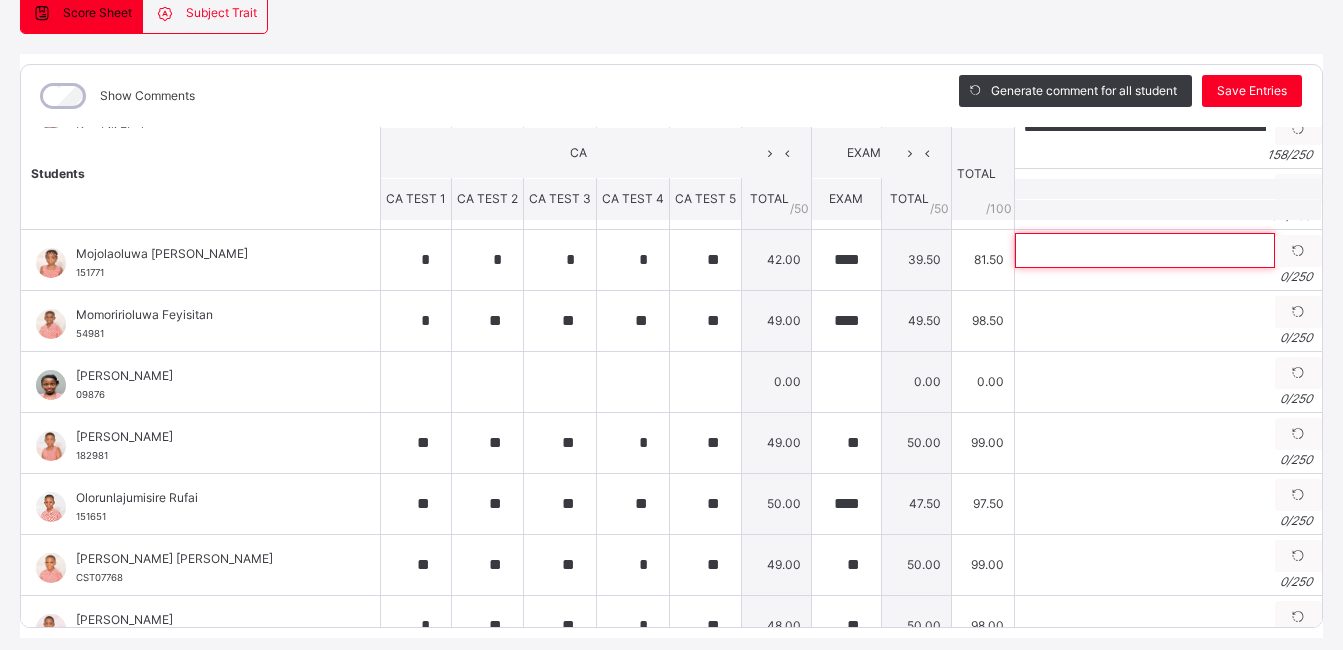 scroll, scrollTop: 476, scrollLeft: 0, axis: vertical 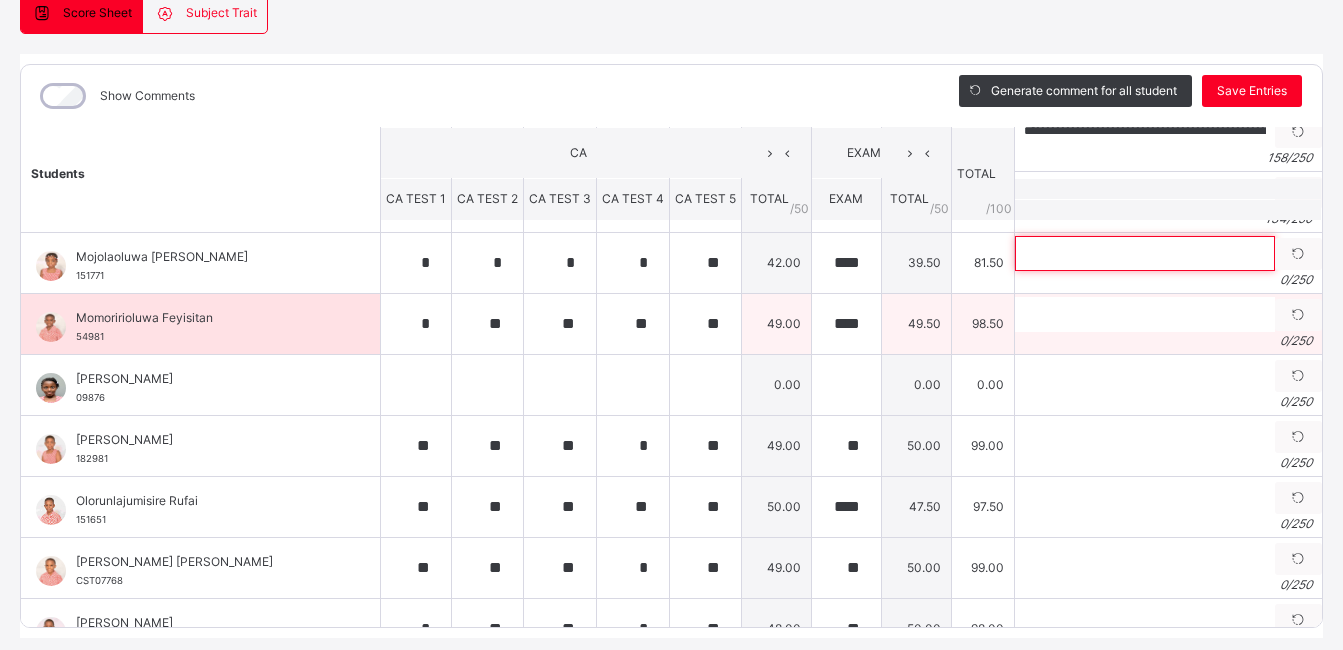 paste on "**********" 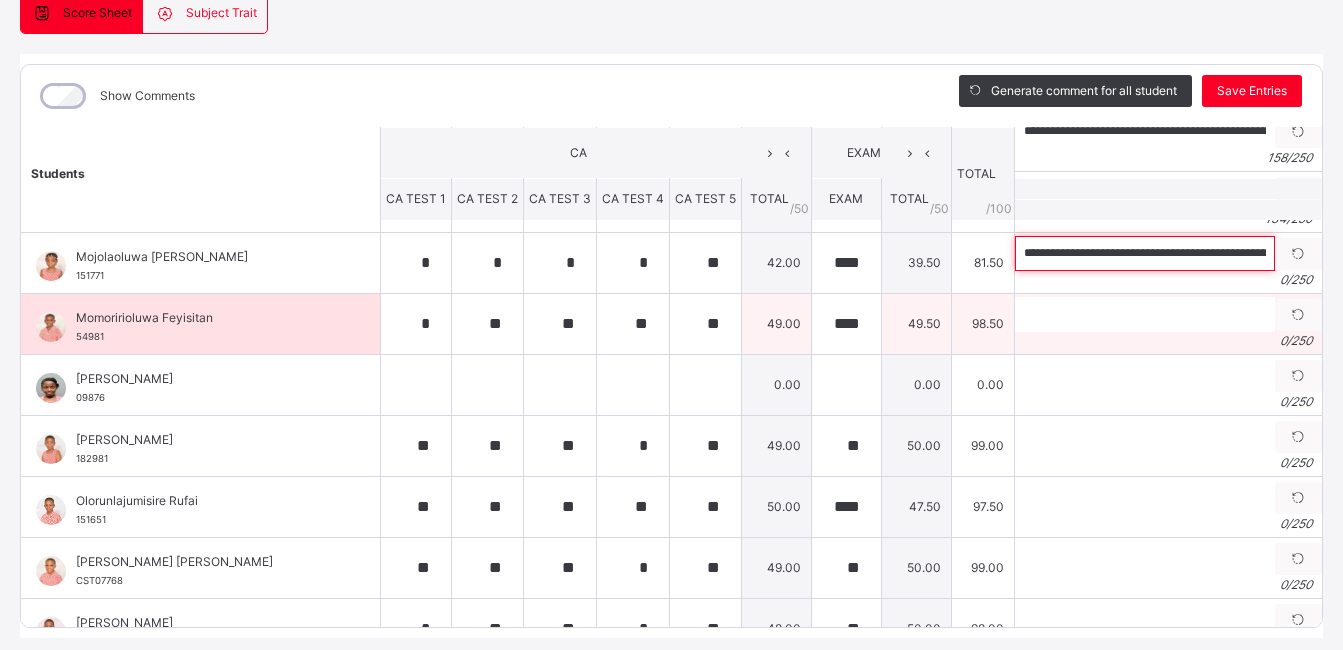 scroll, scrollTop: 0, scrollLeft: 271, axis: horizontal 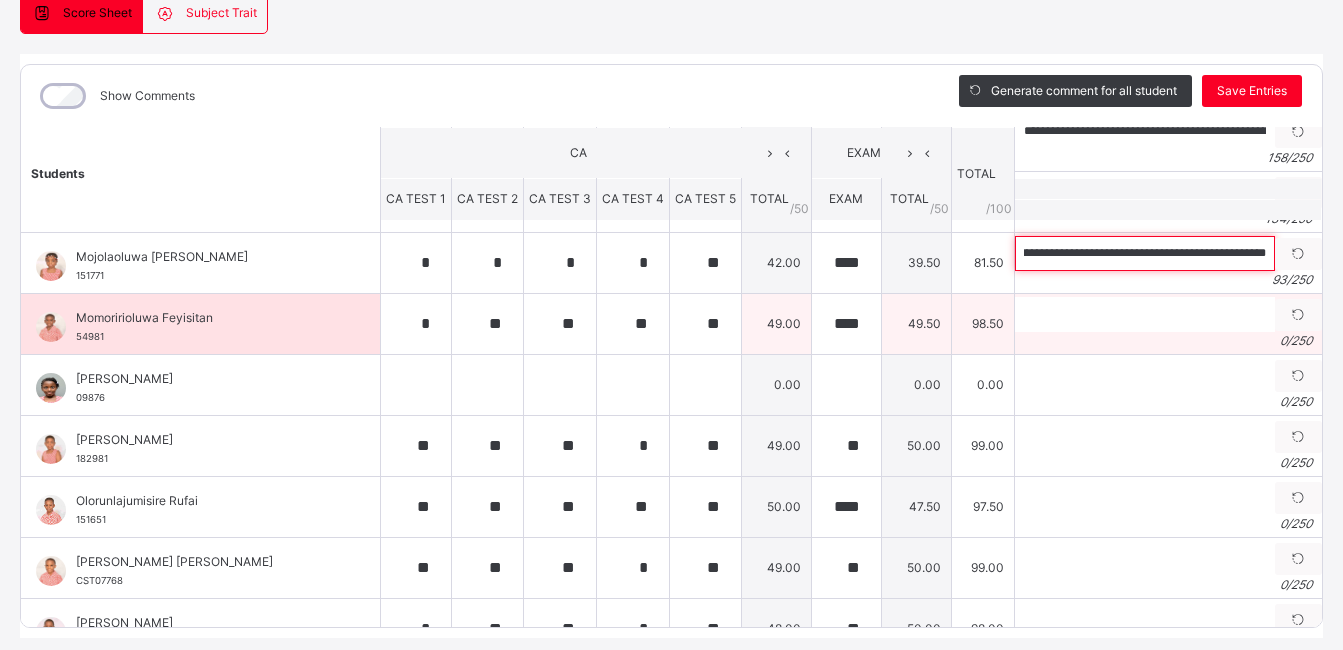 type on "**********" 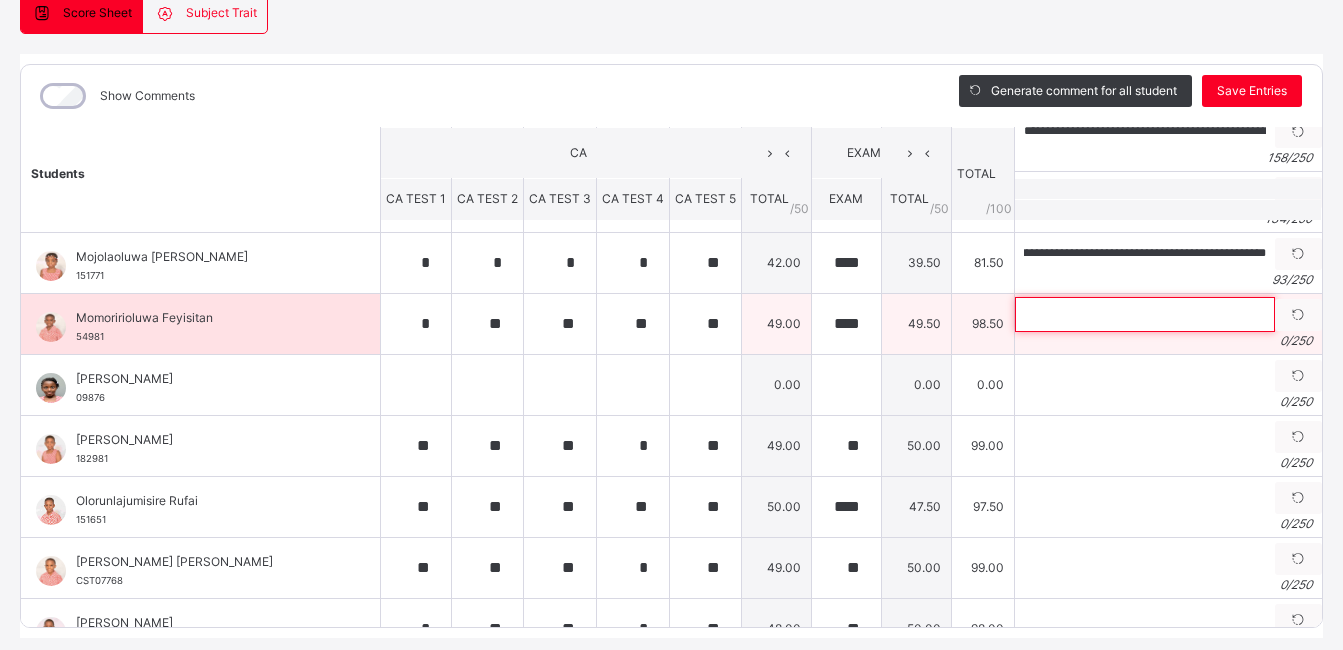 click at bounding box center [1145, 314] 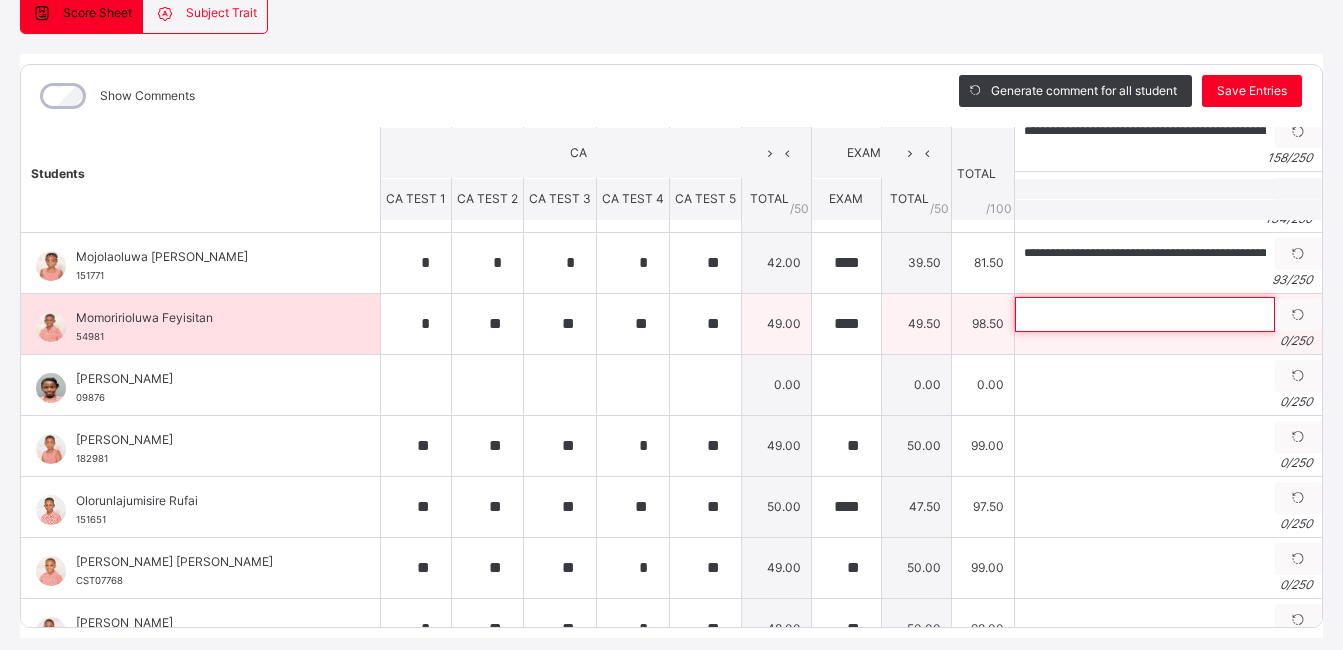 paste on "**********" 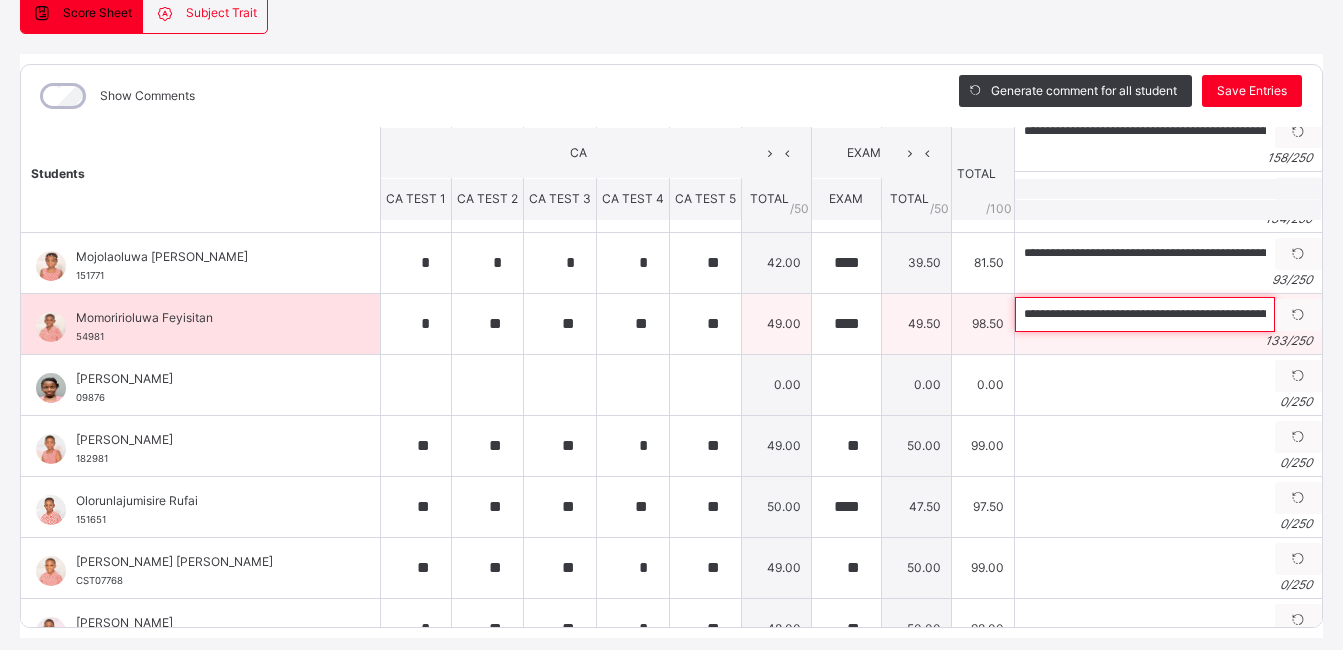 scroll, scrollTop: 0, scrollLeft: 501, axis: horizontal 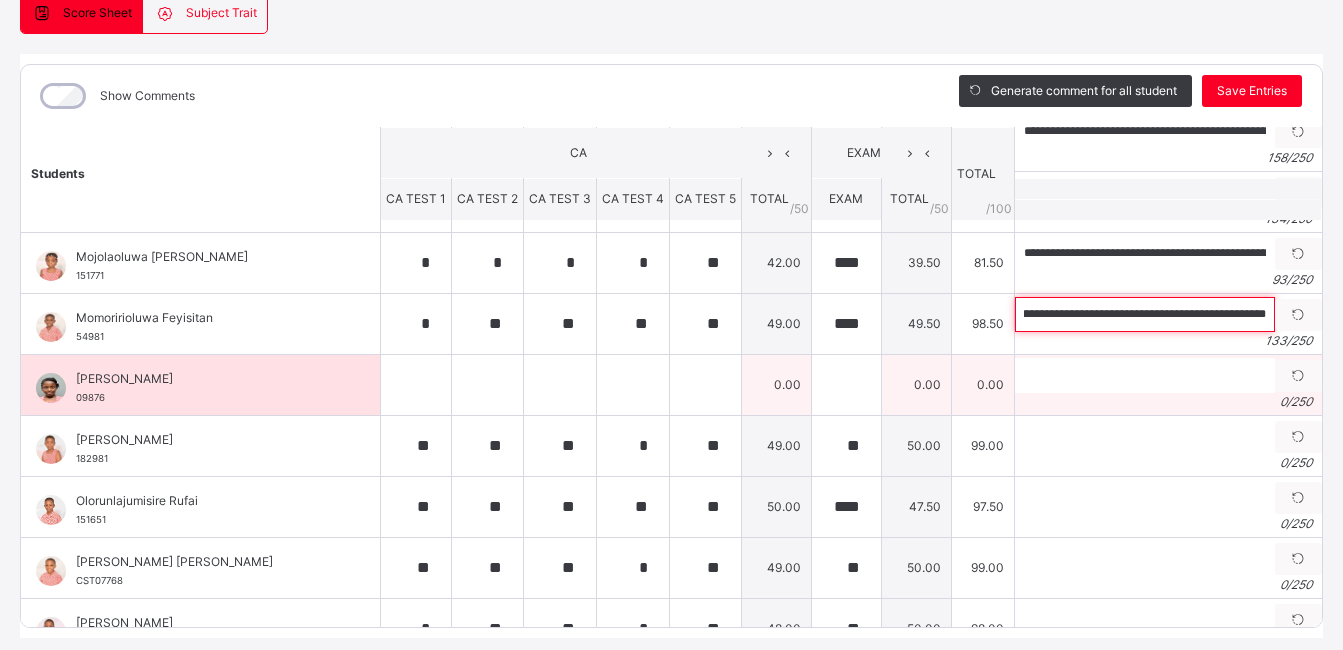 type on "**********" 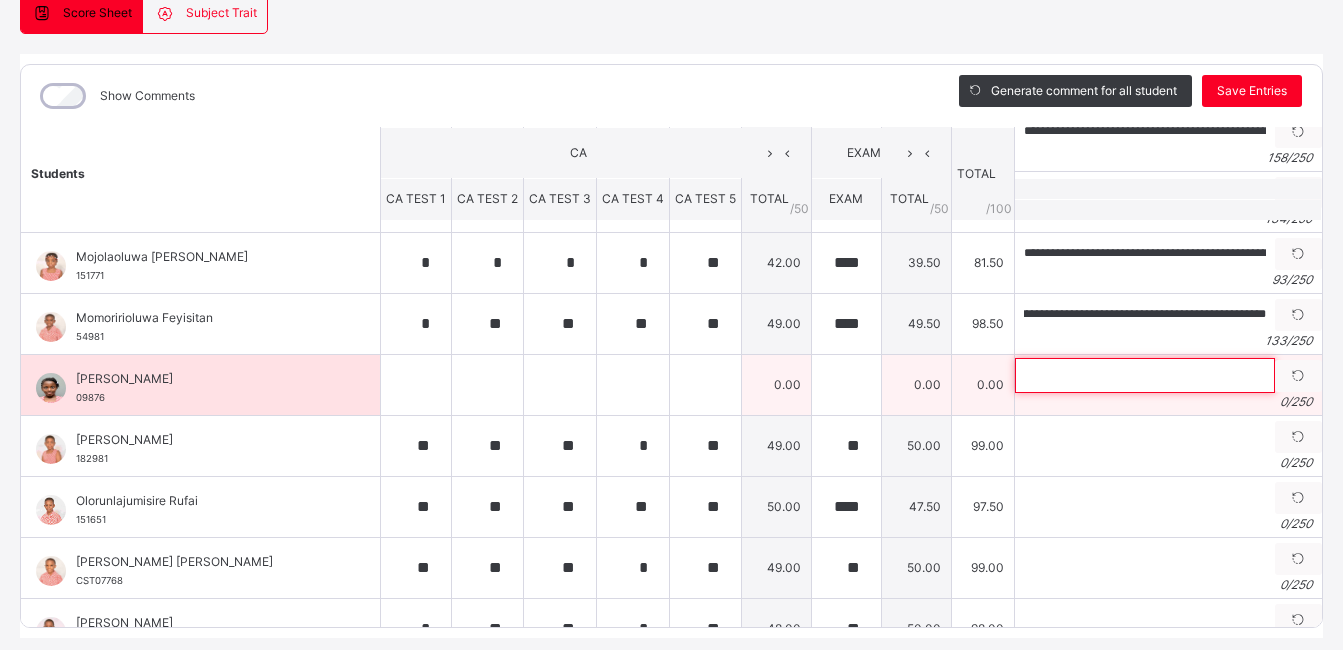 click at bounding box center (1145, 375) 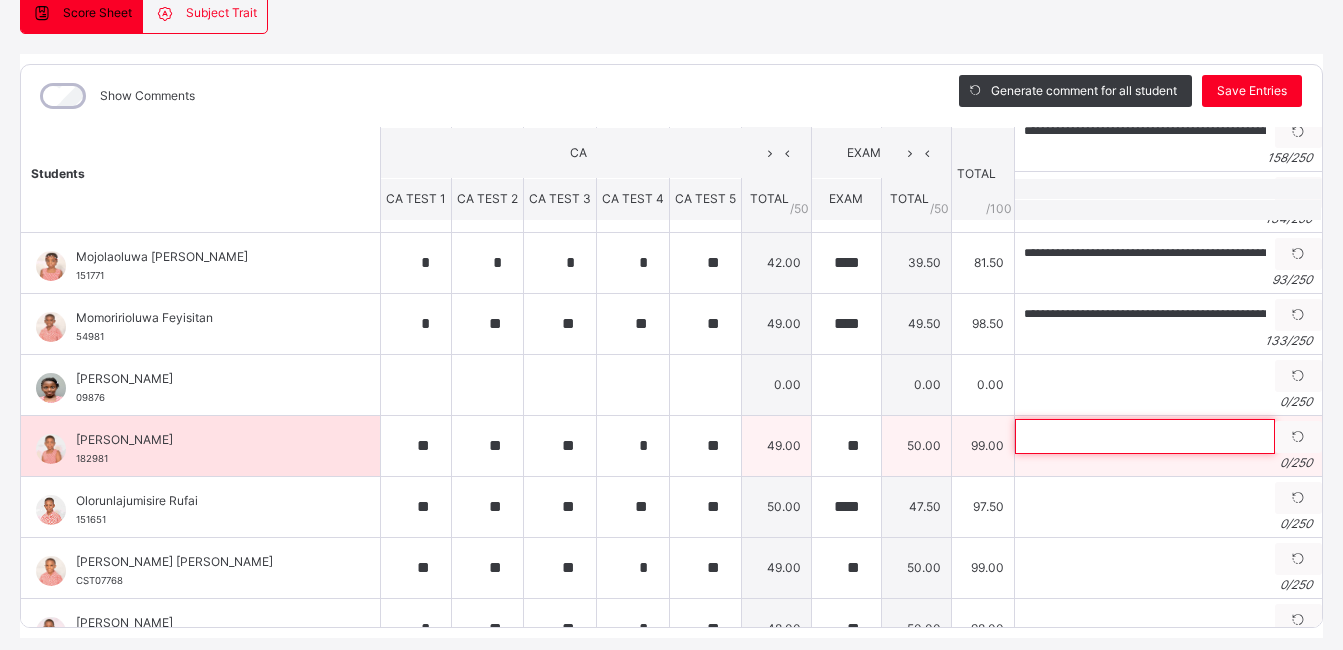 click at bounding box center (1145, 436) 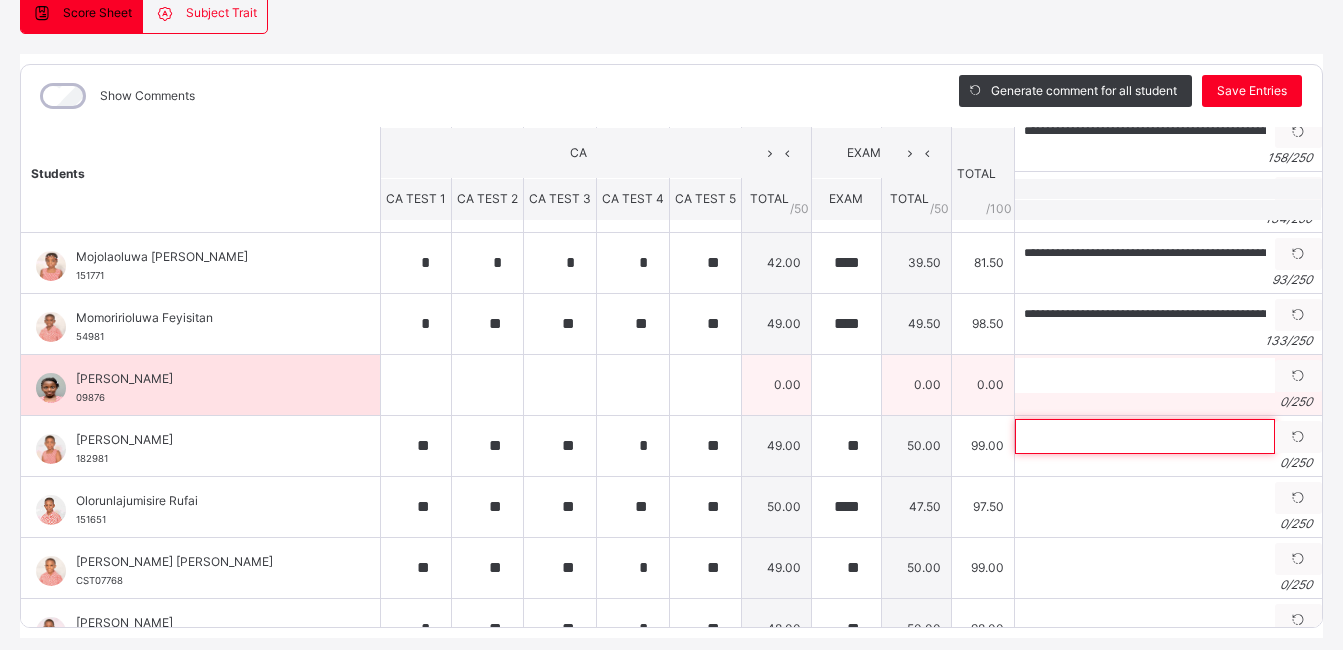 paste on "**********" 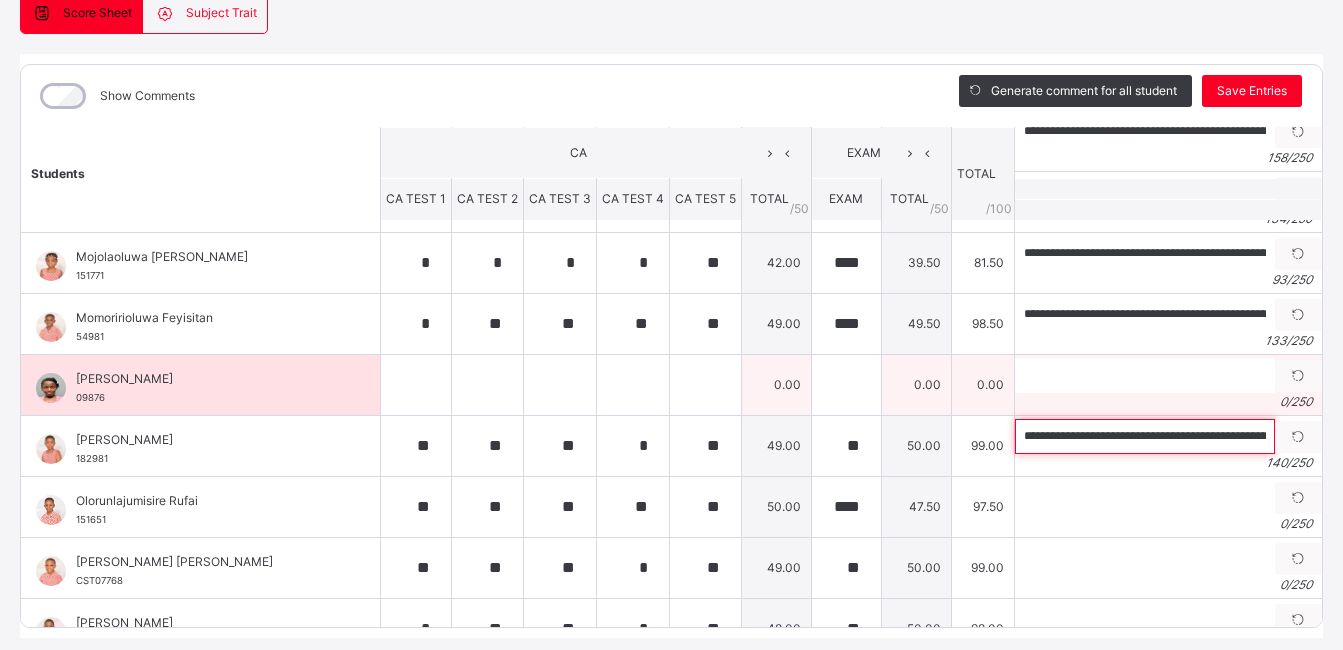 scroll, scrollTop: 0, scrollLeft: 543, axis: horizontal 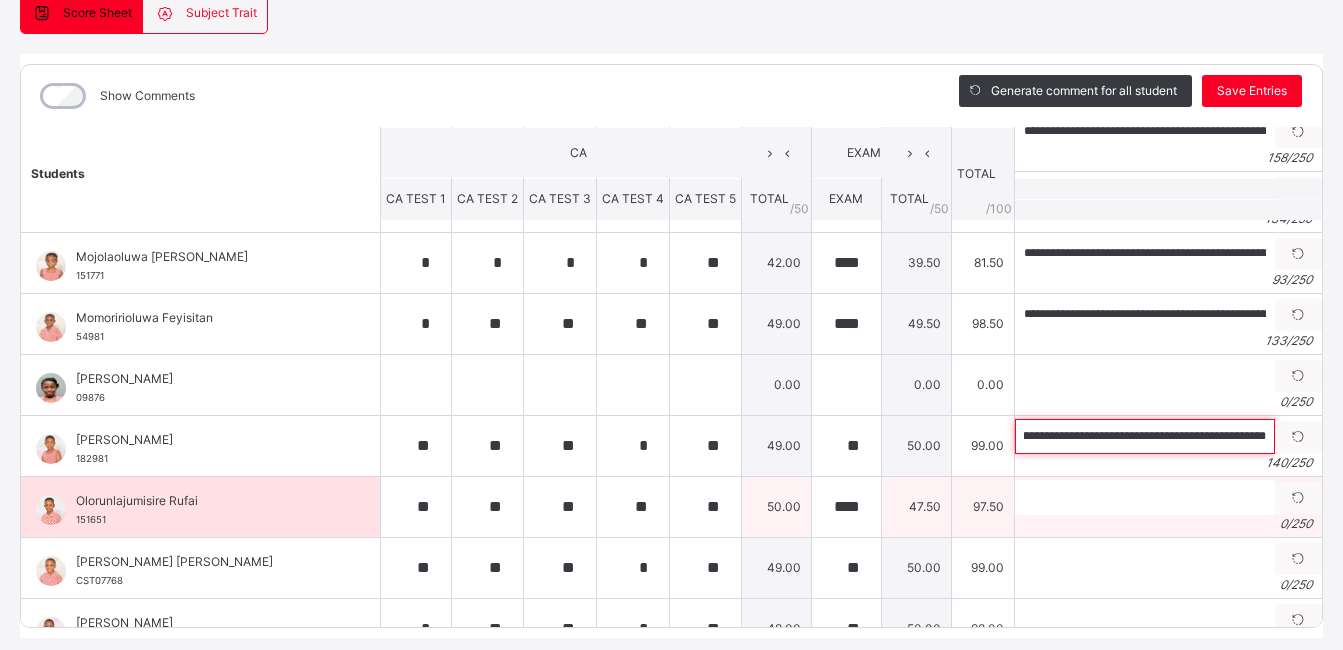 type on "**********" 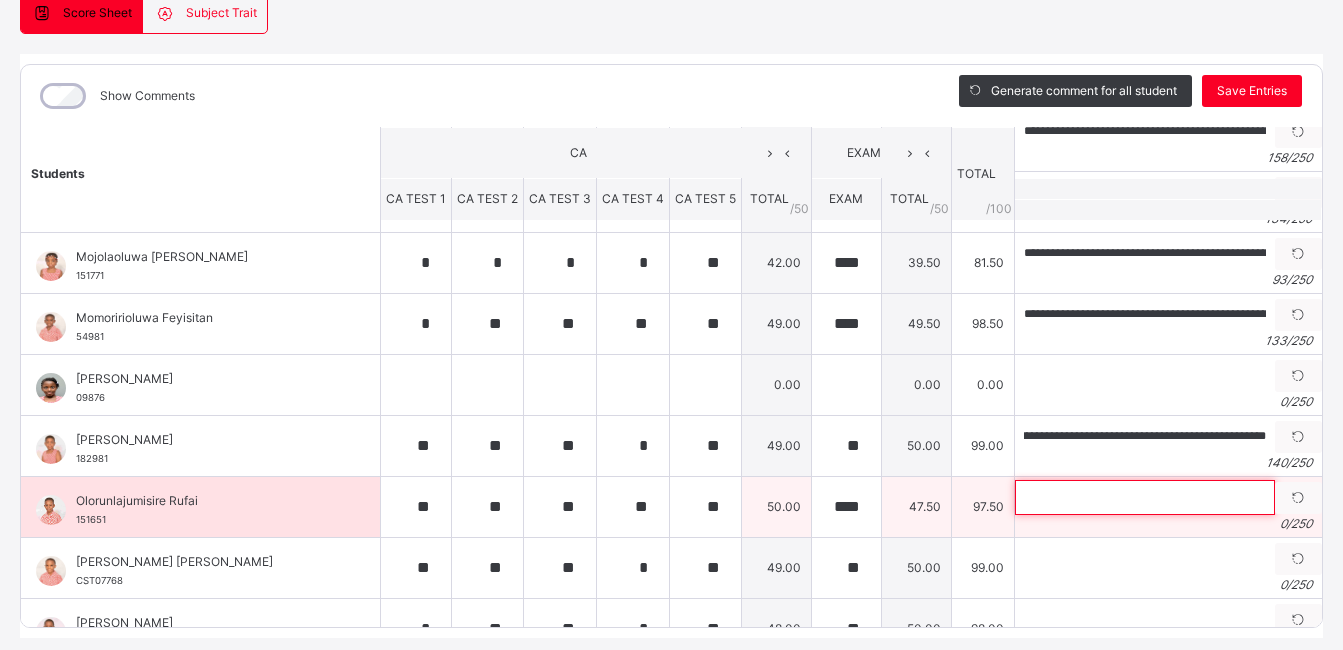 click at bounding box center [1145, 497] 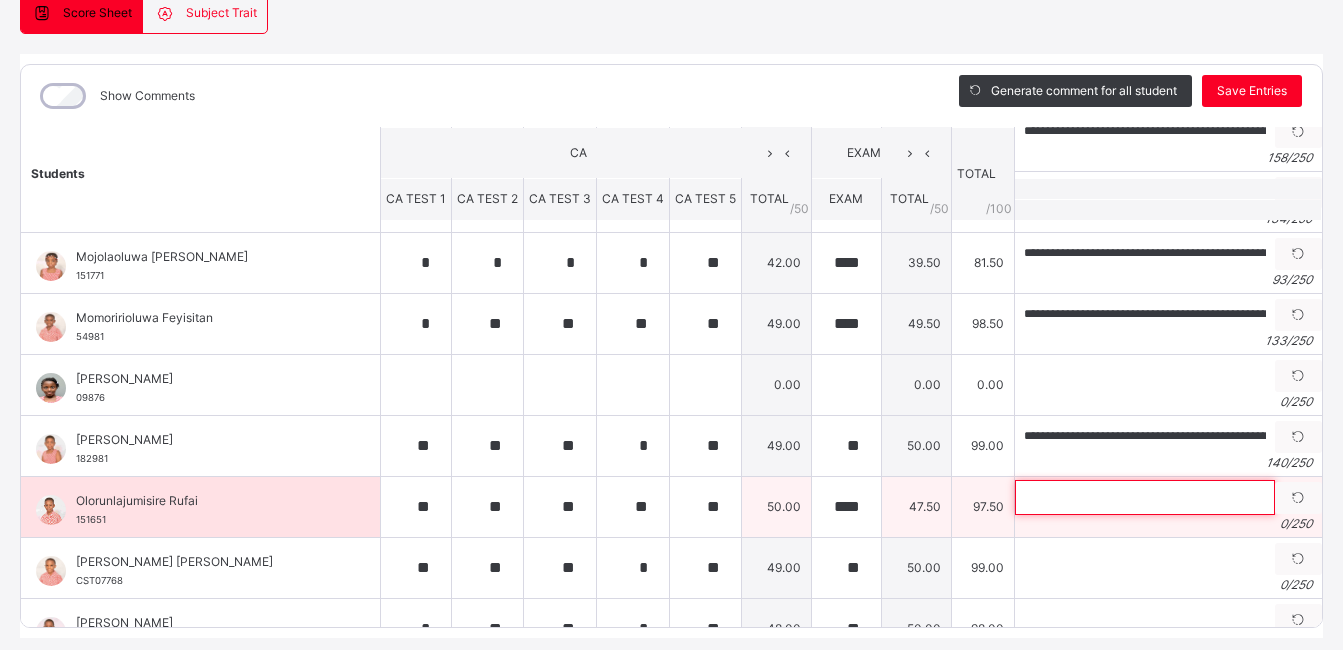click at bounding box center (1145, 497) 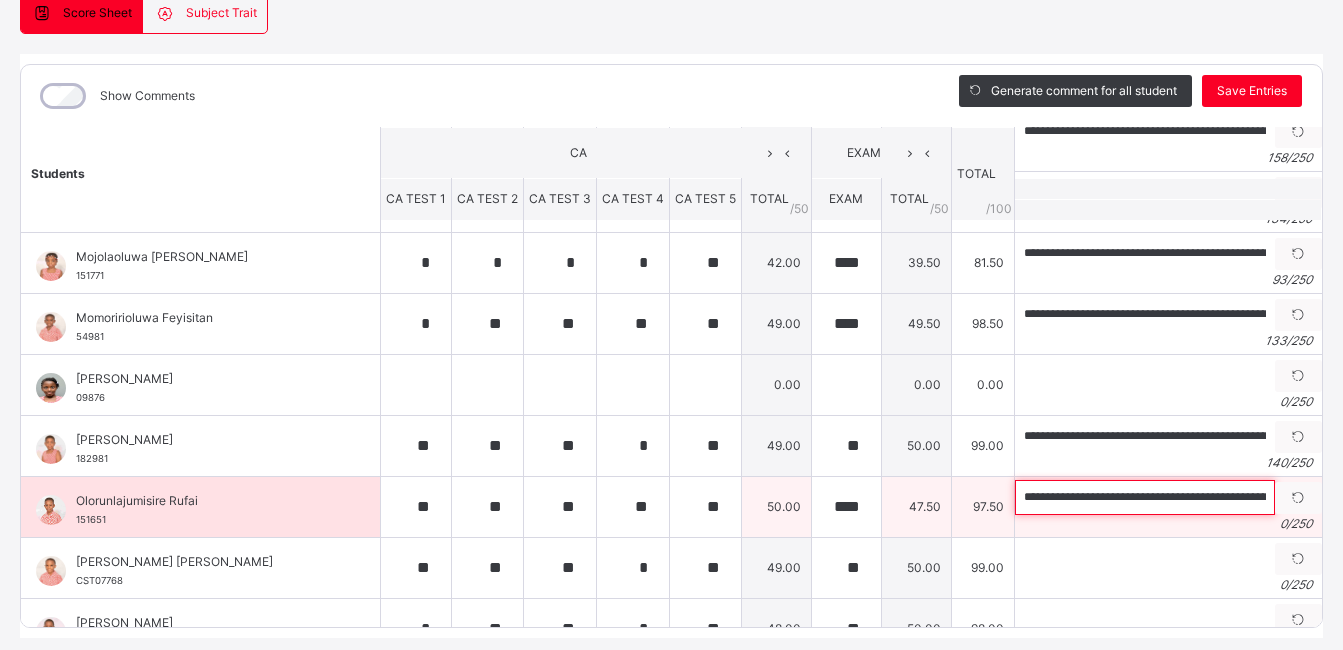 scroll, scrollTop: 0, scrollLeft: 284, axis: horizontal 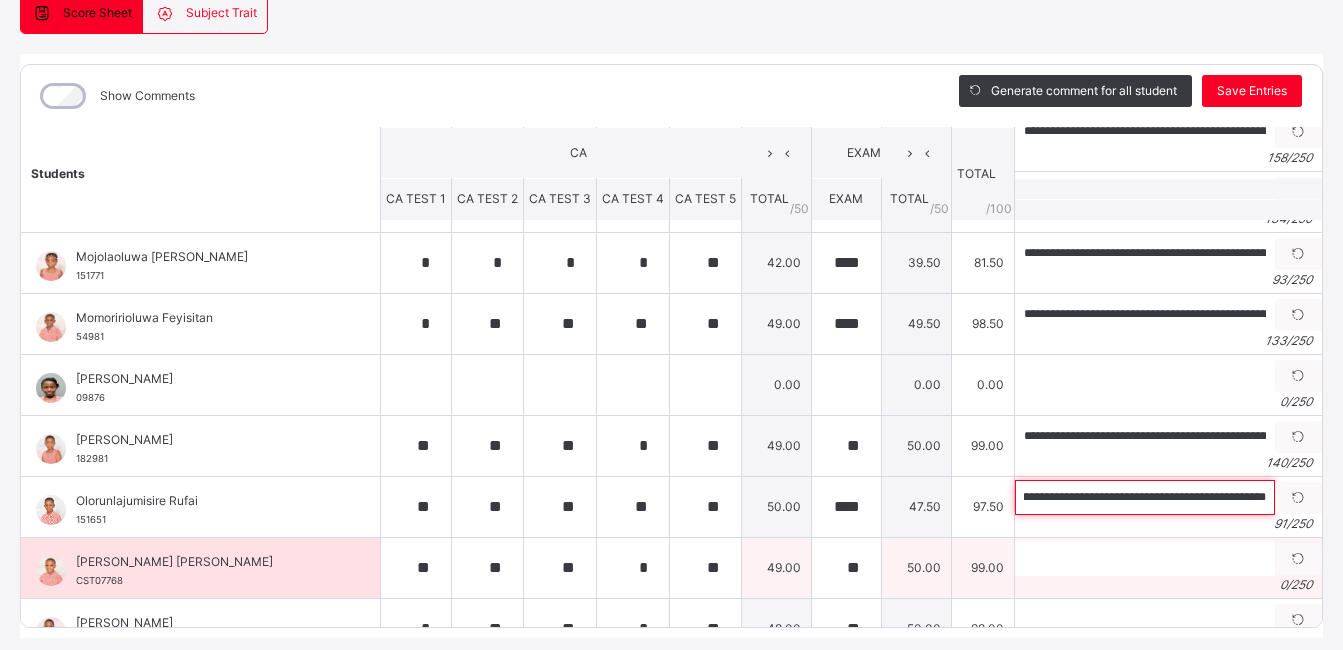 type on "**********" 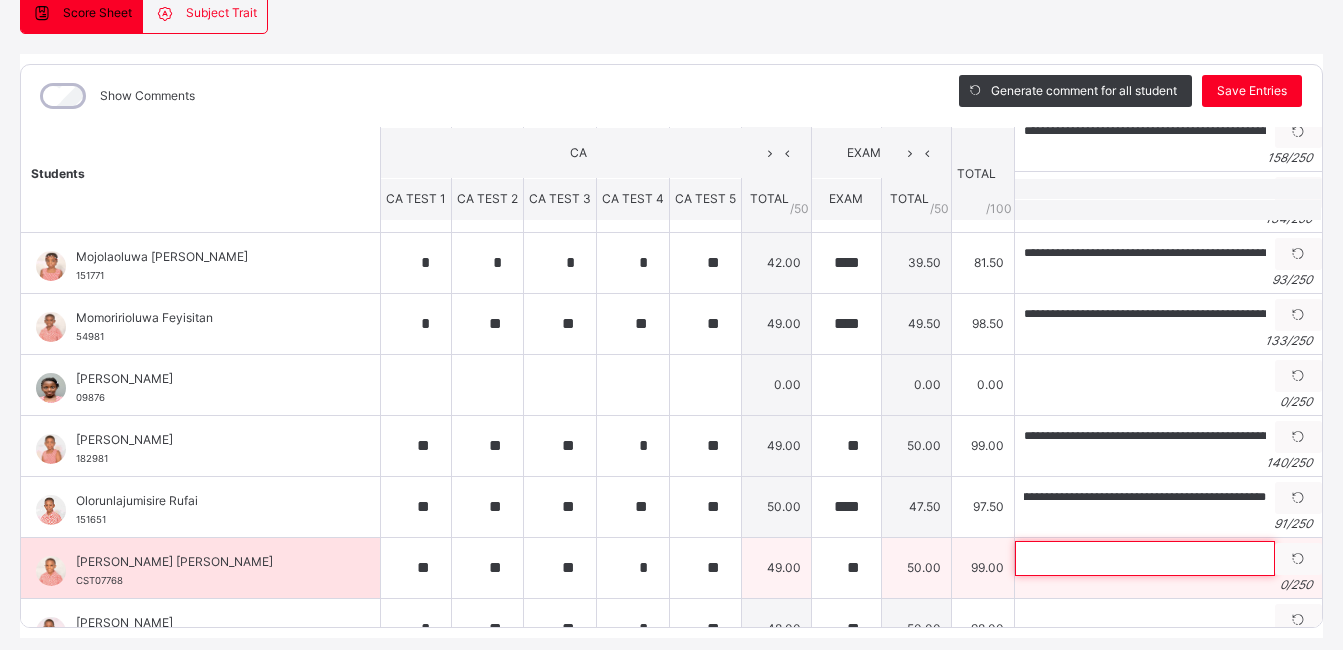 click at bounding box center [1145, 558] 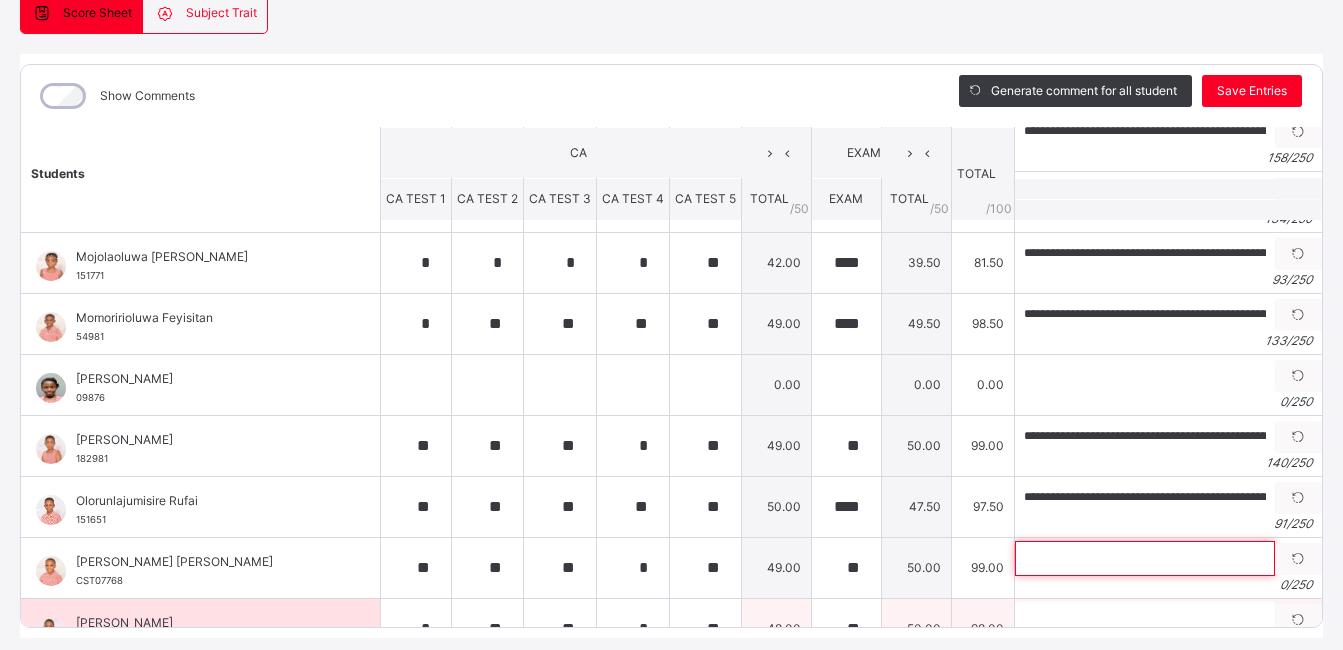 paste on "**********" 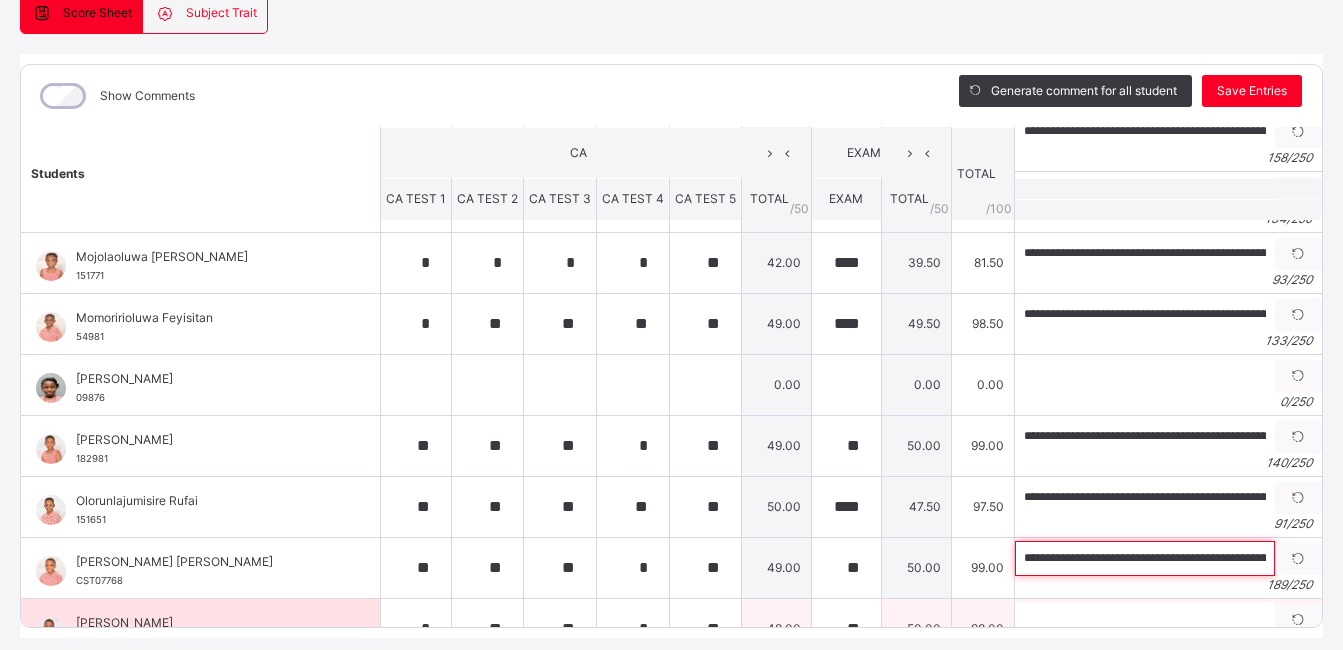 scroll, scrollTop: 0, scrollLeft: 854, axis: horizontal 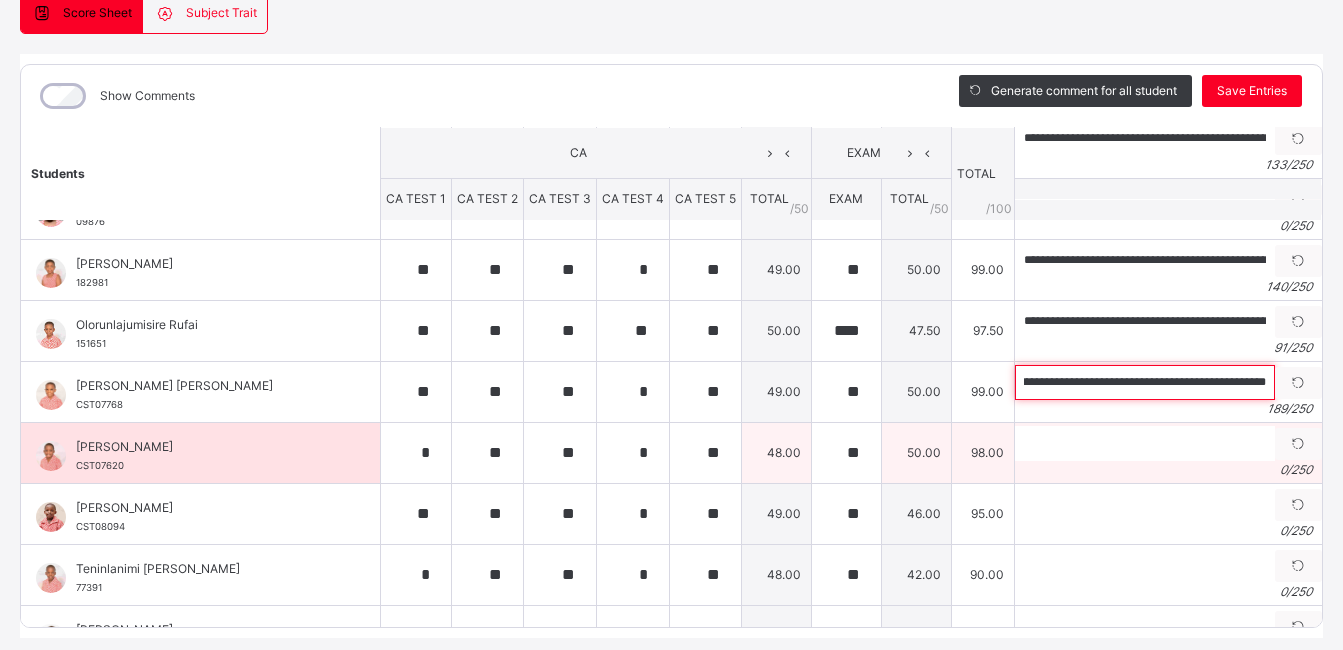 type on "**********" 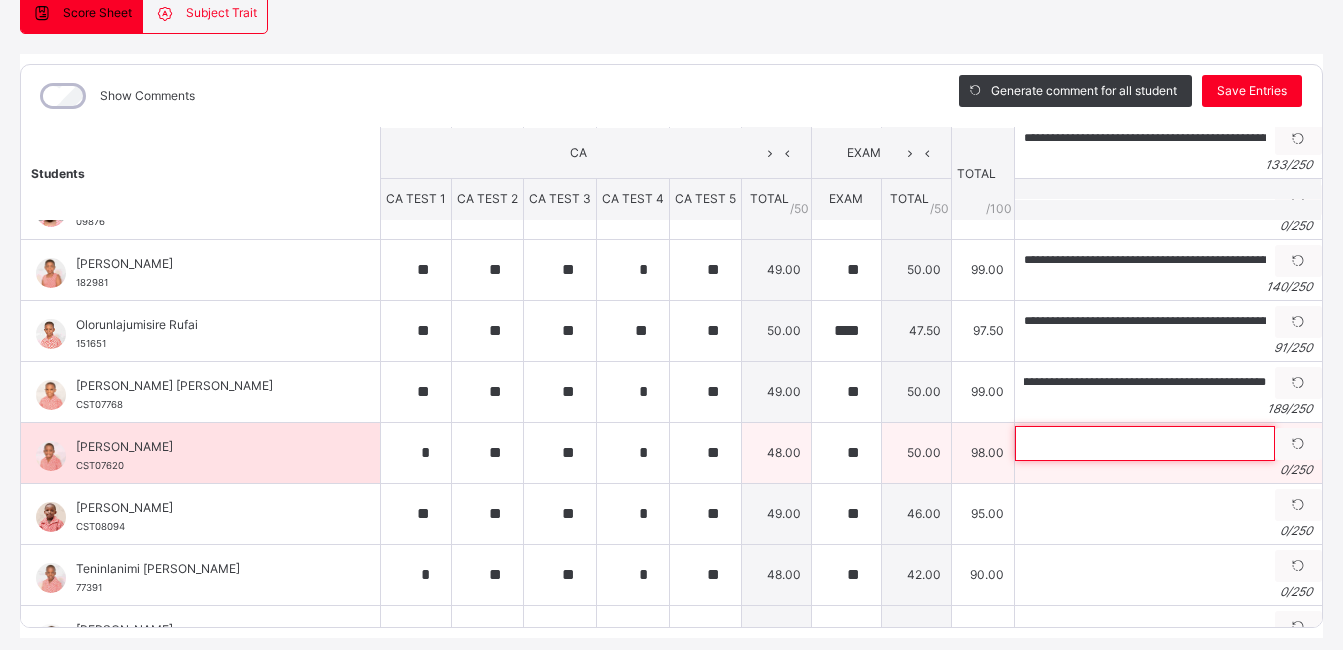 click at bounding box center (1145, 443) 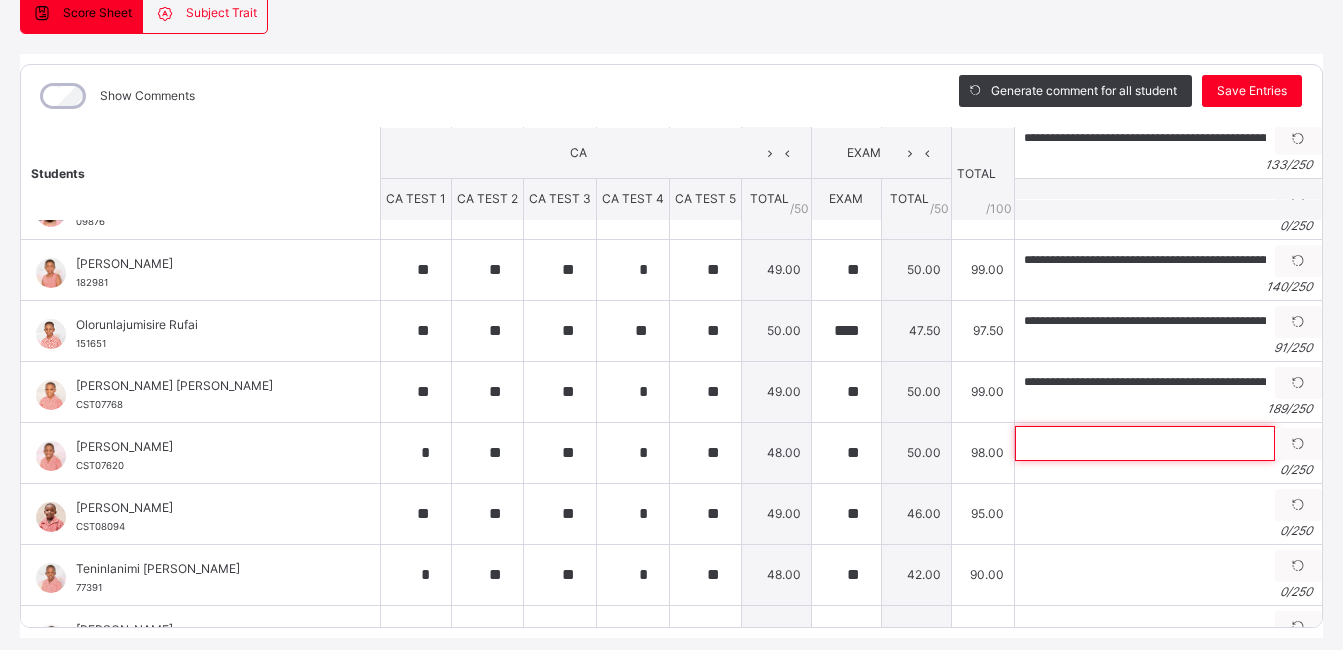 paste on "**********" 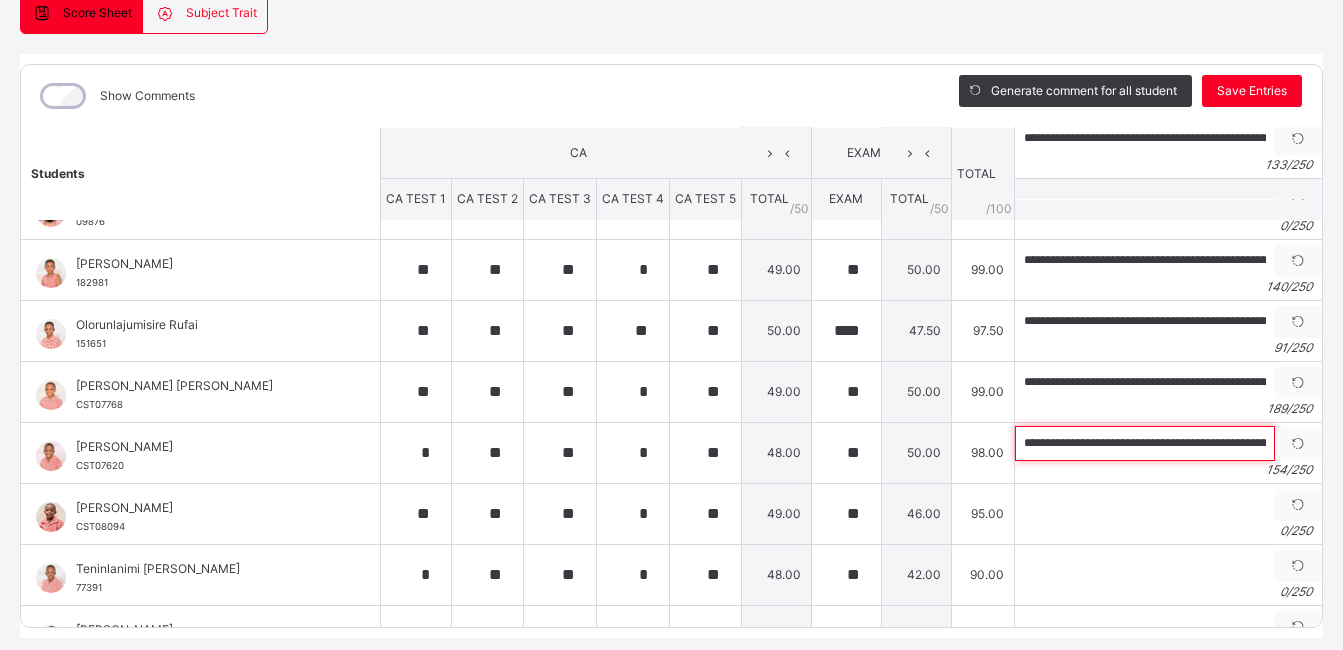 scroll, scrollTop: 0, scrollLeft: 660, axis: horizontal 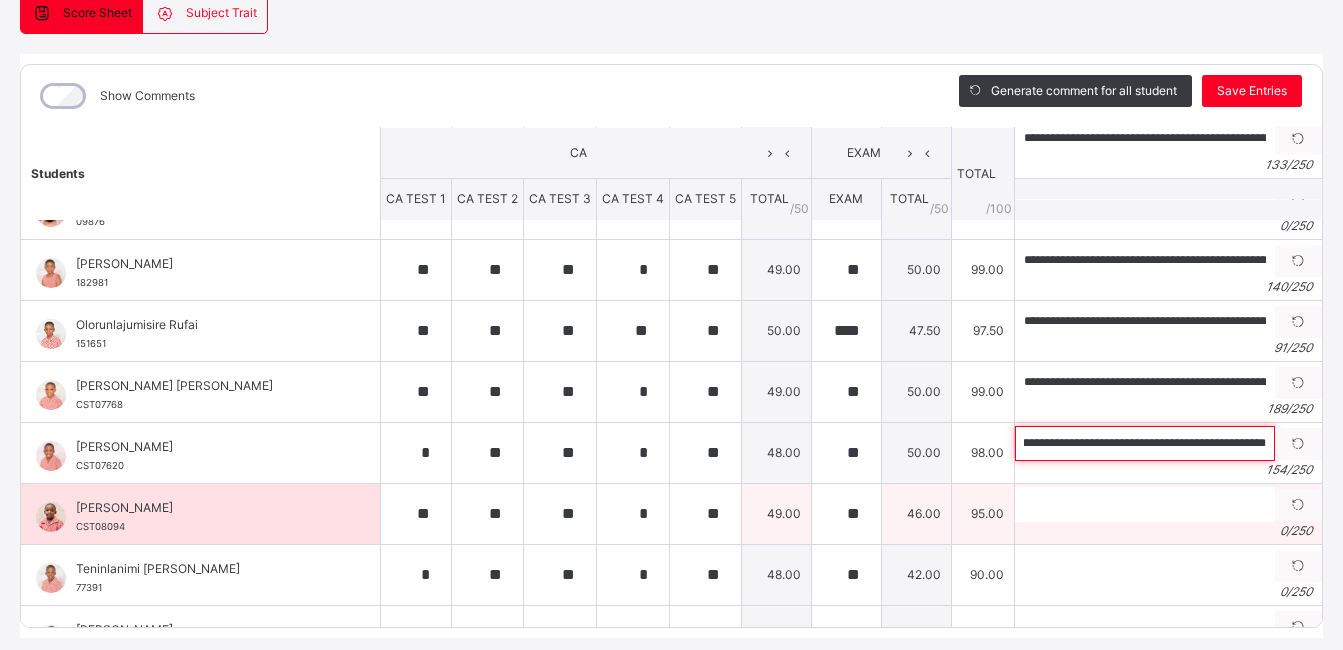 type on "**********" 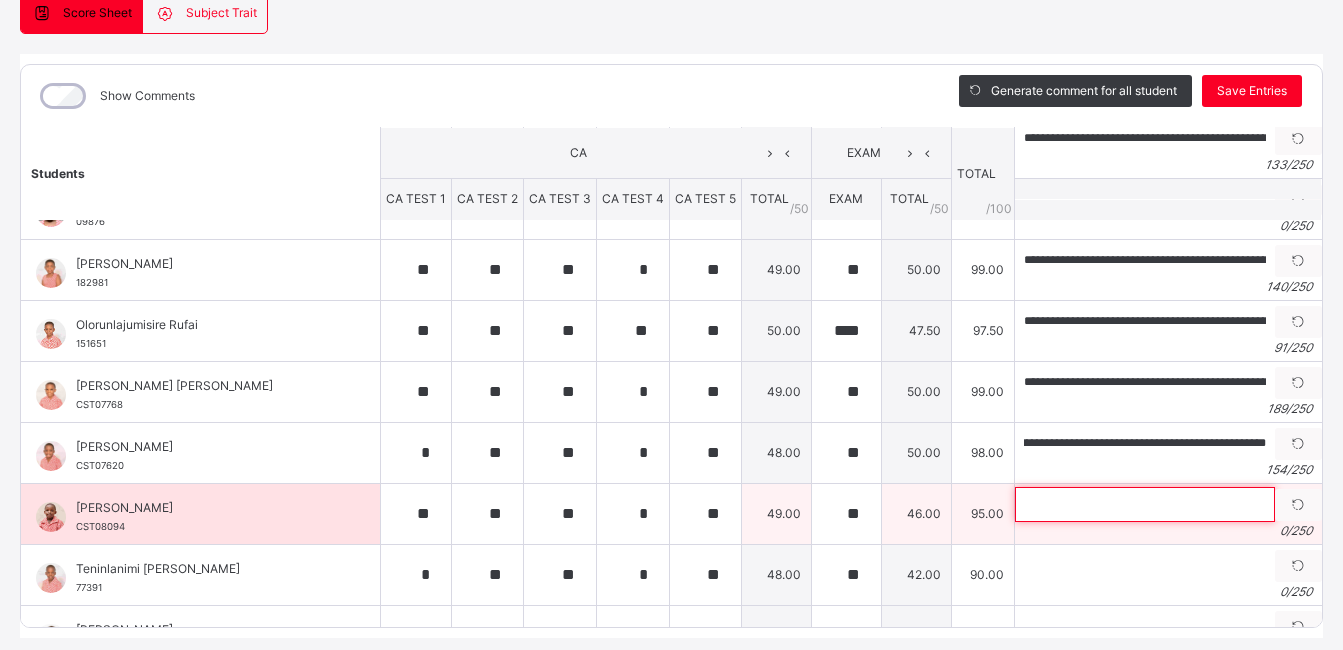 click at bounding box center (1145, 504) 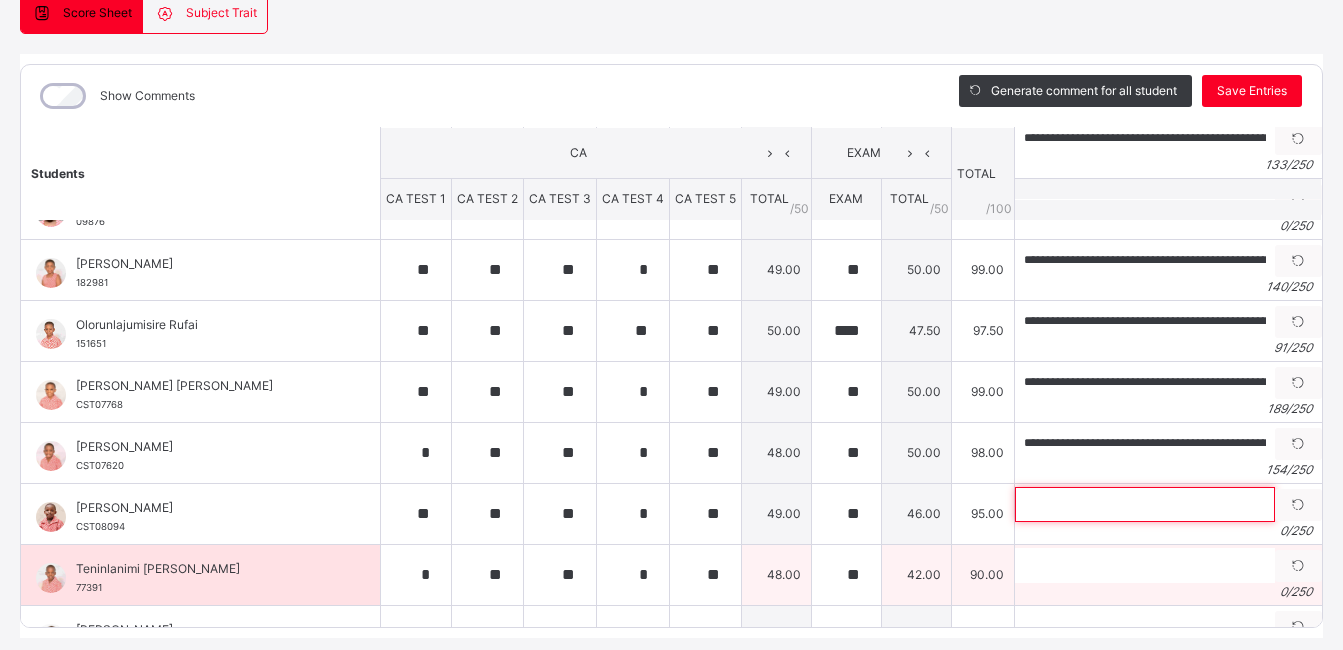 paste on "**********" 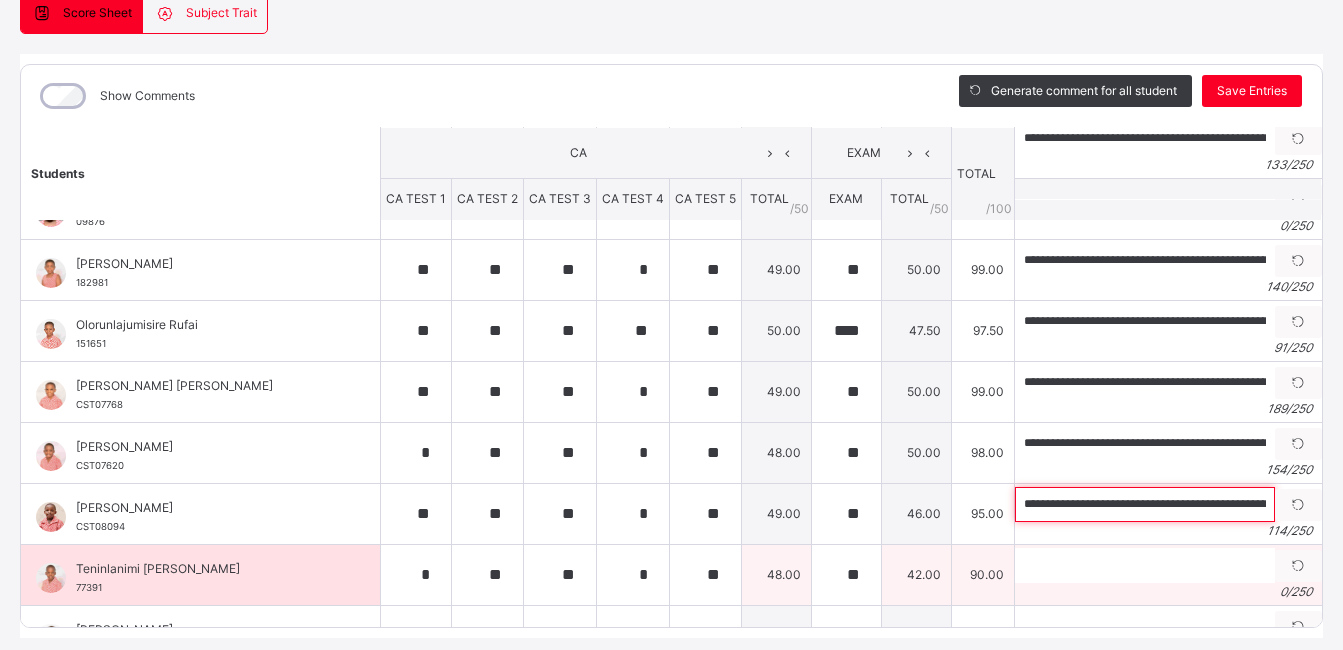 scroll, scrollTop: 0, scrollLeft: 414, axis: horizontal 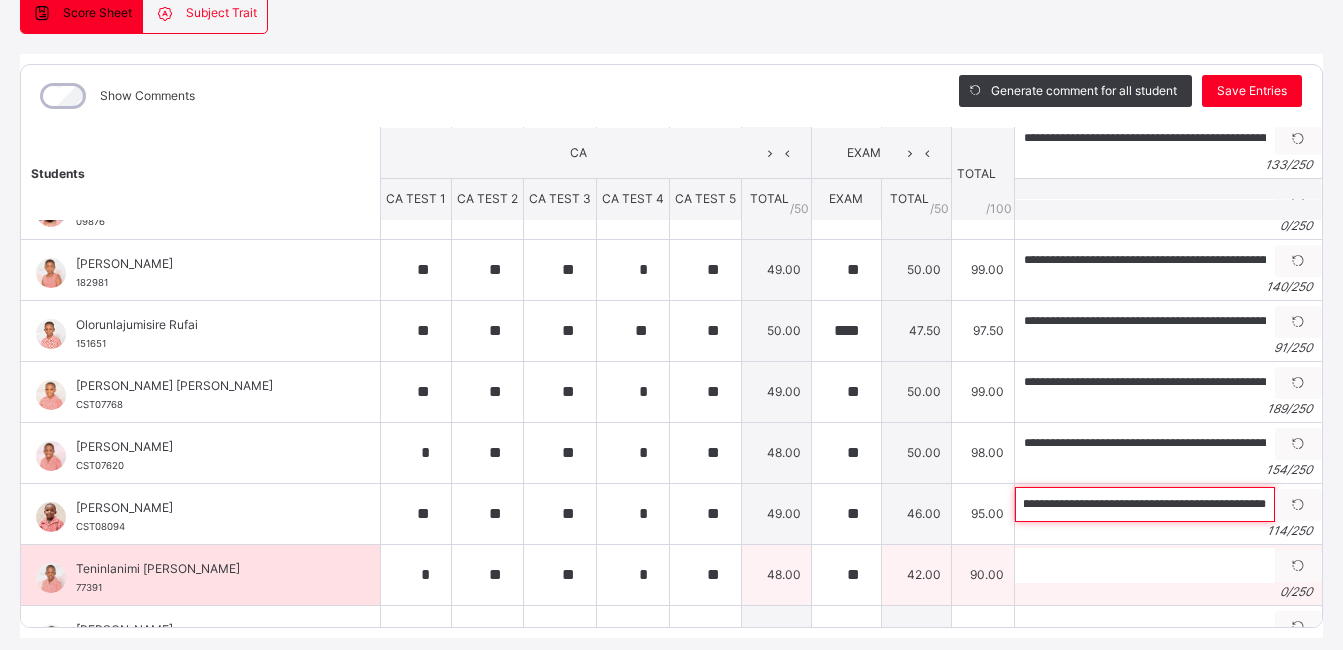 type on "**********" 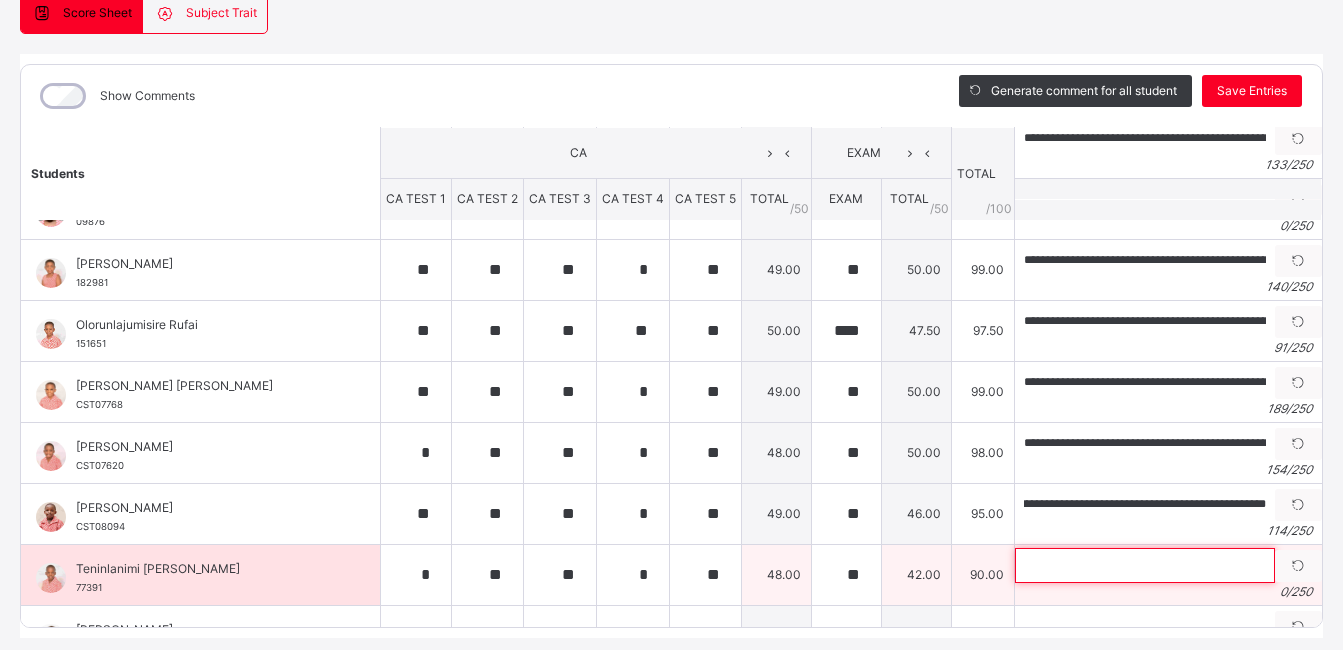 click at bounding box center (1145, 565) 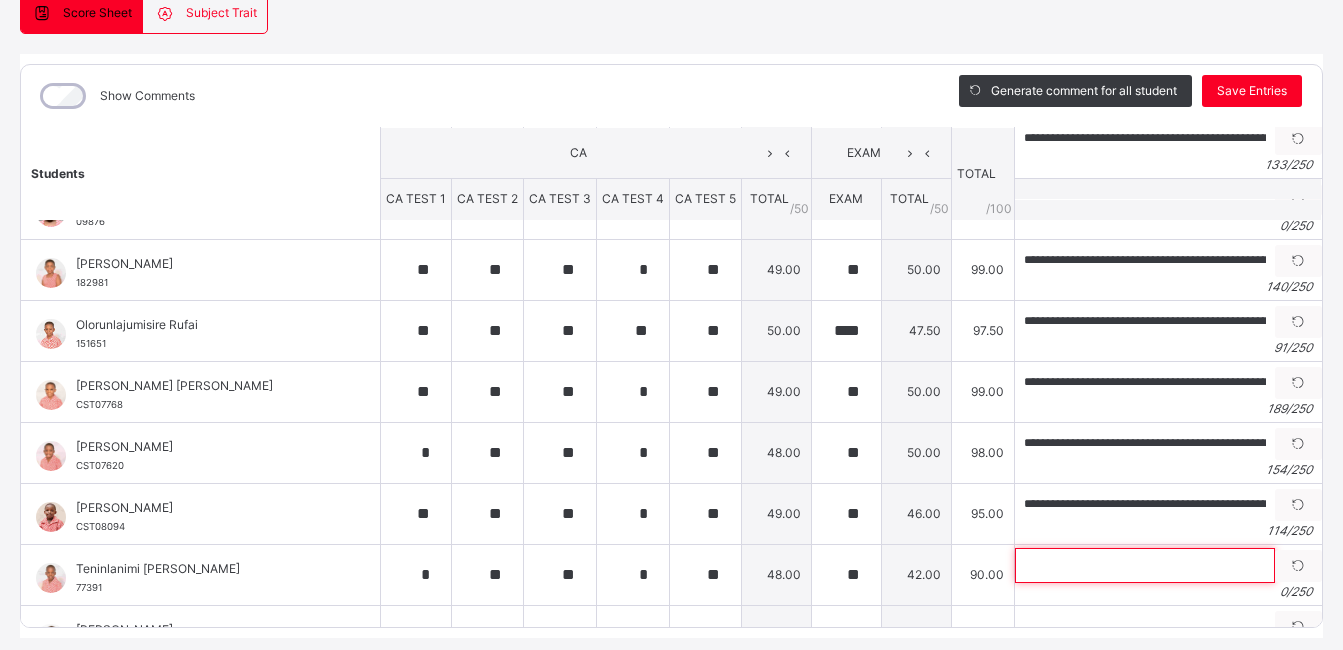 scroll, scrollTop: 707, scrollLeft: 0, axis: vertical 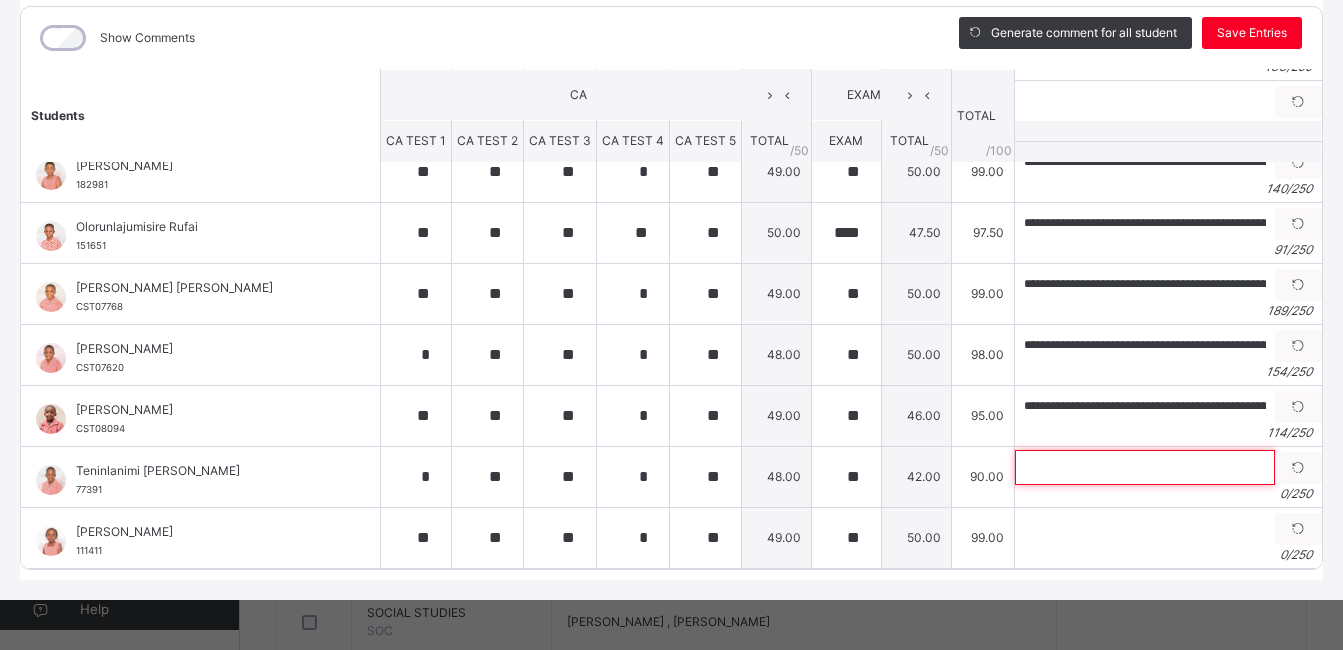 paste on "**********" 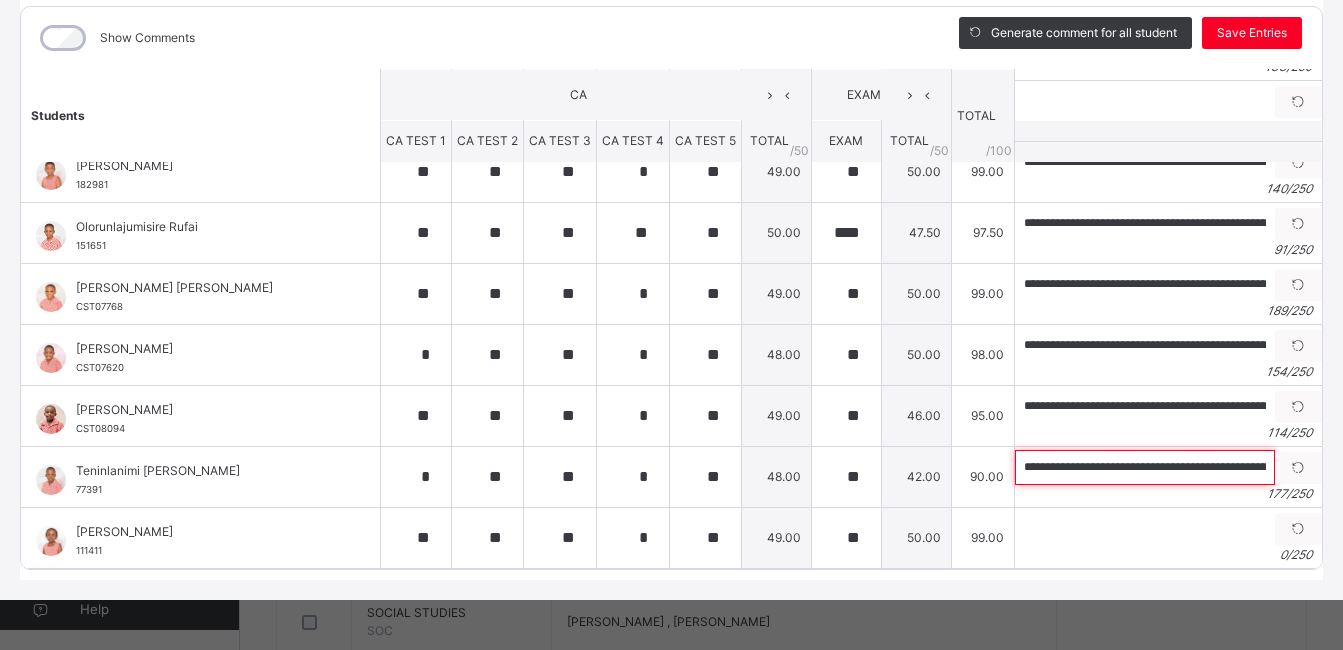 scroll, scrollTop: 0, scrollLeft: 759, axis: horizontal 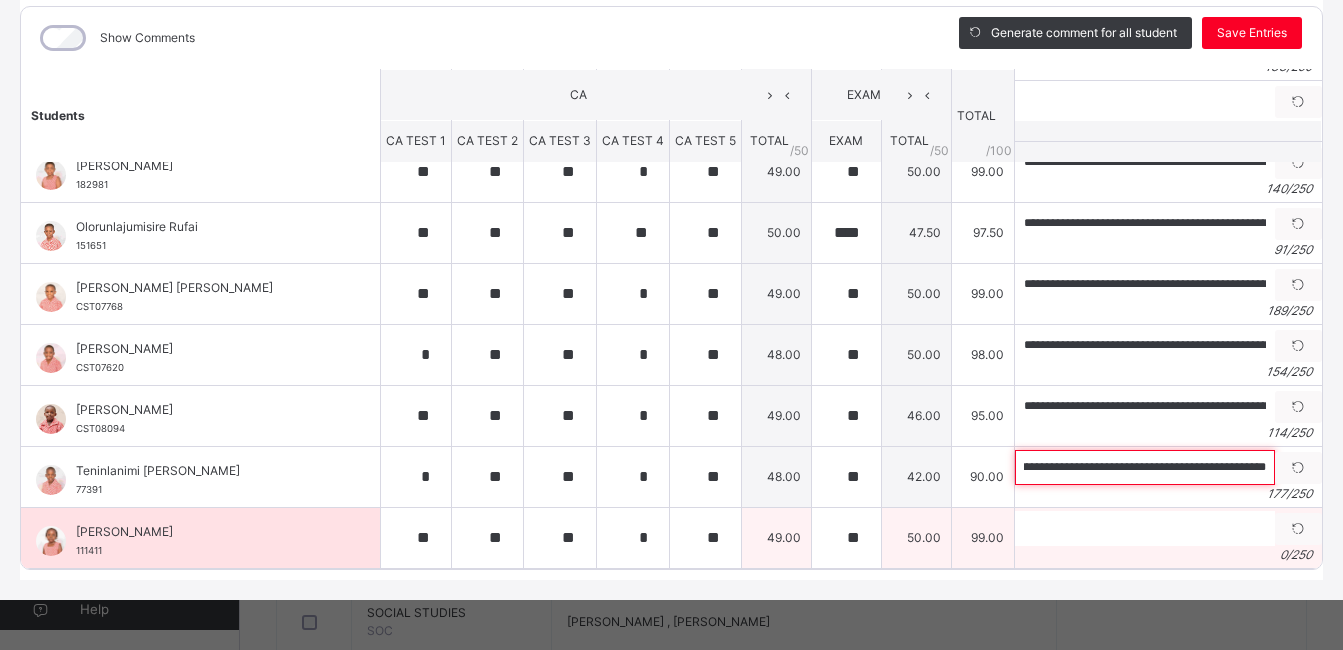 type on "**********" 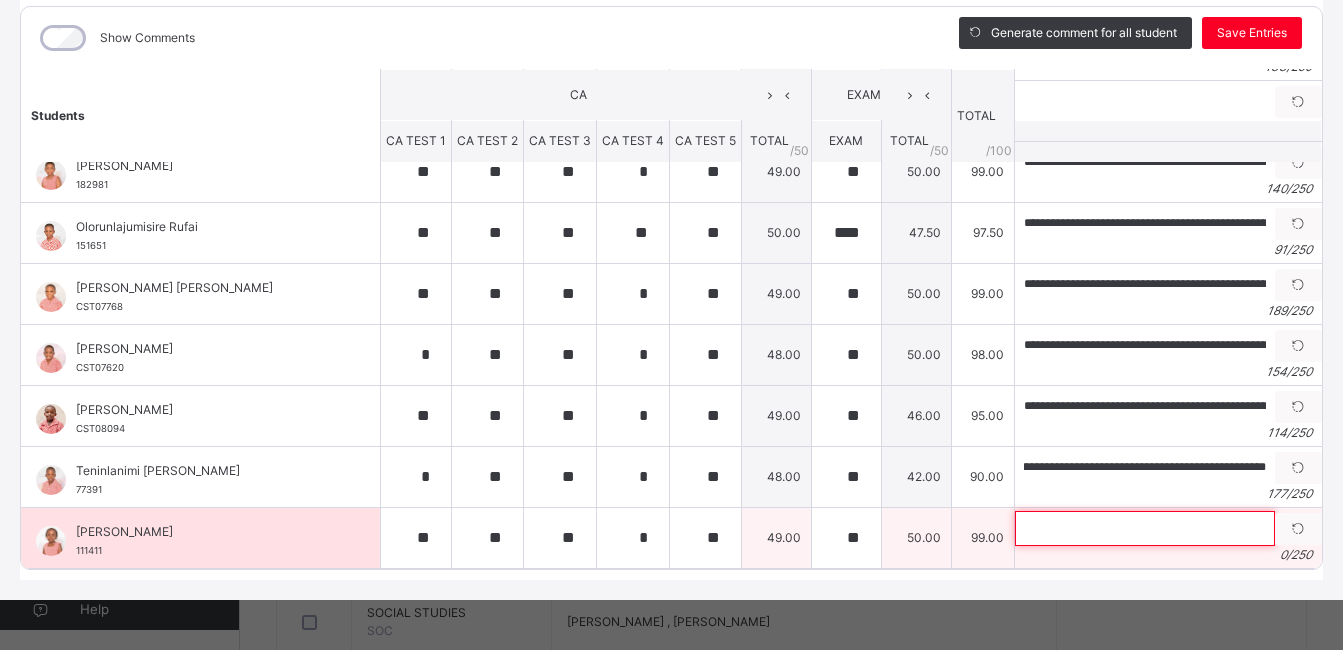 click at bounding box center [1145, 528] 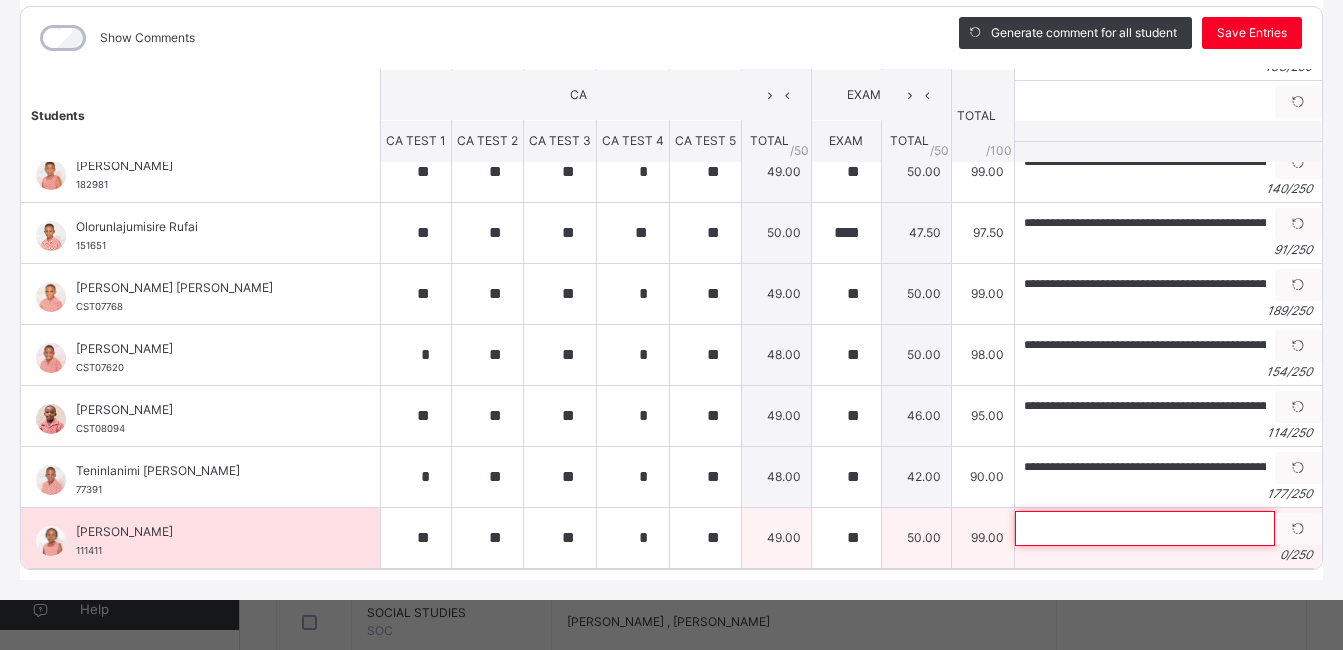 paste on "**********" 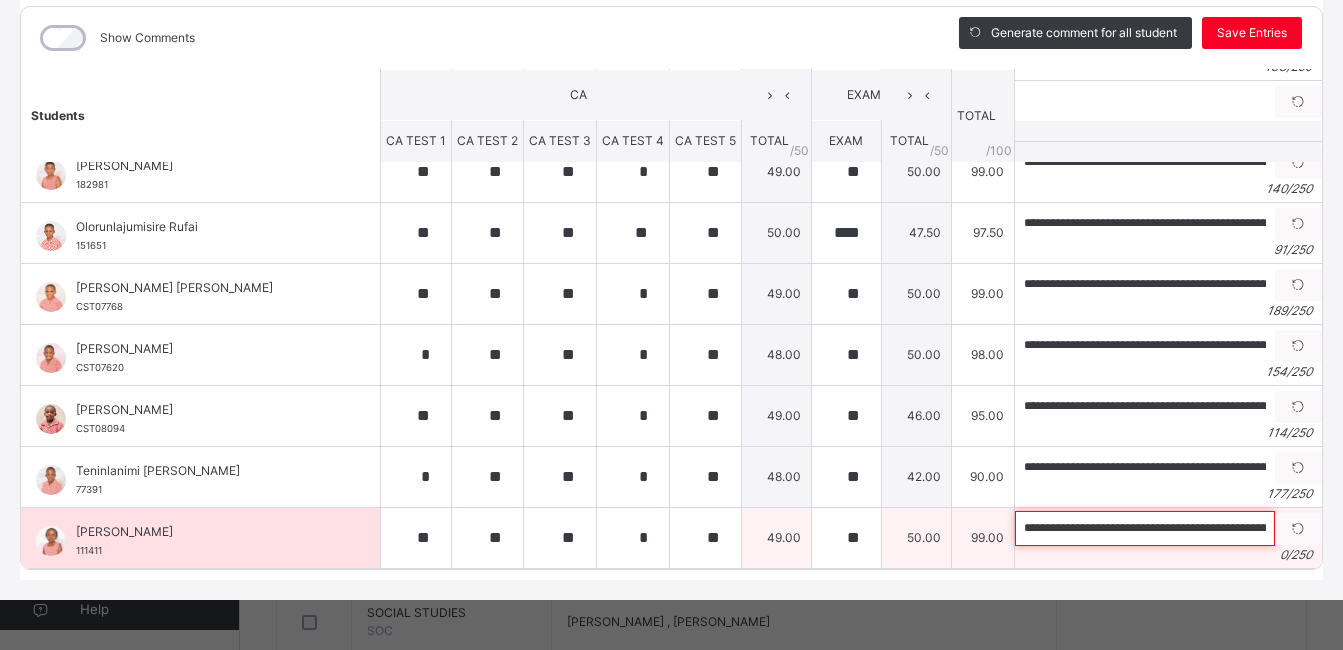 scroll, scrollTop: 0, scrollLeft: 853, axis: horizontal 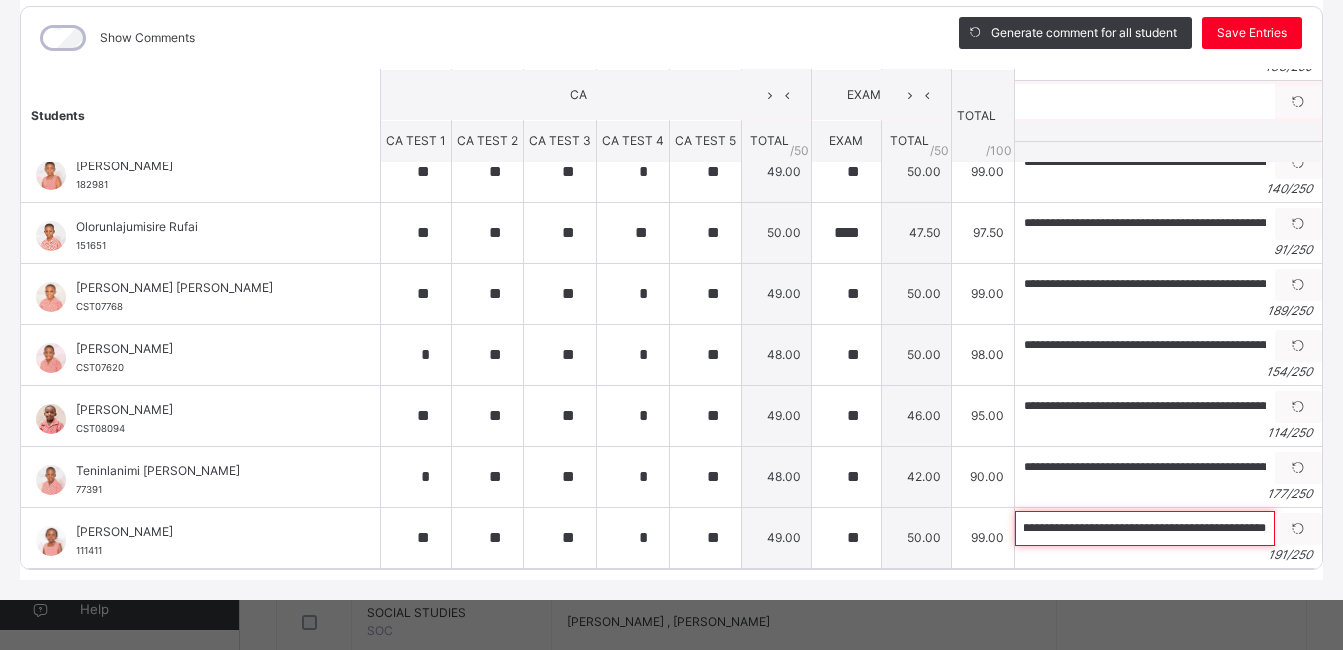 type on "**********" 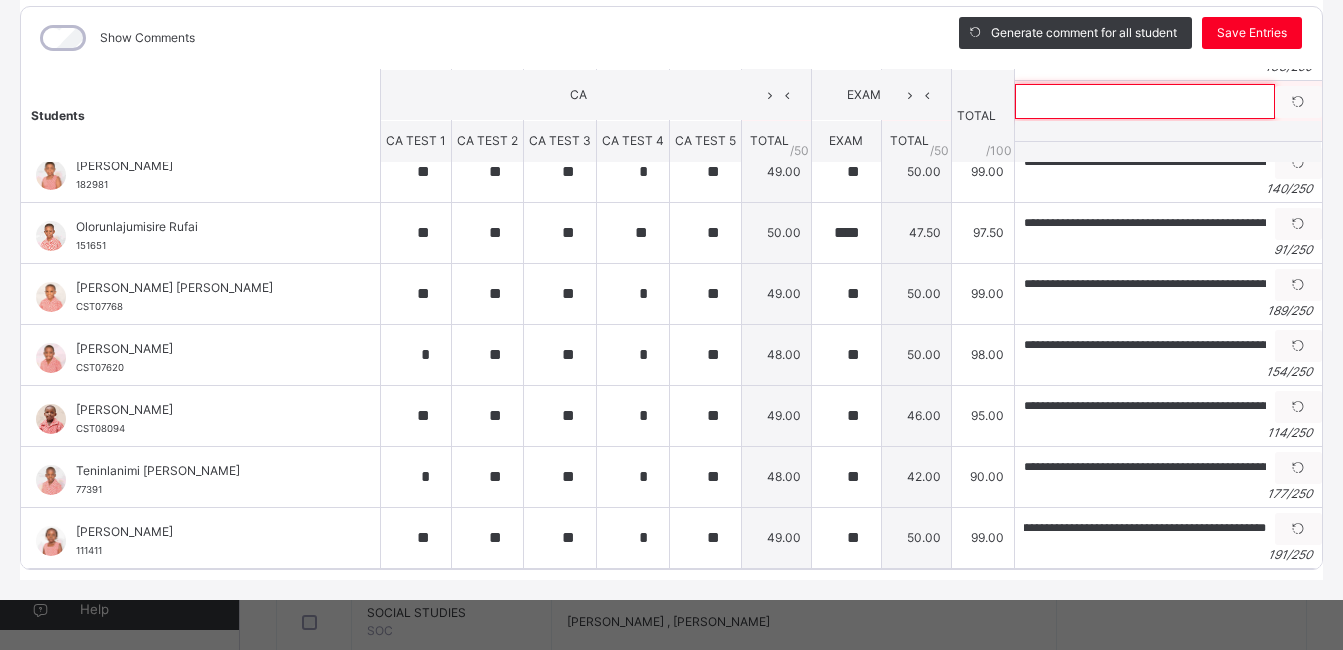 click at bounding box center [1145, 101] 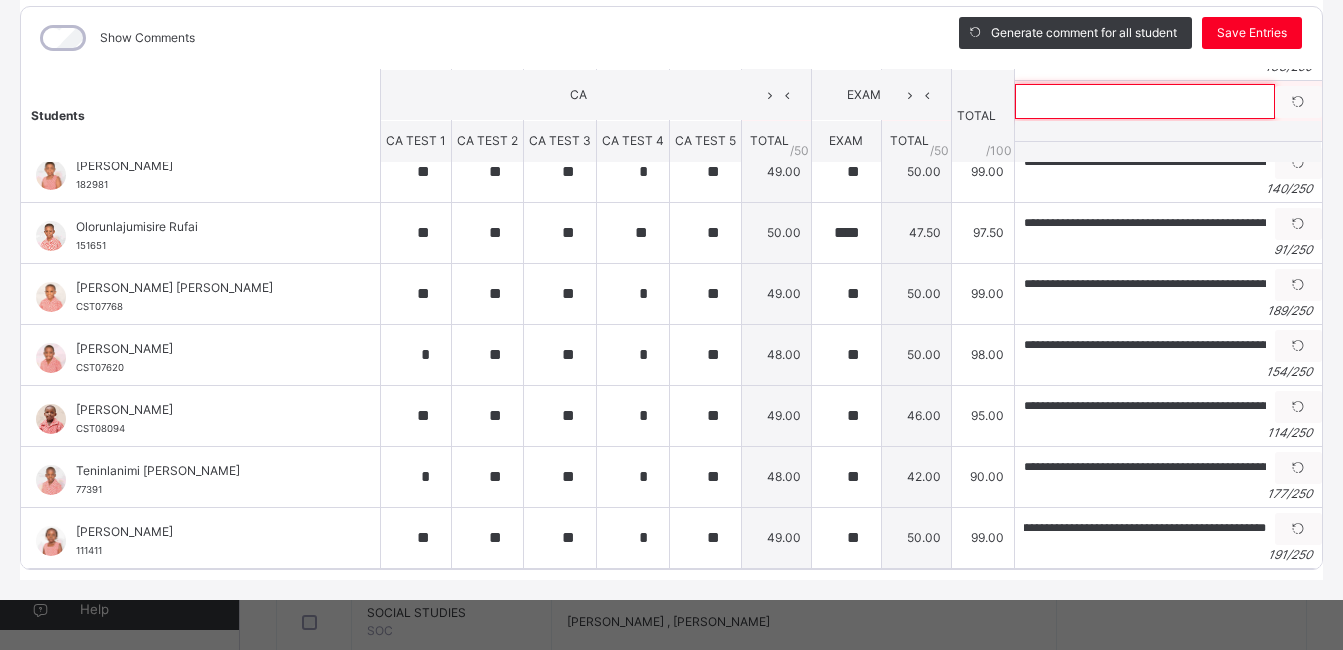 scroll, scrollTop: 0, scrollLeft: 0, axis: both 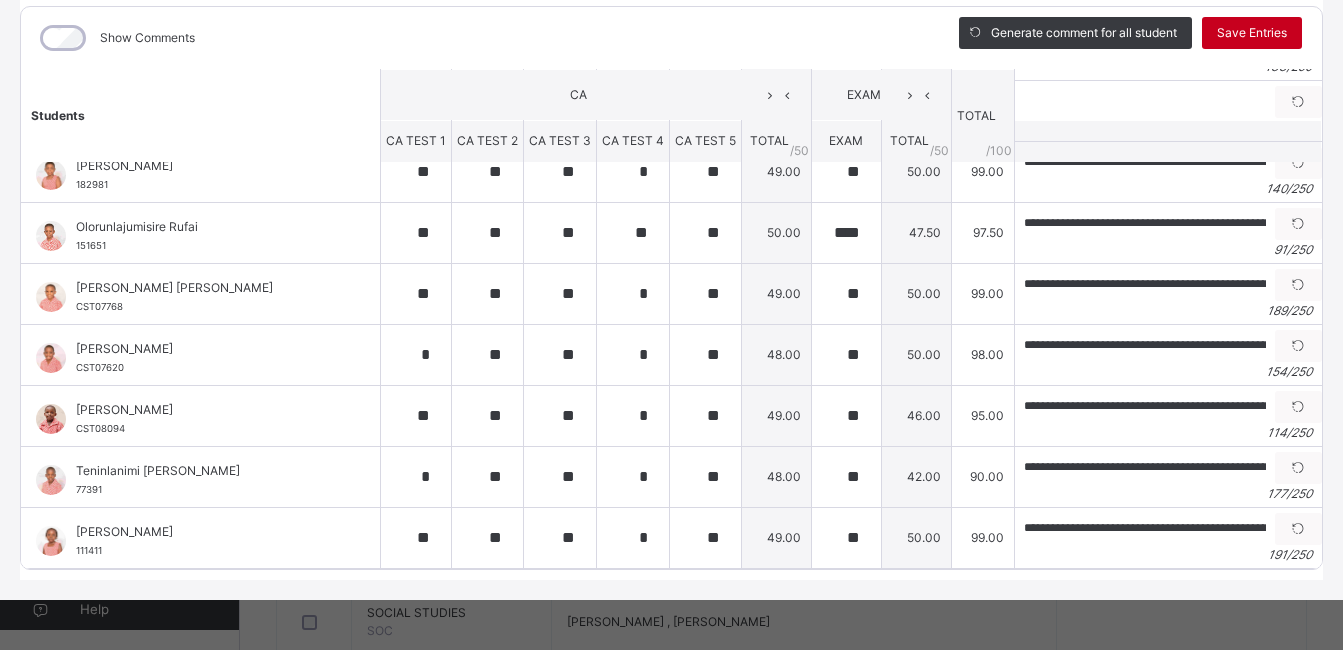 click on "Save Entries" at bounding box center [1252, 33] 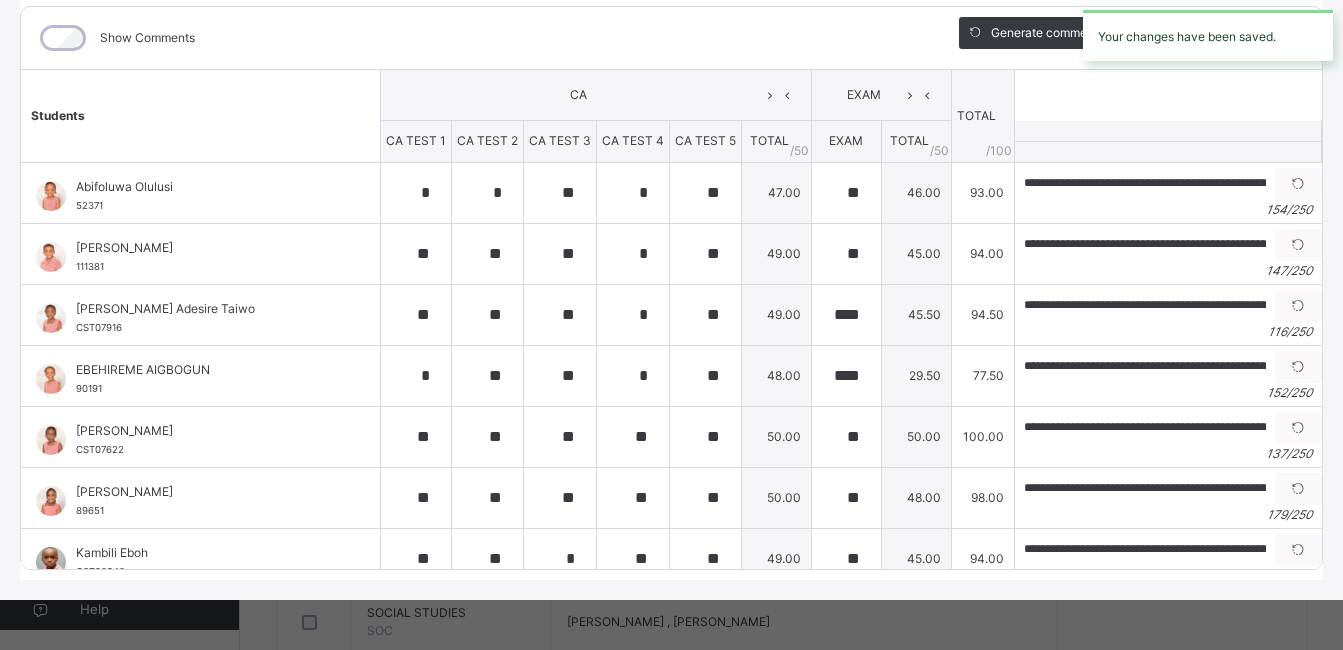 type on "*" 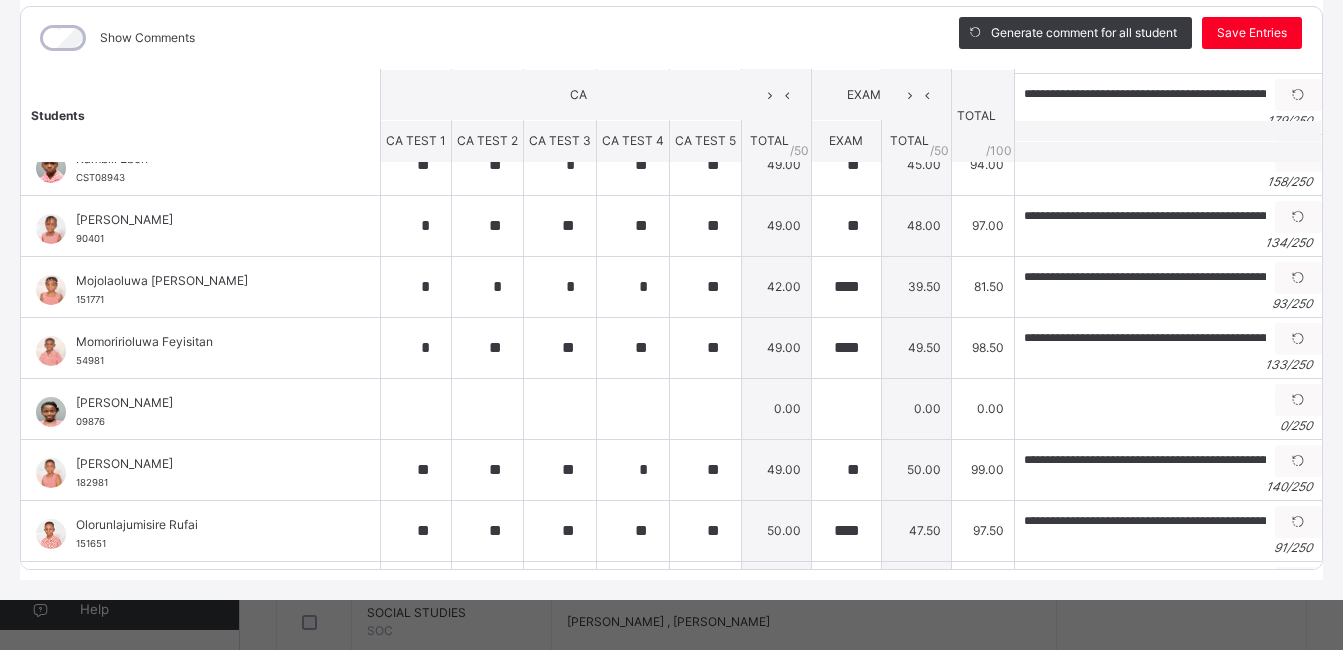 scroll, scrollTop: 623, scrollLeft: 0, axis: vertical 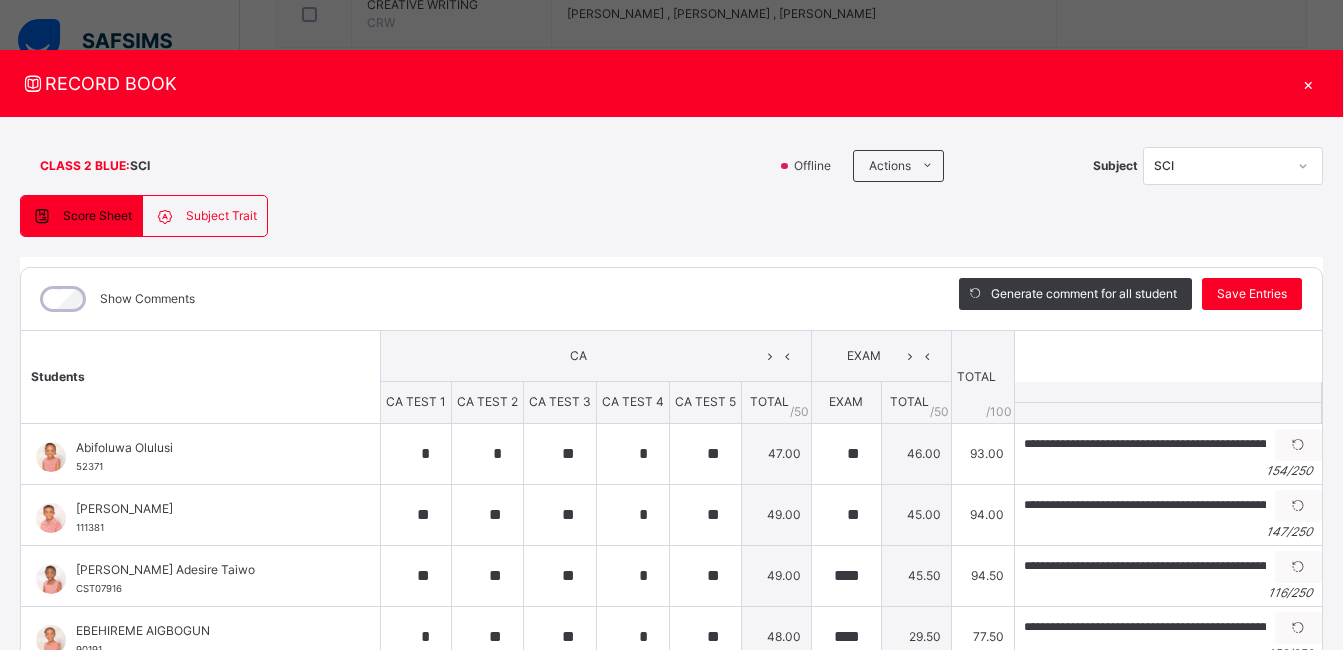 click on "×" at bounding box center (1308, 83) 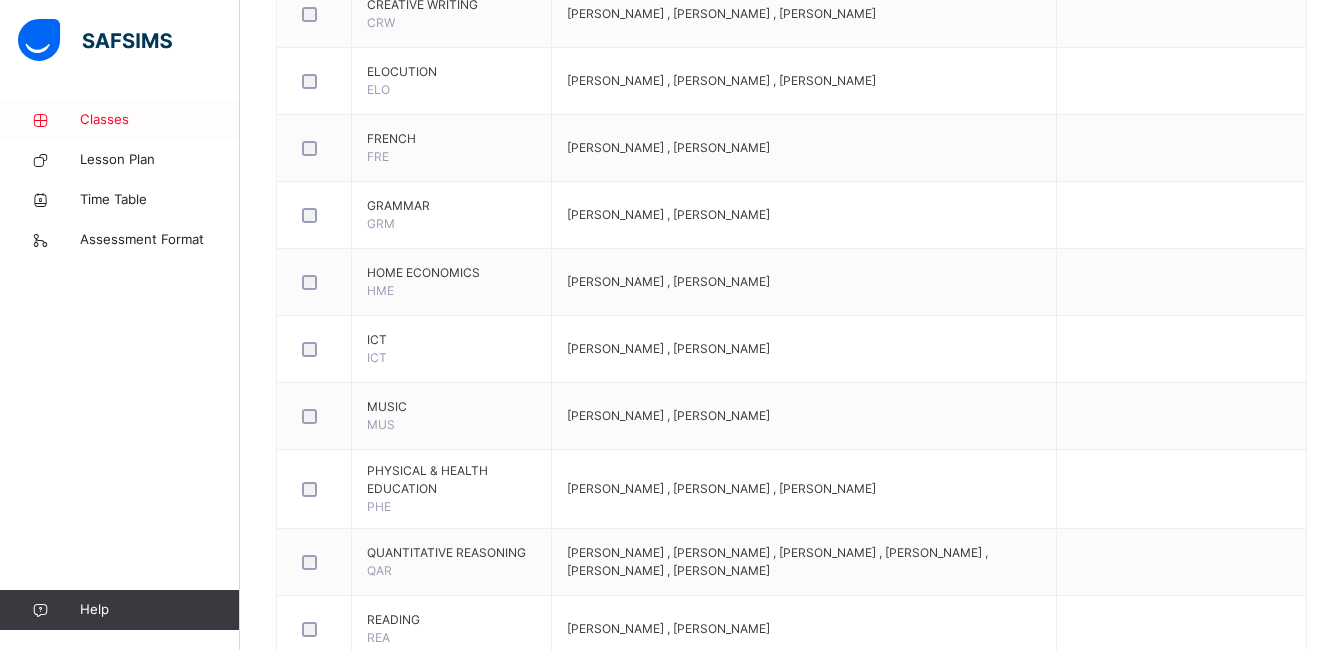 click on "Classes" at bounding box center (160, 120) 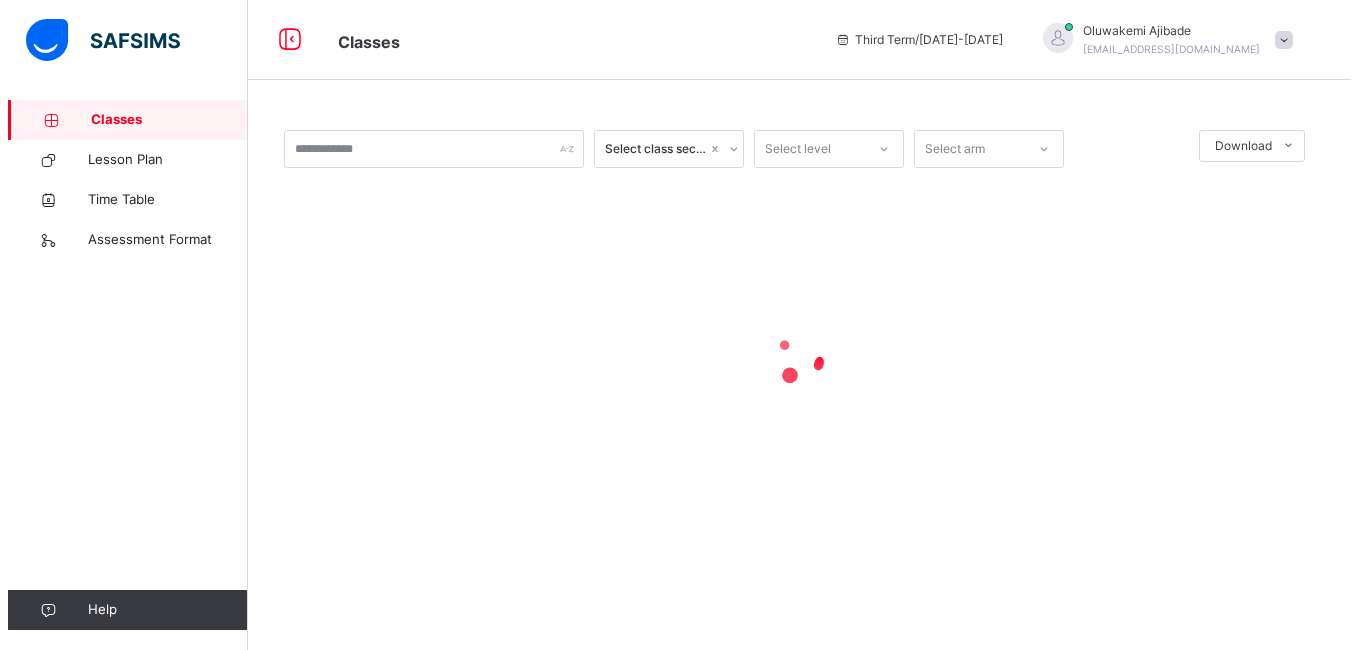 scroll, scrollTop: 0, scrollLeft: 0, axis: both 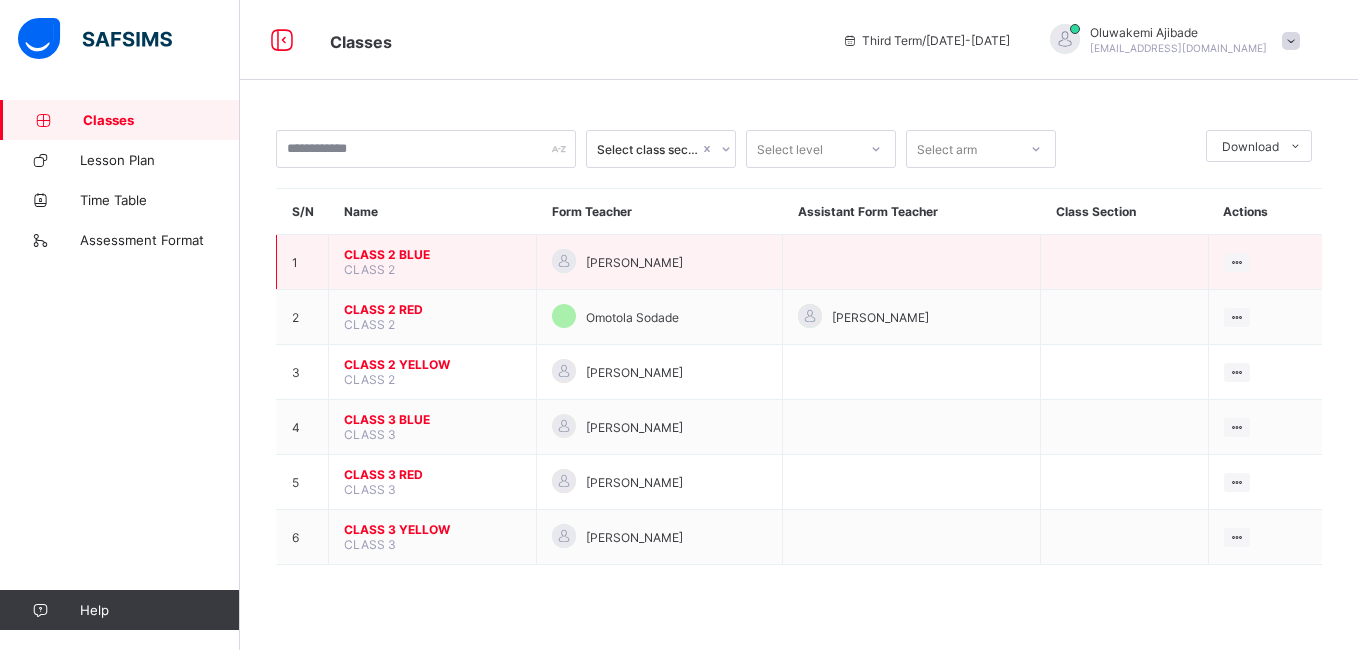 click on "[PERSON_NAME]" at bounding box center (634, 262) 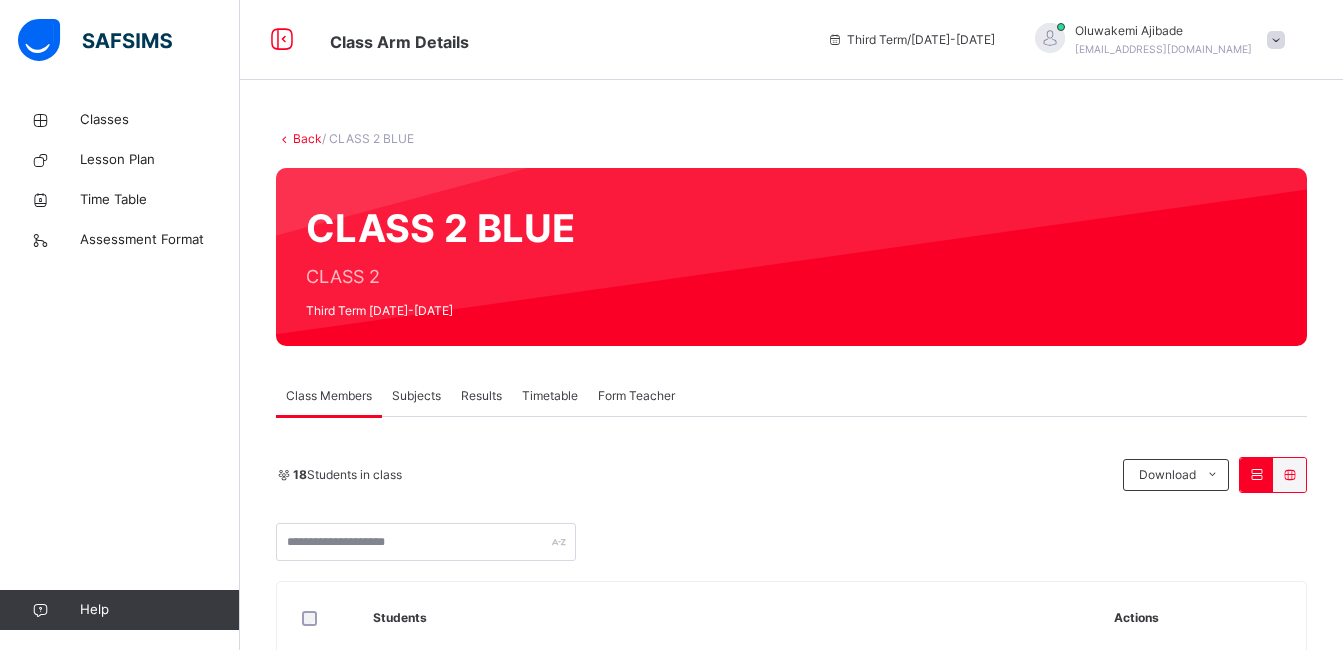 click on "Subjects" at bounding box center [416, 396] 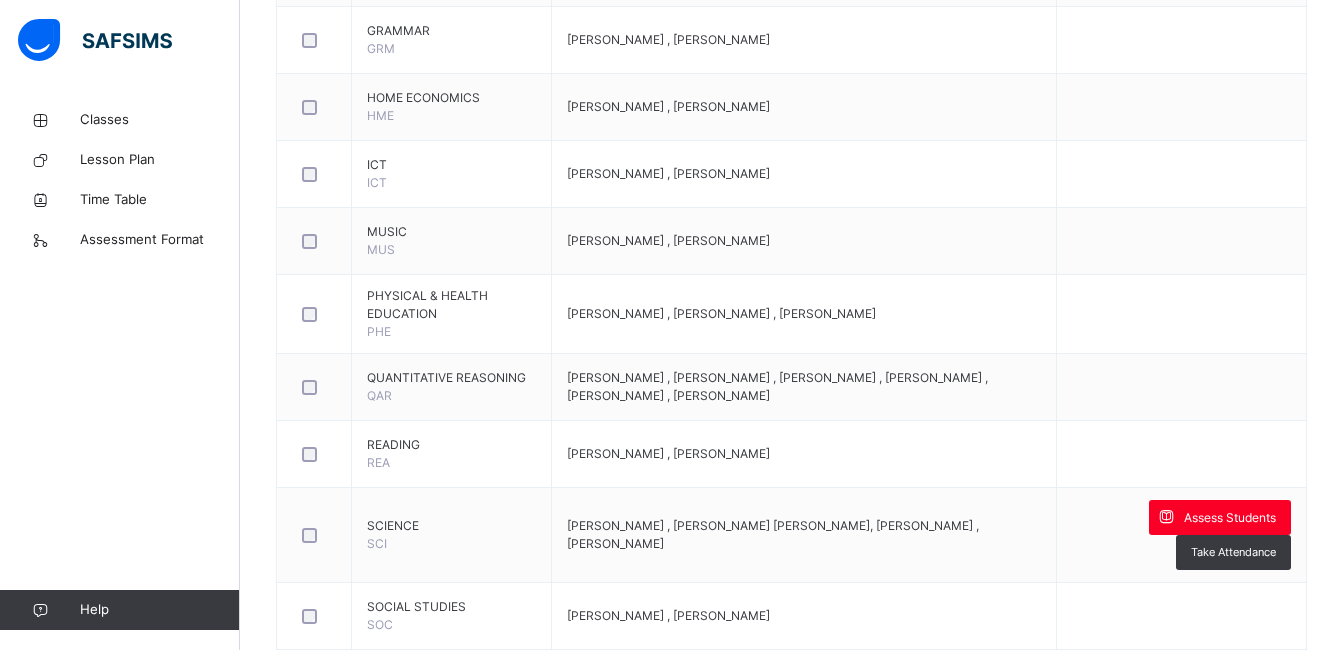 scroll, scrollTop: 1018, scrollLeft: 0, axis: vertical 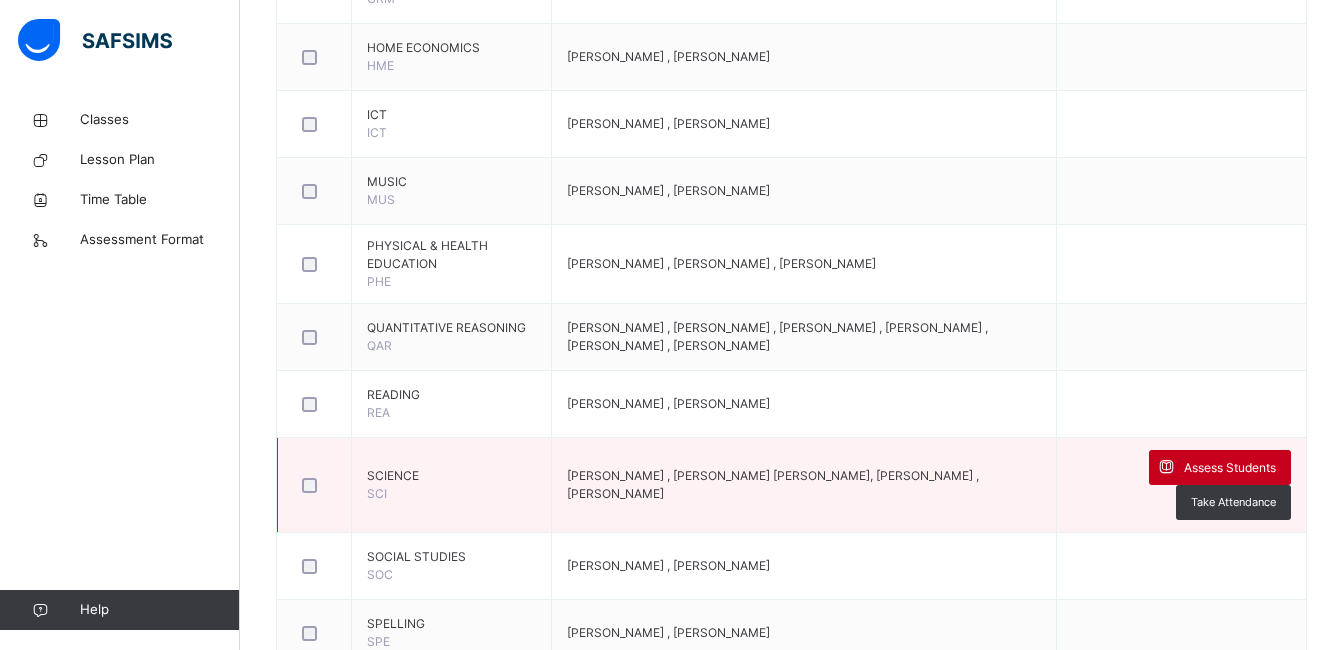 click on "Assess Students" at bounding box center [1230, 468] 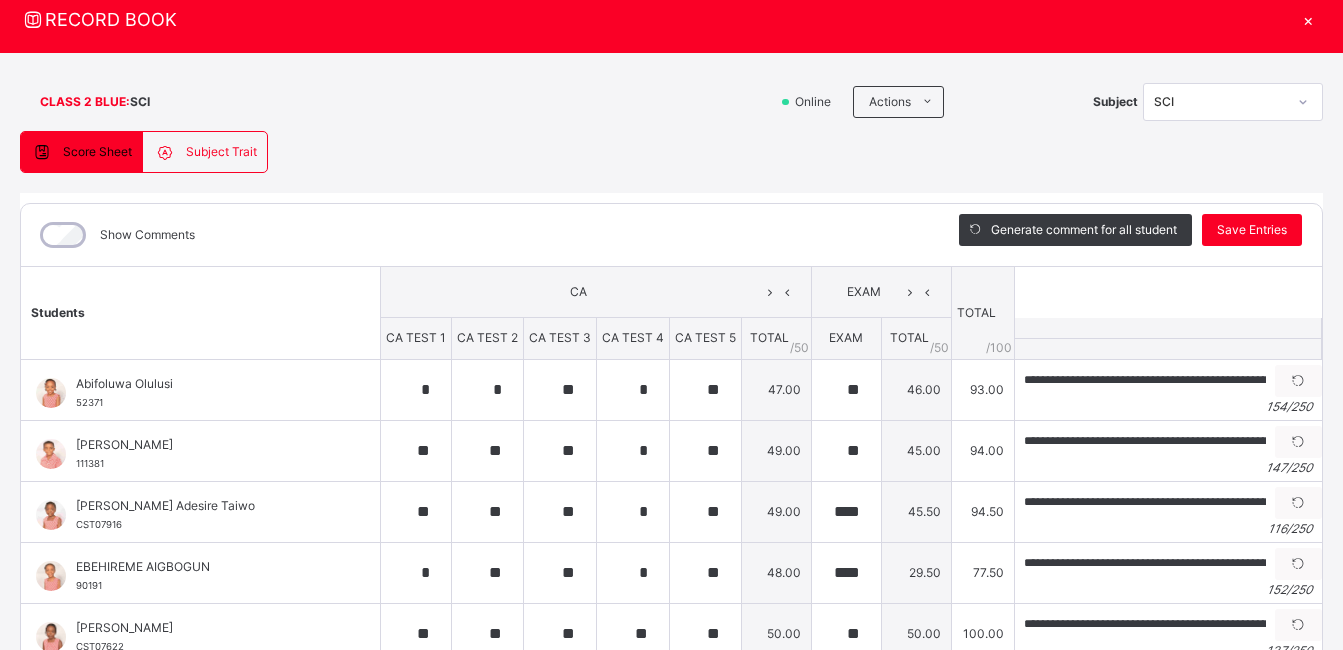 scroll, scrollTop: 261, scrollLeft: 0, axis: vertical 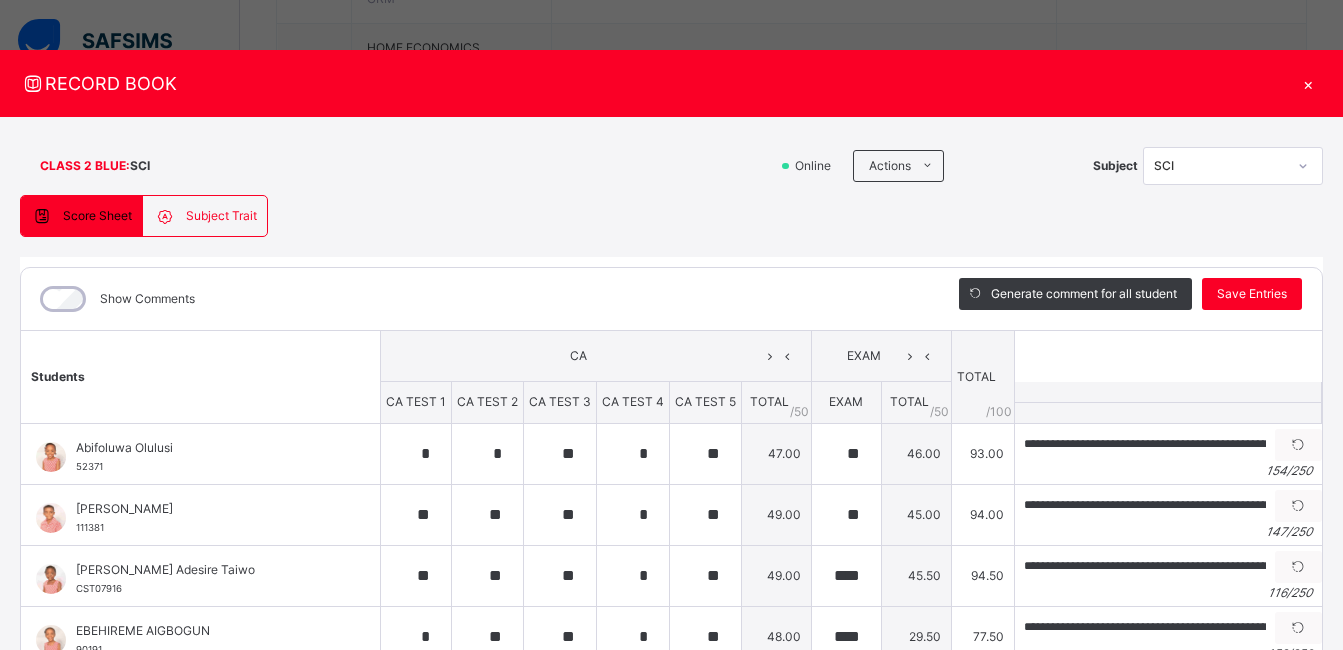 click on "×" at bounding box center [1308, 83] 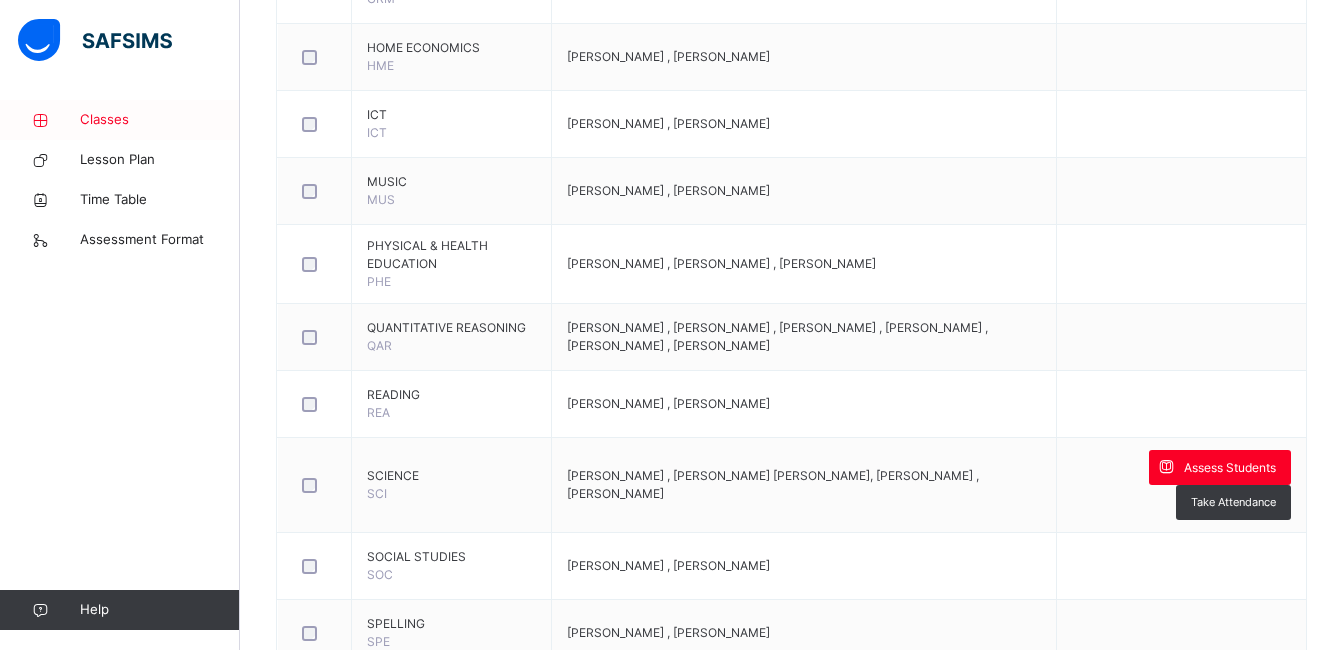 click on "Classes" at bounding box center (160, 120) 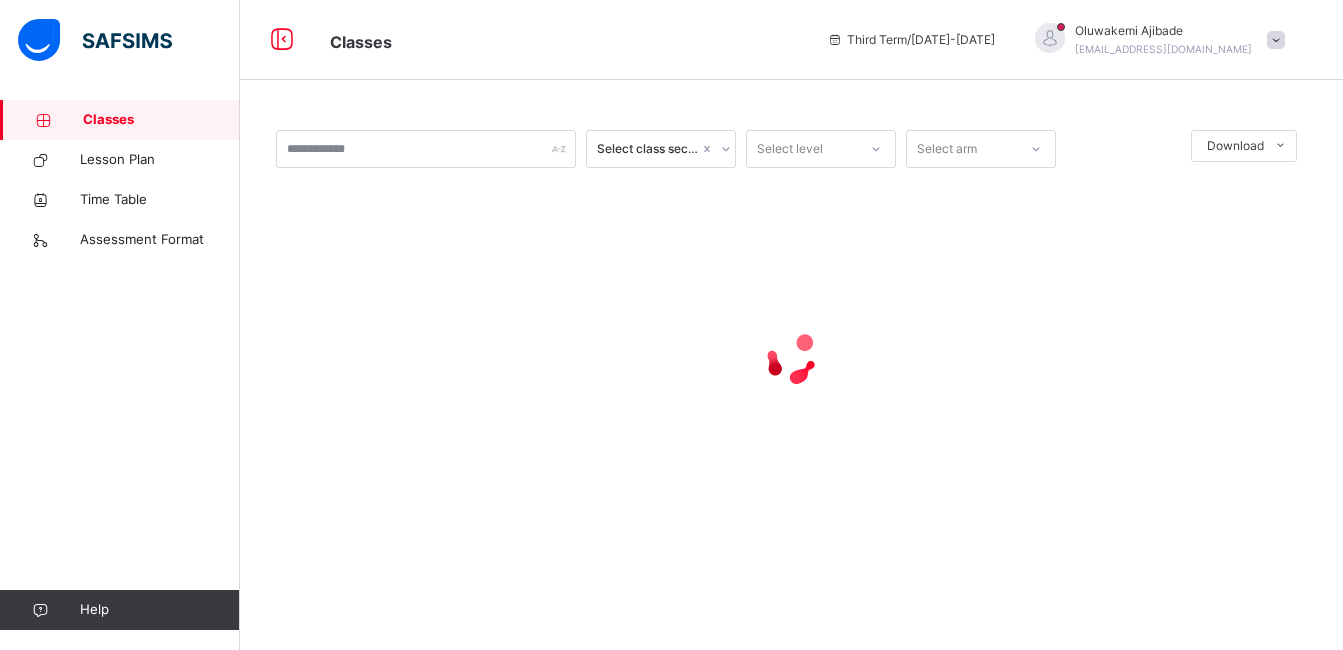 scroll, scrollTop: 0, scrollLeft: 0, axis: both 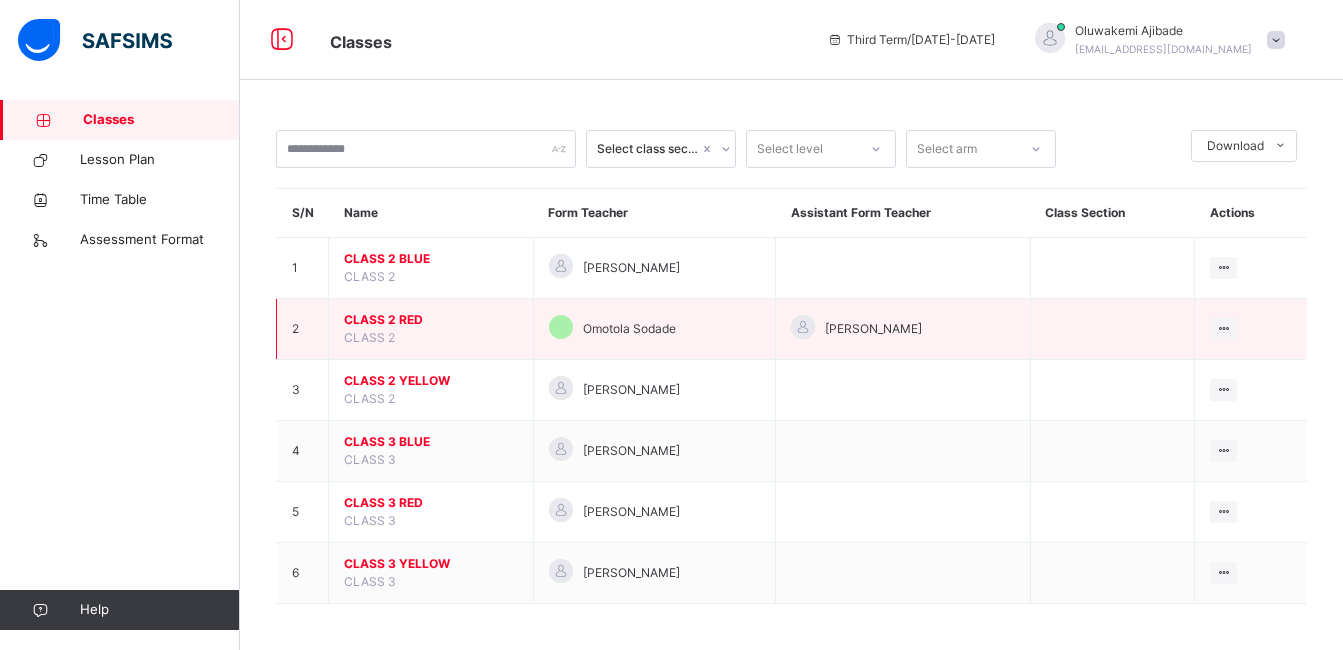 click on "CLASS 2   RED" at bounding box center [431, 320] 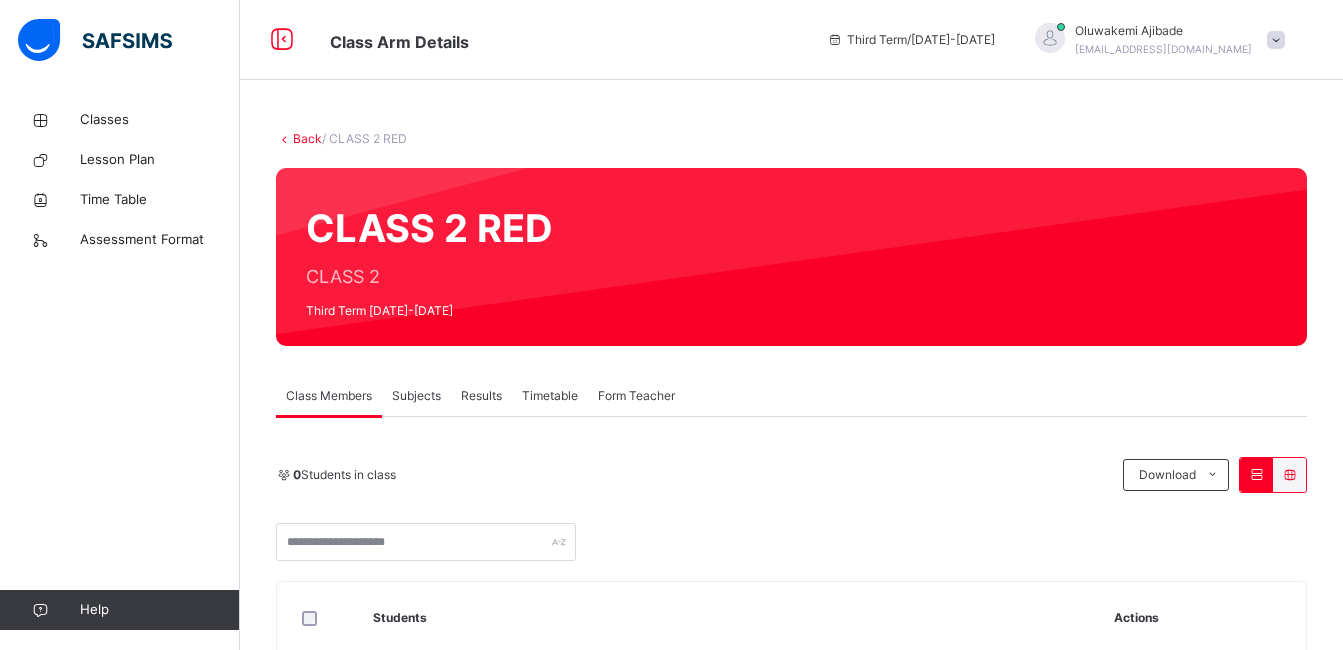 click on "Subjects" at bounding box center (416, 396) 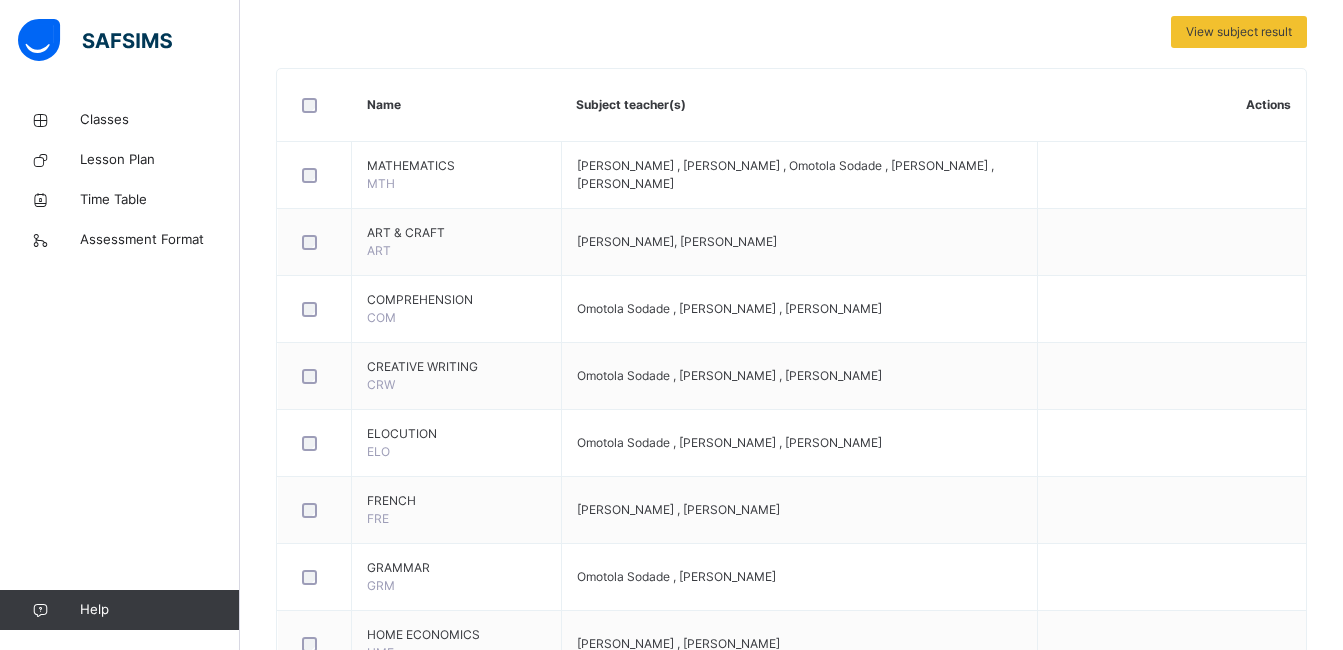 scroll, scrollTop: 574, scrollLeft: 0, axis: vertical 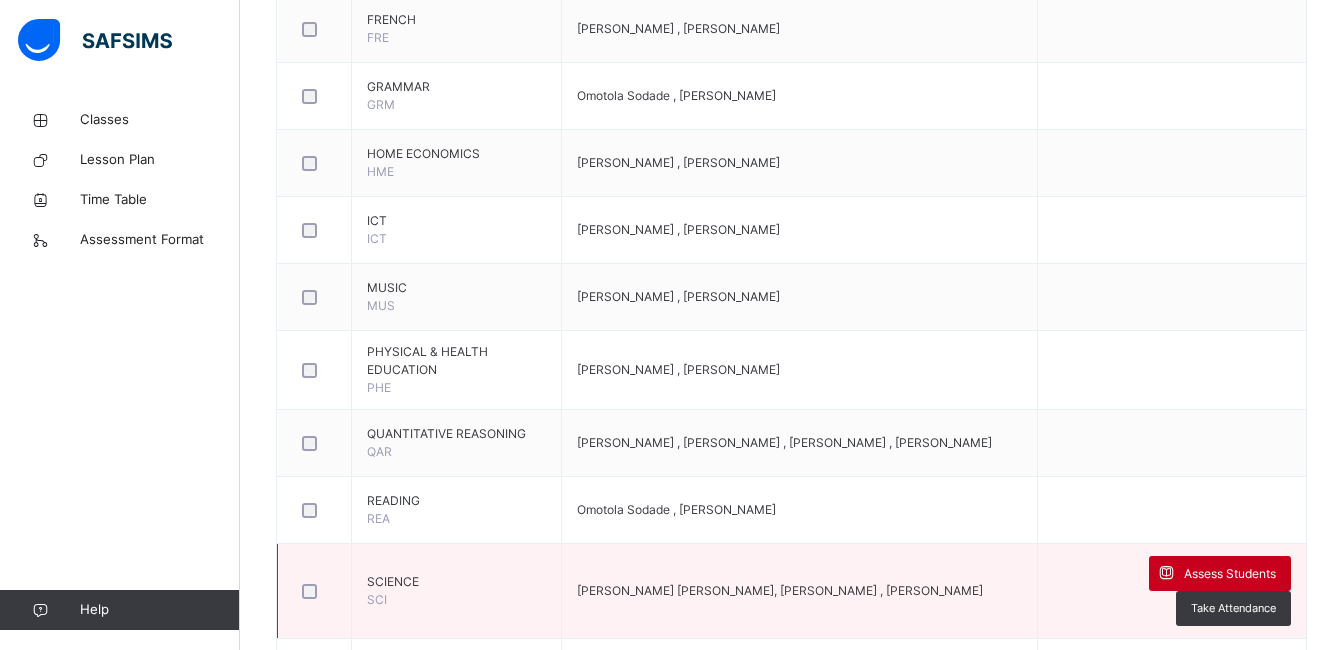 click on "Assess Students" at bounding box center (1230, 574) 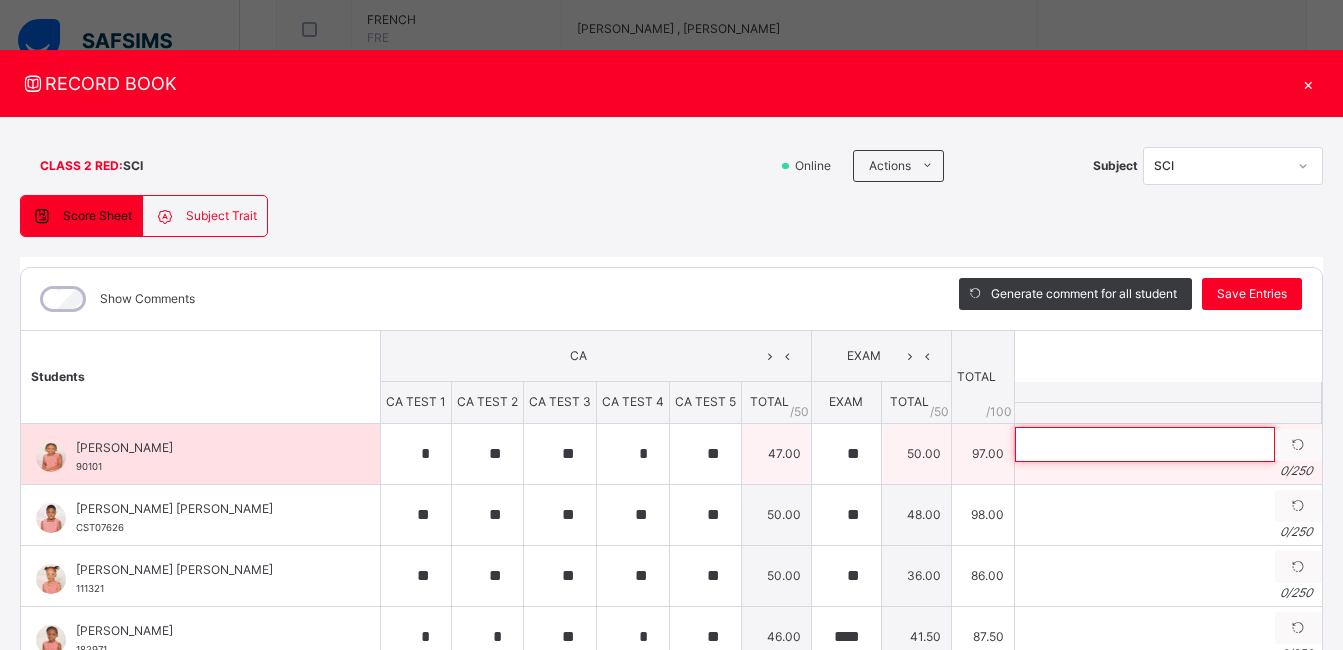 click at bounding box center [1145, 444] 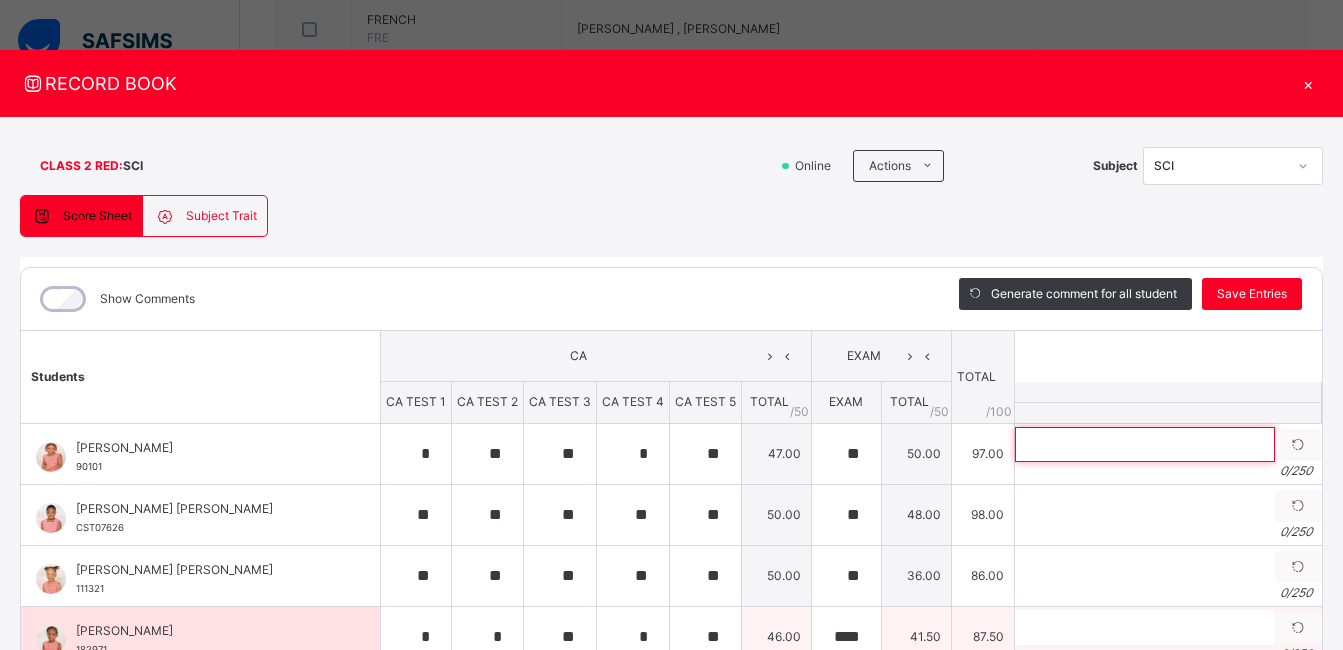 paste on "**********" 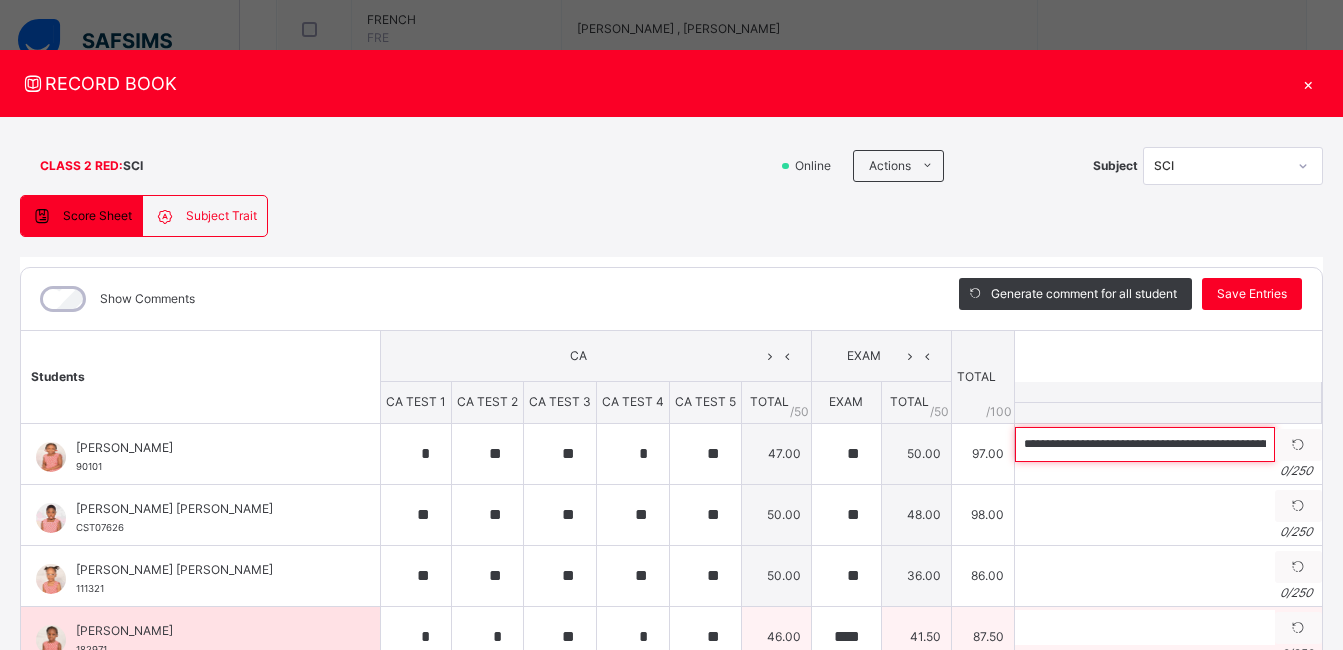 scroll, scrollTop: 0, scrollLeft: 914, axis: horizontal 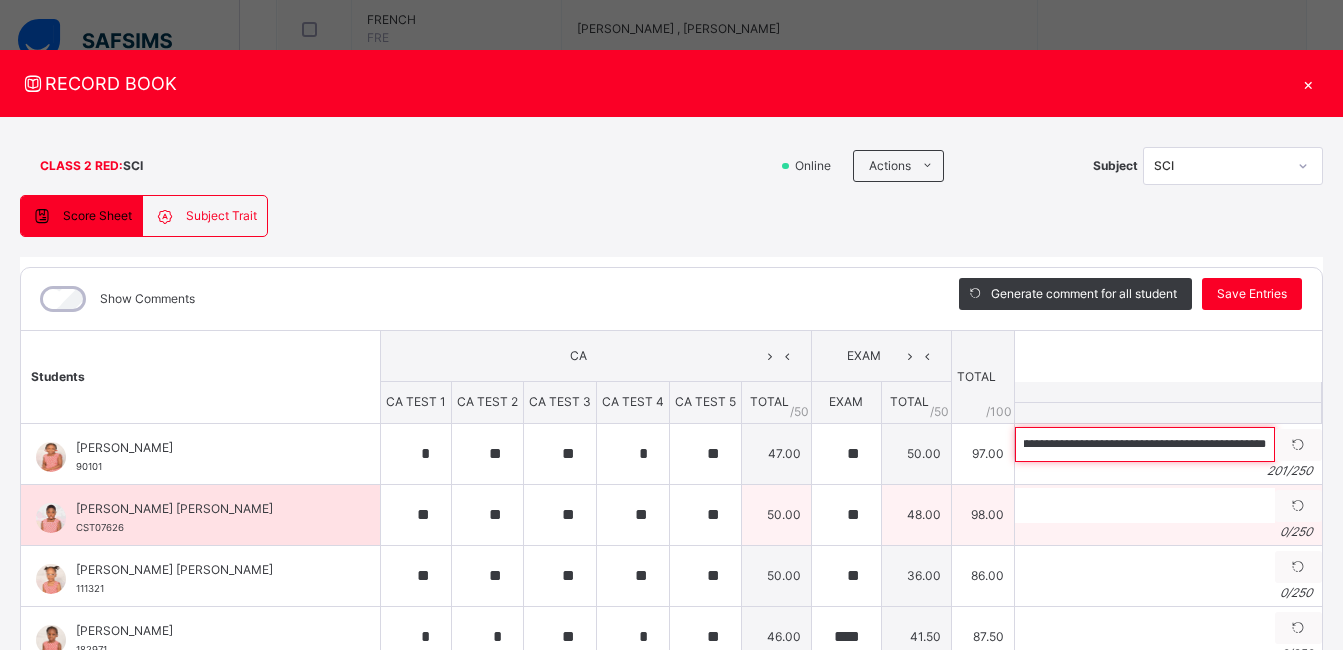 type on "**********" 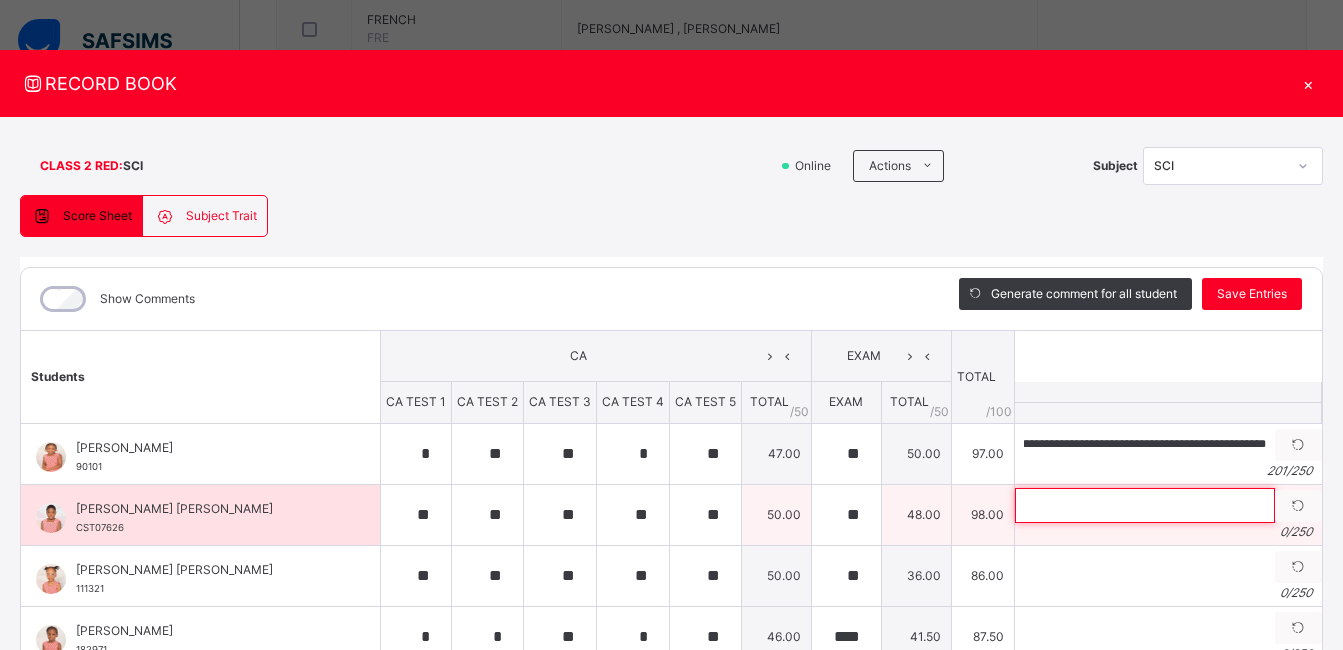 click at bounding box center (1145, 505) 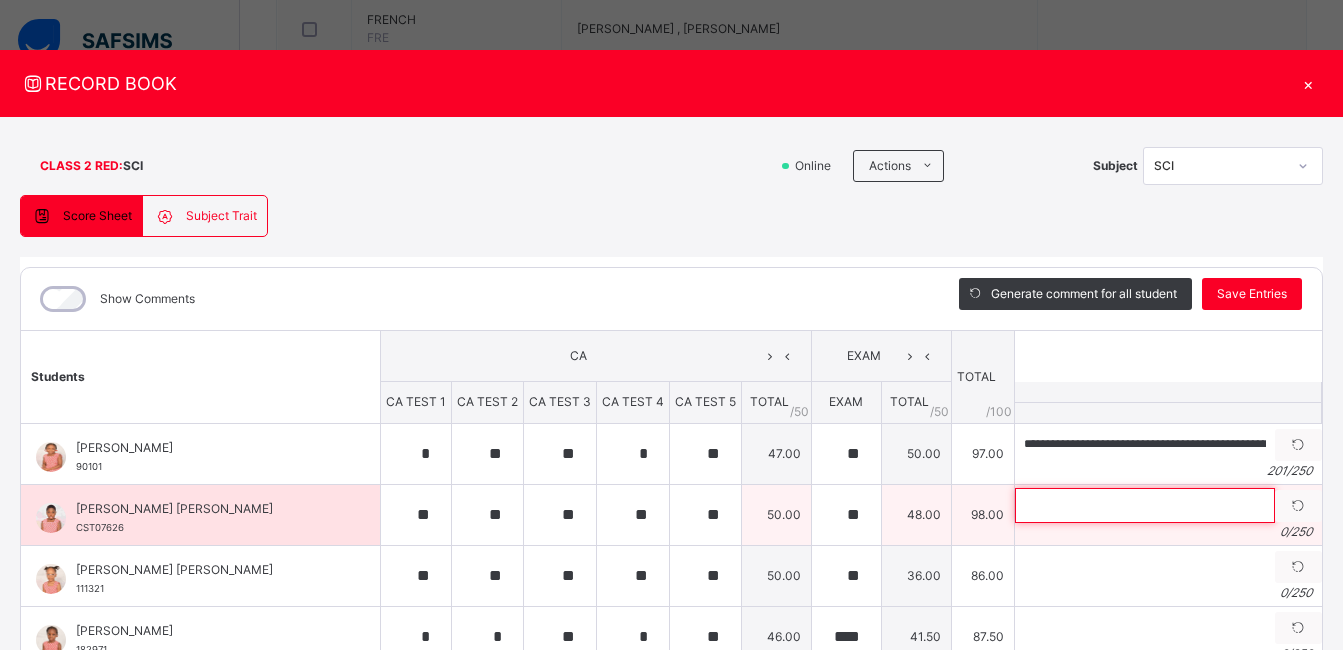 click at bounding box center (1145, 505) 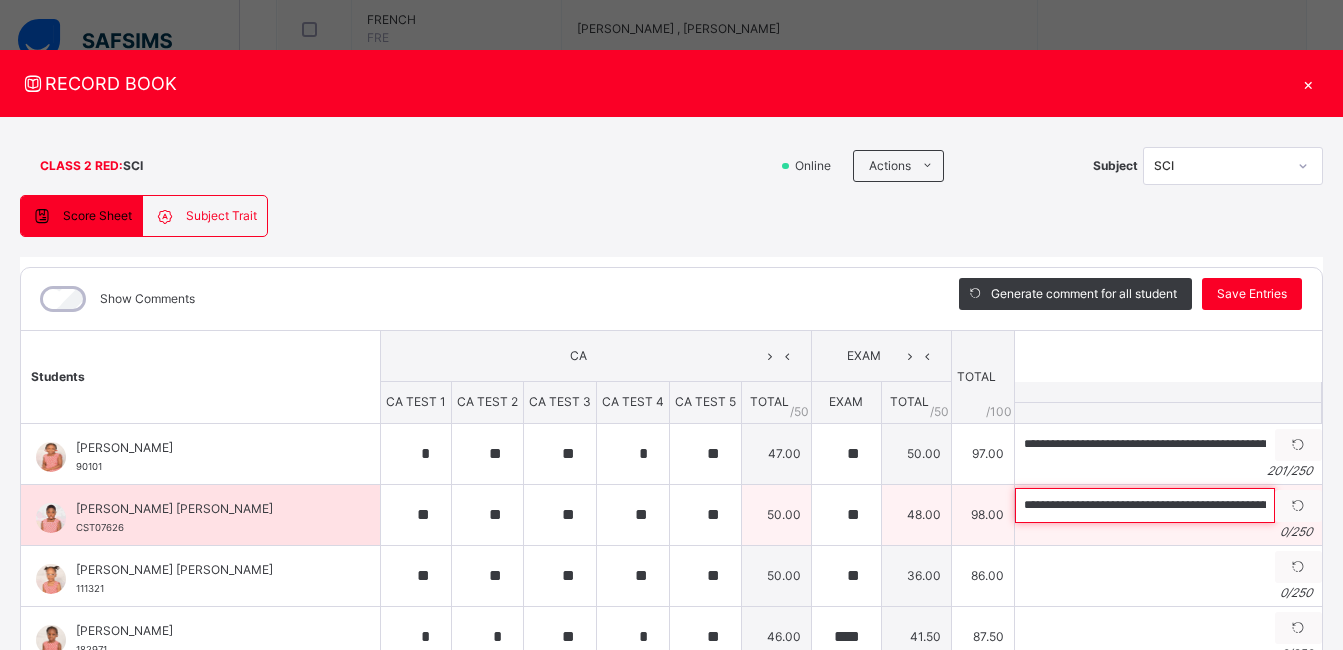 scroll, scrollTop: 0, scrollLeft: 471, axis: horizontal 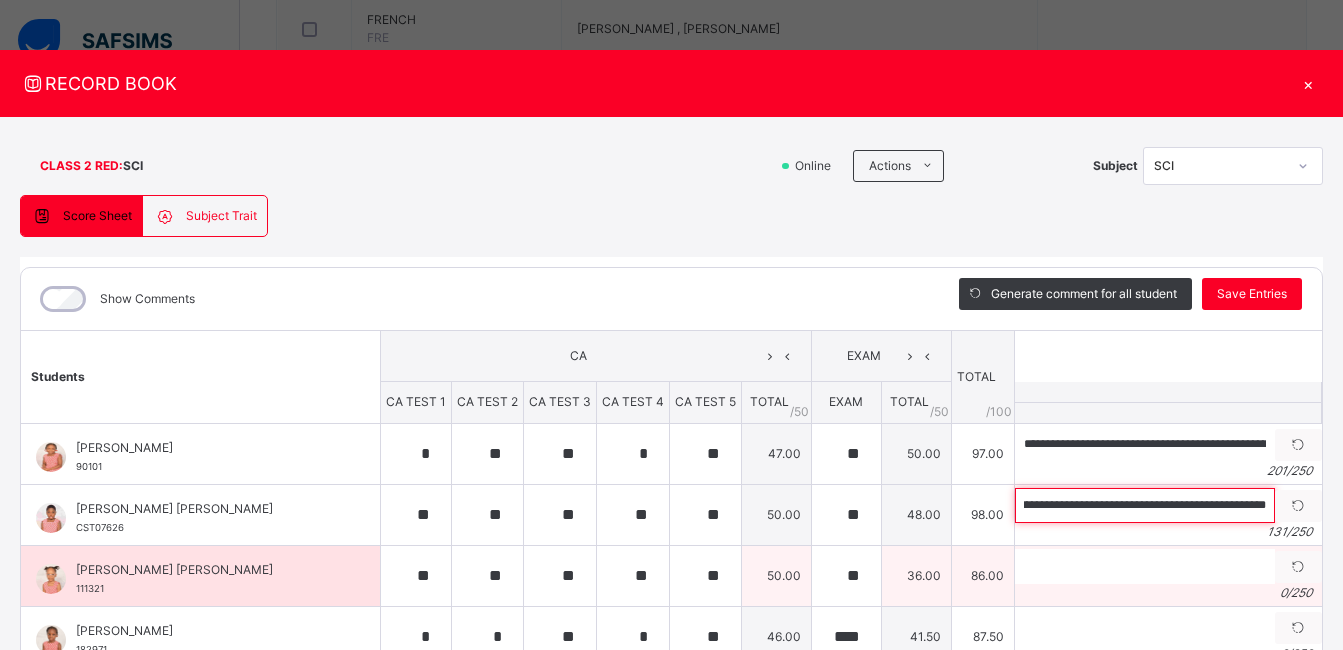 type on "**********" 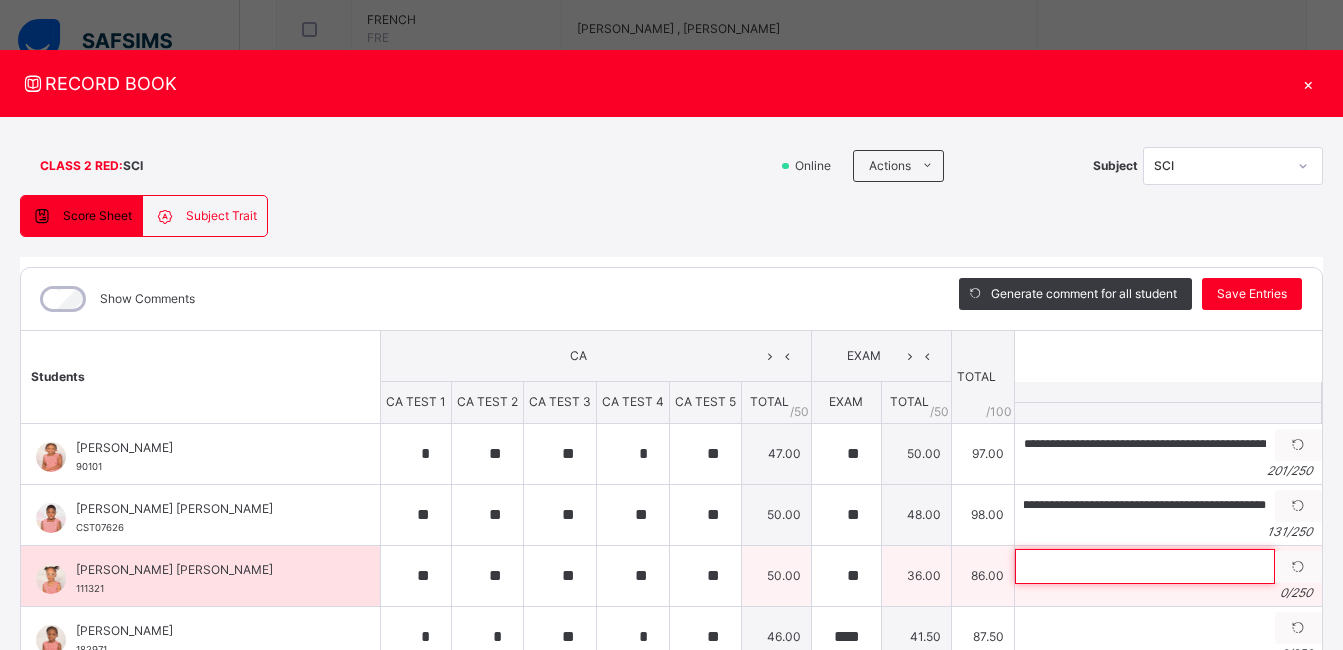 click at bounding box center [1145, 566] 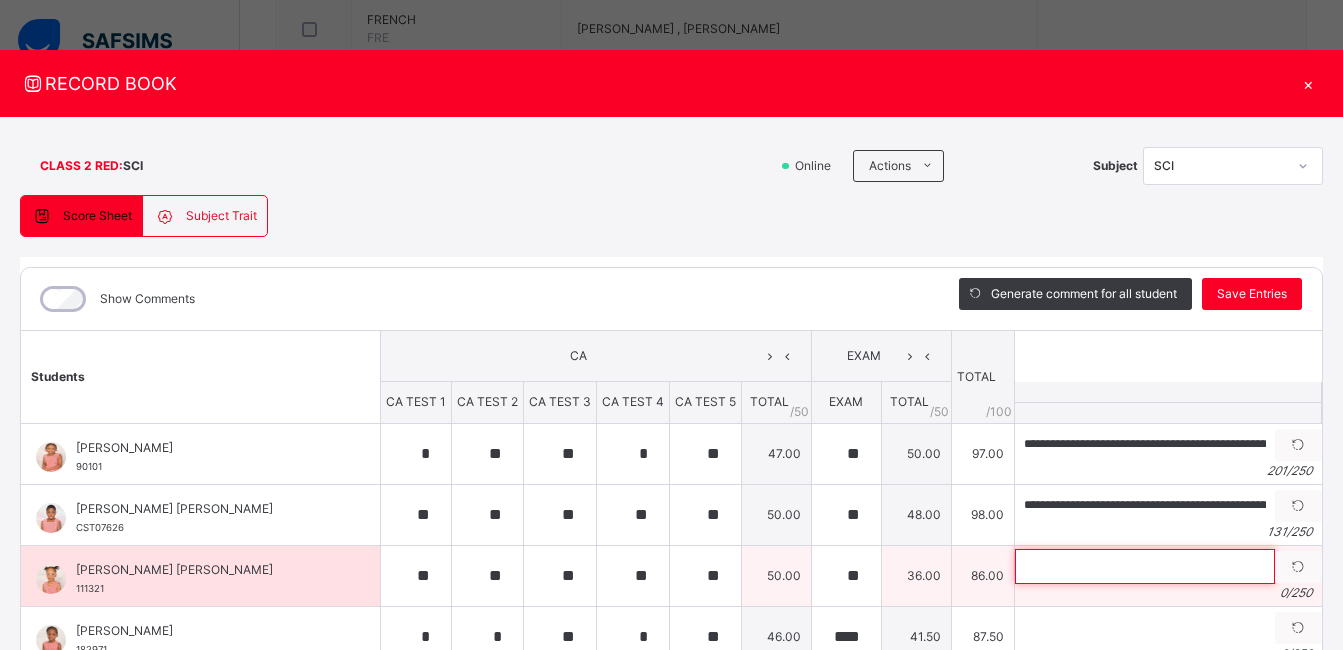 paste on "**********" 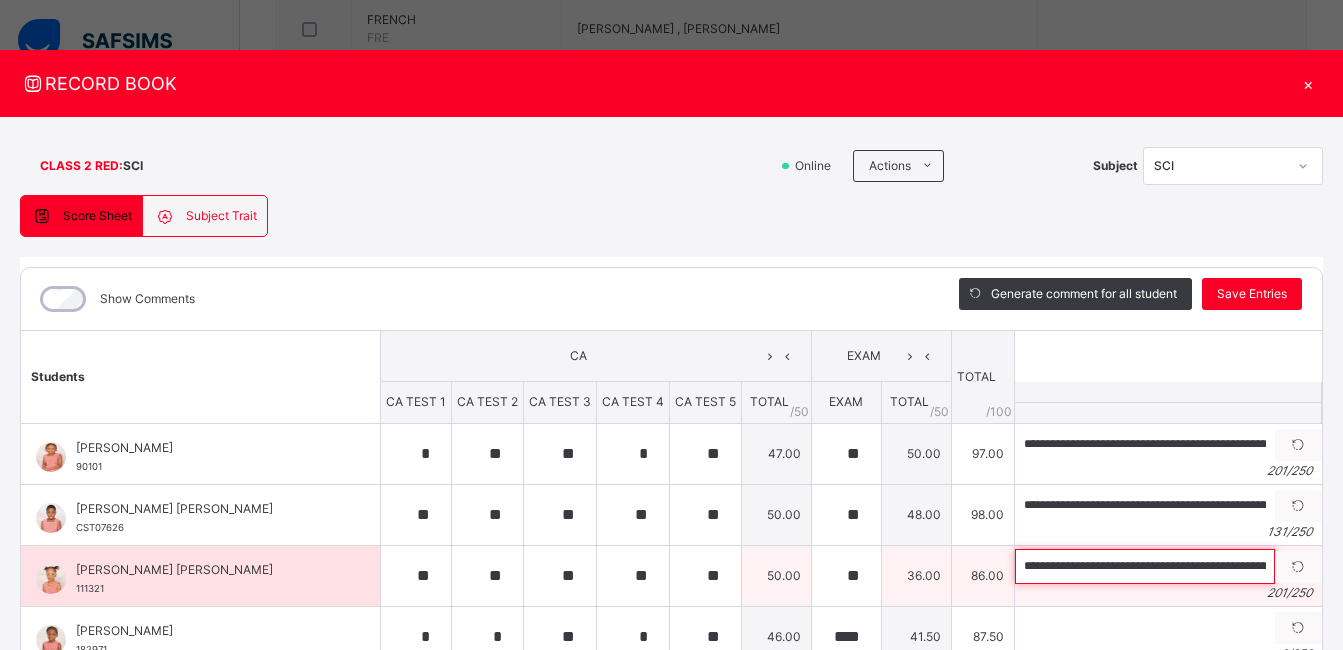 scroll, scrollTop: 0, scrollLeft: 940, axis: horizontal 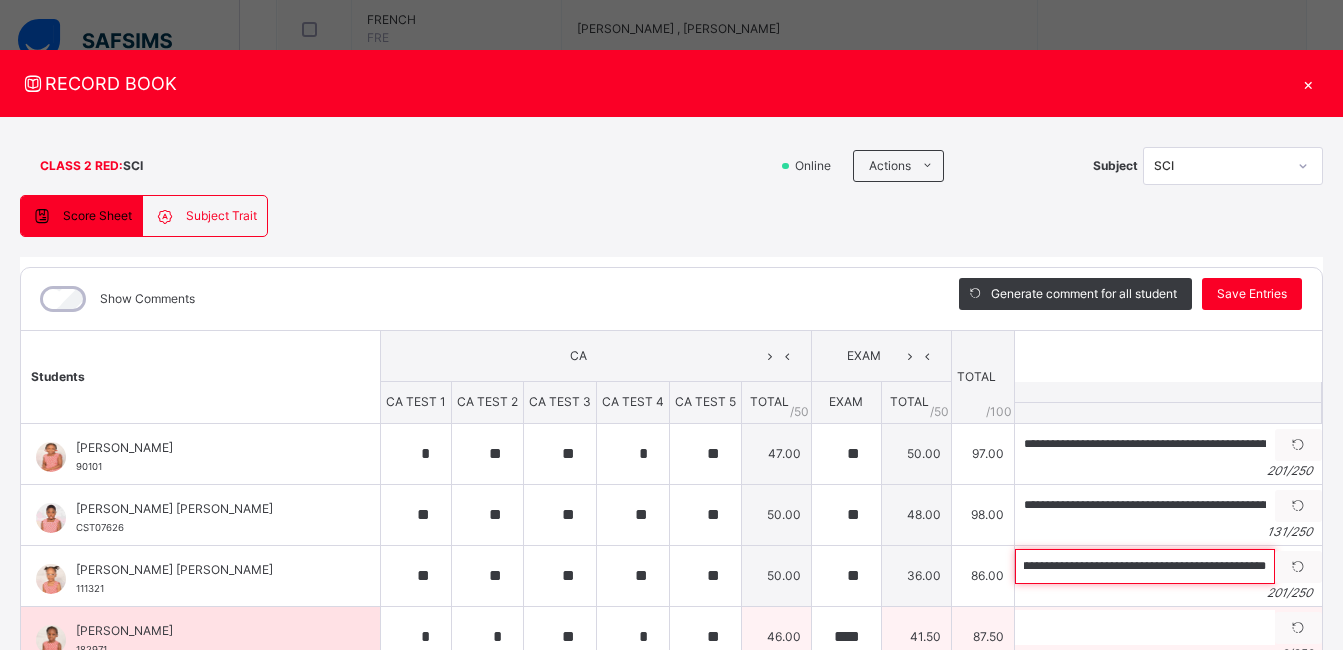 type on "**********" 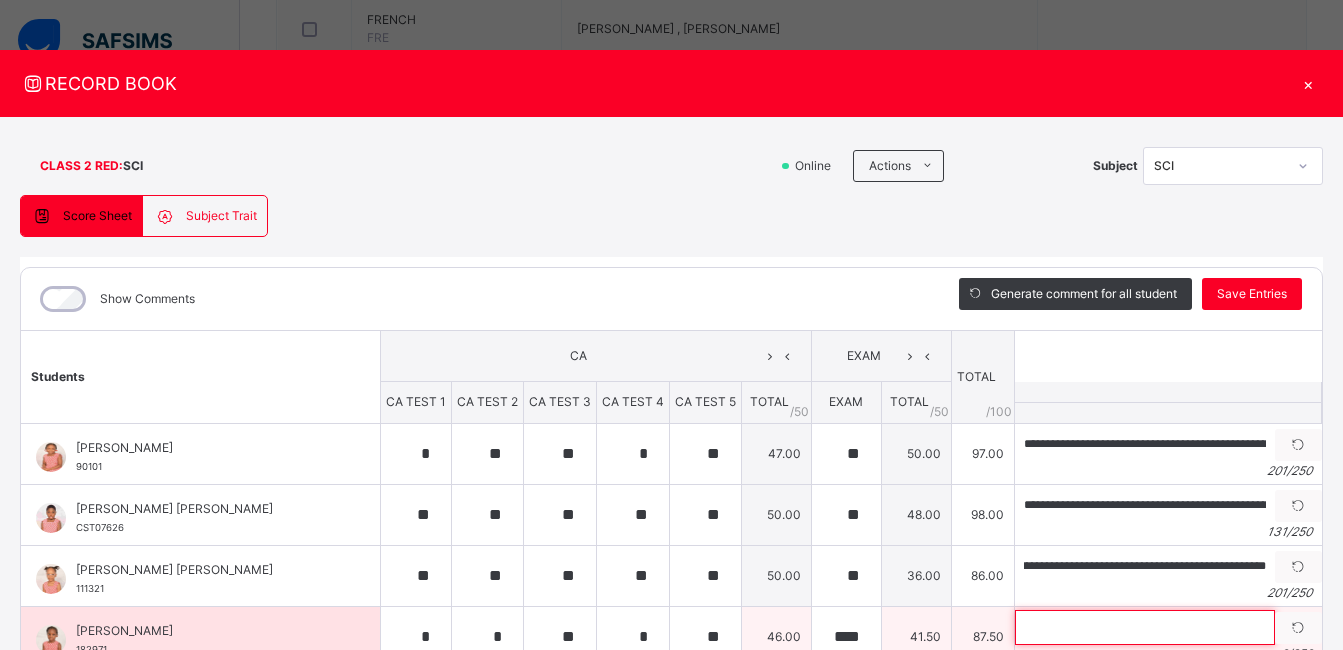 click at bounding box center [1145, 627] 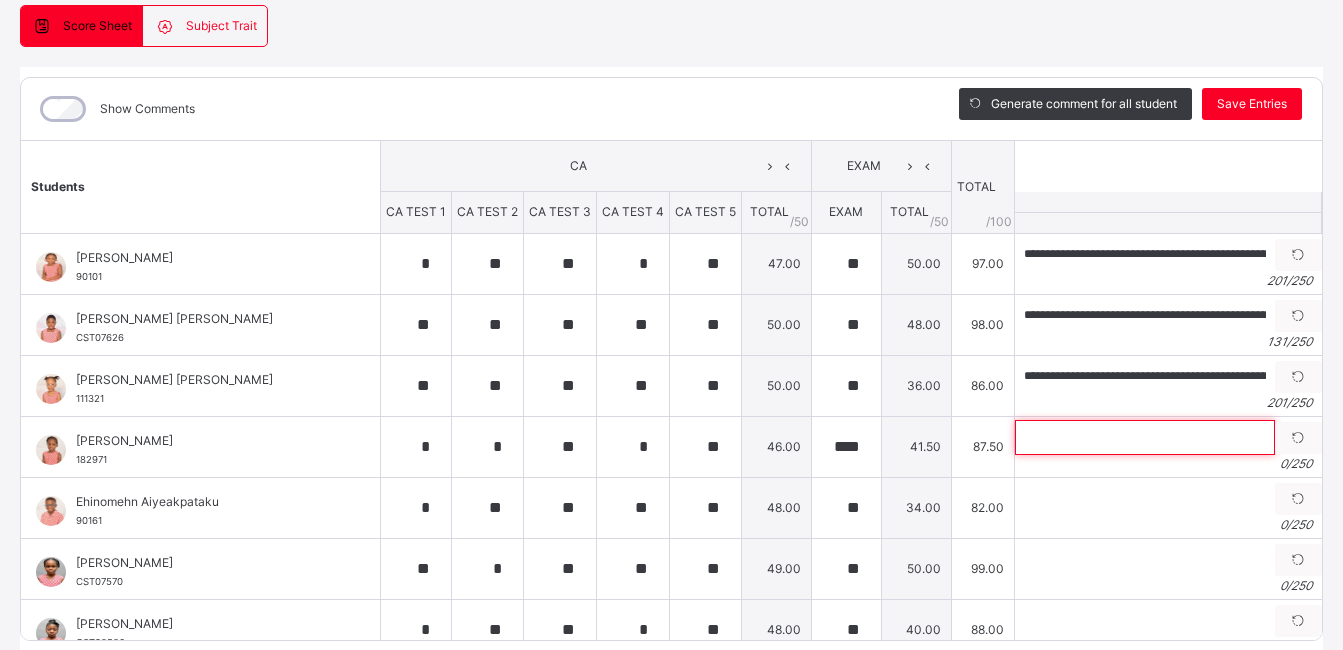 scroll, scrollTop: 205, scrollLeft: 0, axis: vertical 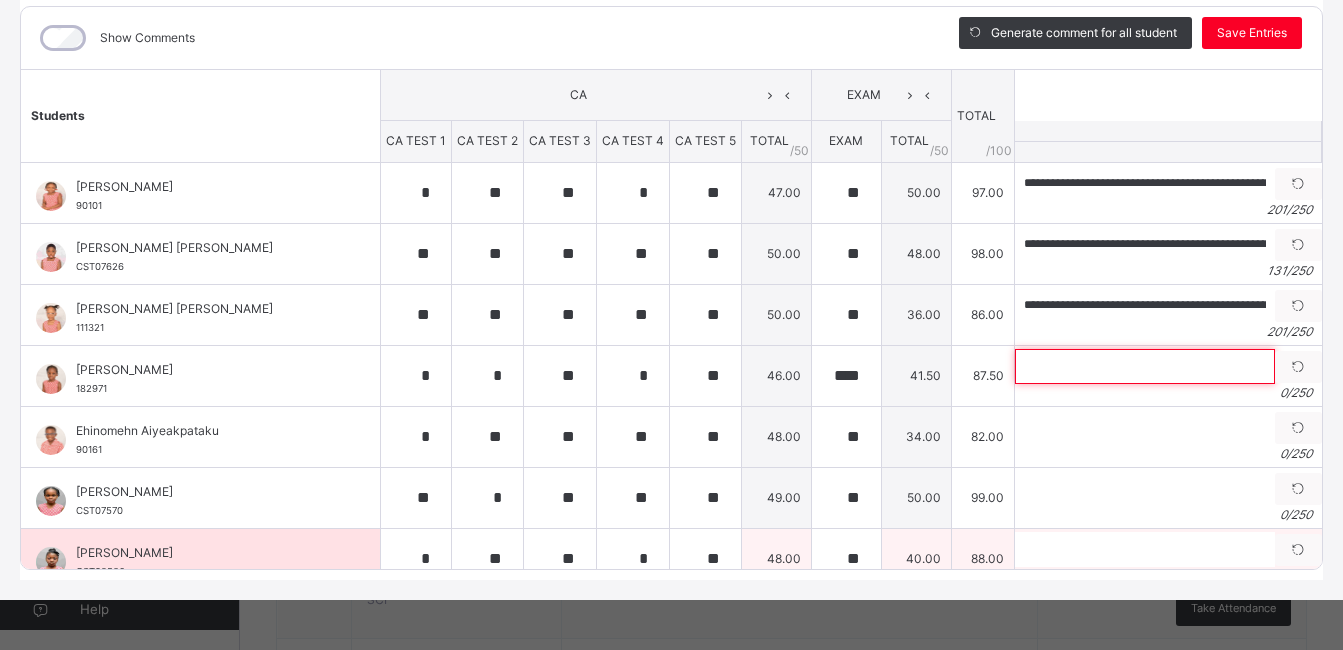 paste on "**********" 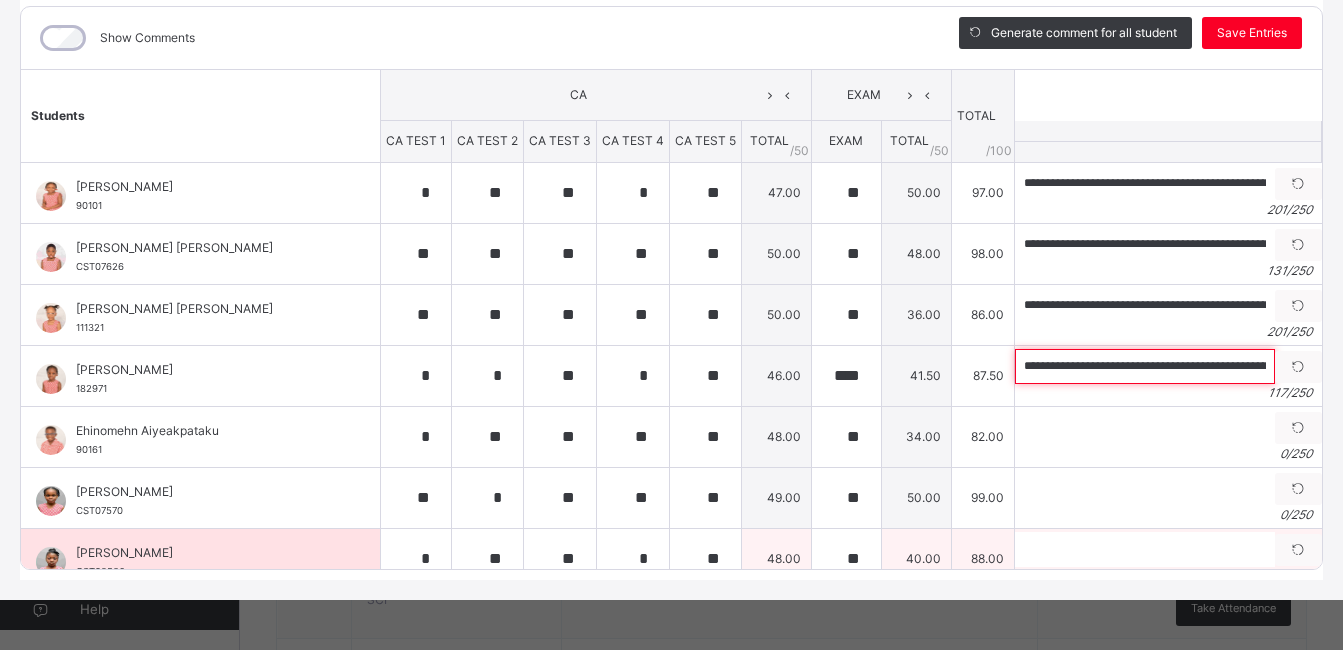 scroll, scrollTop: 0, scrollLeft: 394, axis: horizontal 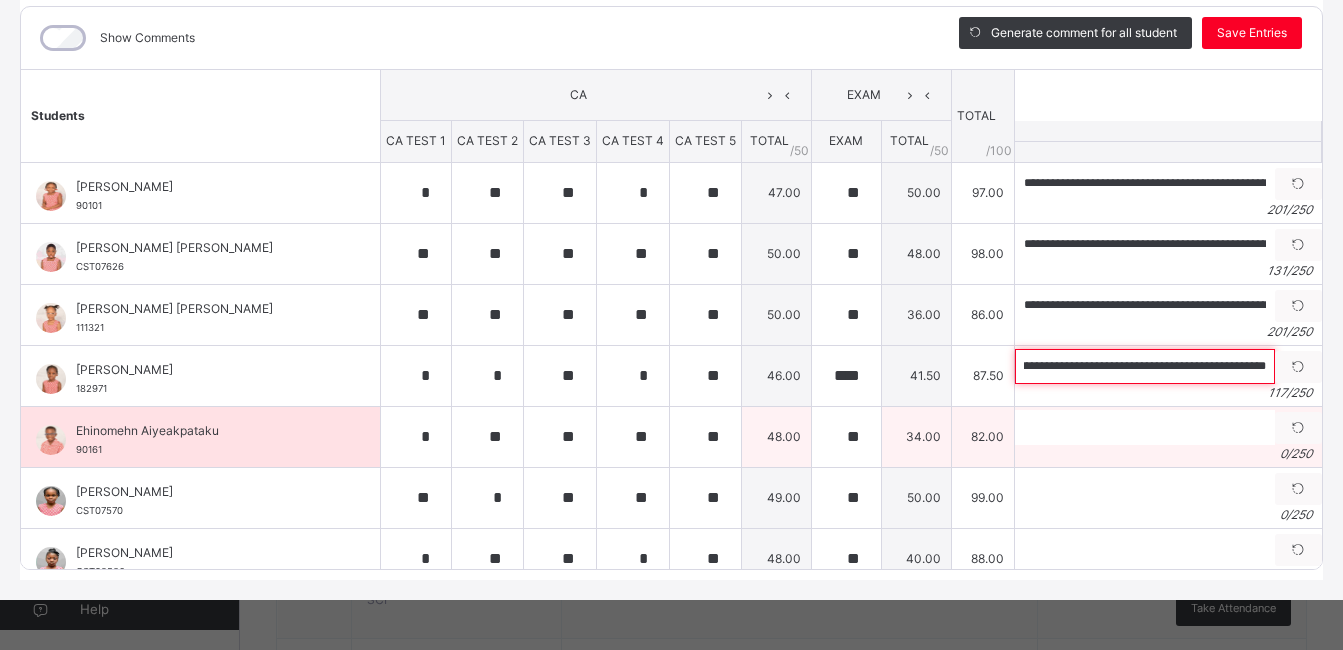 type on "**********" 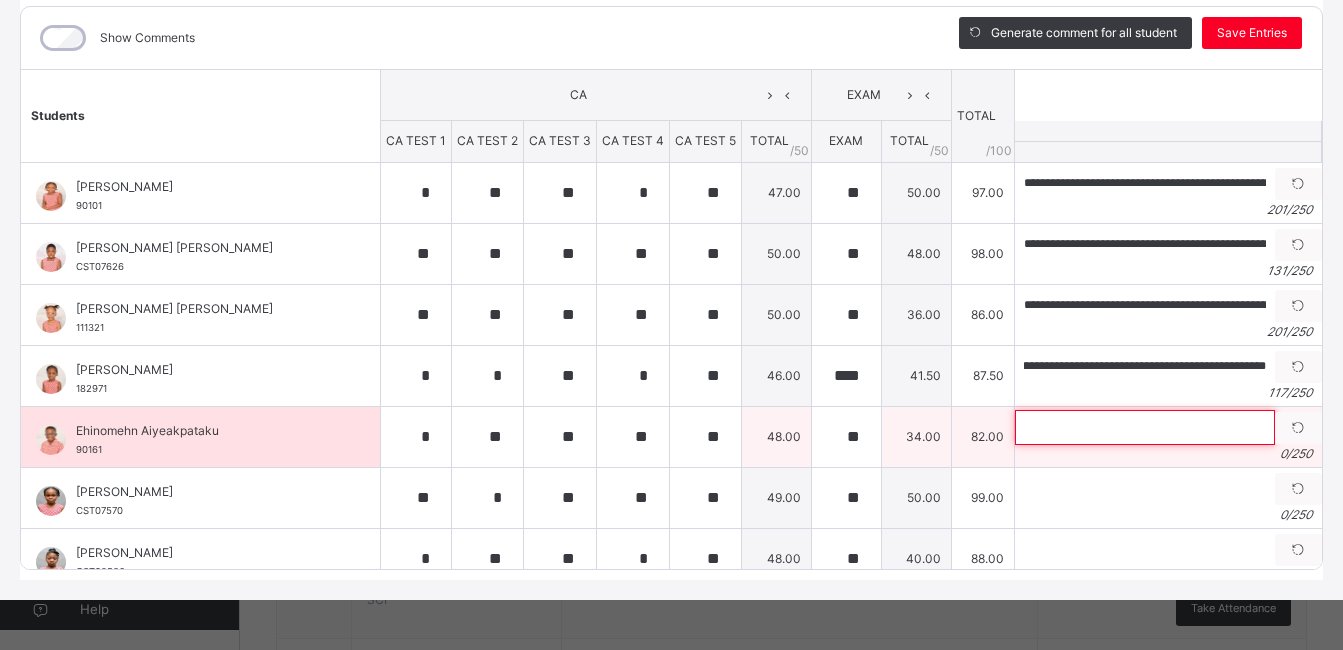 click at bounding box center [1145, 427] 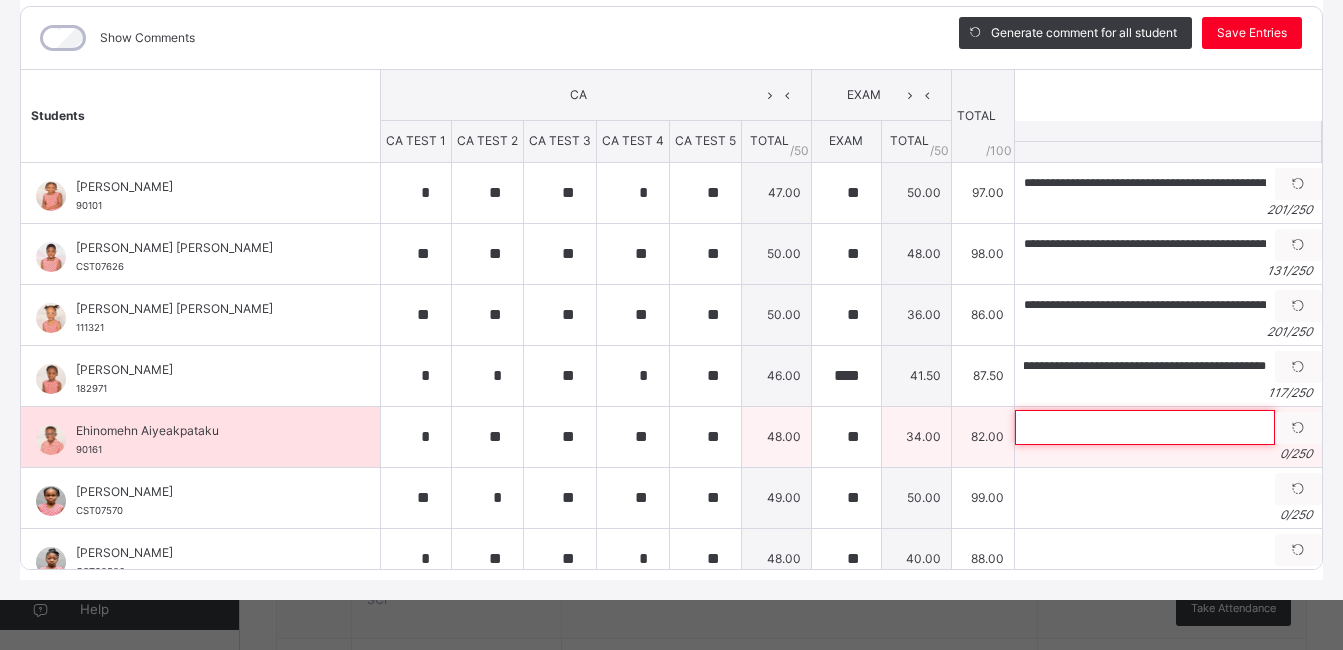 scroll, scrollTop: 0, scrollLeft: 0, axis: both 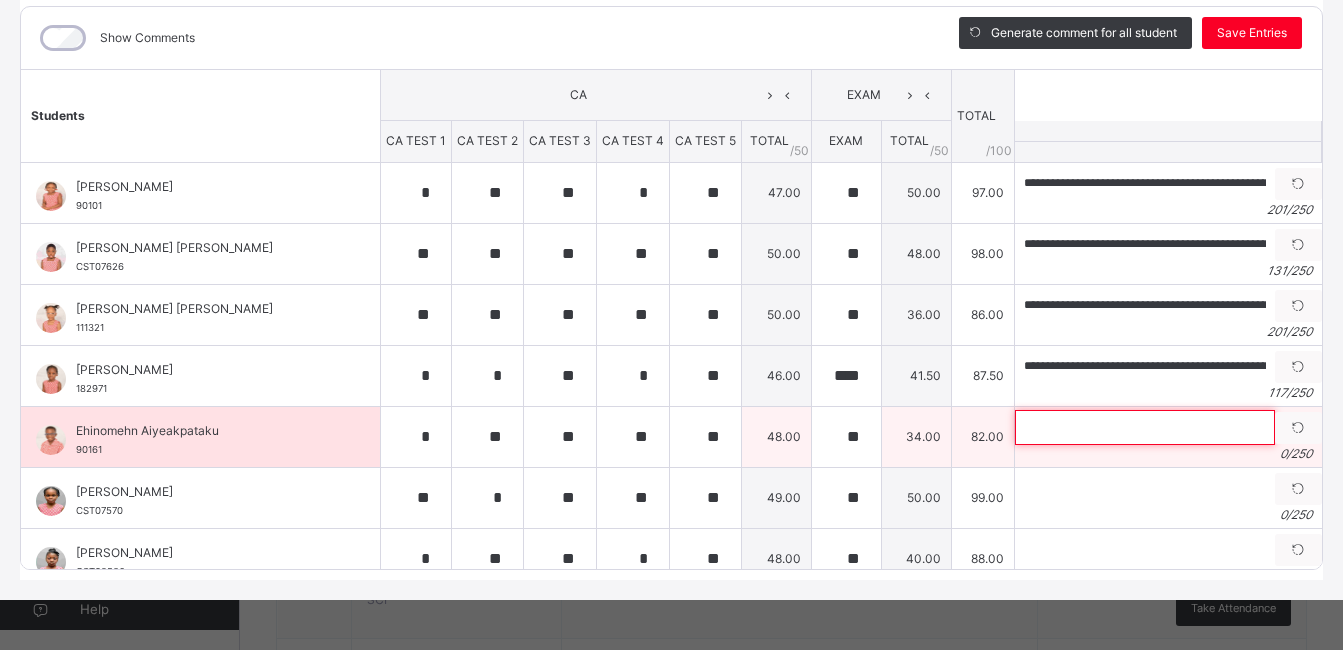 click at bounding box center (1145, 427) 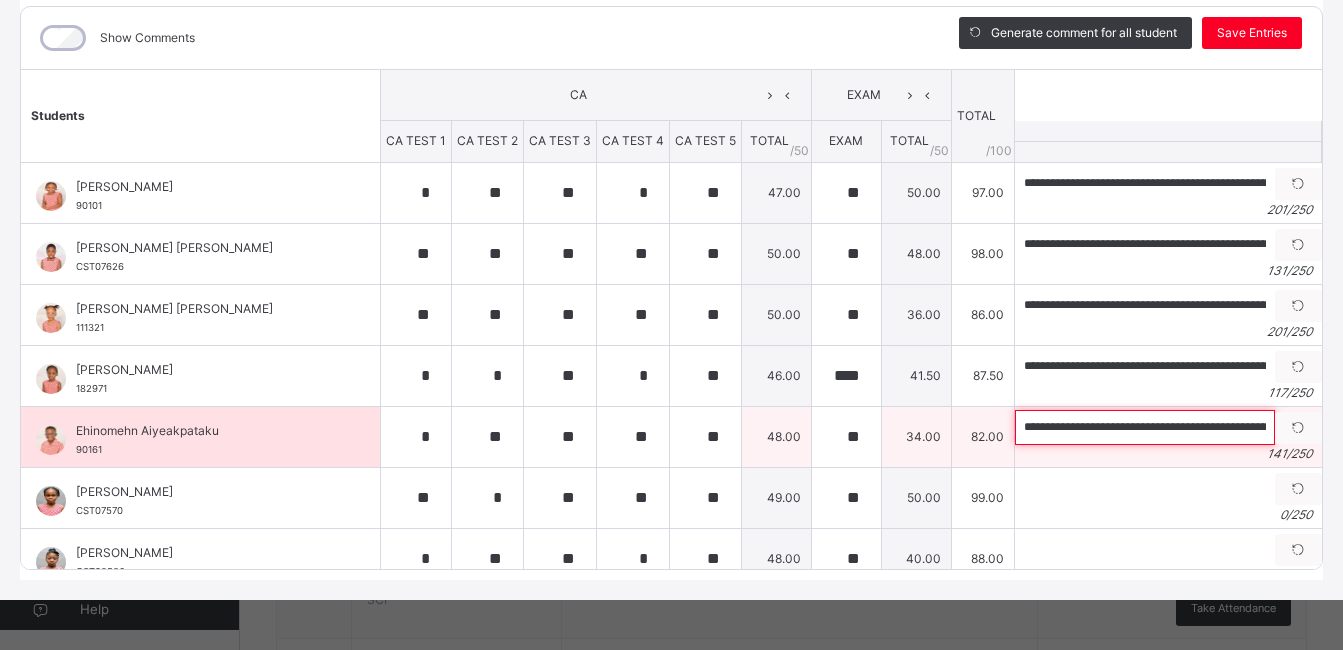 scroll, scrollTop: 0, scrollLeft: 558, axis: horizontal 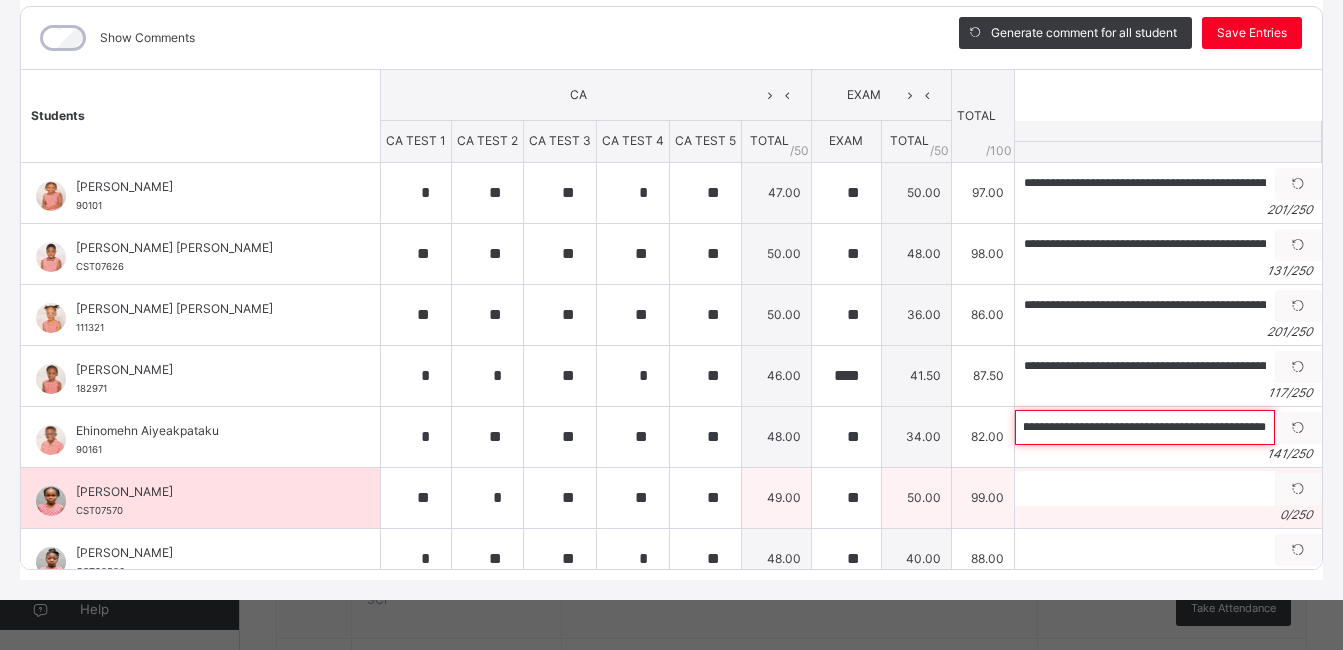 type on "**********" 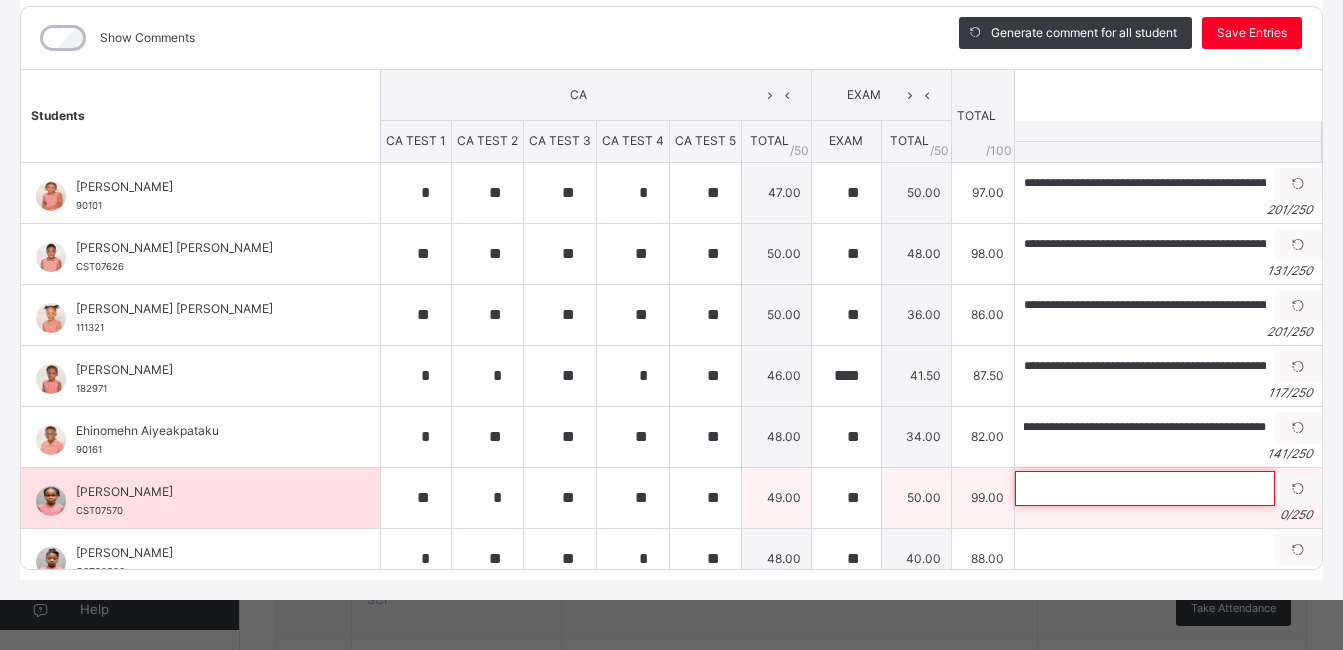 click at bounding box center [1145, 488] 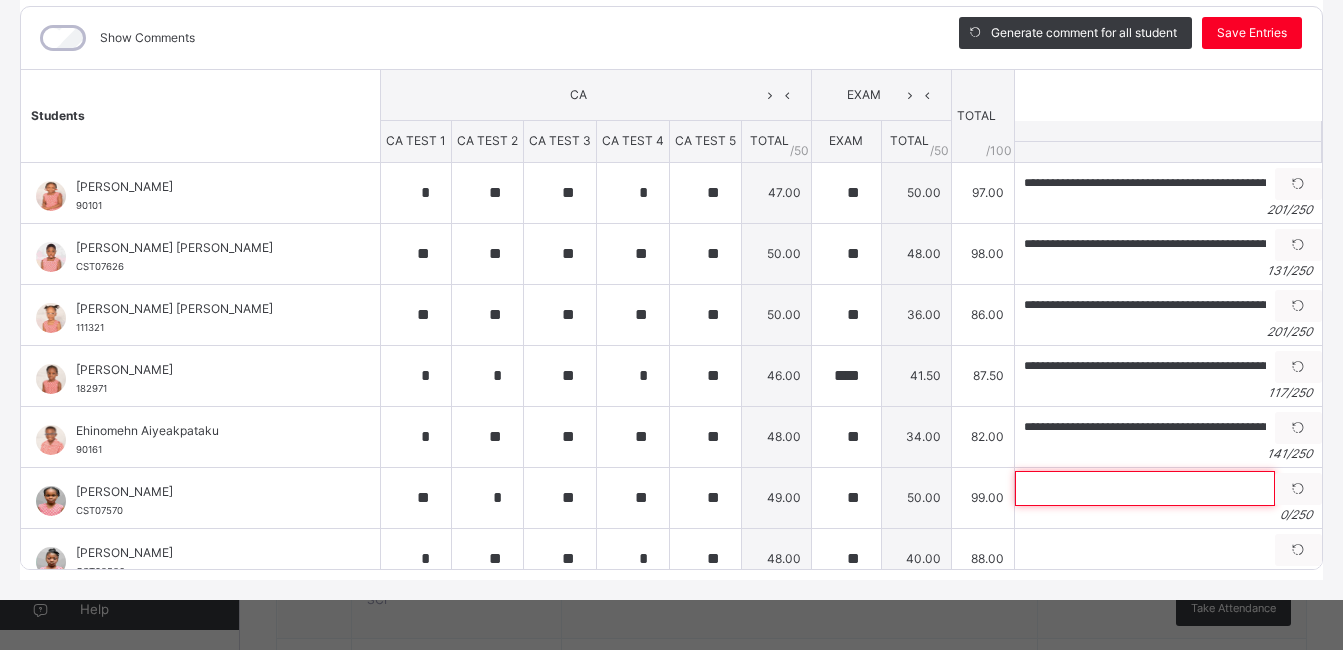 paste on "**********" 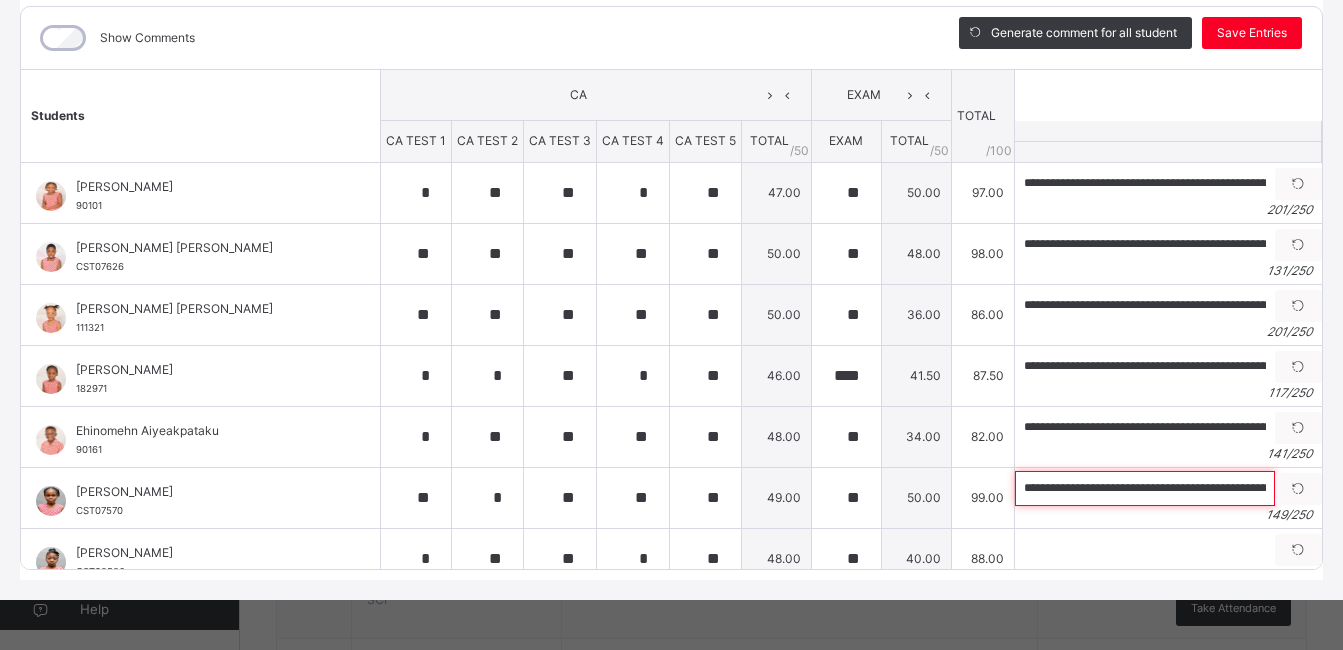 scroll, scrollTop: 0, scrollLeft: 594, axis: horizontal 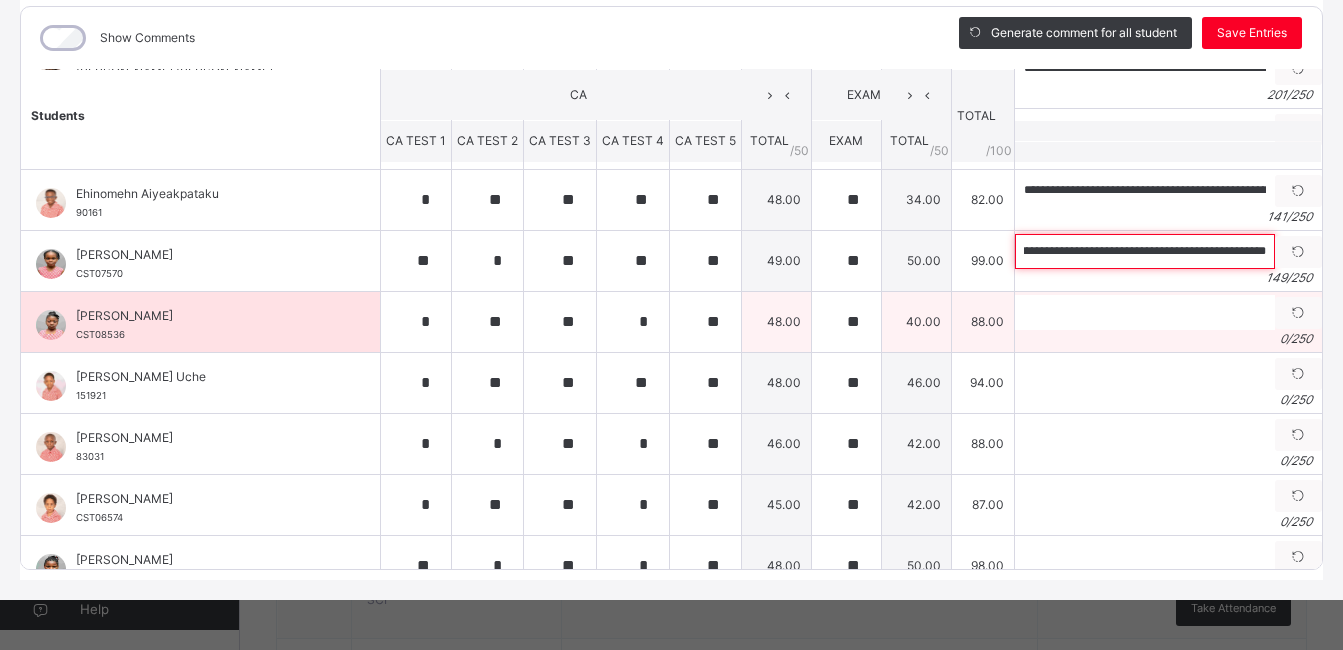 type on "**********" 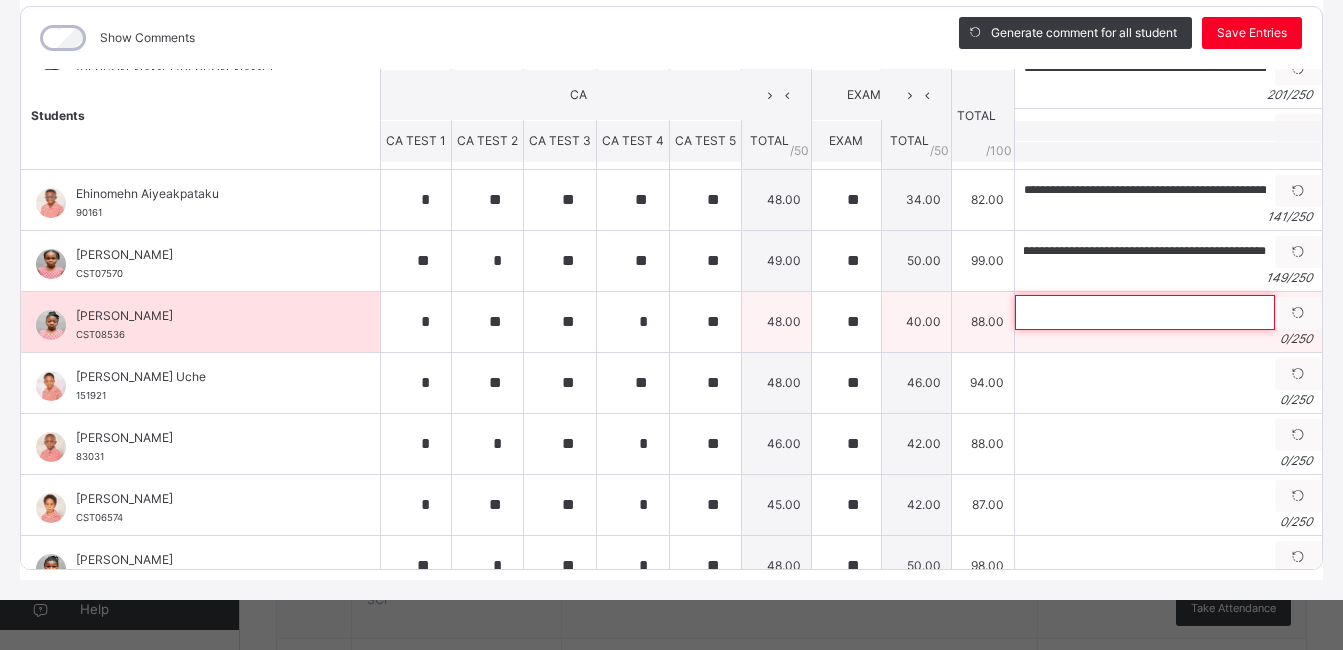 click at bounding box center (1145, 312) 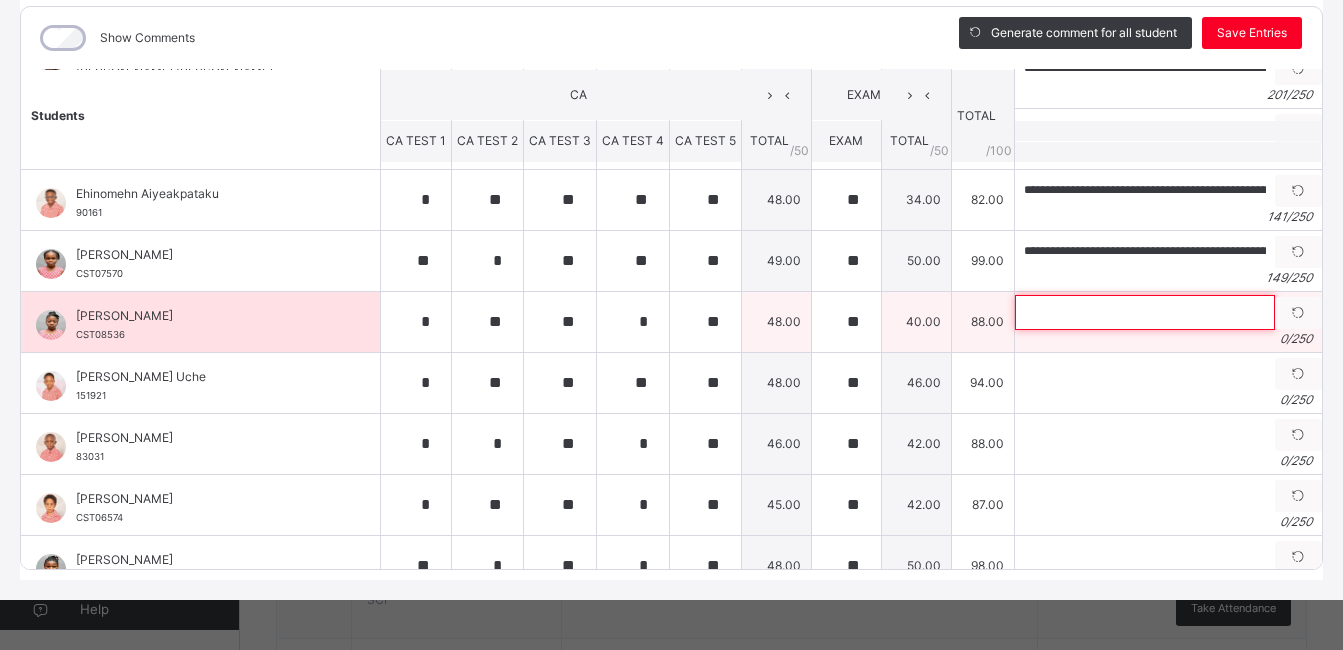 click at bounding box center [1145, 312] 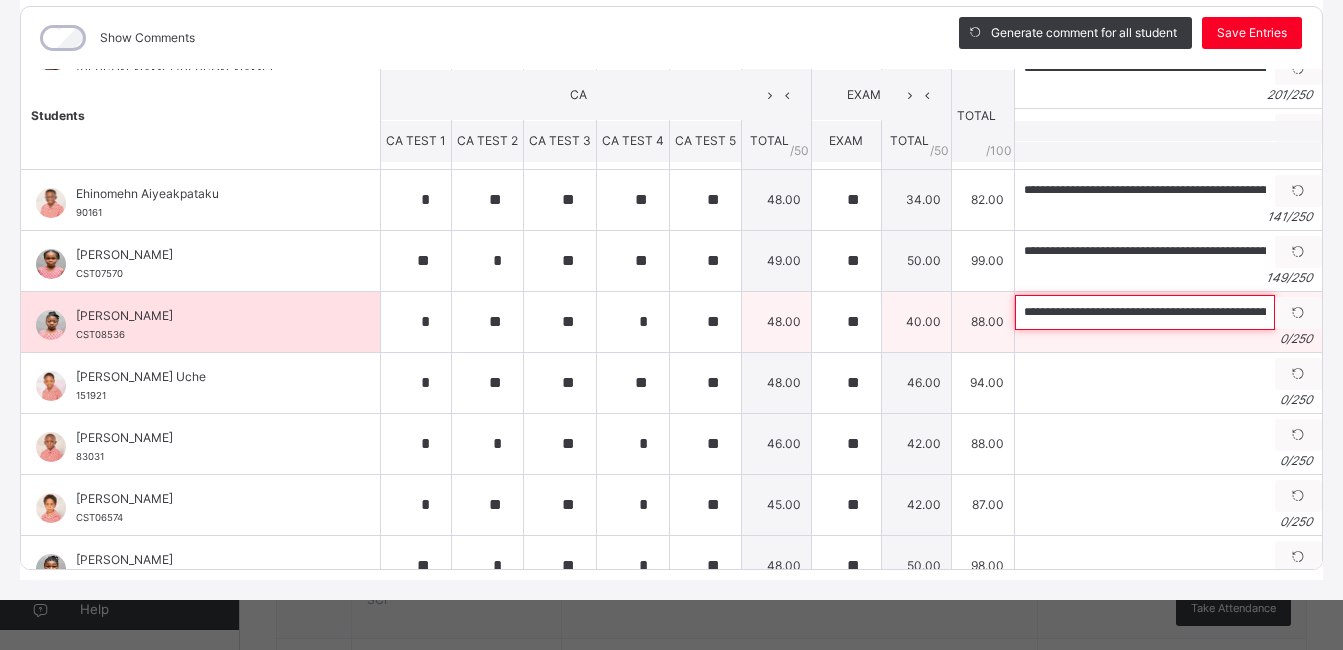 scroll, scrollTop: 0, scrollLeft: 530, axis: horizontal 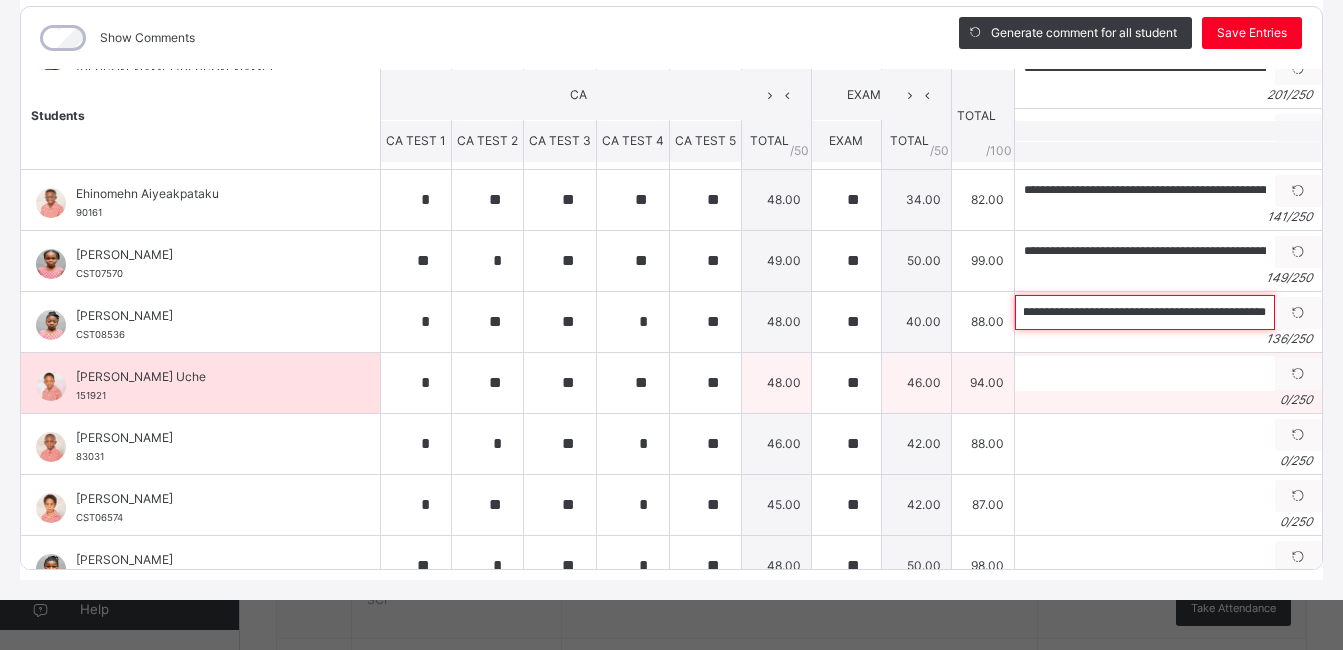 type on "**********" 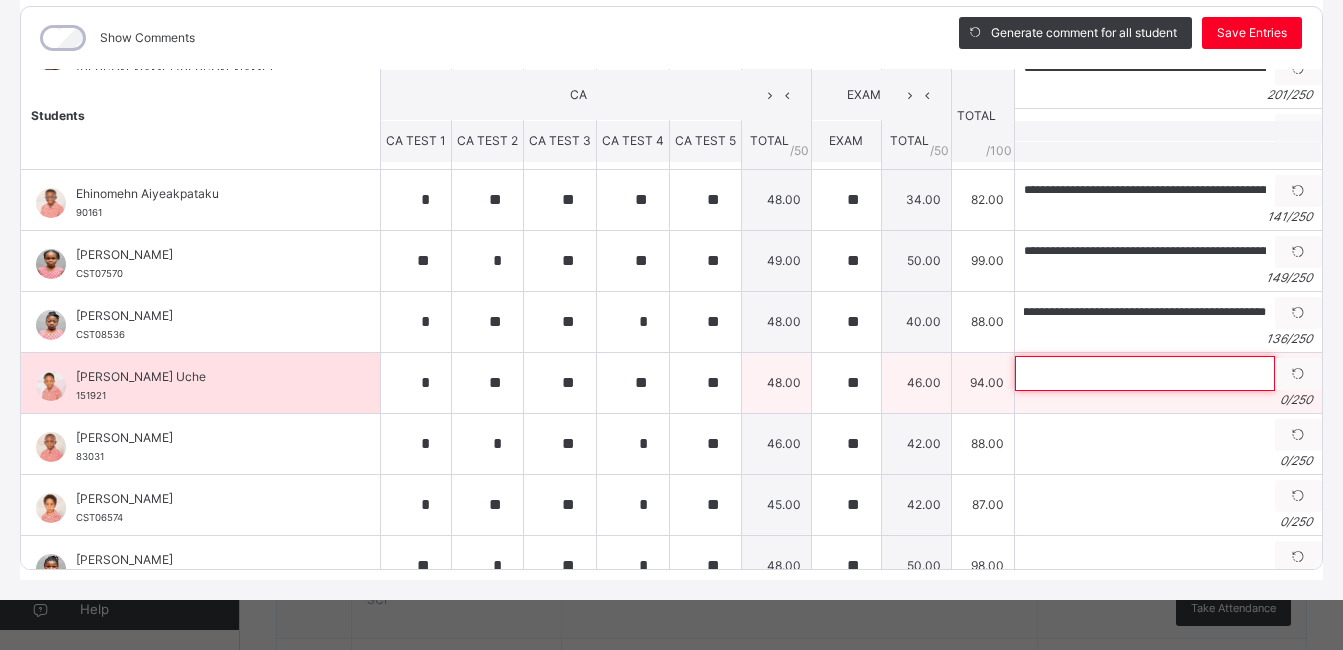 click at bounding box center (1145, 373) 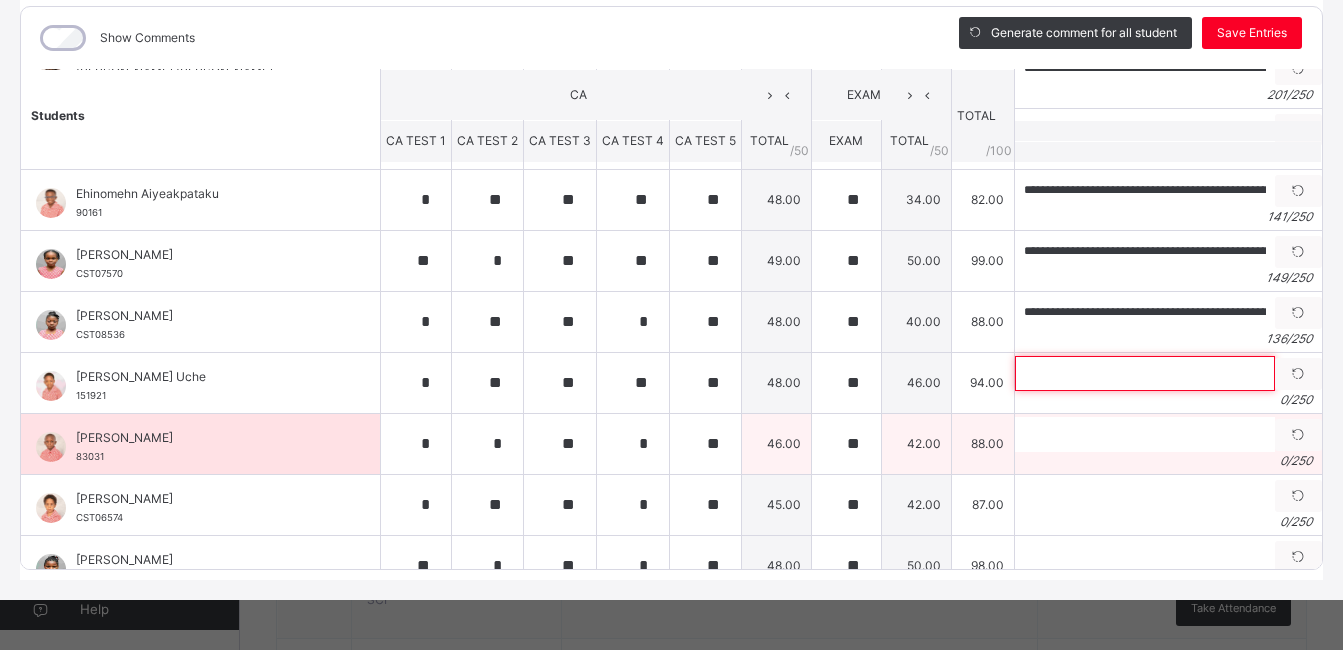 paste on "**********" 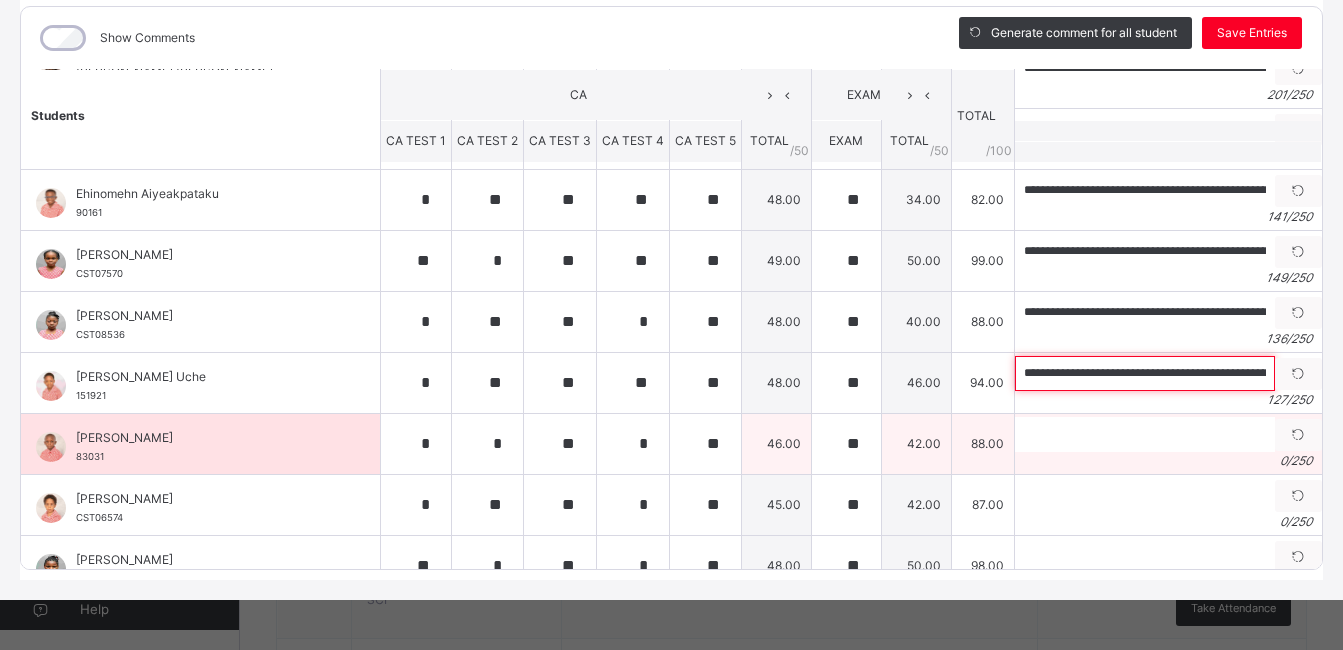 scroll, scrollTop: 0, scrollLeft: 474, axis: horizontal 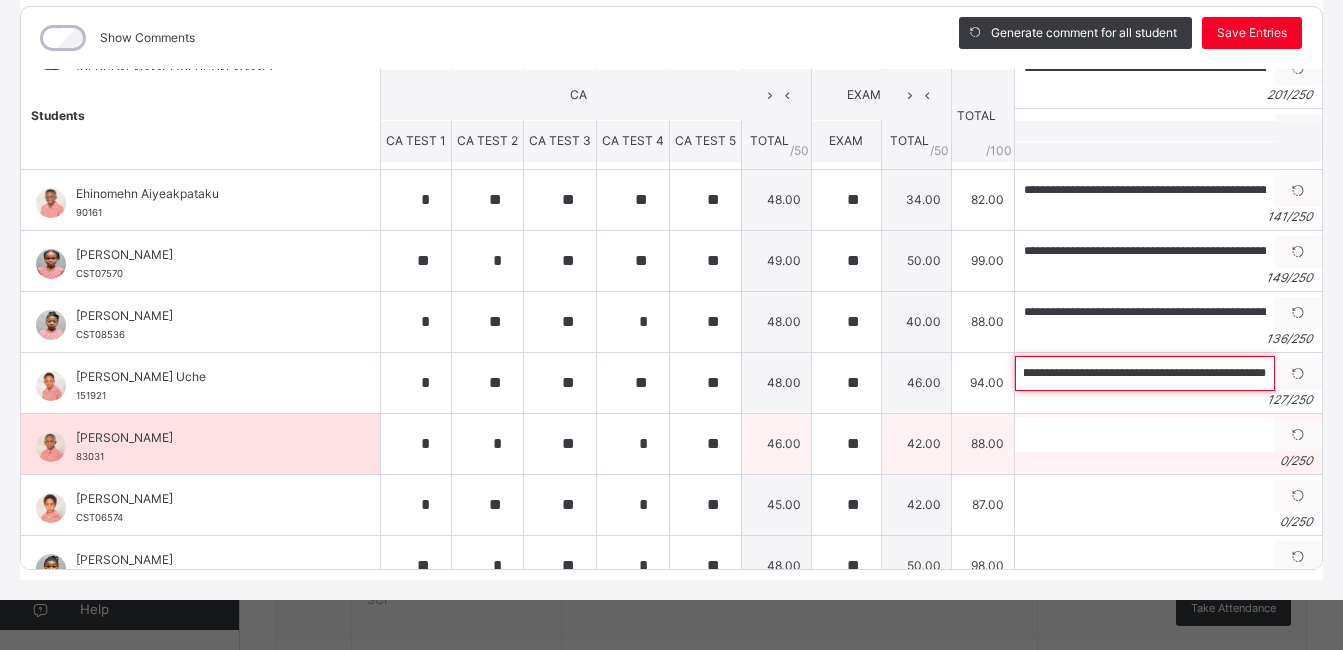 type on "**********" 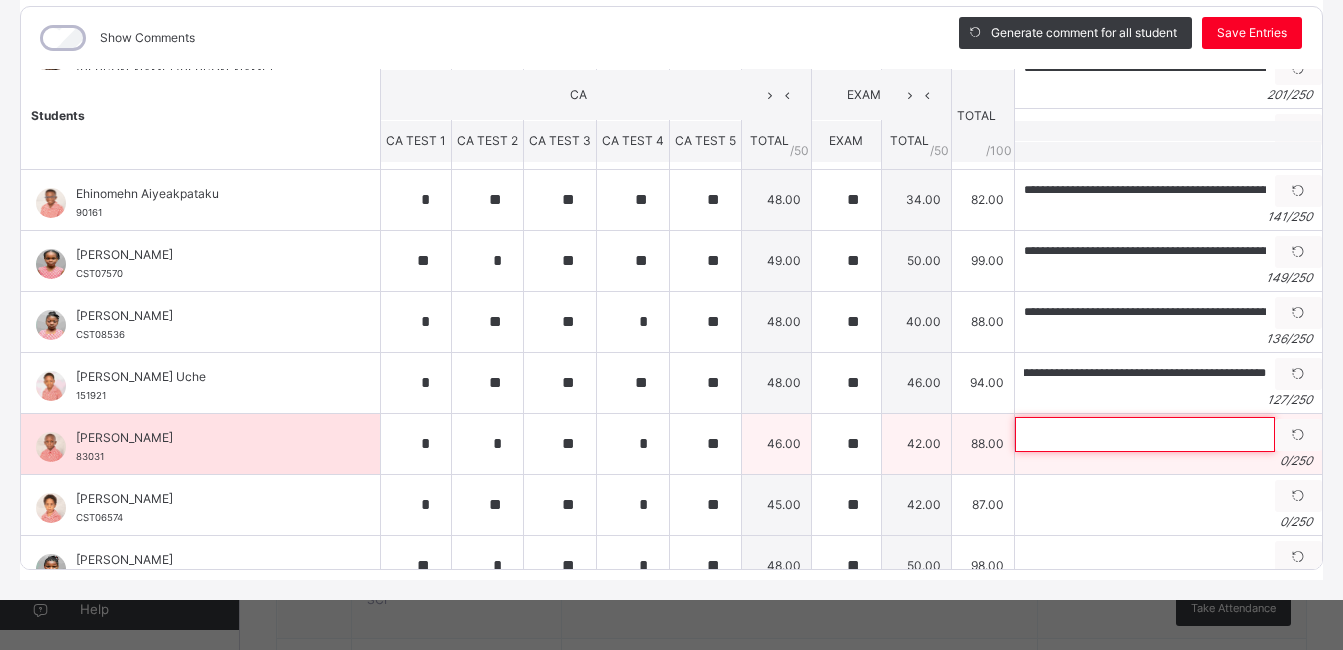 click at bounding box center (1145, 434) 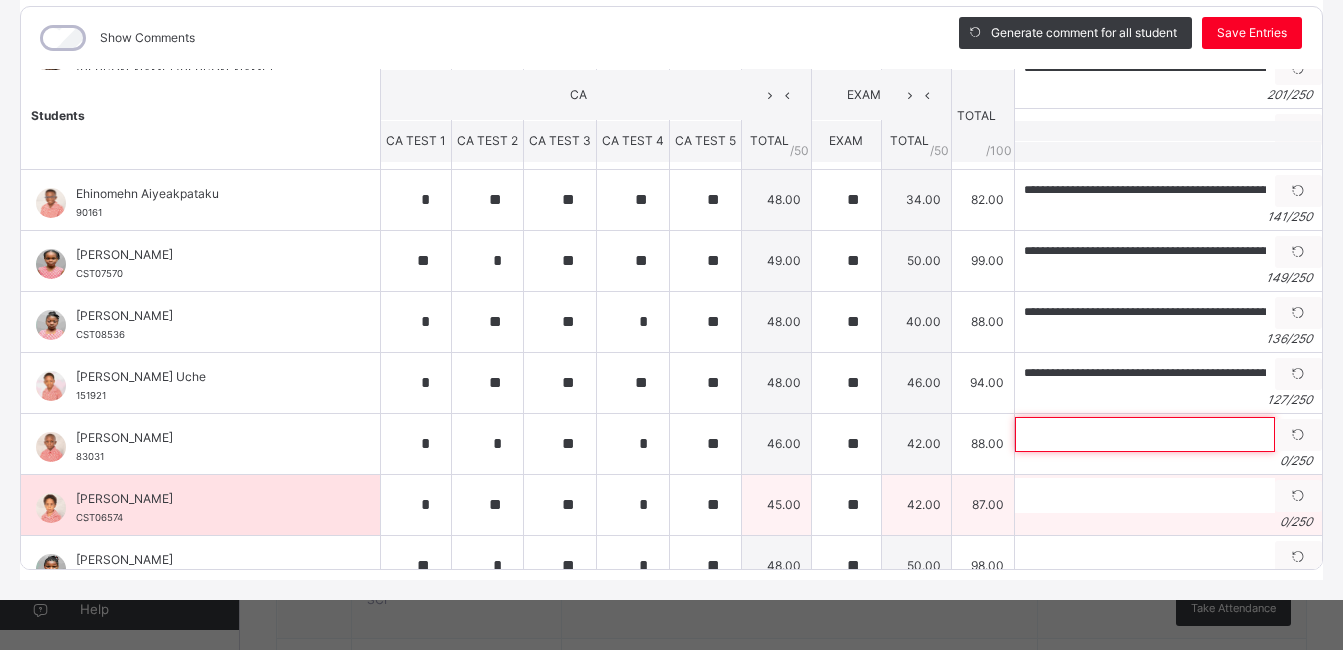 paste on "**********" 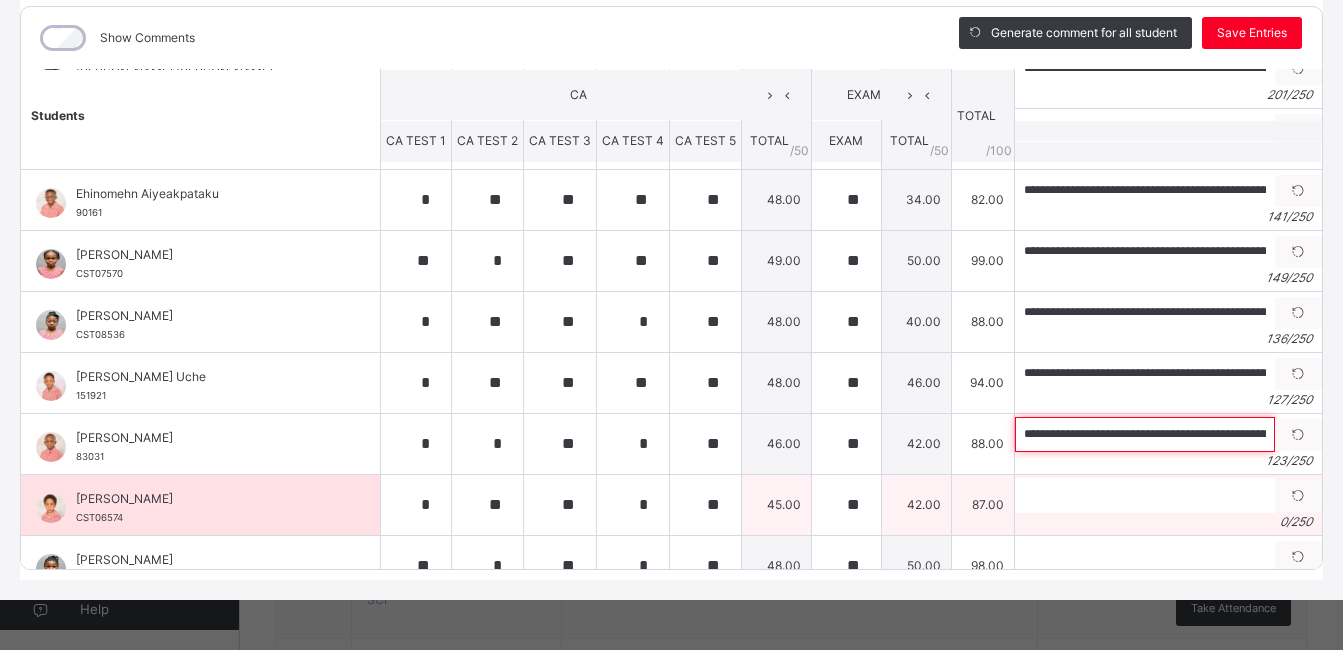 scroll, scrollTop: 0, scrollLeft: 450, axis: horizontal 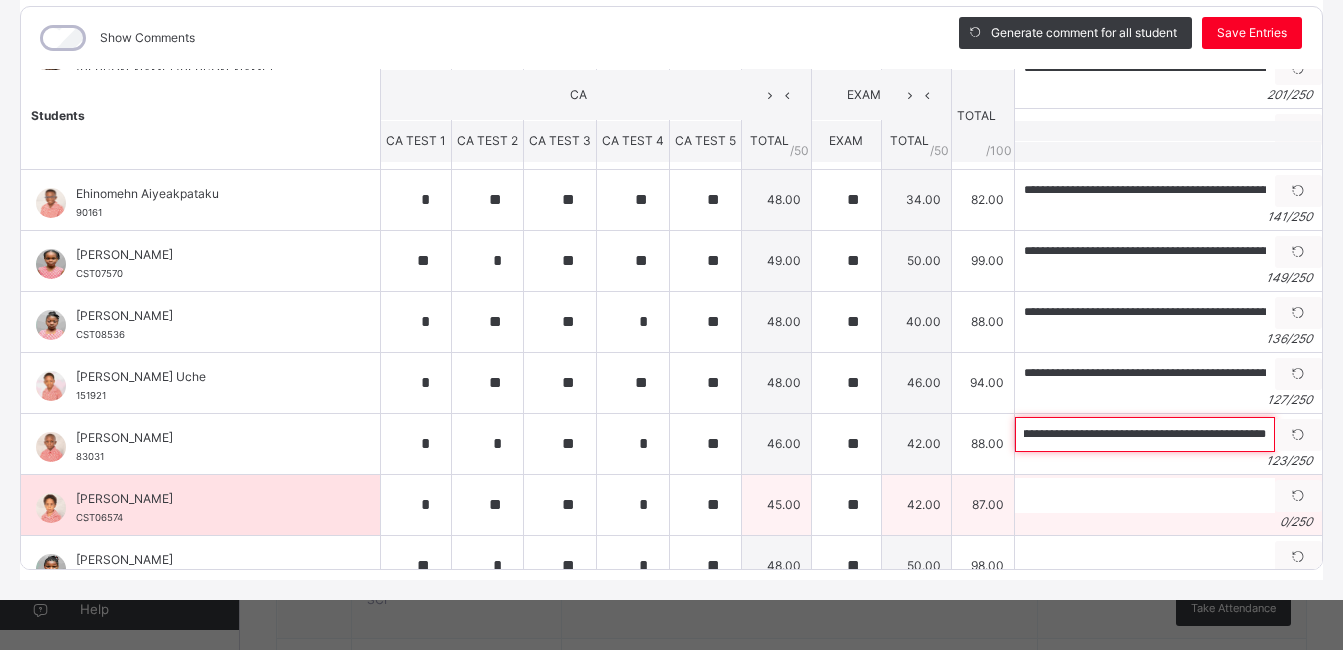 type on "**********" 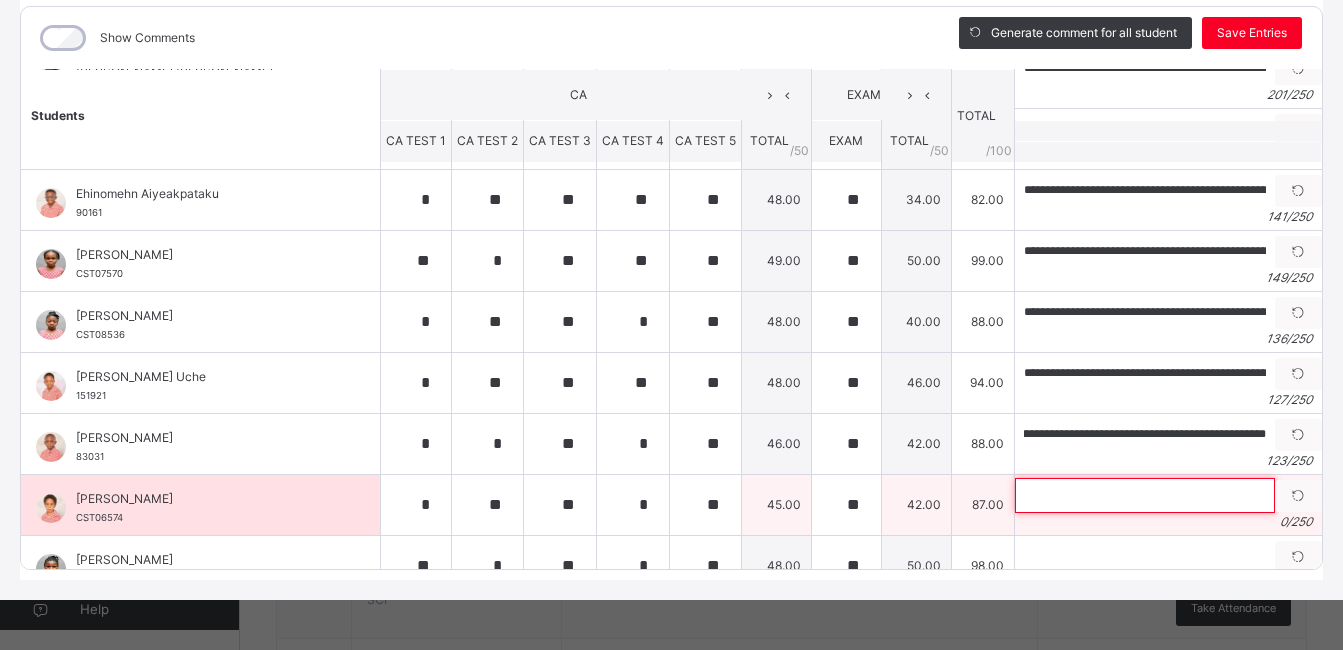 click at bounding box center [1145, 495] 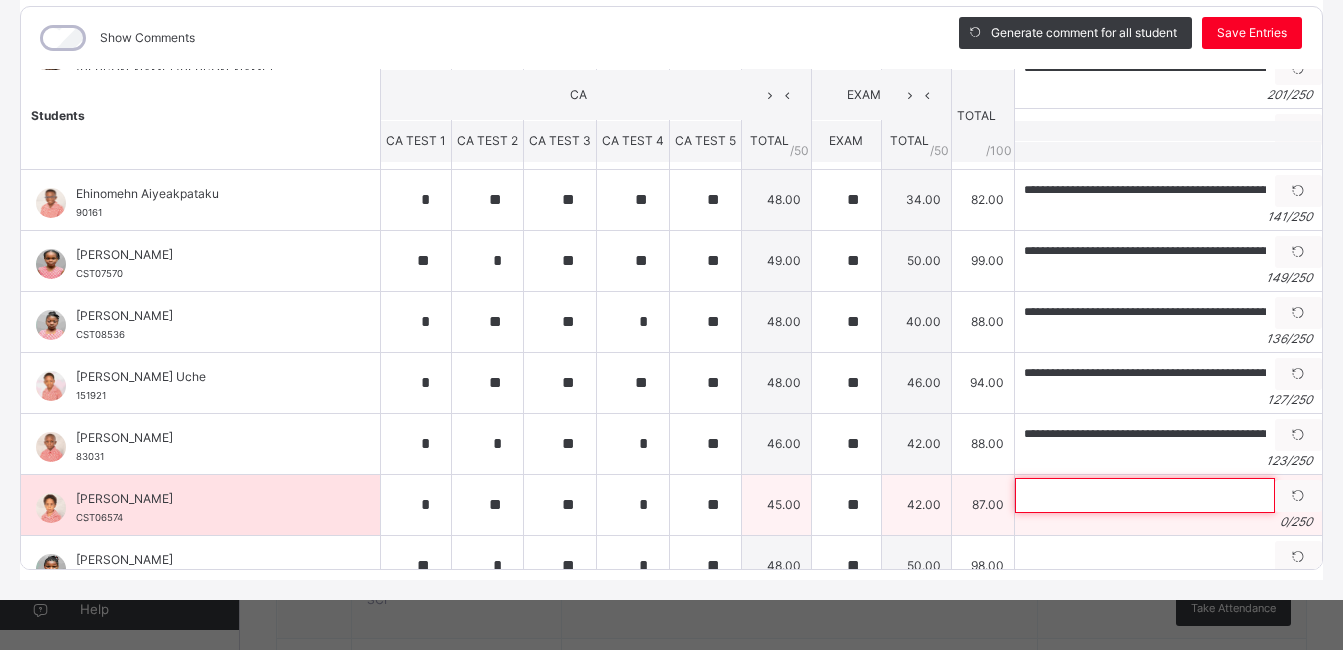 paste on "**********" 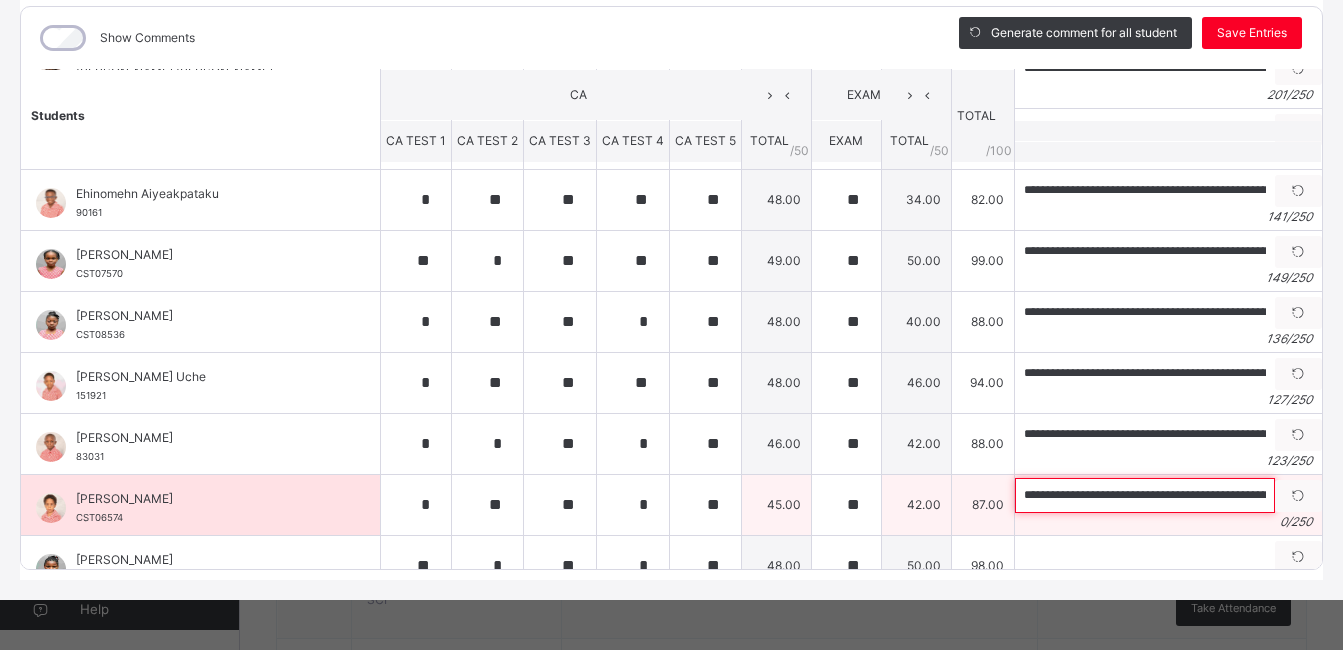 scroll, scrollTop: 0, scrollLeft: 436, axis: horizontal 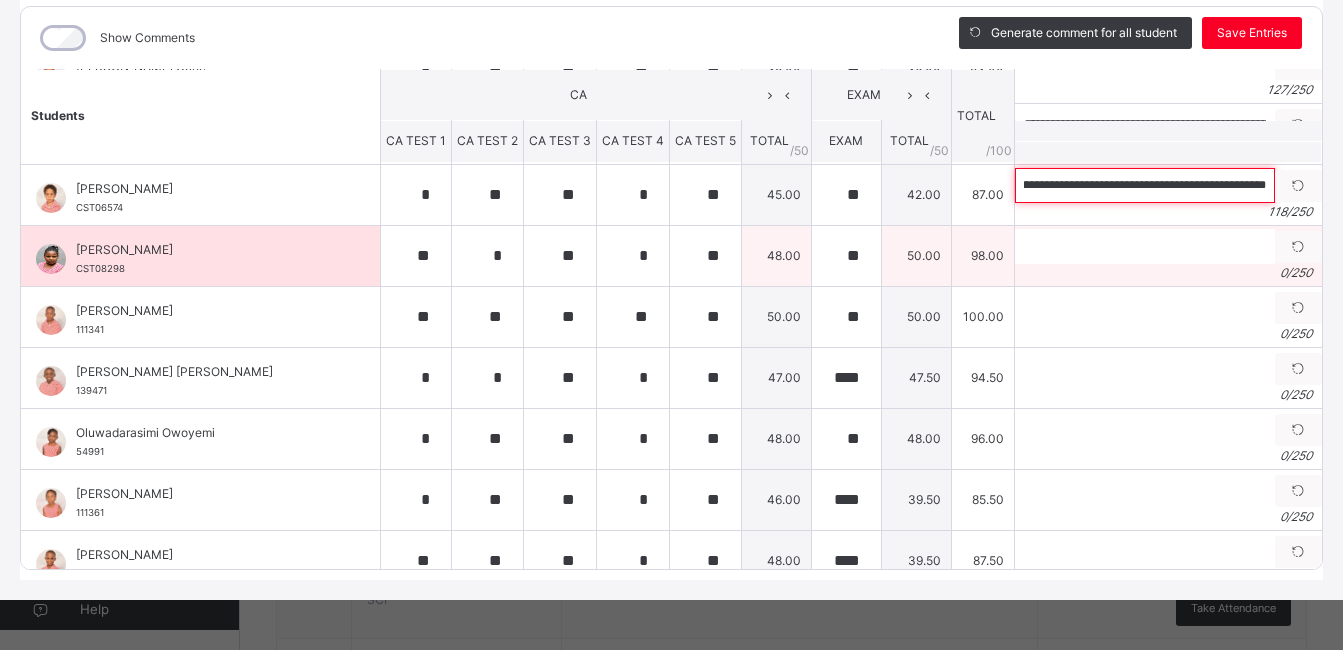 type on "**********" 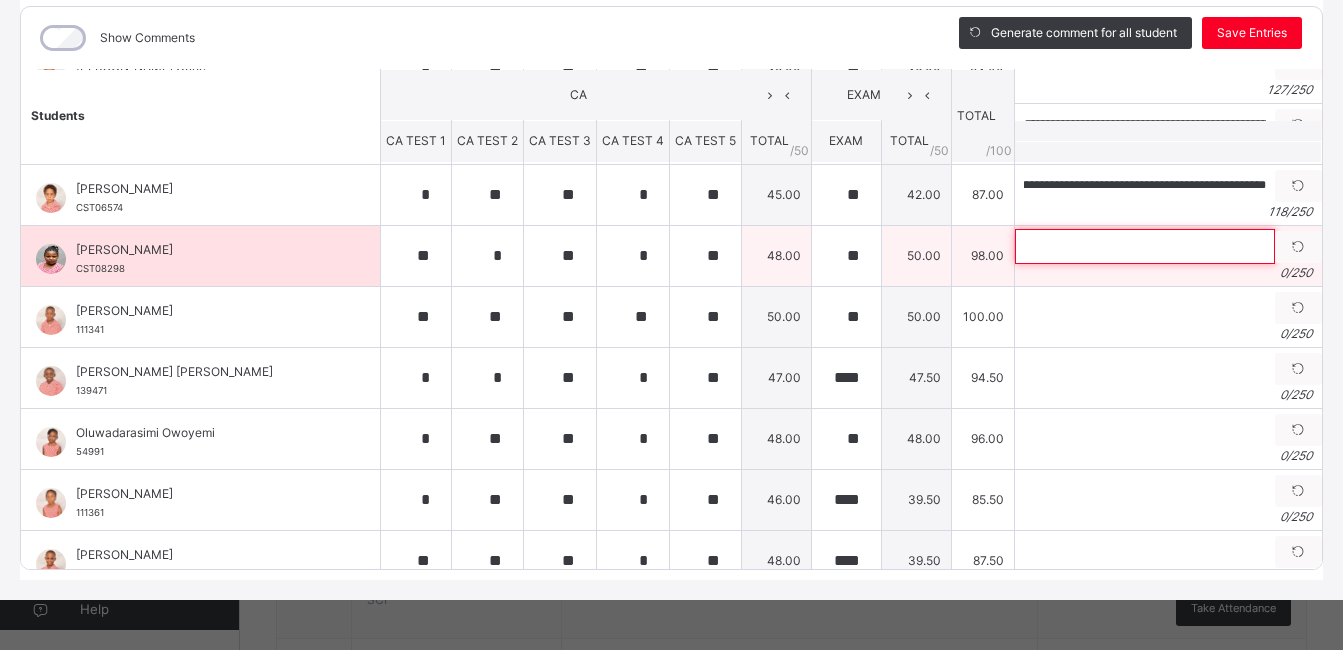 click at bounding box center [1145, 246] 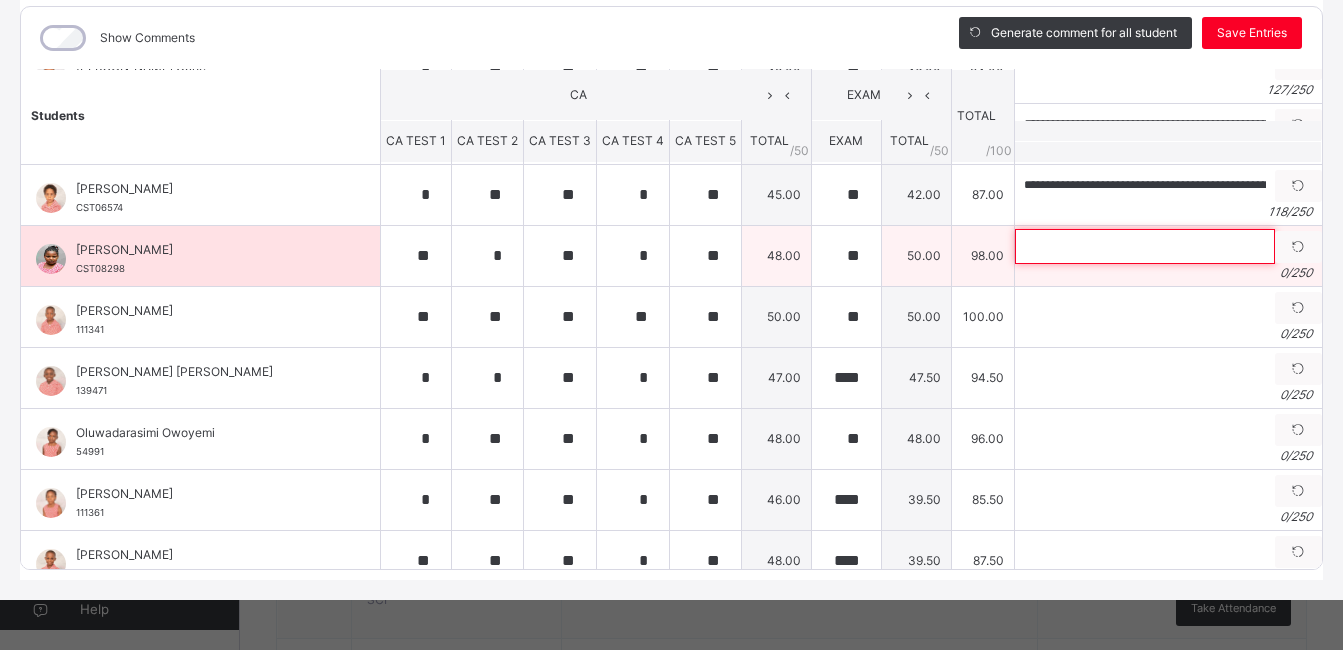 click at bounding box center (1145, 246) 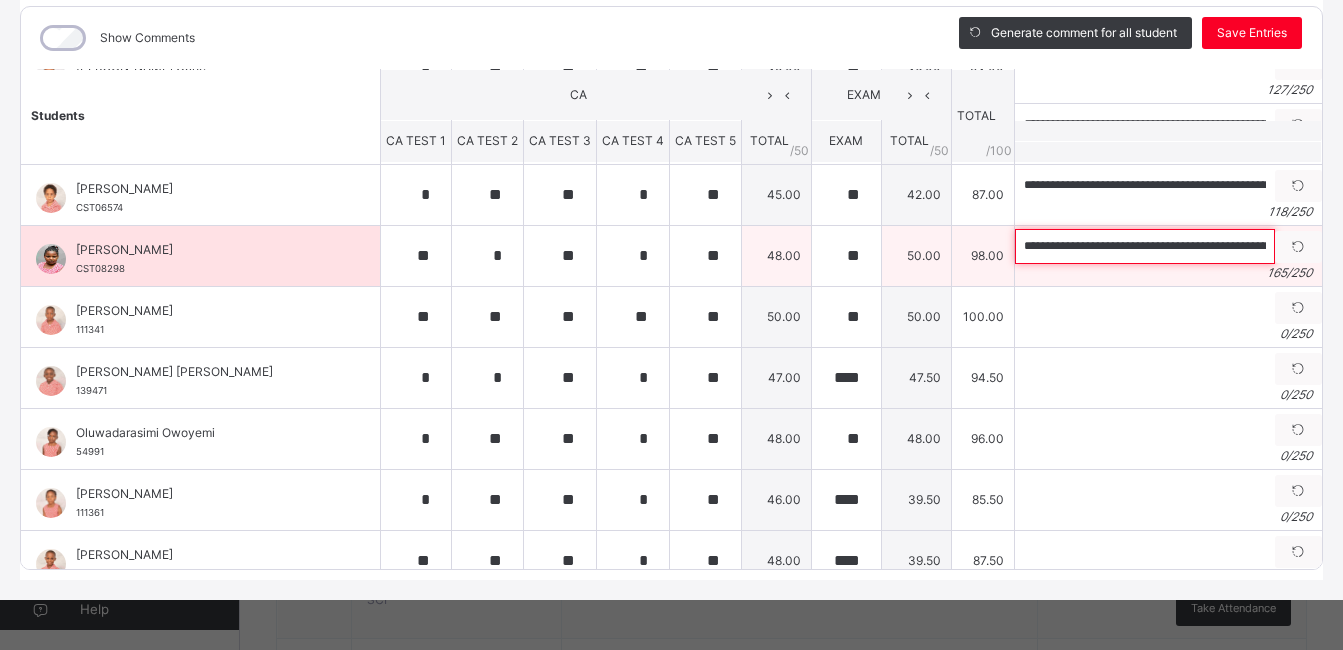 scroll, scrollTop: 0, scrollLeft: 735, axis: horizontal 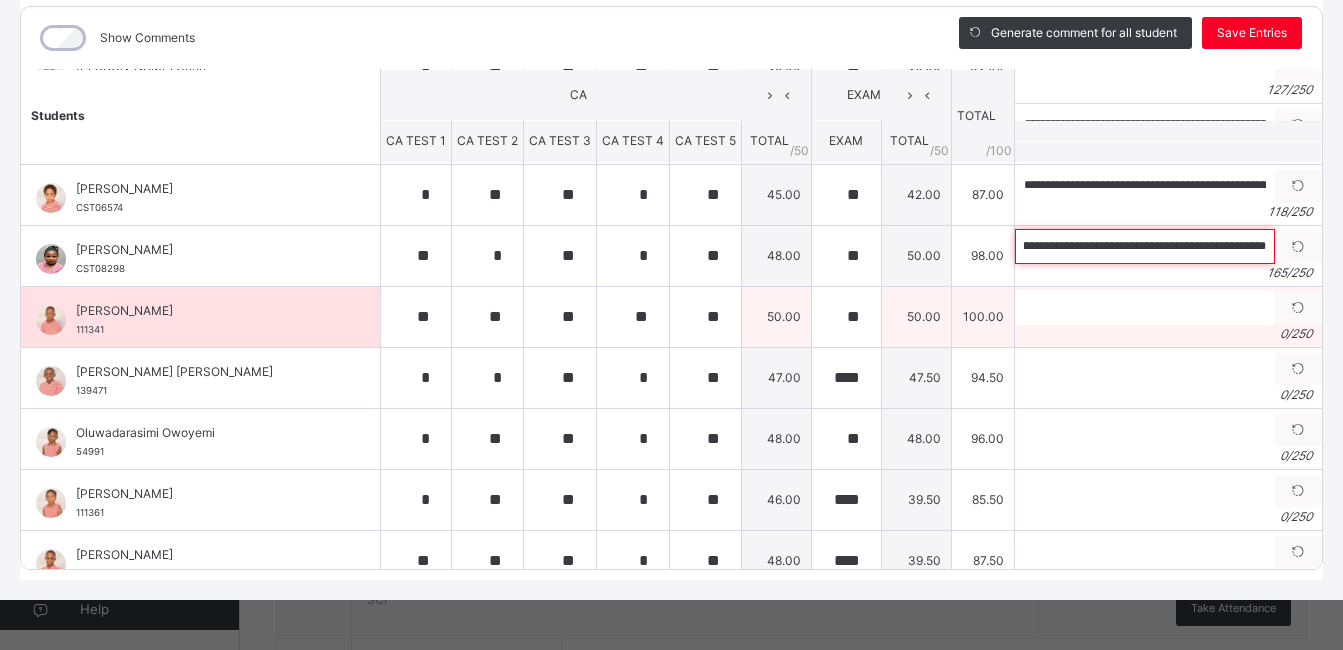 type on "**********" 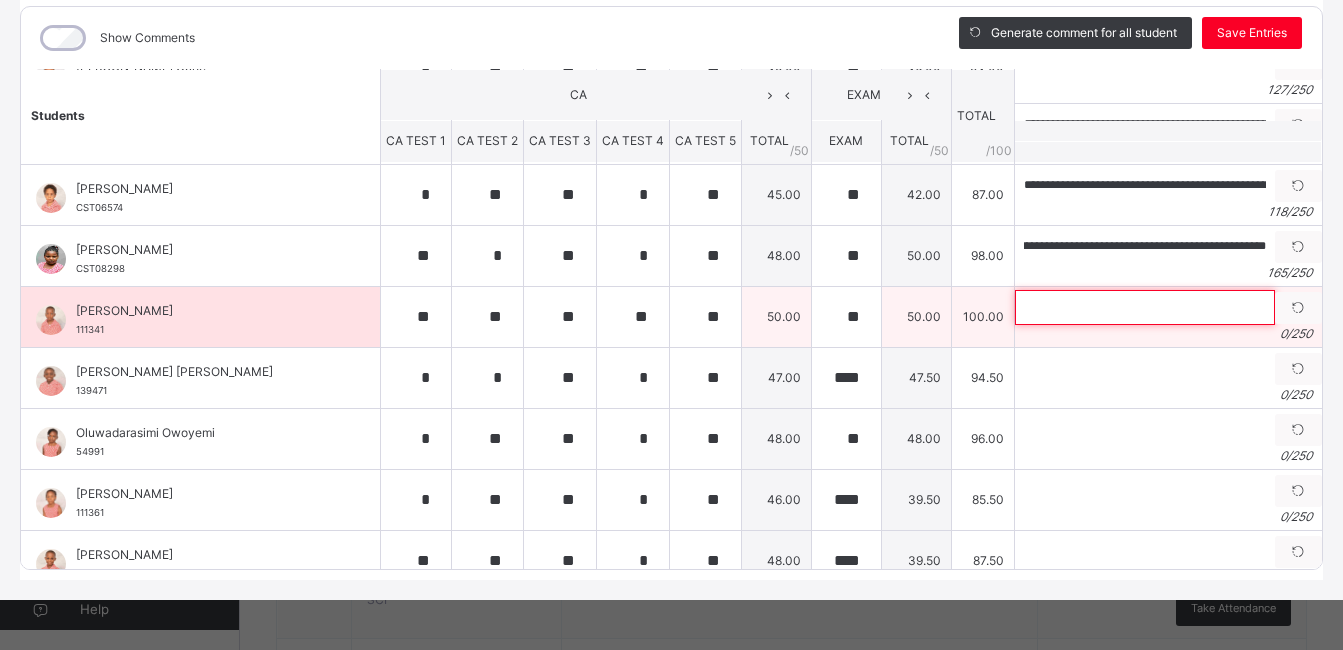 click at bounding box center [1145, 307] 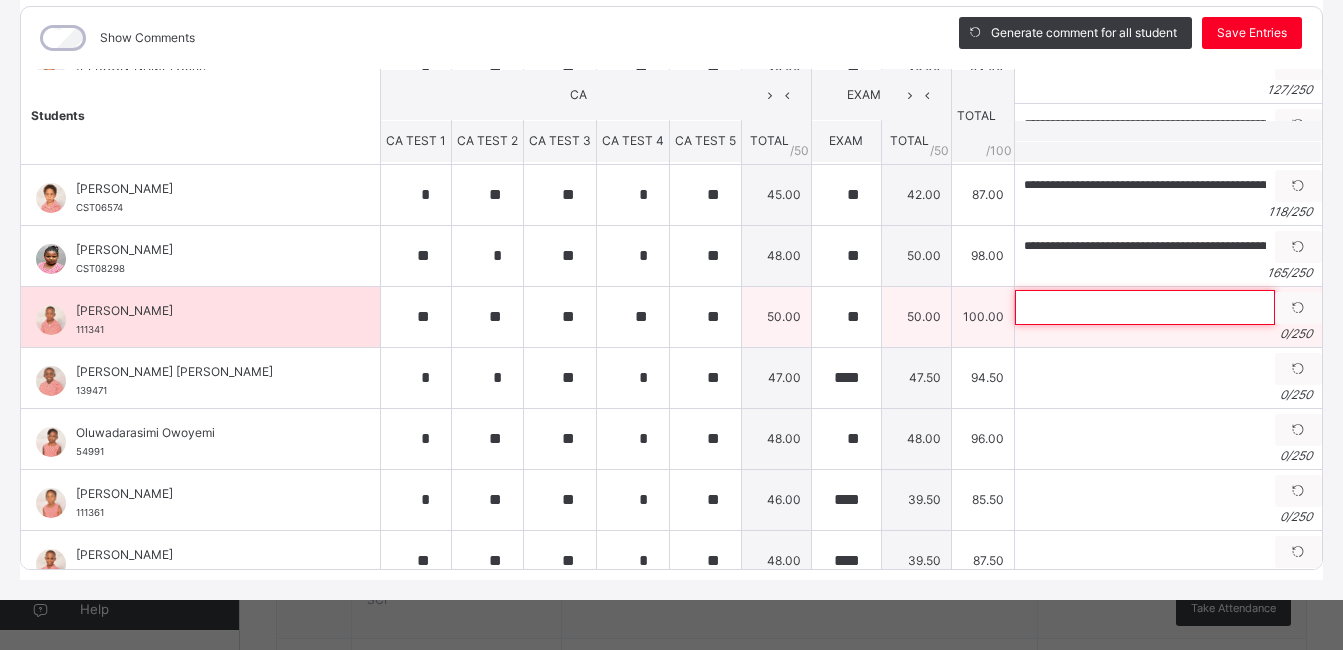 click at bounding box center (1145, 307) 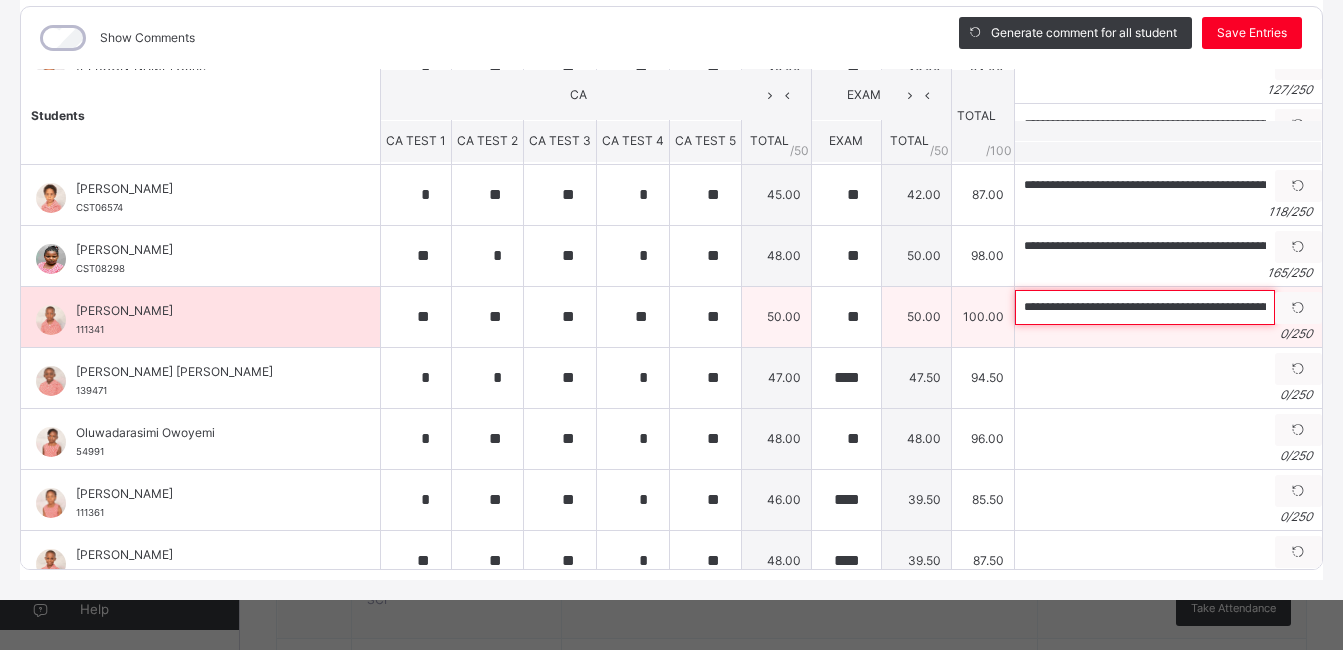 scroll, scrollTop: 0, scrollLeft: 940, axis: horizontal 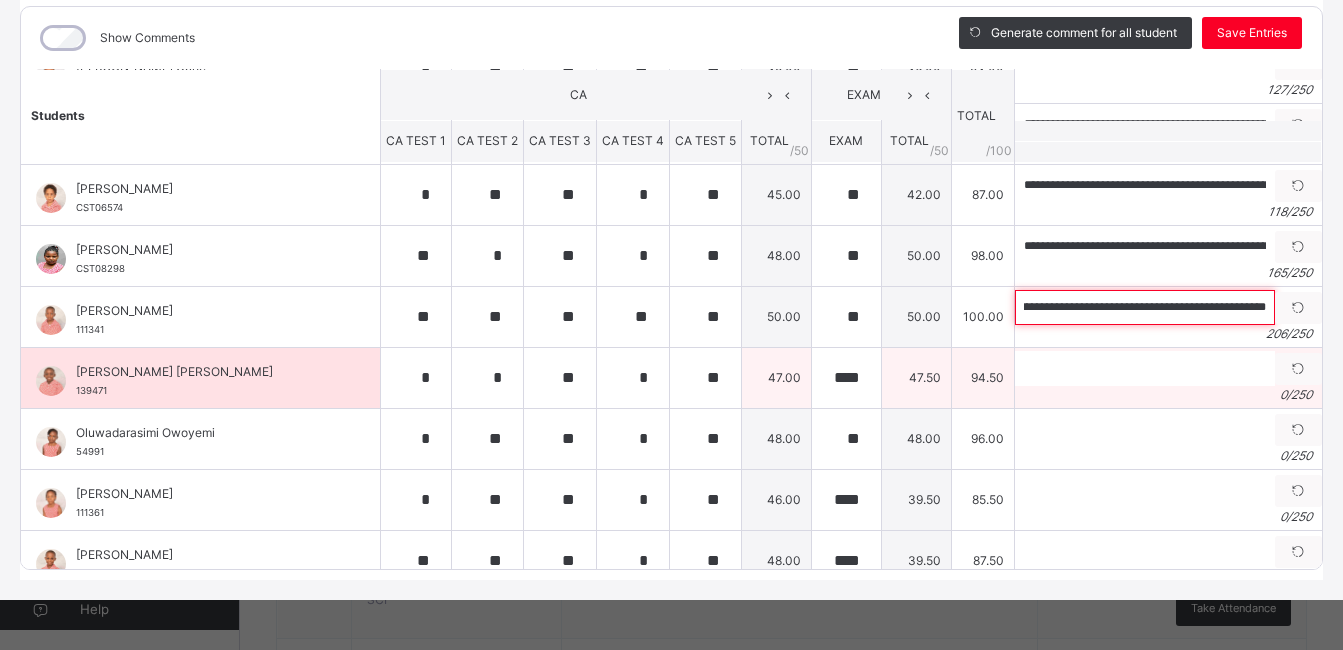type on "**********" 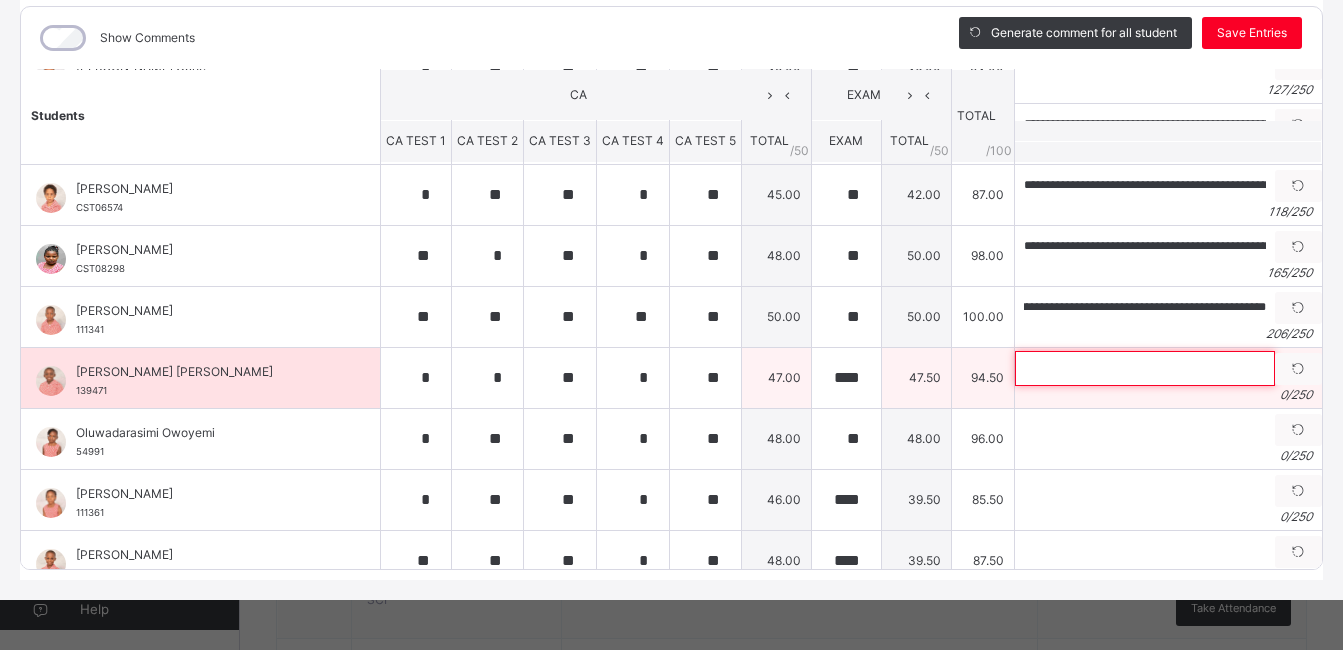 click at bounding box center (1145, 368) 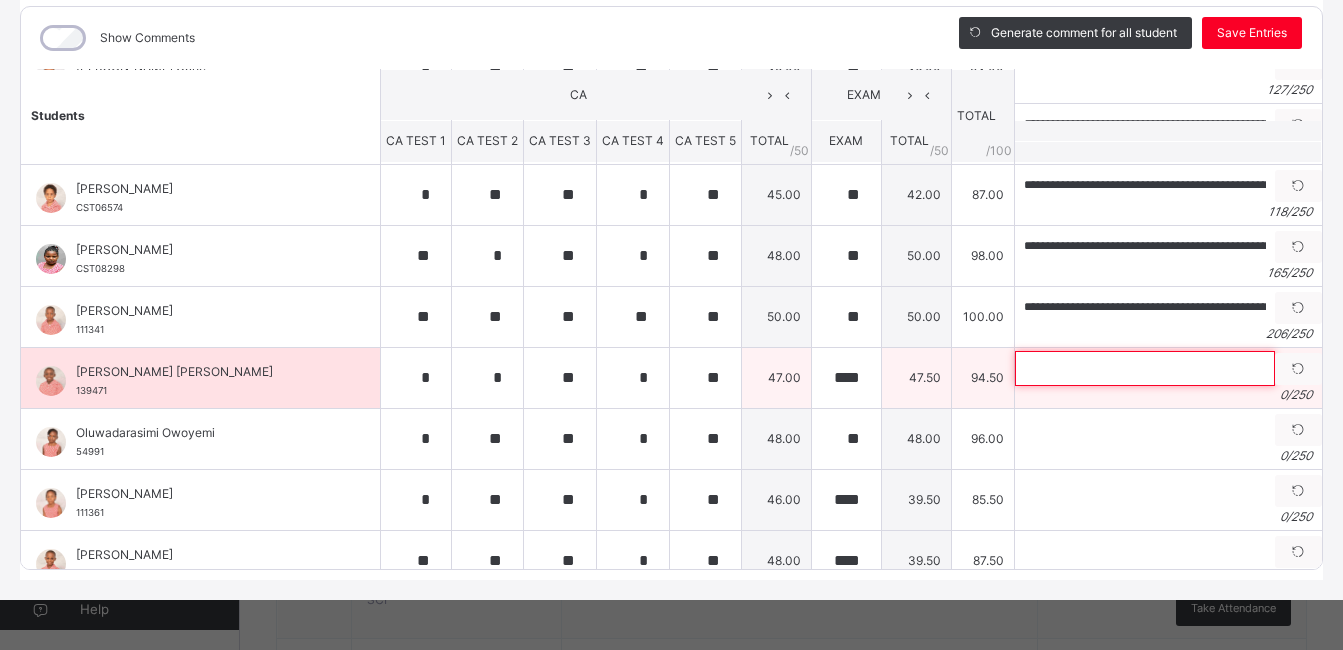 click at bounding box center [1145, 368] 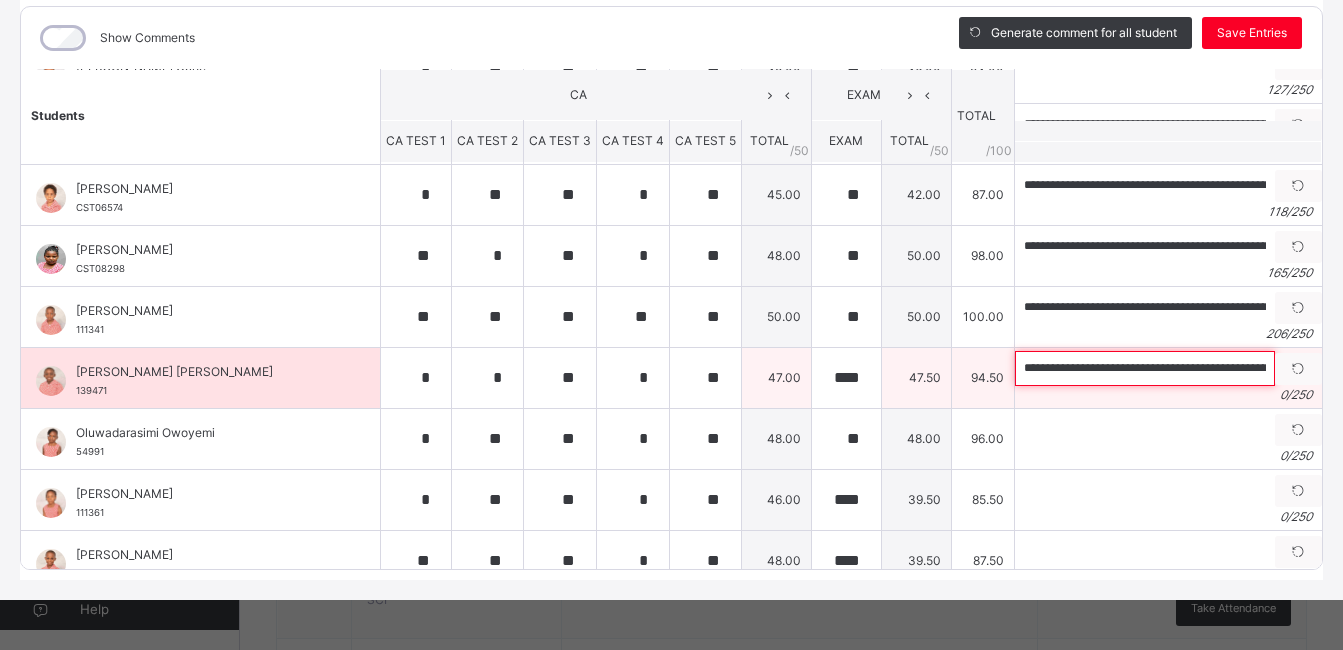 scroll, scrollTop: 0, scrollLeft: 534, axis: horizontal 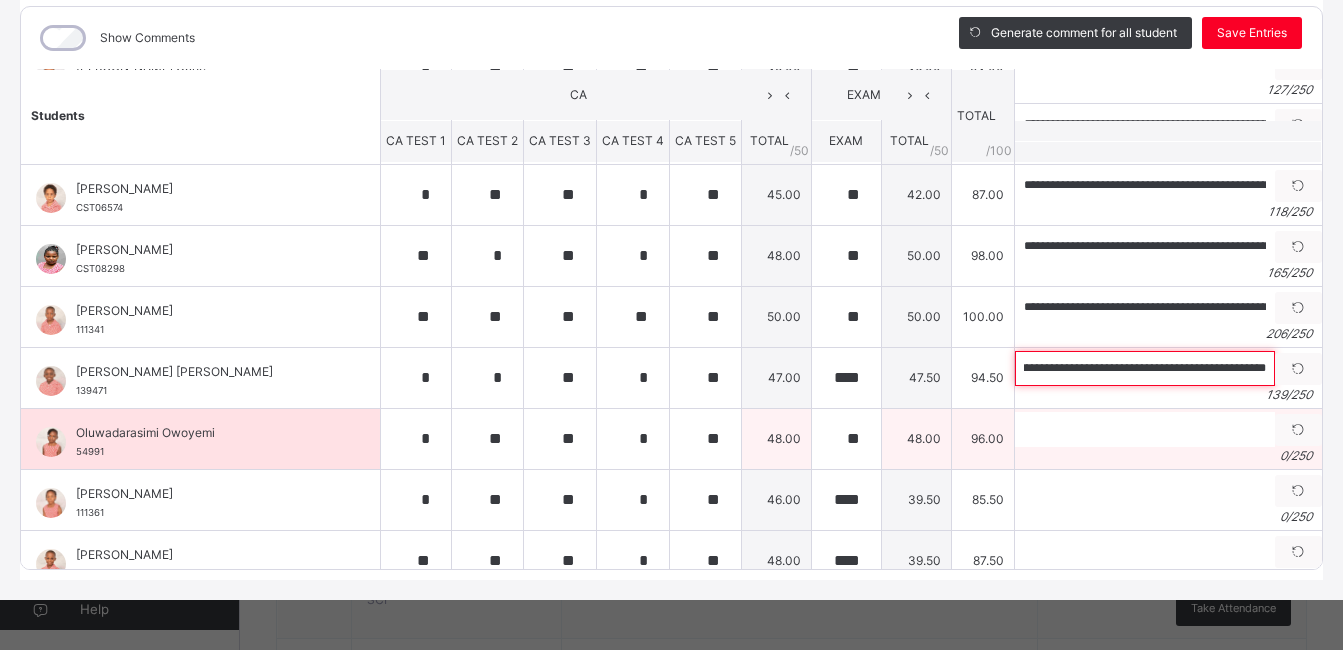 type on "**********" 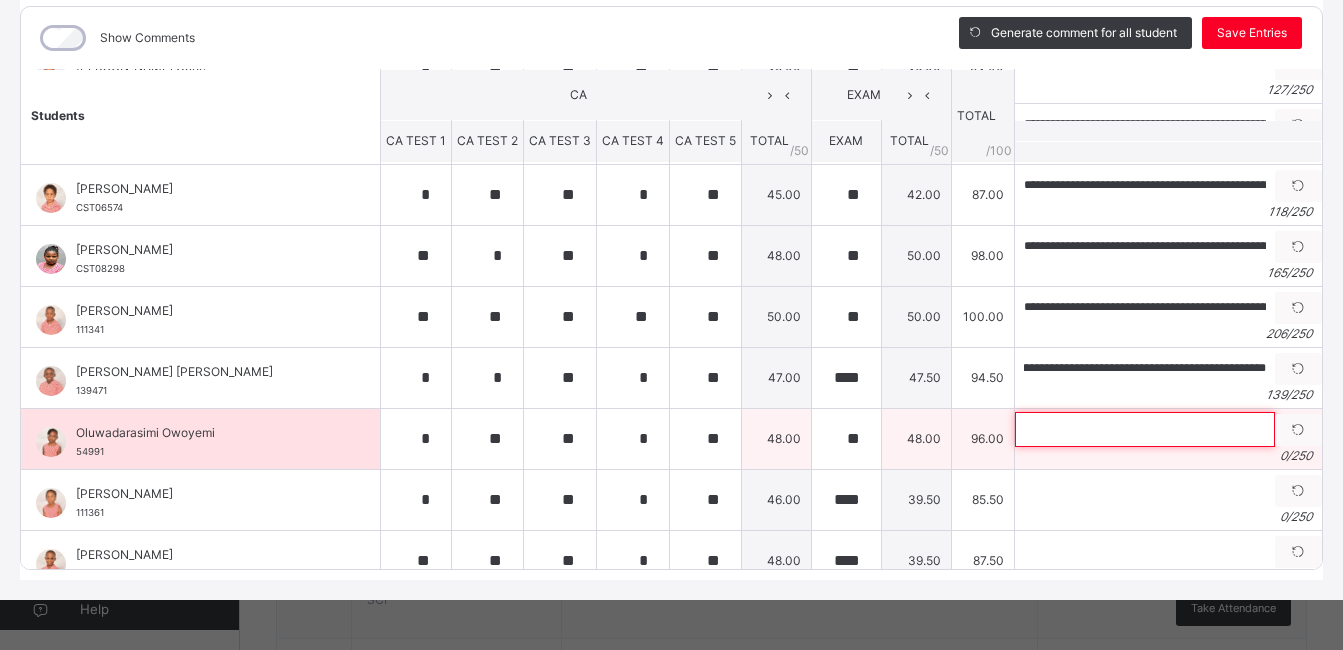 click at bounding box center (1145, 429) 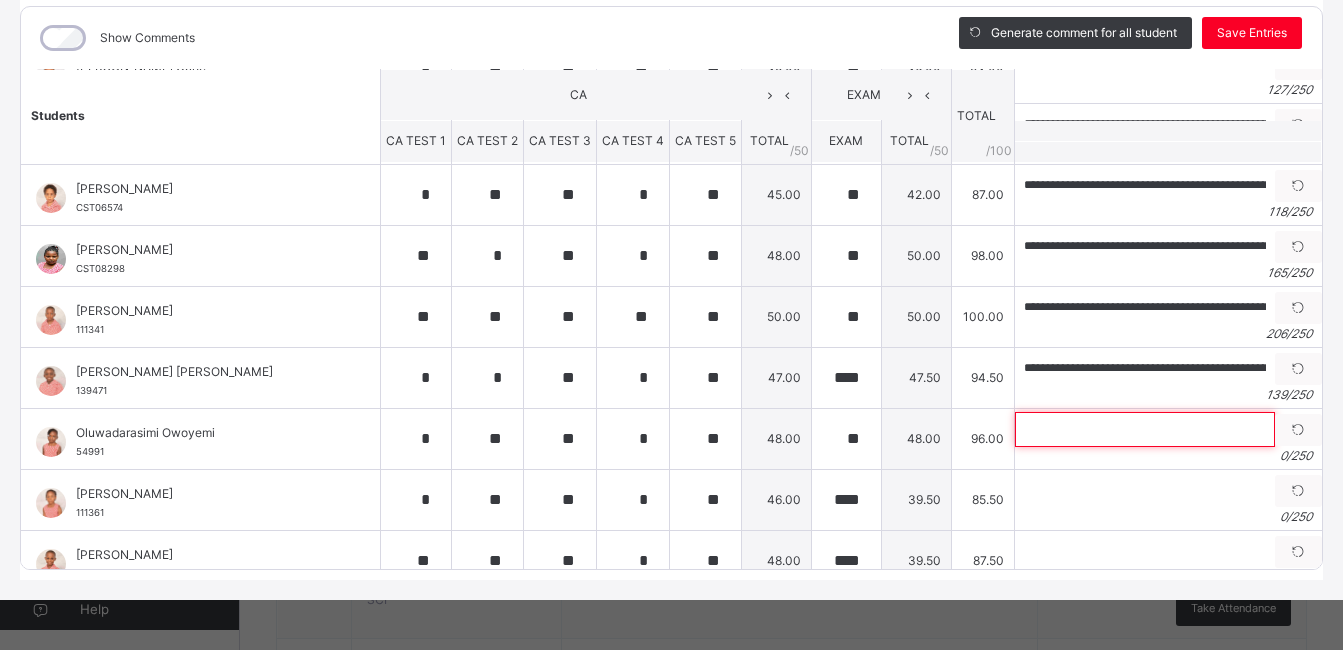 paste on "**********" 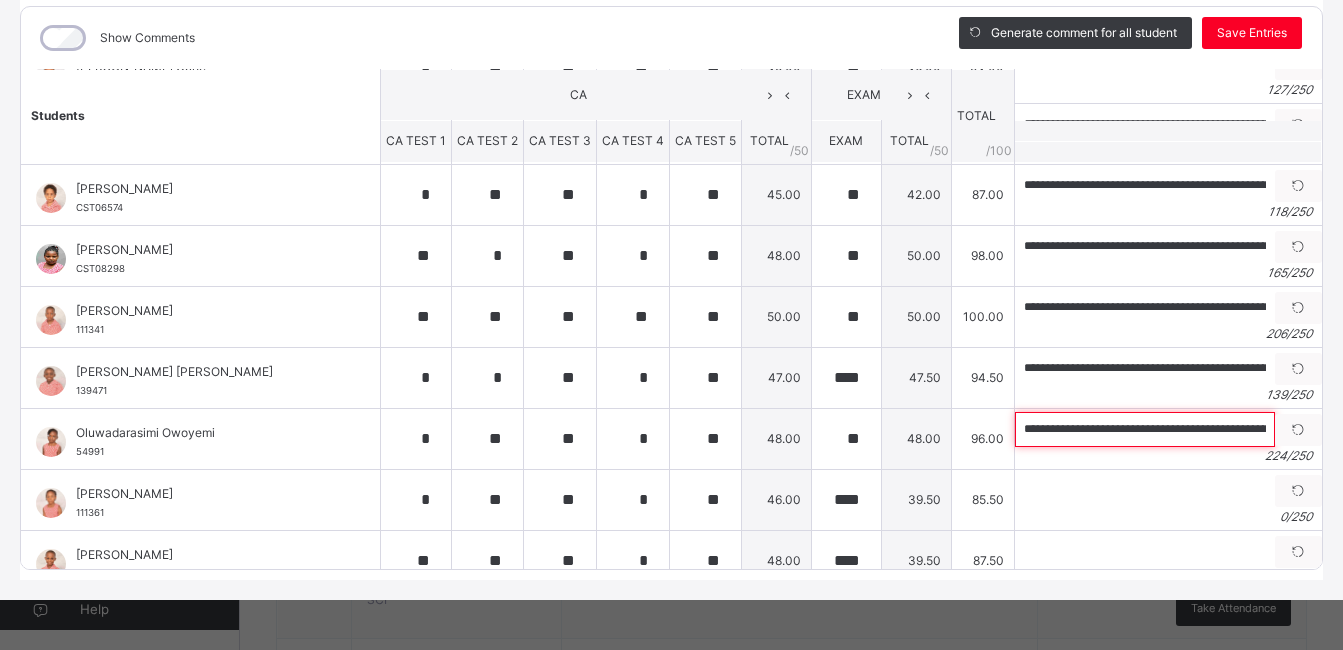 scroll, scrollTop: 0, scrollLeft: 1064, axis: horizontal 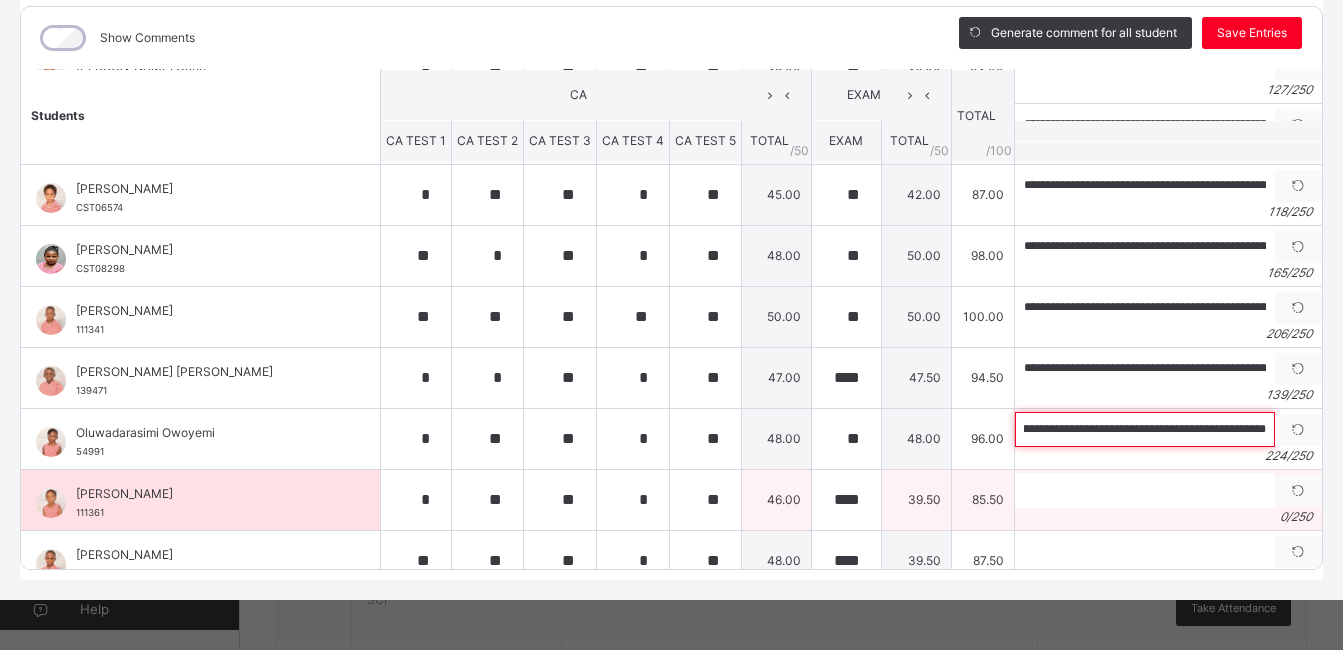 type on "**********" 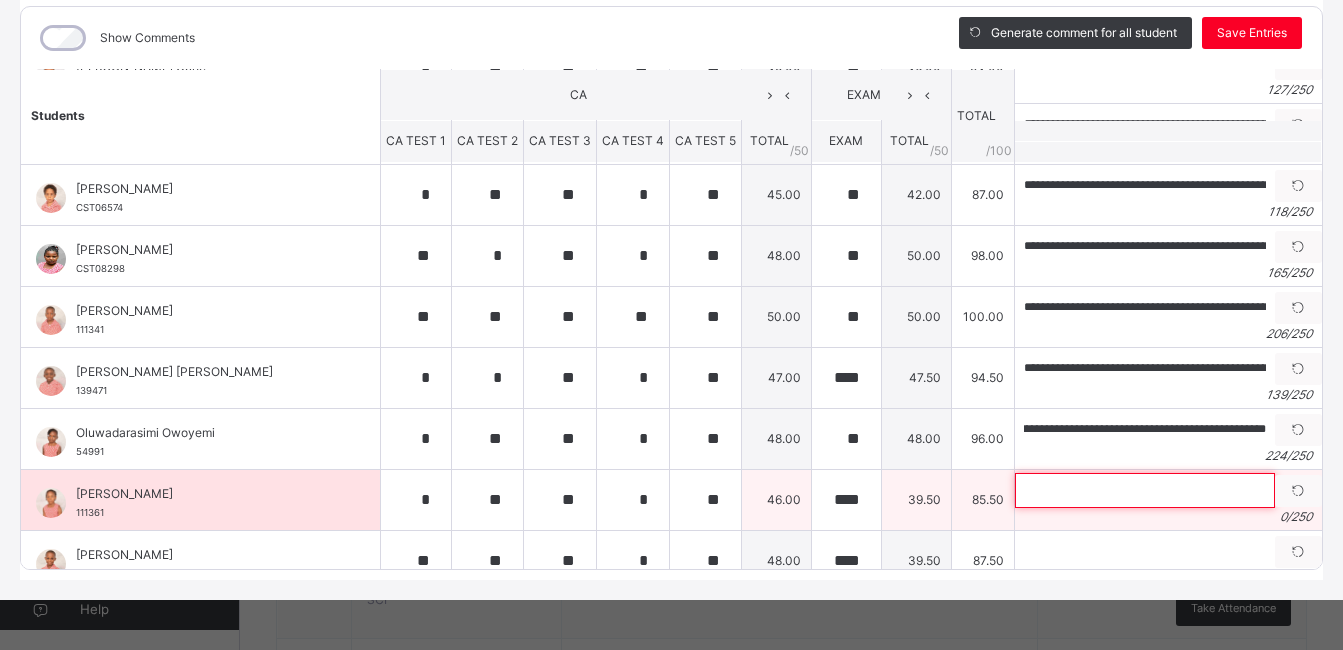 click at bounding box center (1145, 490) 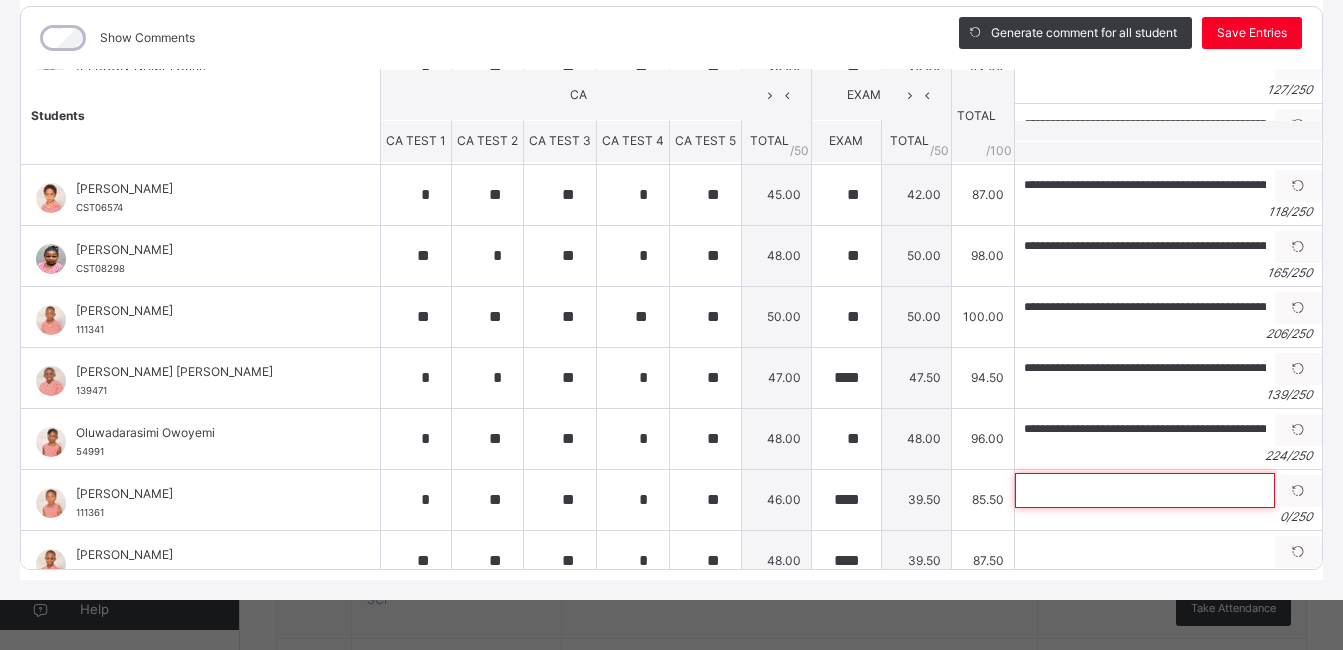 paste on "**********" 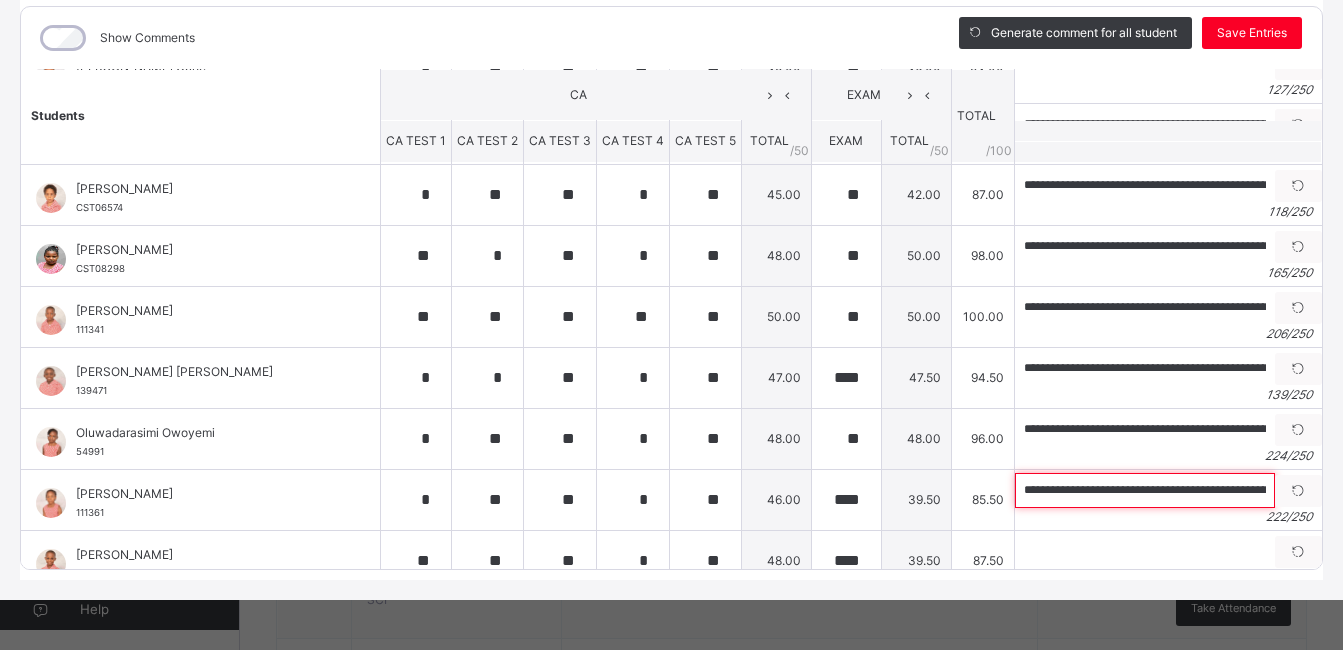scroll, scrollTop: 0, scrollLeft: 1046, axis: horizontal 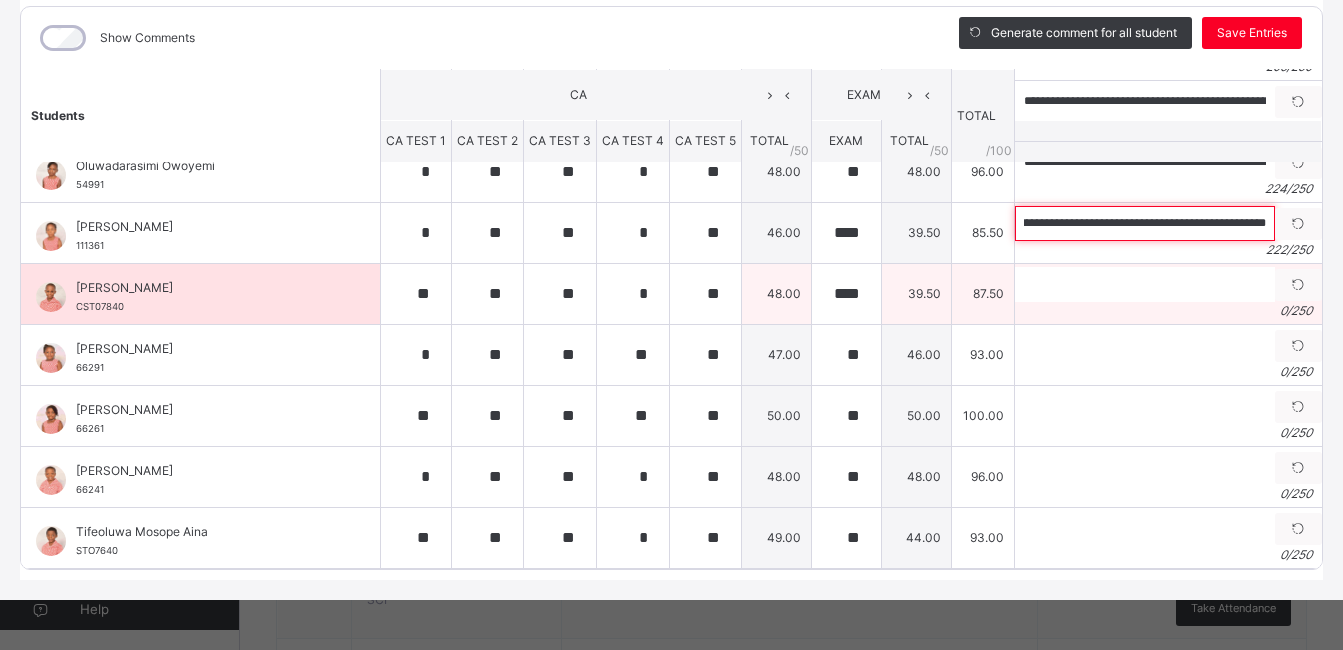 type on "**********" 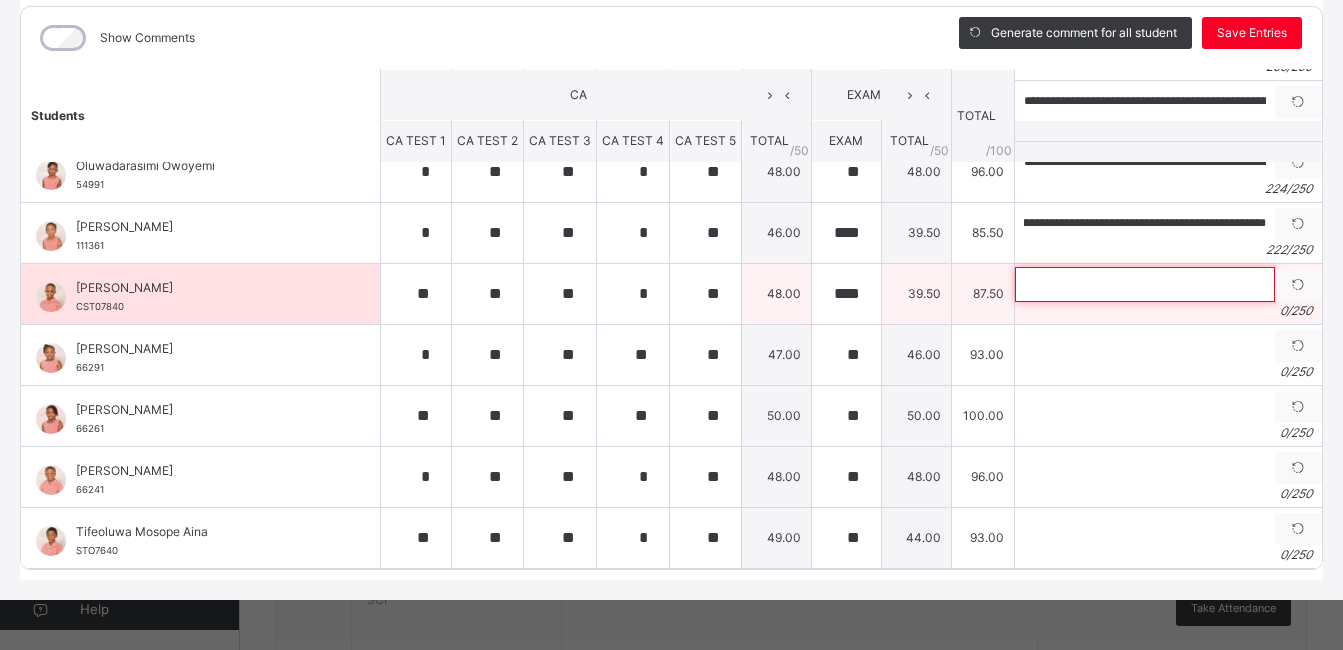 click at bounding box center [1145, 284] 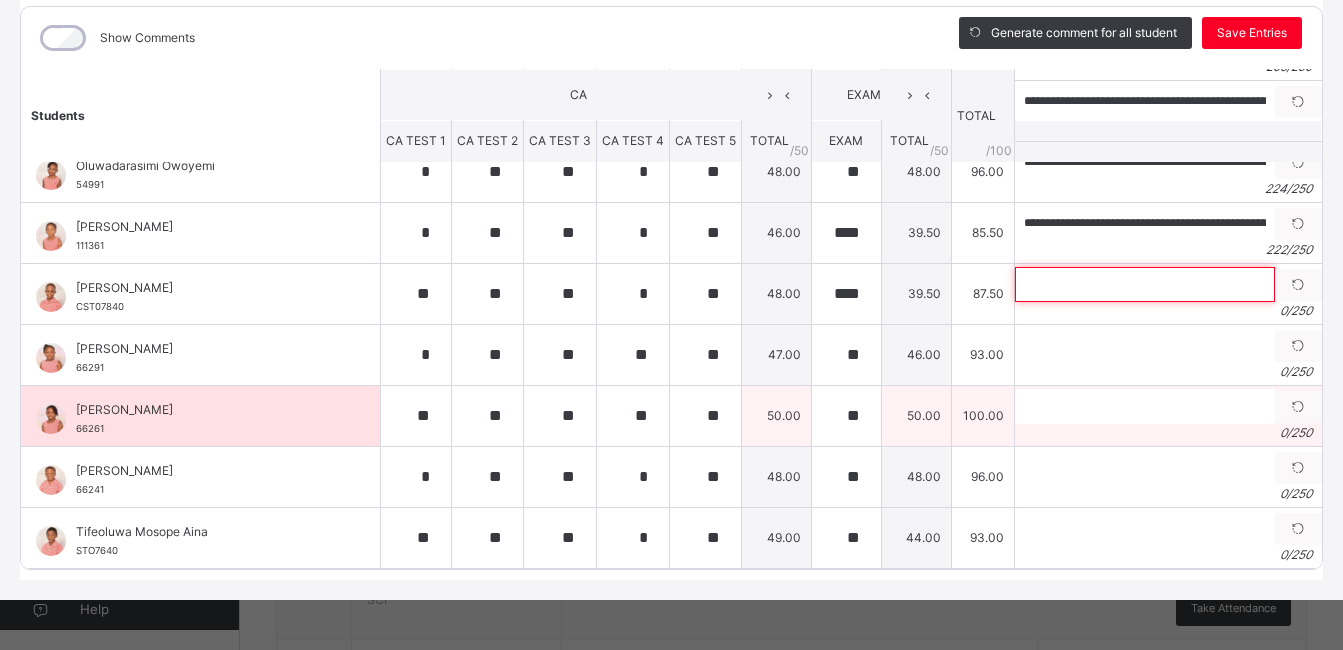 paste on "**********" 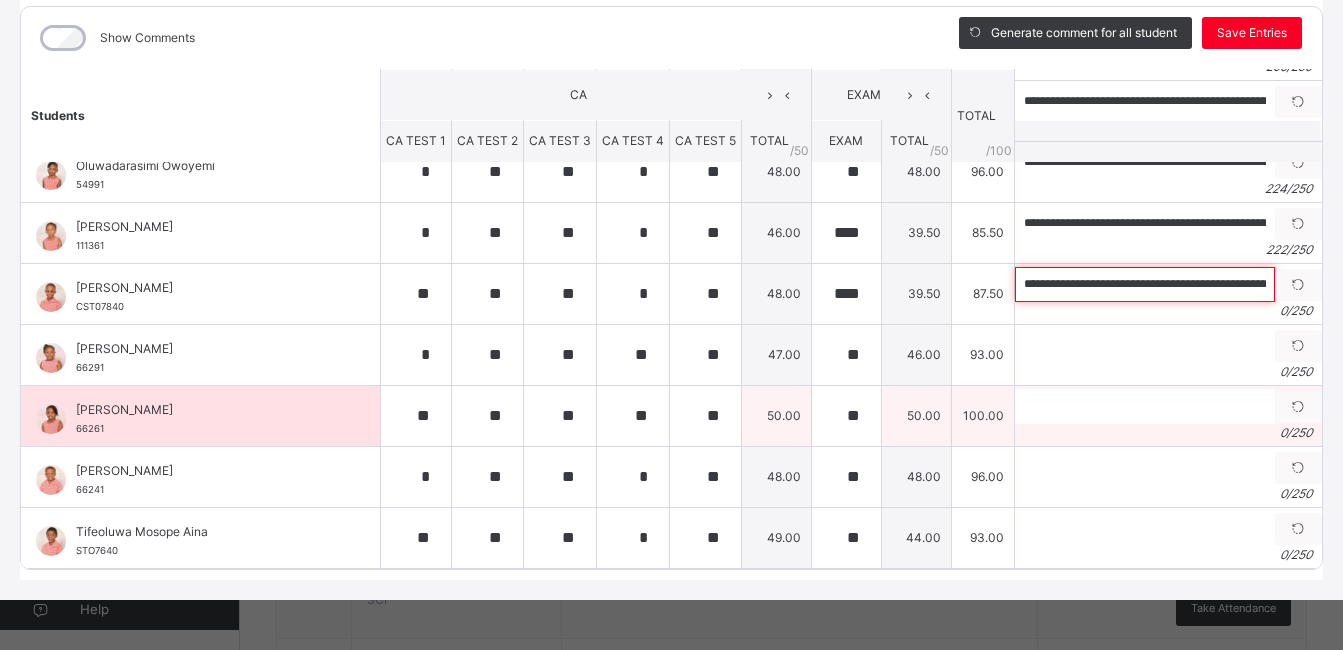 scroll, scrollTop: 0, scrollLeft: 467, axis: horizontal 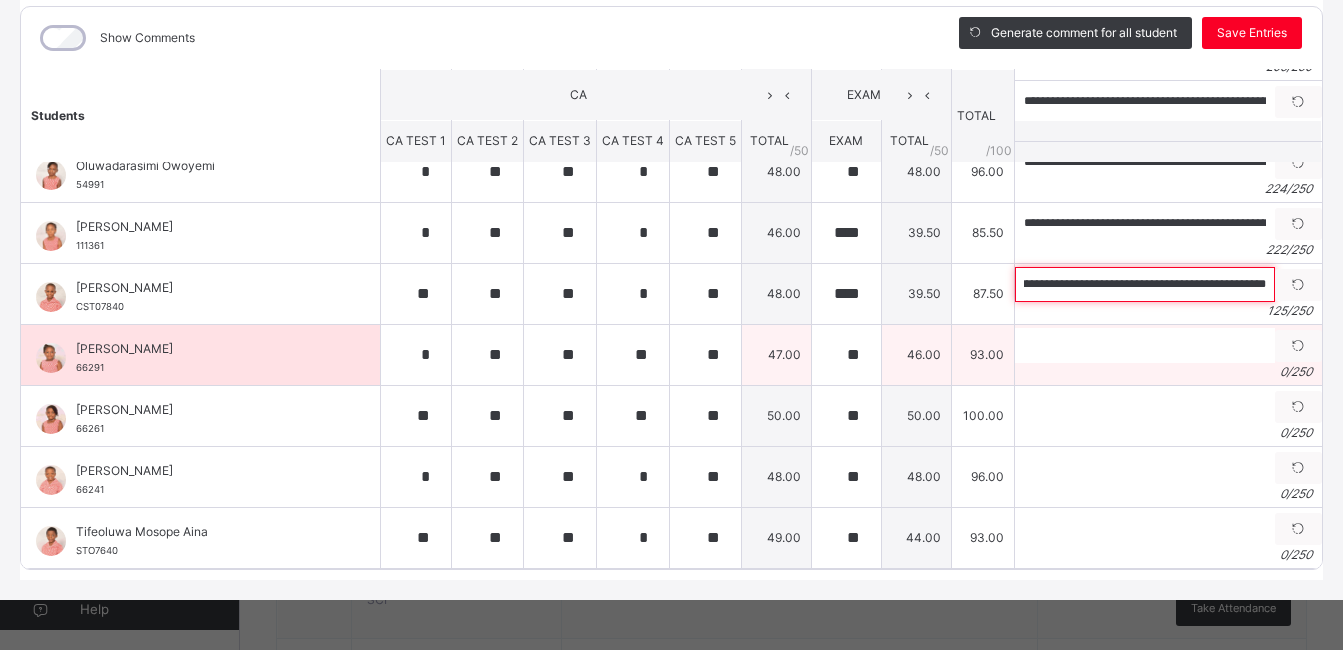 type on "**********" 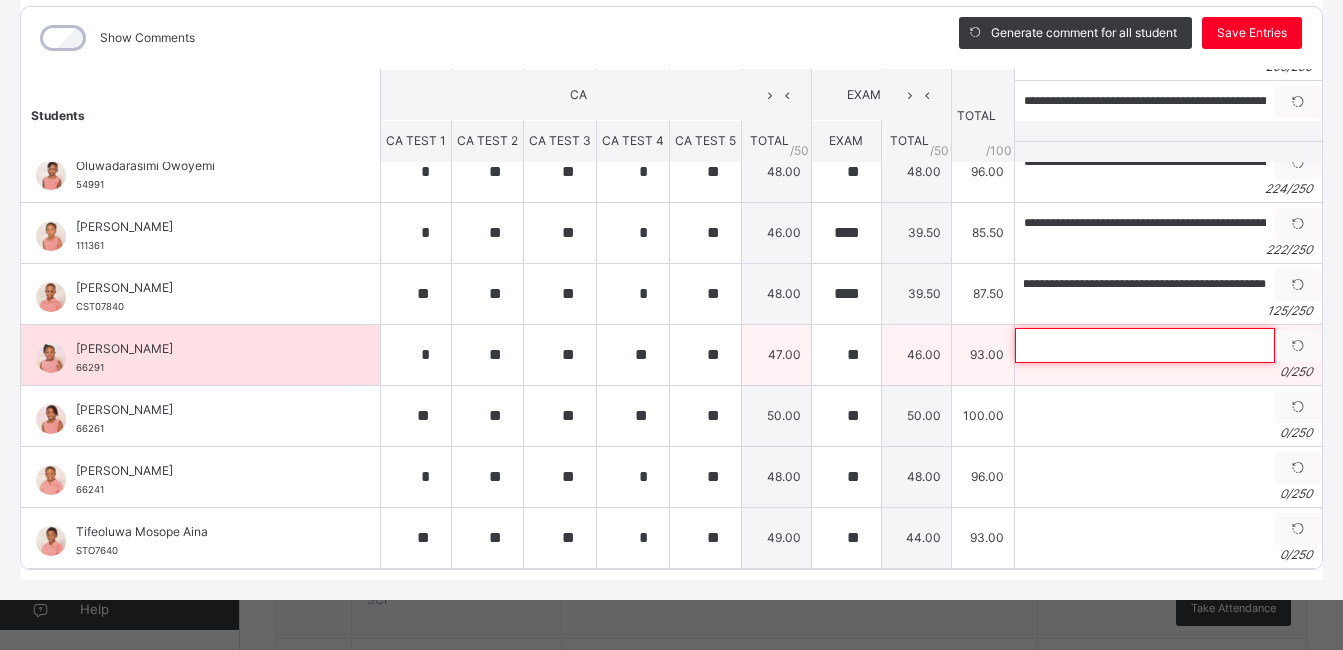 click at bounding box center [1145, 345] 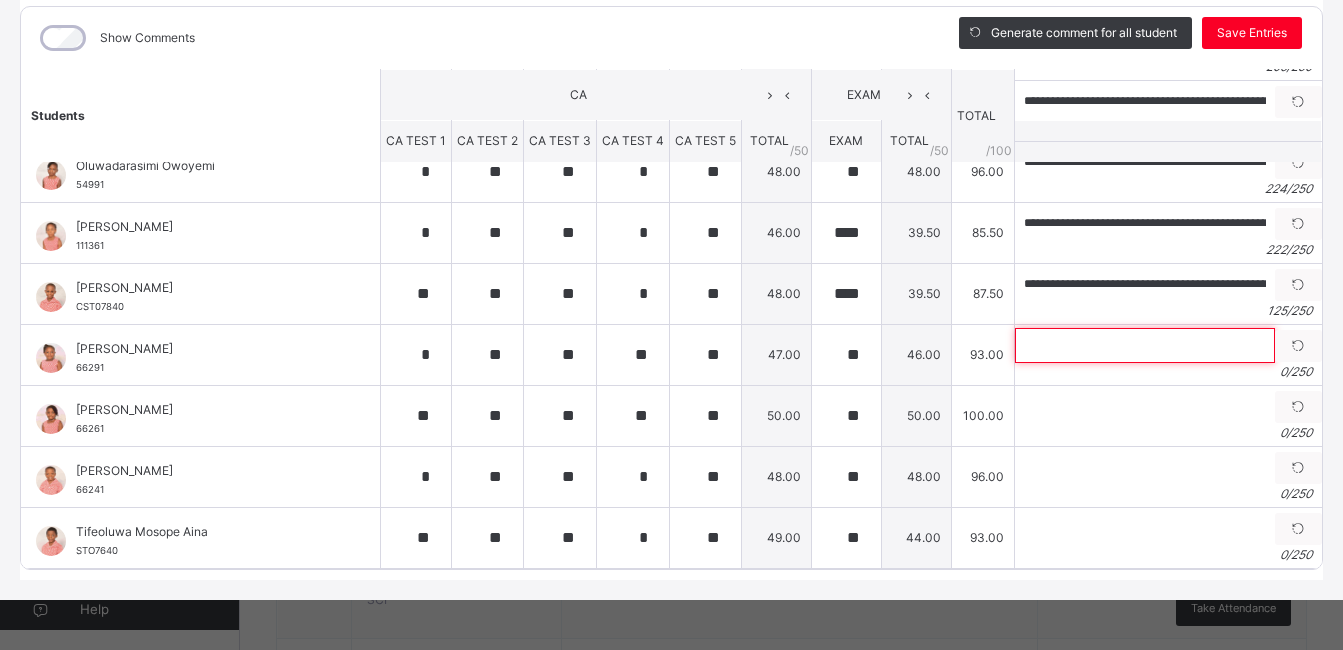 paste on "**********" 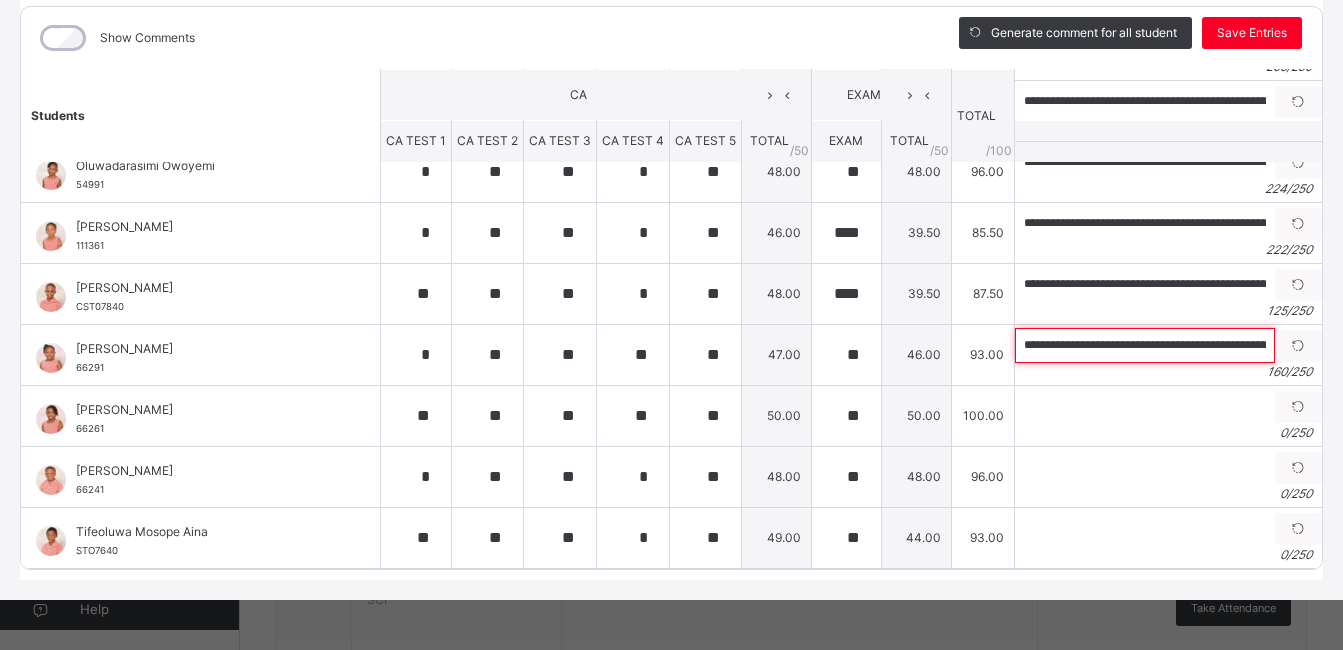 scroll, scrollTop: 0, scrollLeft: 655, axis: horizontal 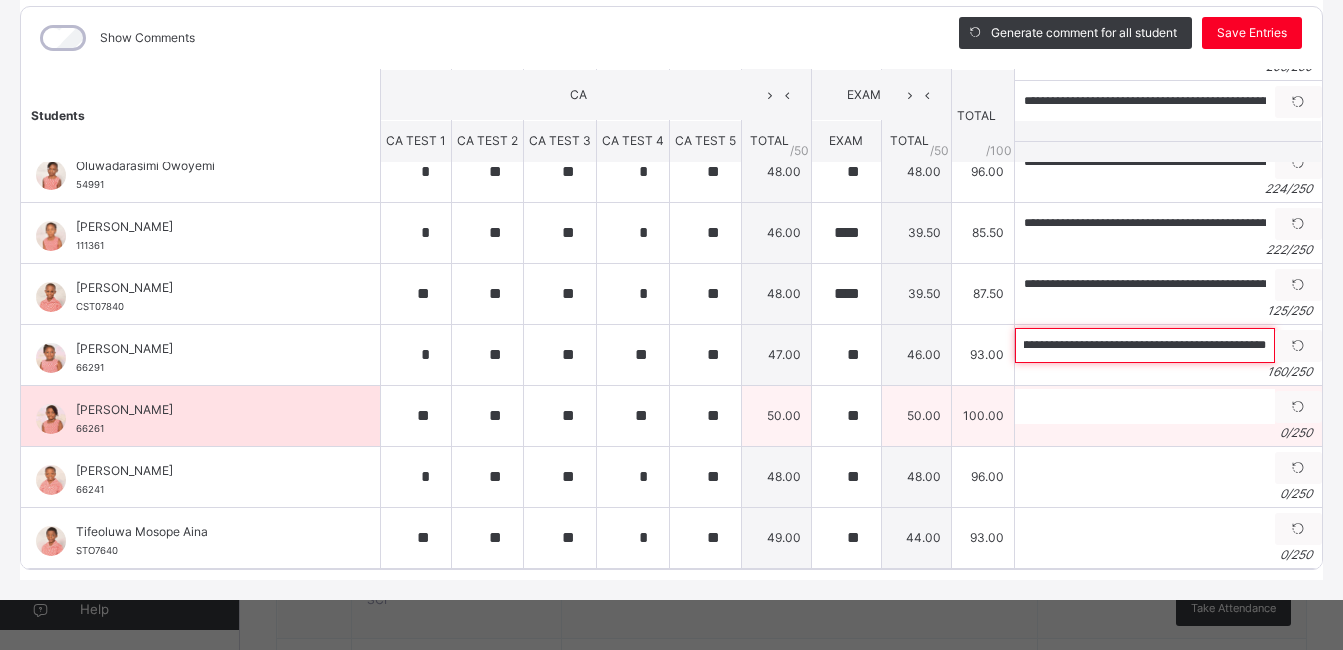 type on "**********" 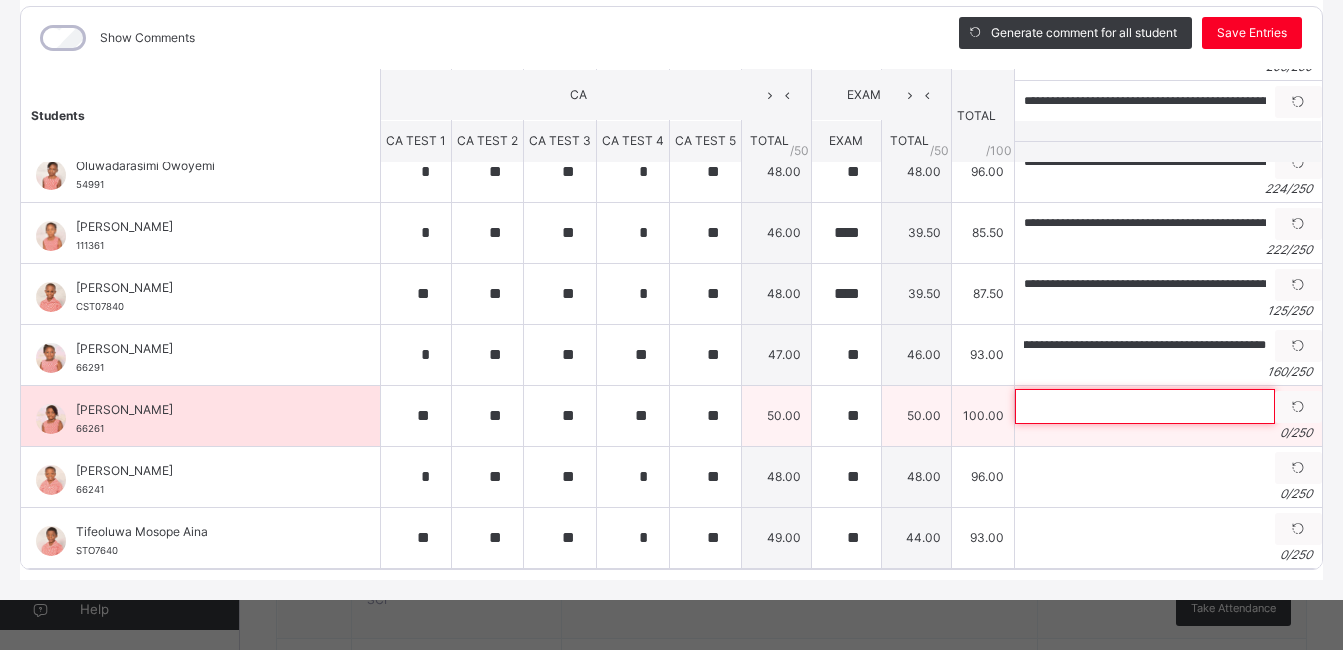 click at bounding box center [1145, 406] 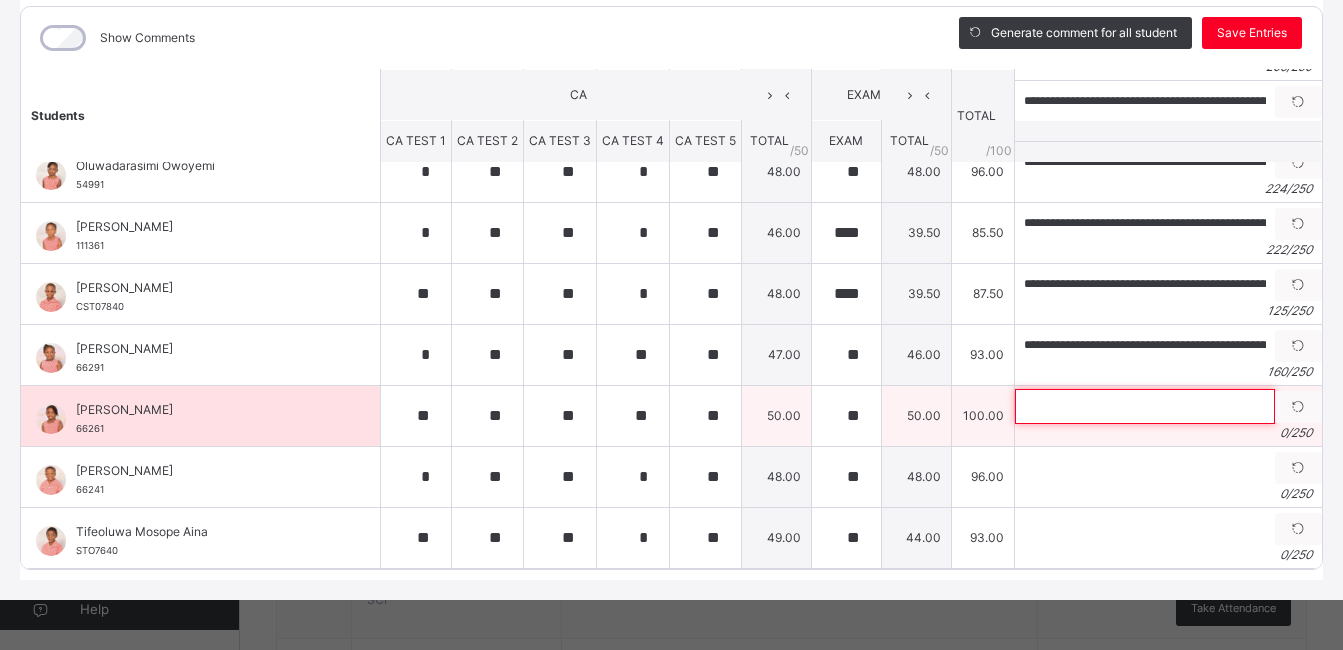click at bounding box center (1145, 406) 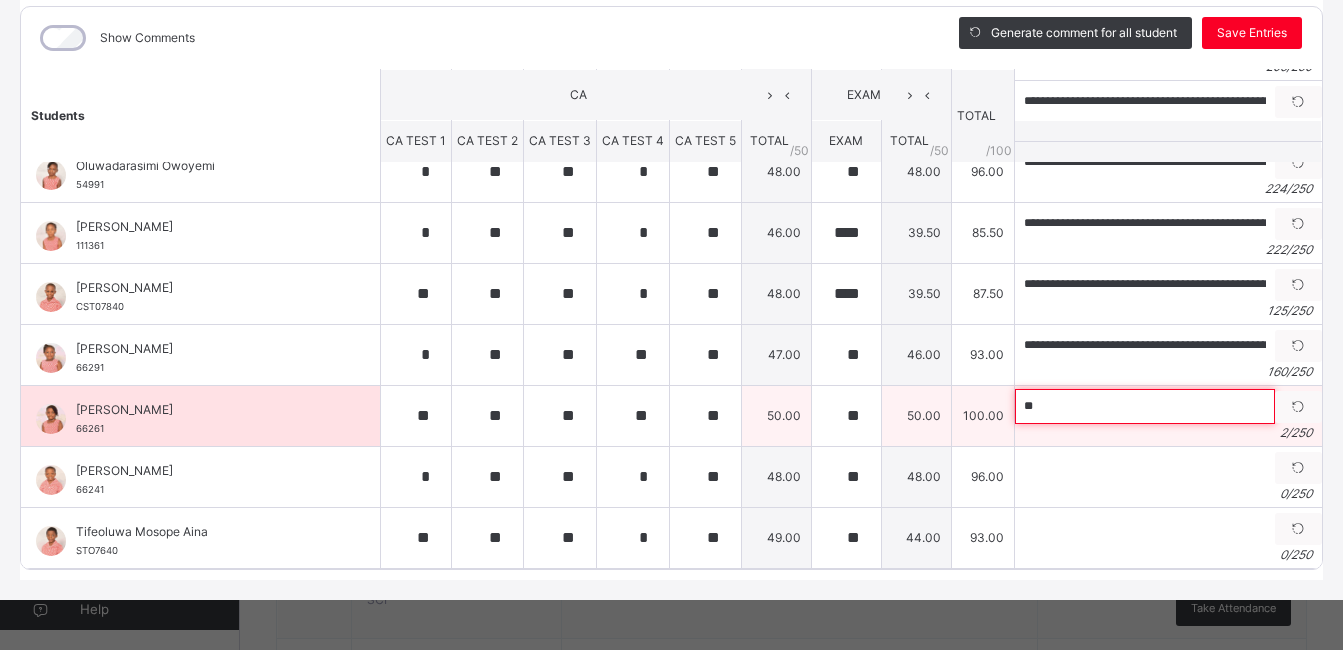 type on "*" 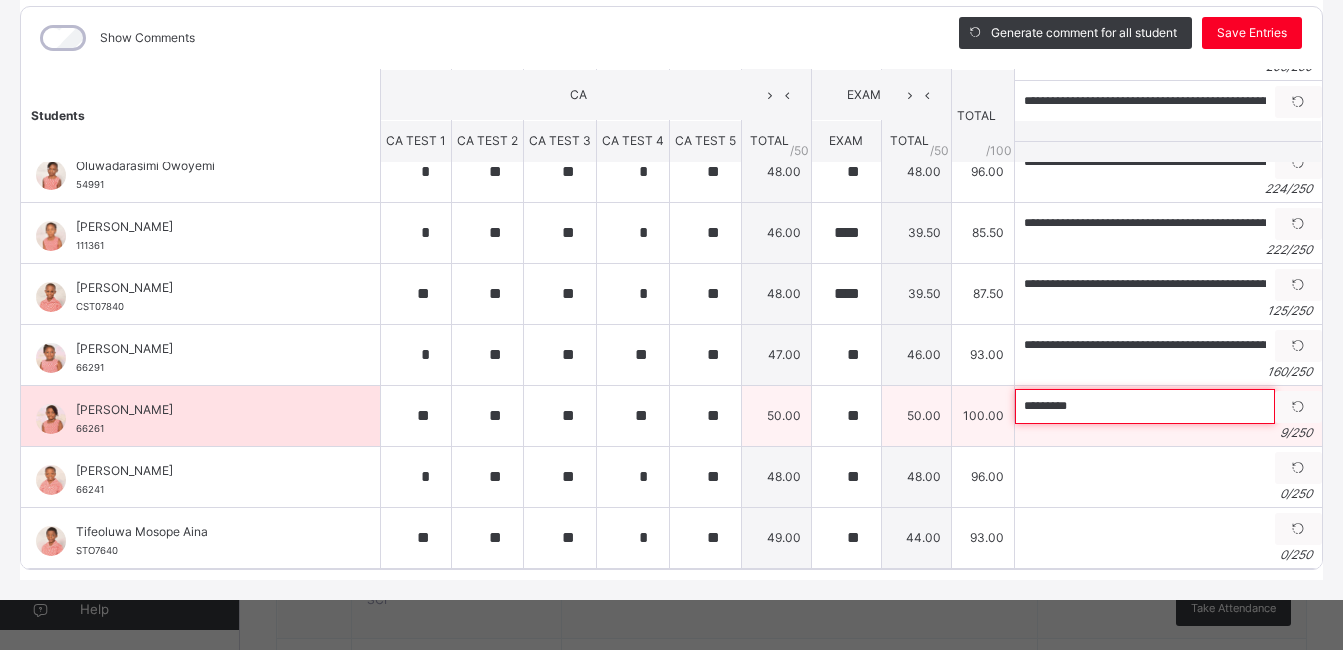 paste on "**********" 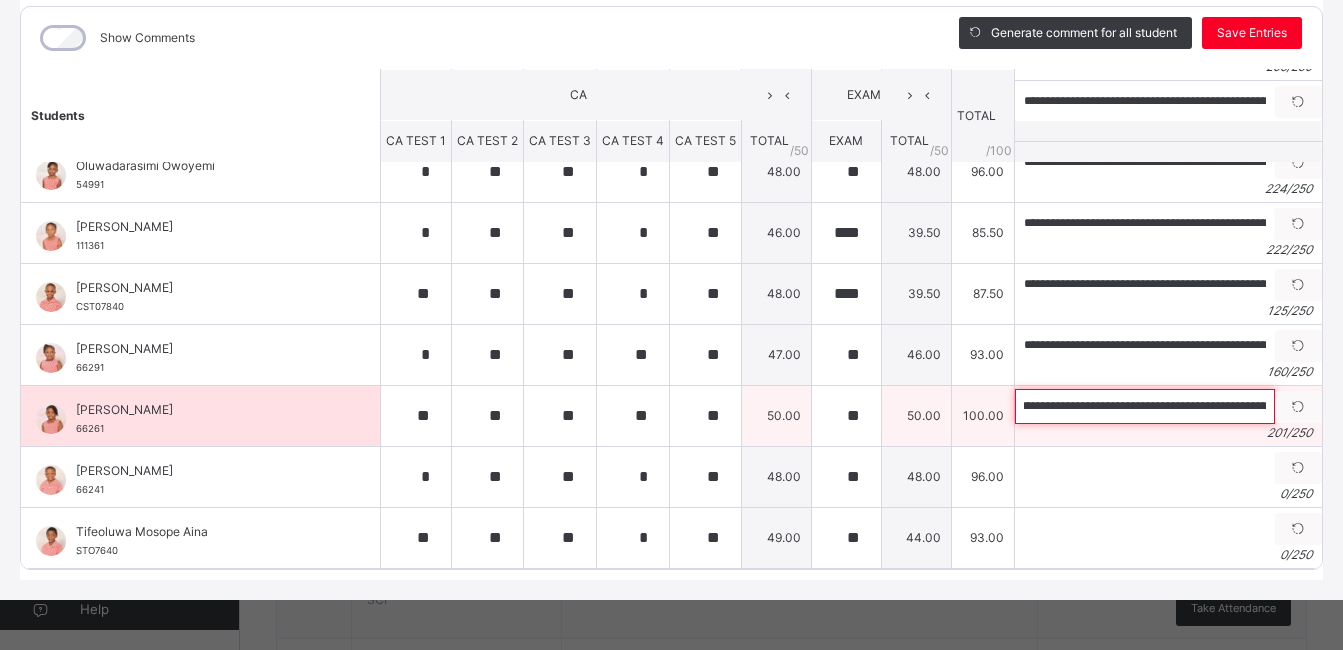 scroll, scrollTop: 0, scrollLeft: 0, axis: both 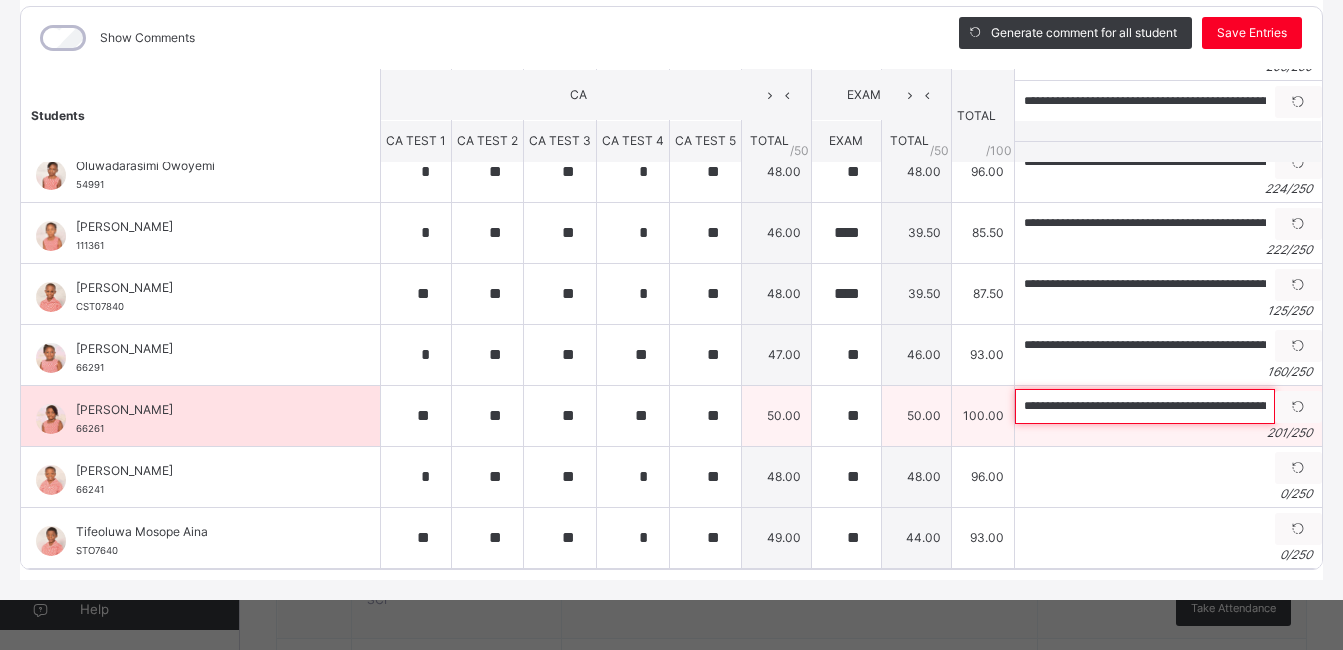 click on "**********" at bounding box center (1145, 406) 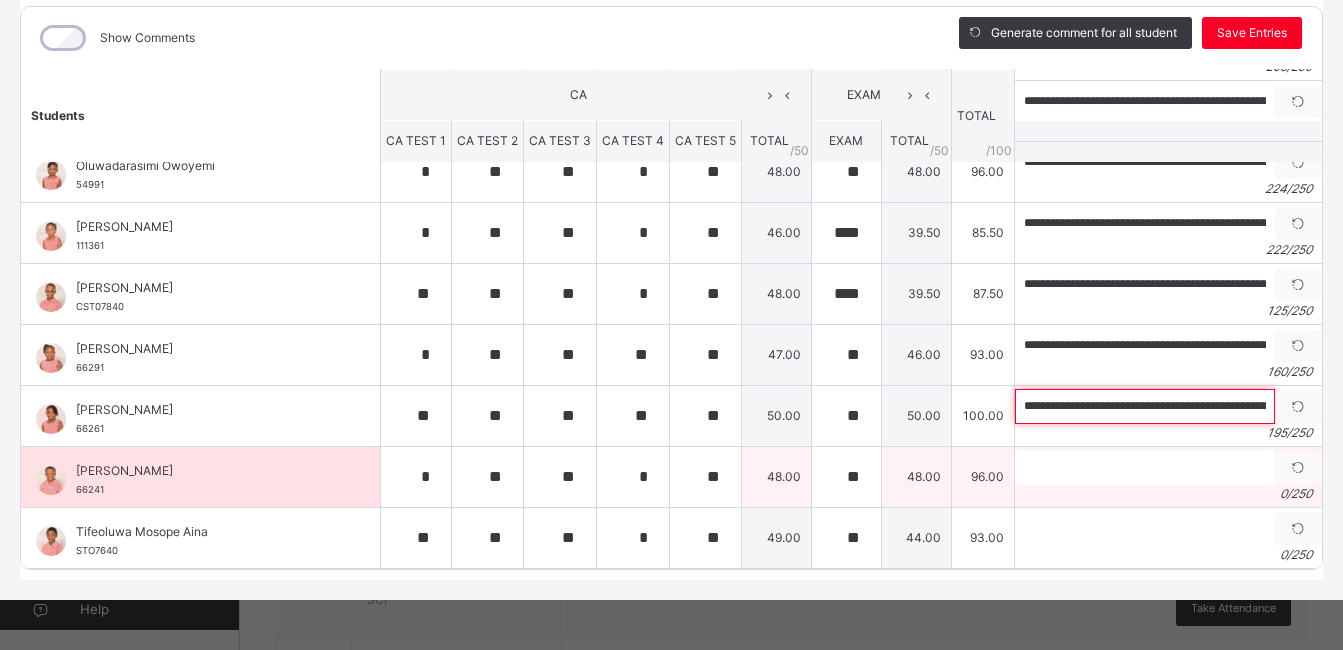 type on "**********" 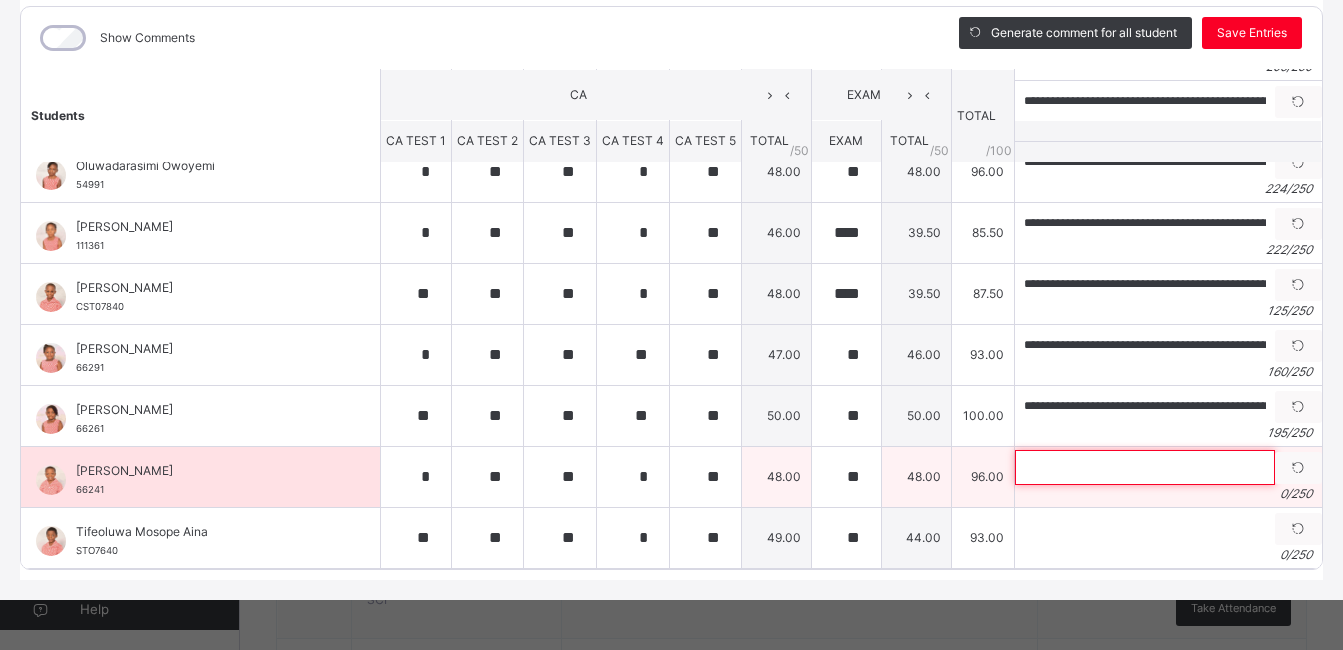 click at bounding box center [1145, 467] 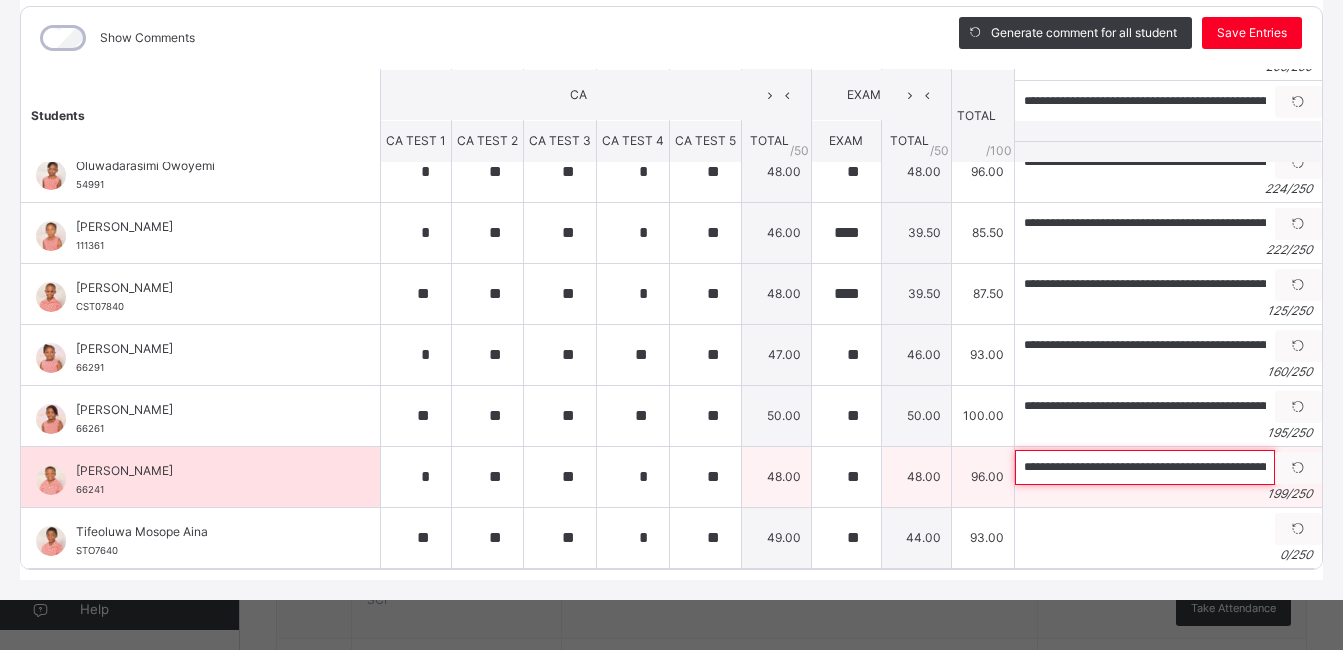 scroll, scrollTop: 0, scrollLeft: 914, axis: horizontal 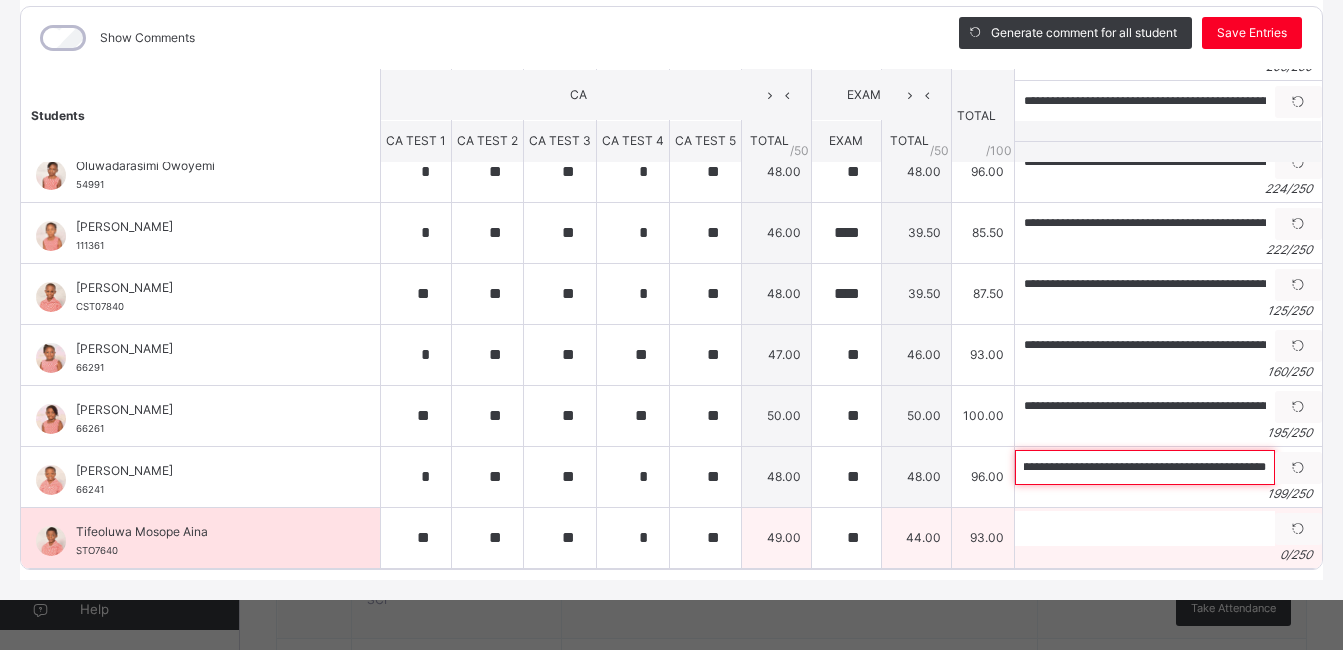 type on "**********" 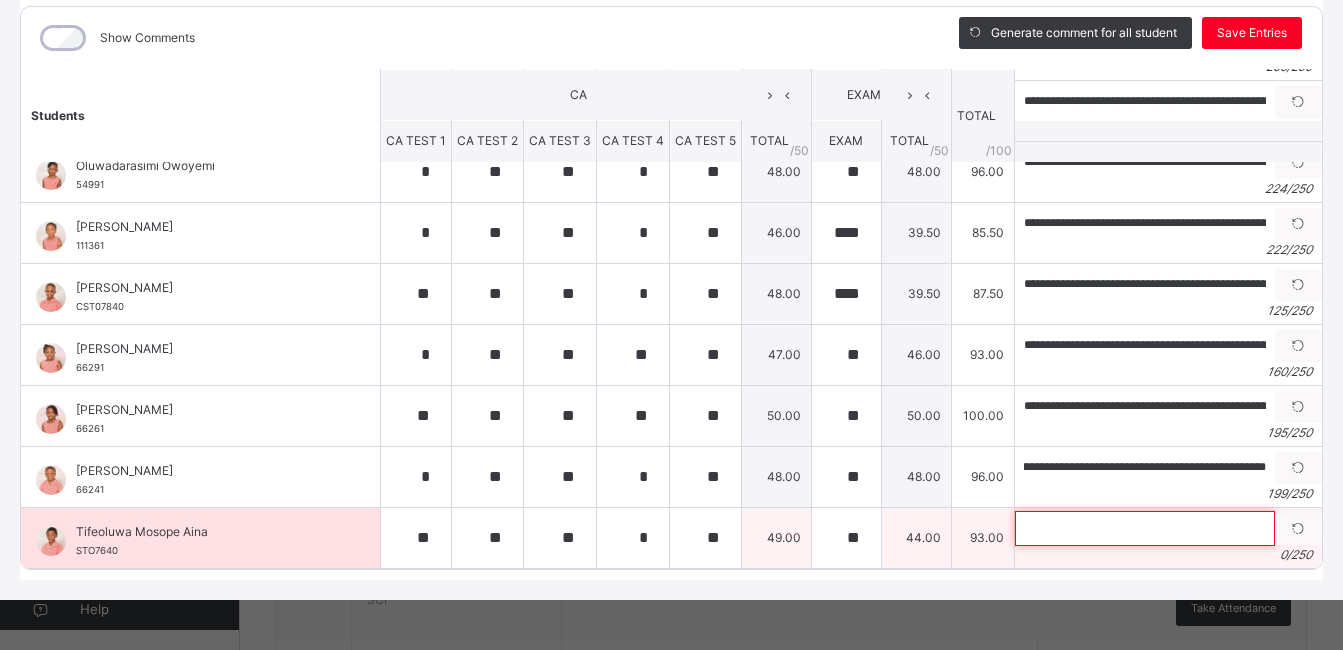 click at bounding box center [1145, 528] 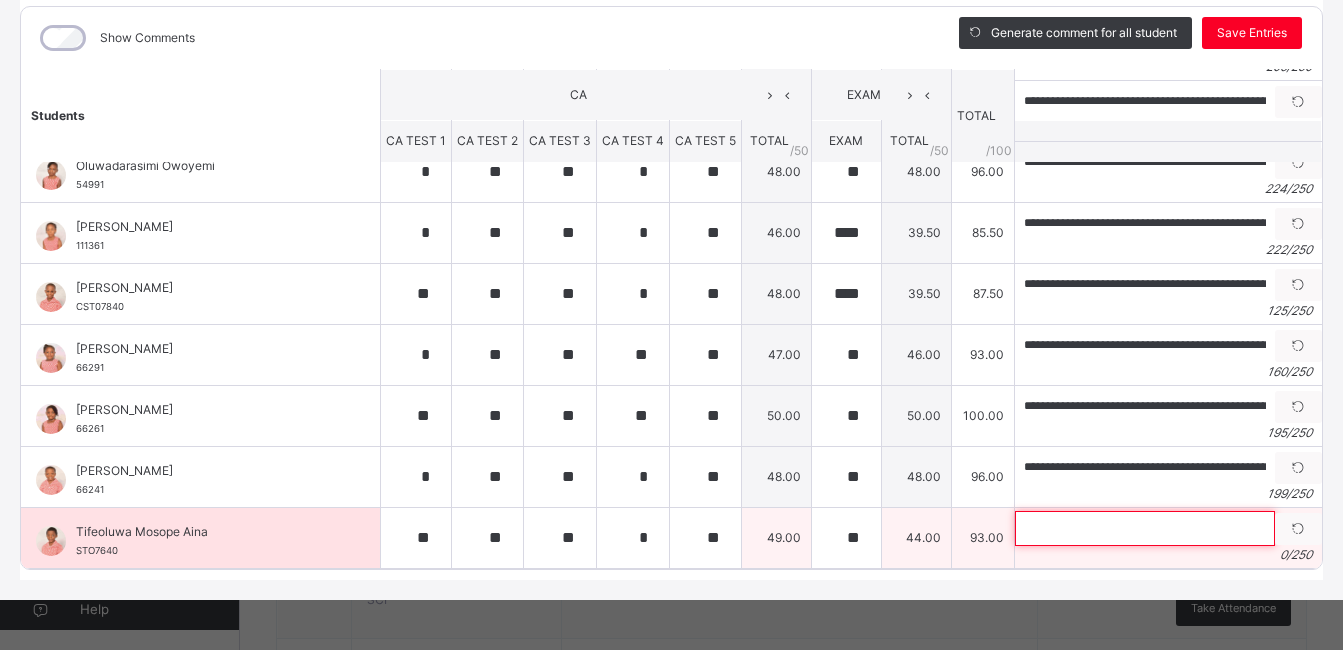 paste on "**********" 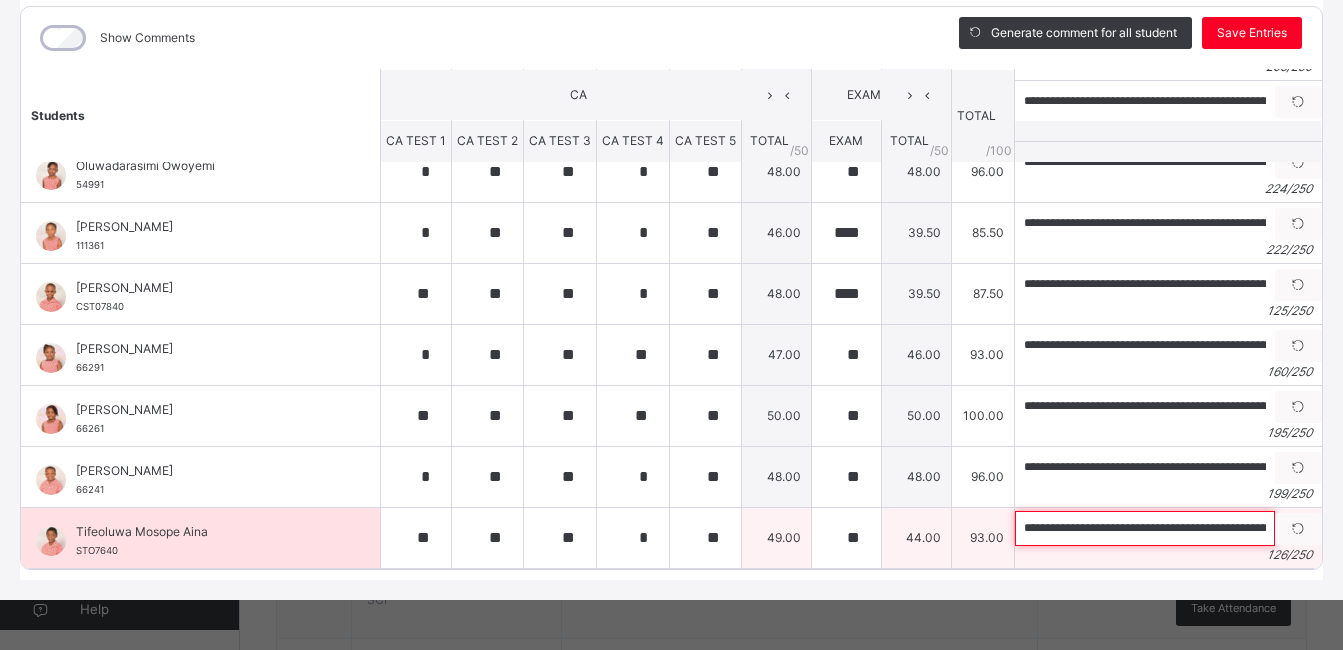 scroll, scrollTop: 0, scrollLeft: 464, axis: horizontal 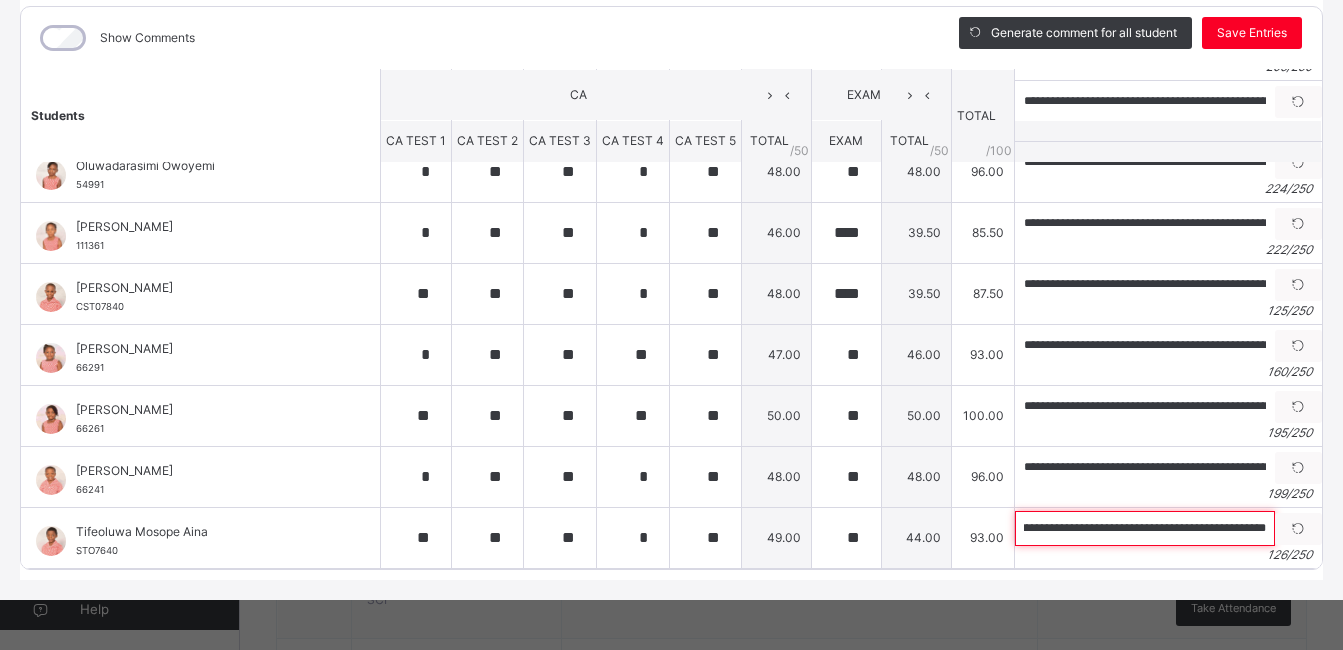 type on "**********" 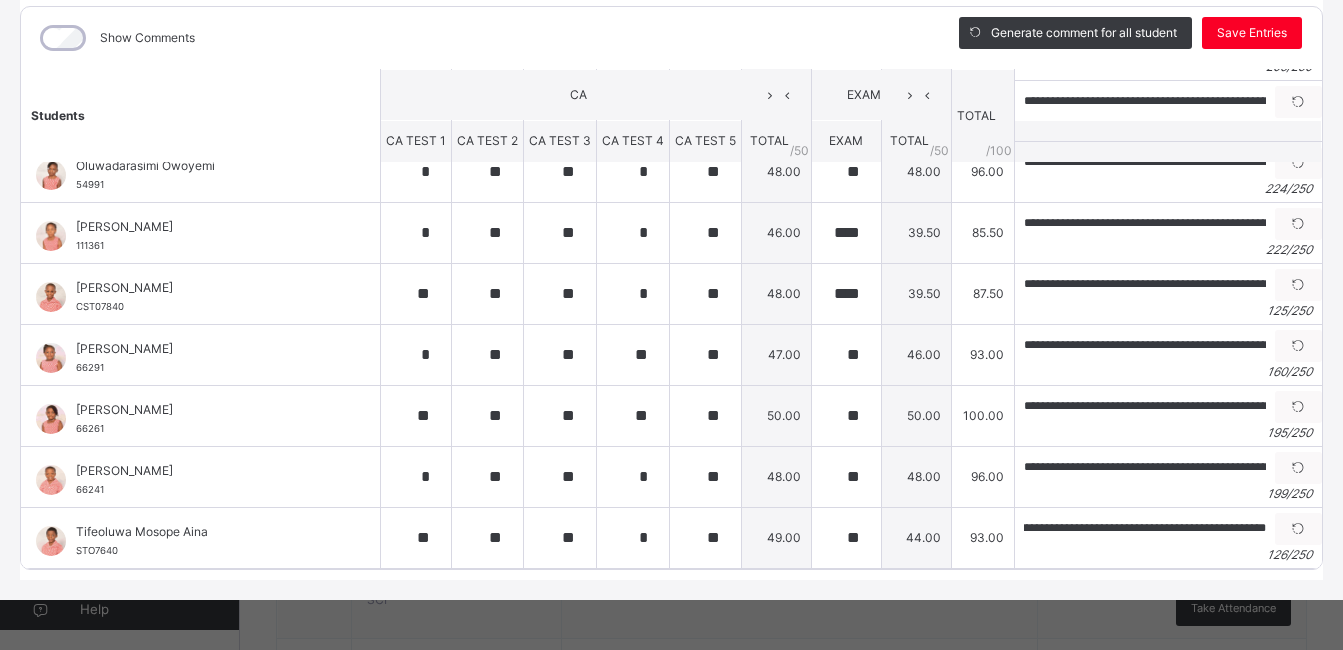click on "Show Comments" at bounding box center [475, 38] 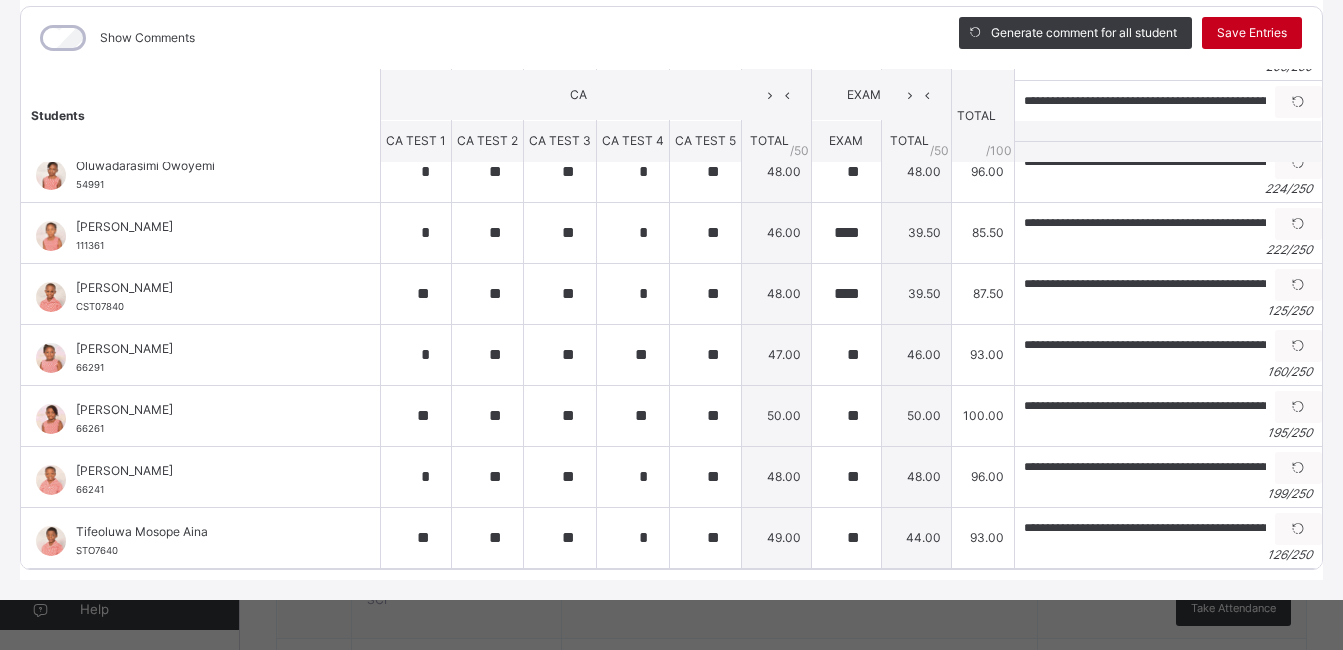 click on "Save Entries" at bounding box center [1252, 33] 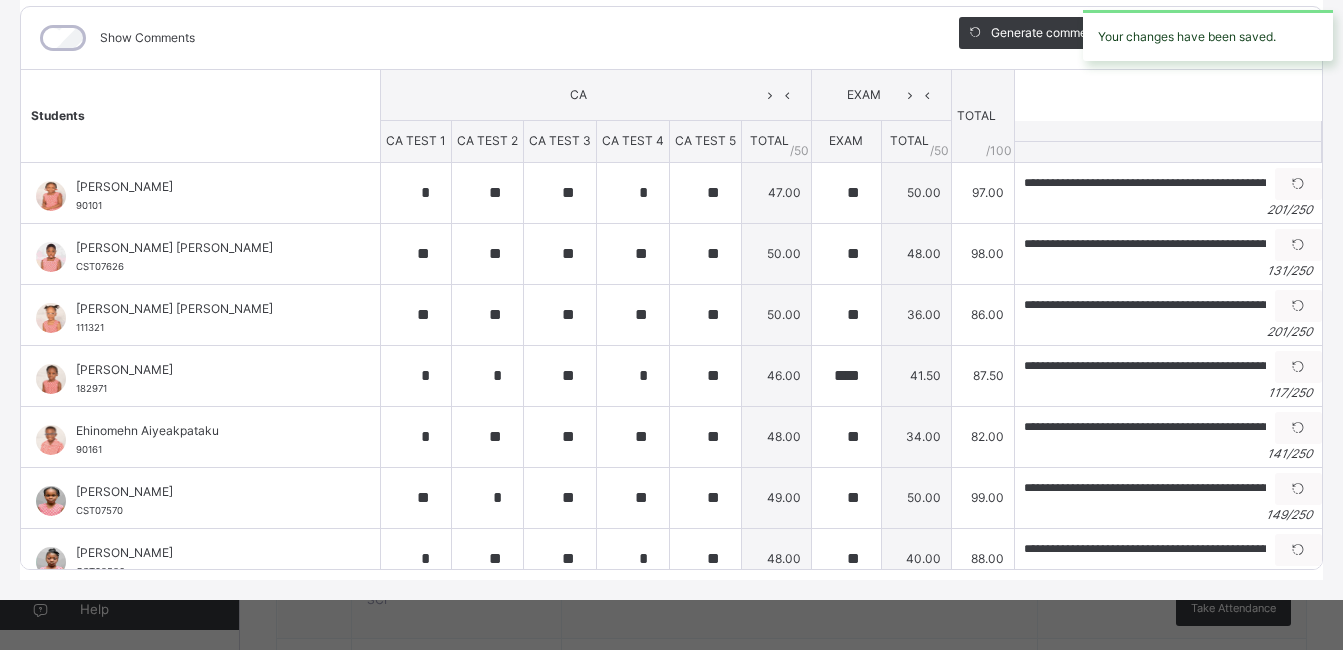 type on "*" 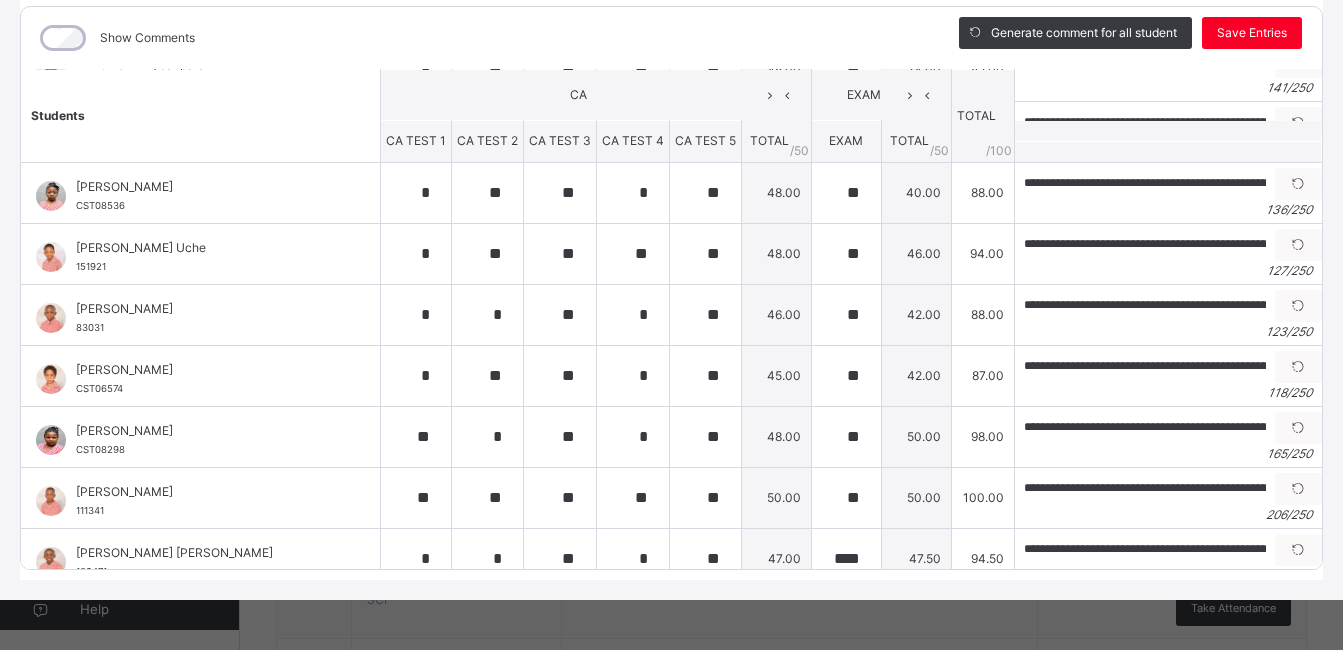 scroll, scrollTop: 686, scrollLeft: 0, axis: vertical 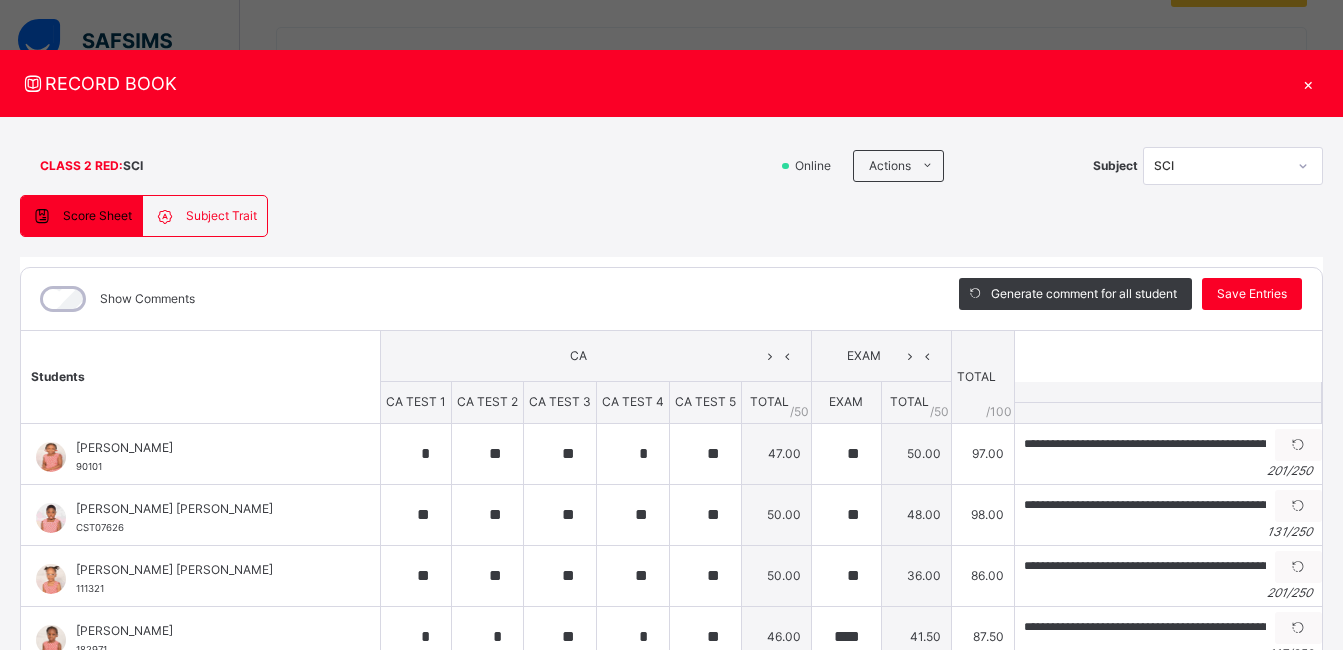 click on "×" at bounding box center (1308, 83) 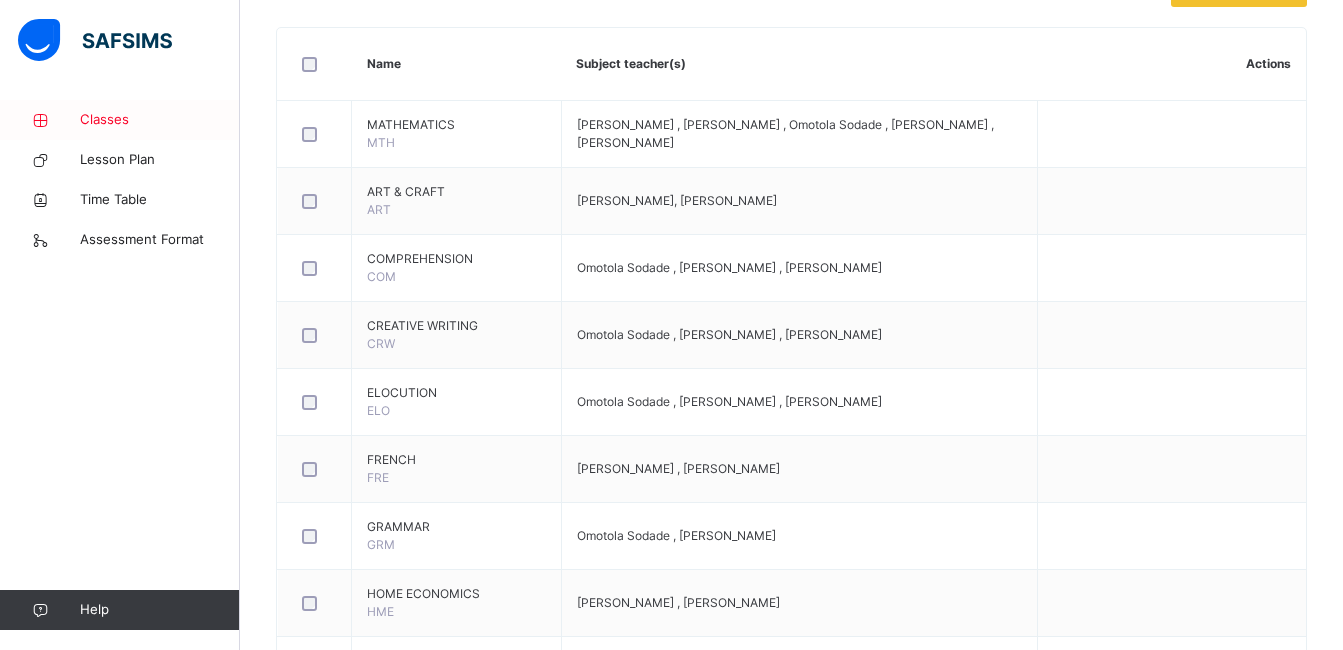 click on "Classes" at bounding box center (160, 120) 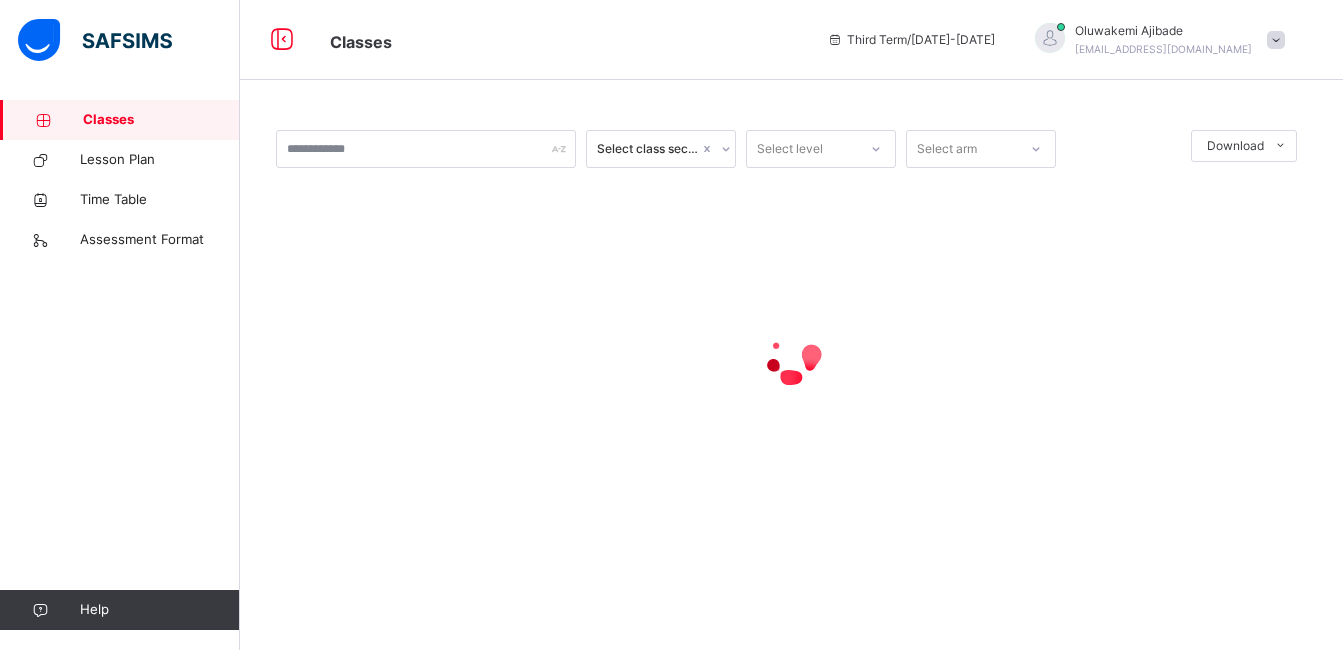 scroll, scrollTop: 0, scrollLeft: 0, axis: both 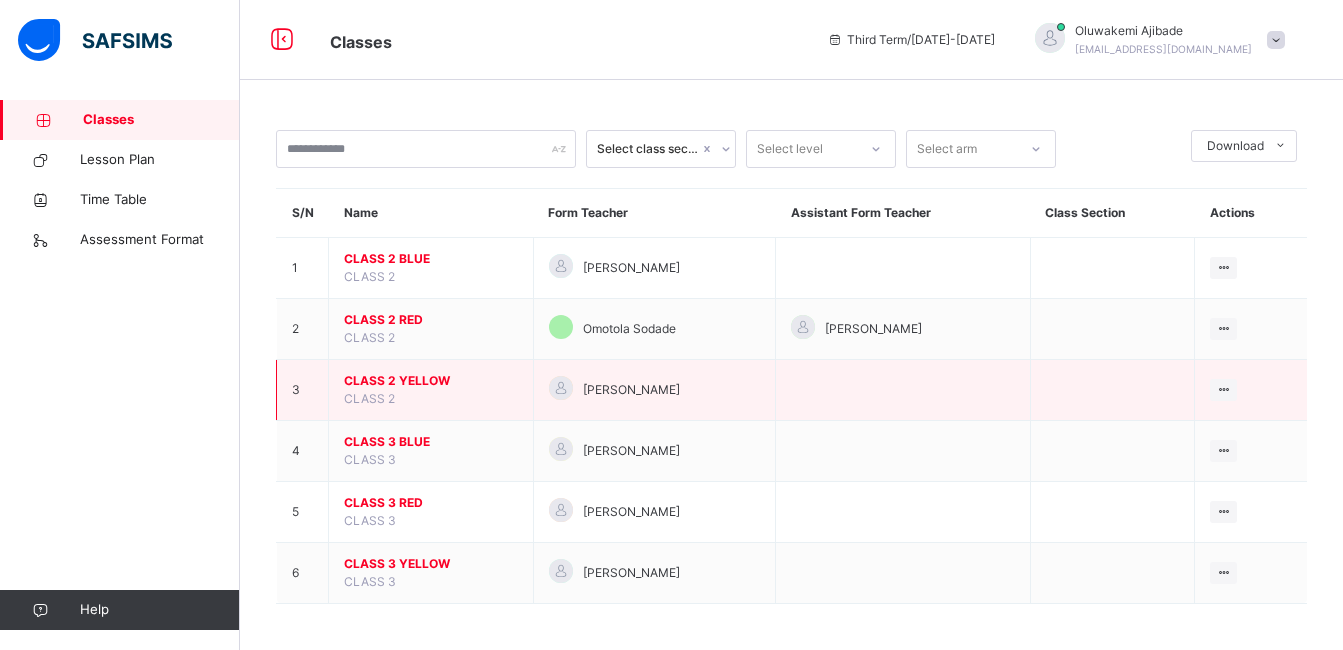 click on "CLASS 2   YELLOW" at bounding box center [431, 381] 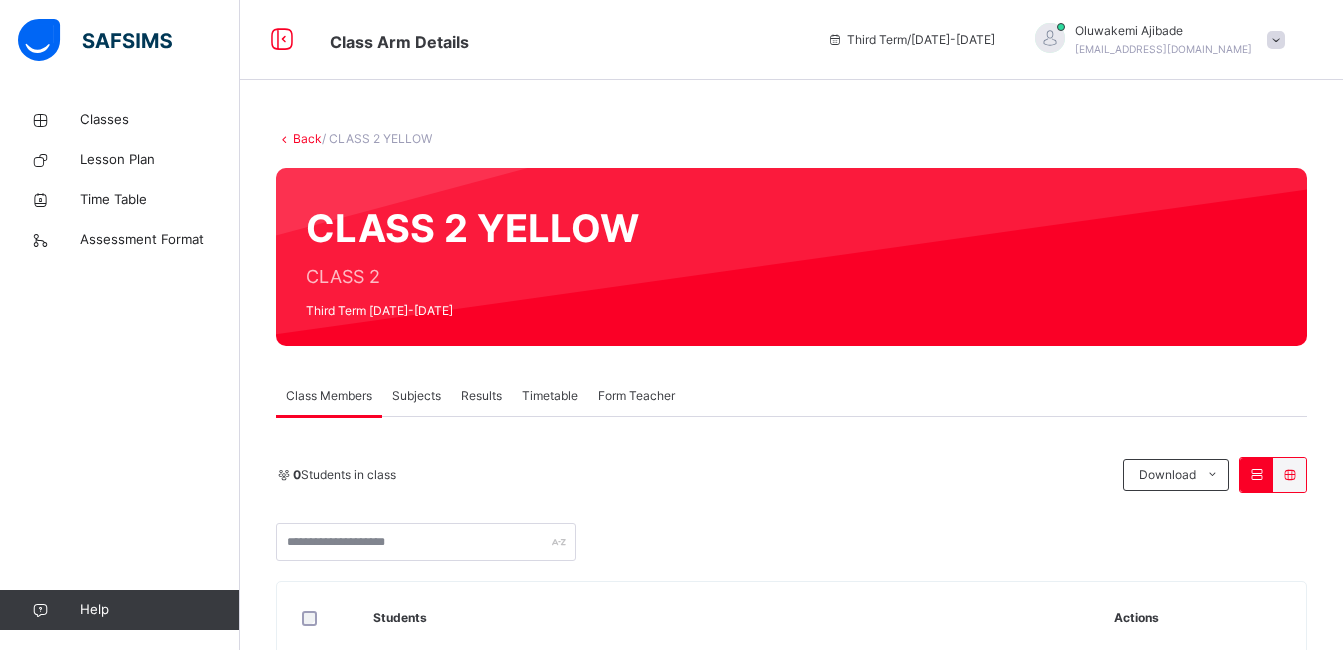 click on "Subjects" at bounding box center [416, 396] 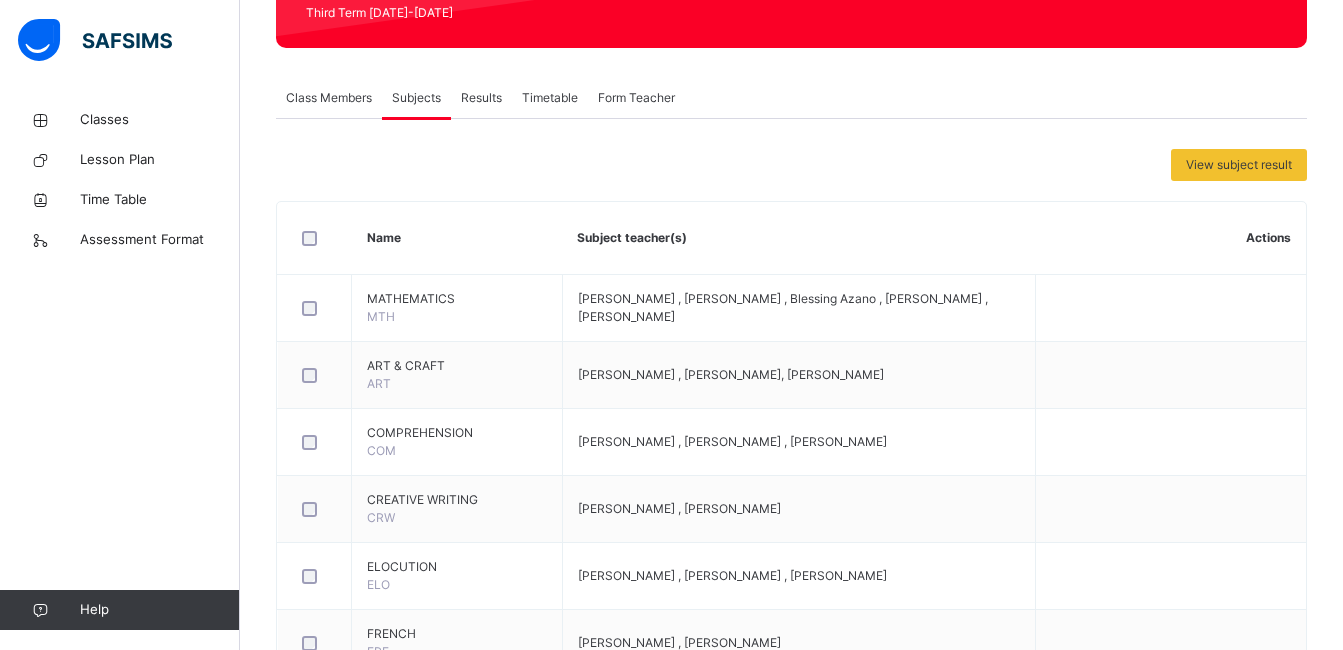 scroll, scrollTop: 338, scrollLeft: 0, axis: vertical 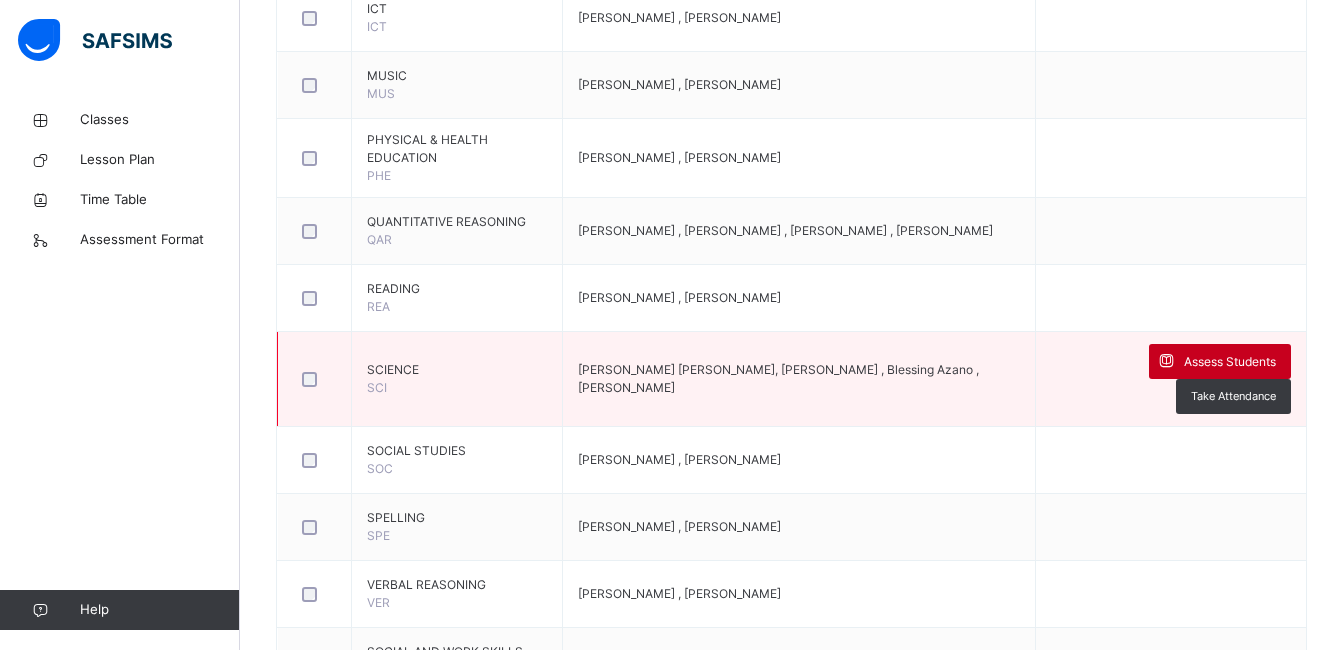 click on "Assess Students" at bounding box center [1230, 362] 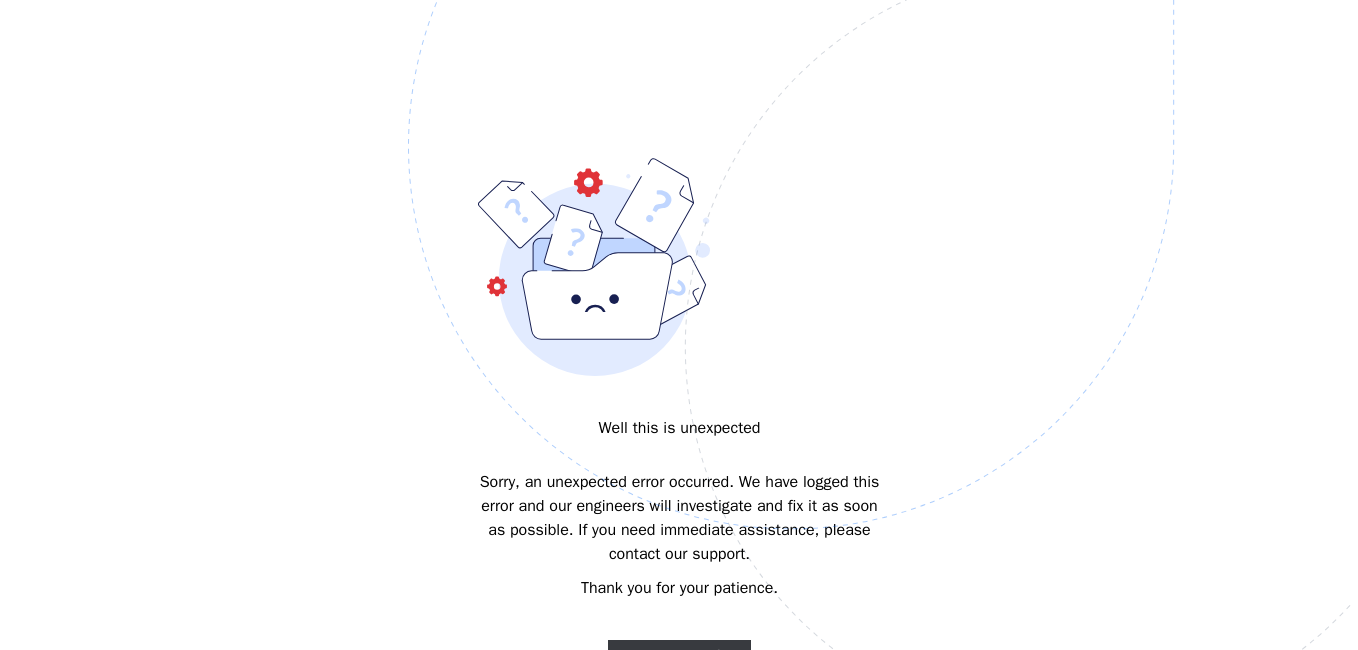scroll, scrollTop: 0, scrollLeft: 0, axis: both 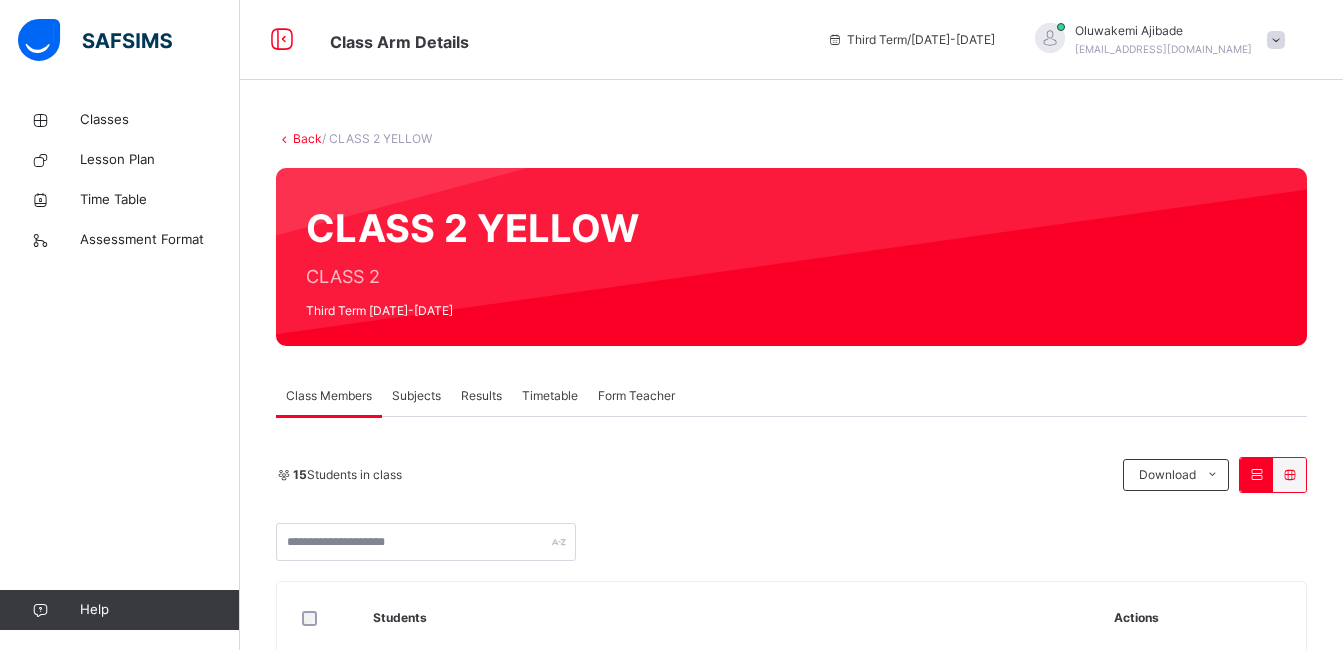 click on "Subjects" at bounding box center (416, 396) 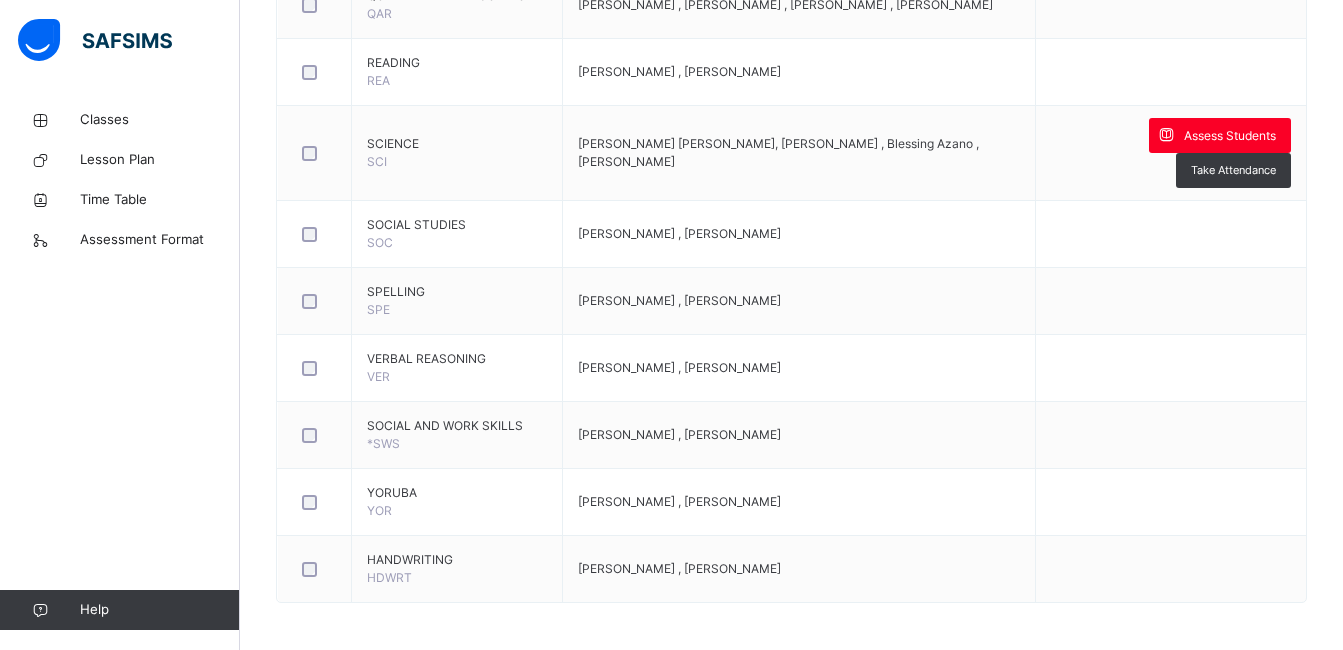 scroll, scrollTop: 1353, scrollLeft: 0, axis: vertical 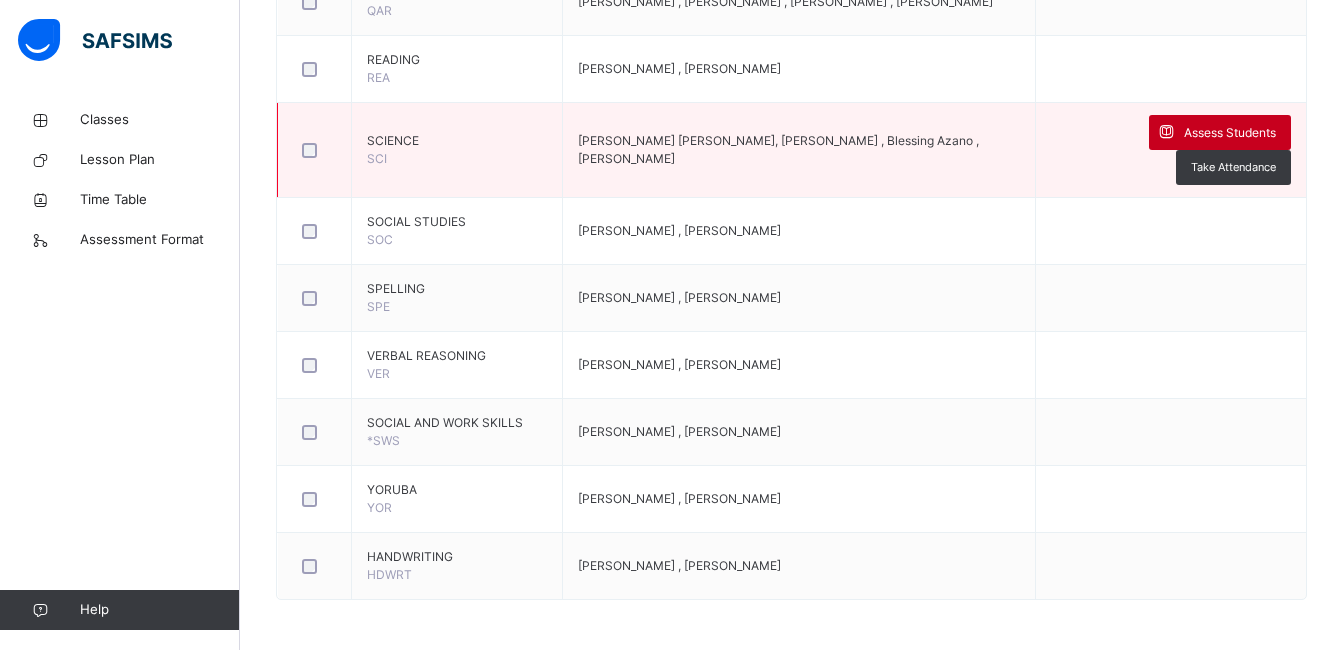 click on "Assess Students" at bounding box center [1230, 133] 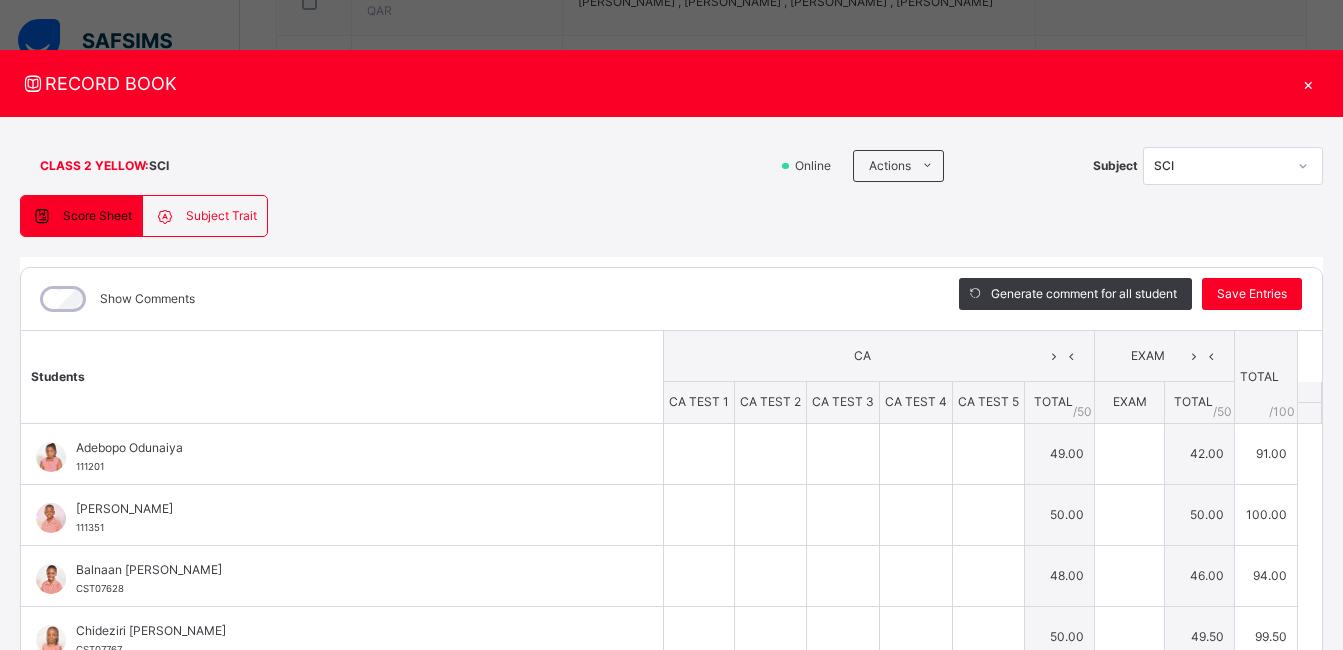 type on "*" 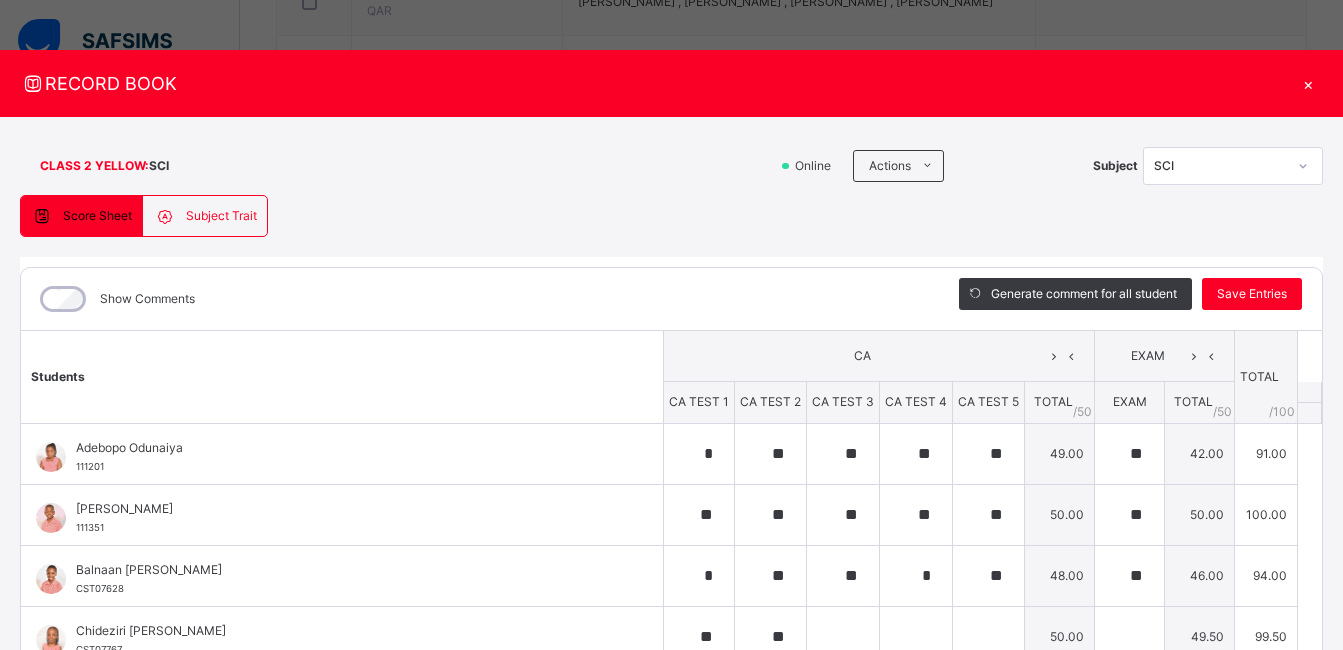 type on "**" 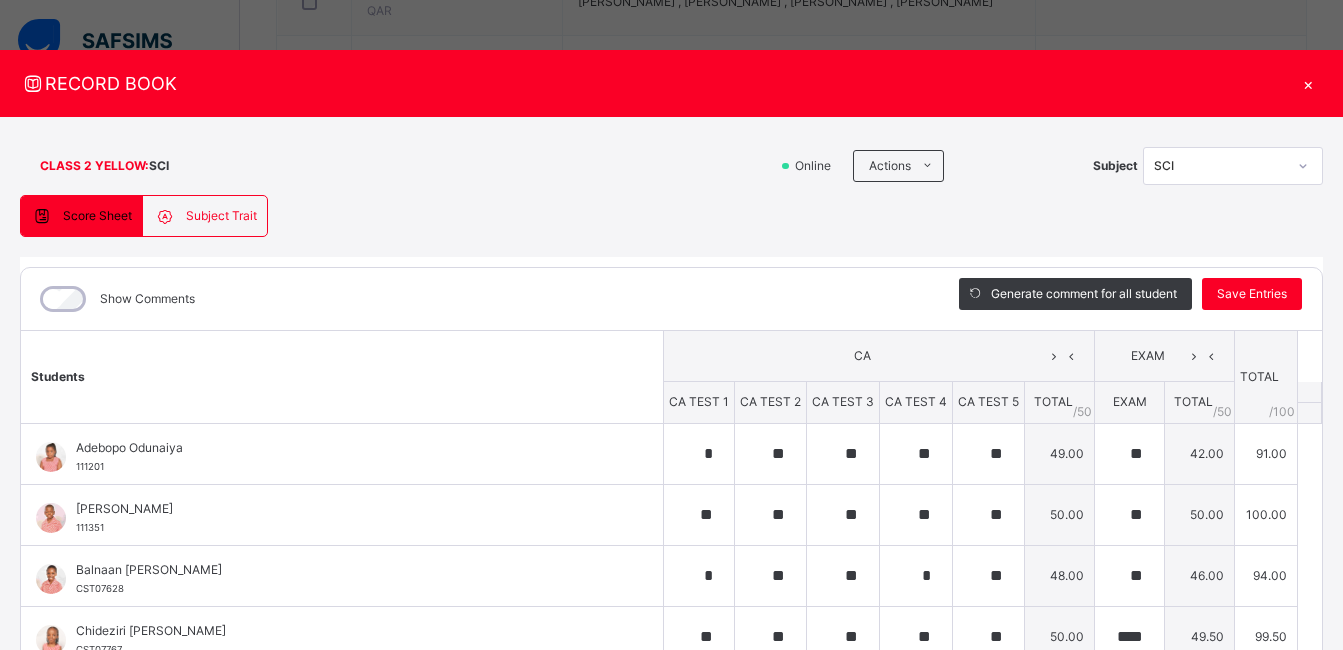 type on "**" 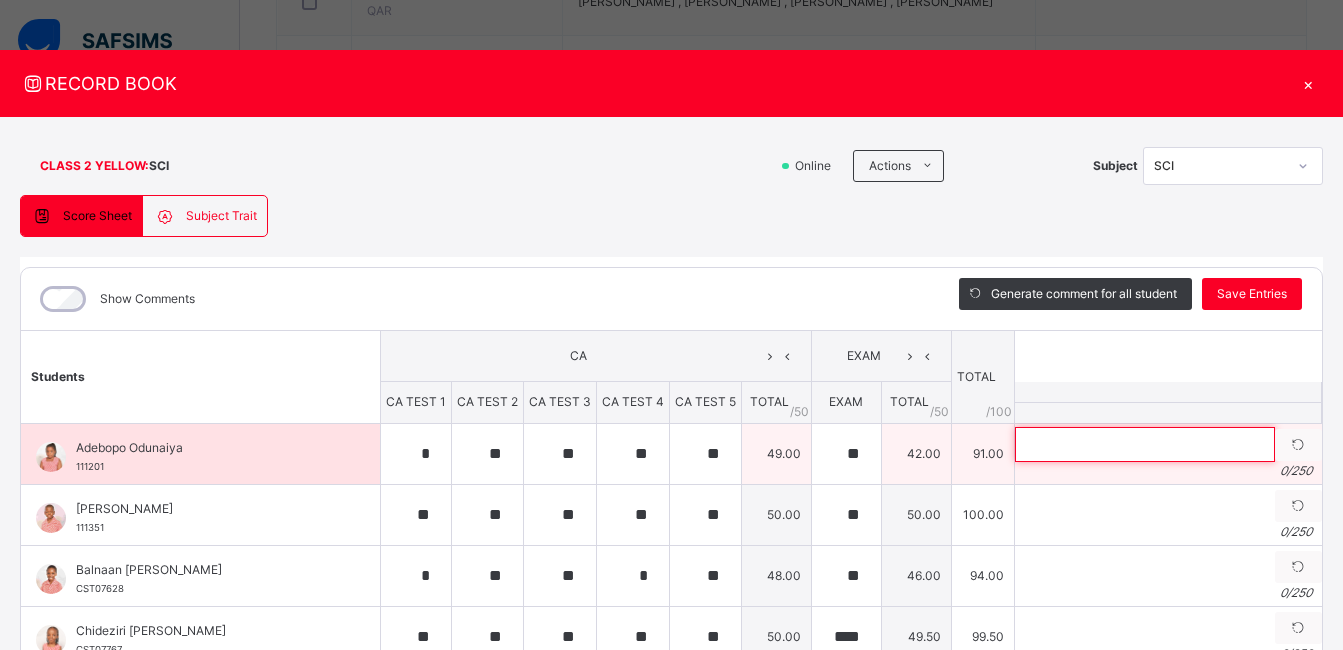 click at bounding box center (1145, 444) 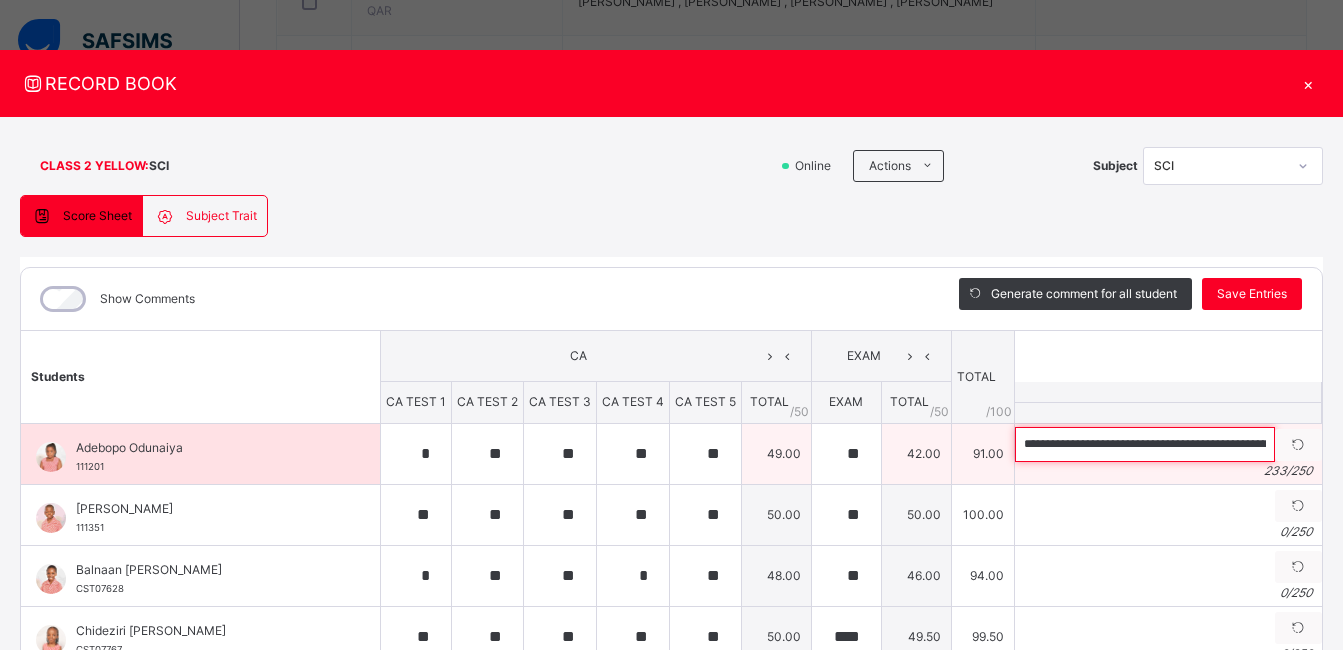 scroll, scrollTop: 0, scrollLeft: 1119, axis: horizontal 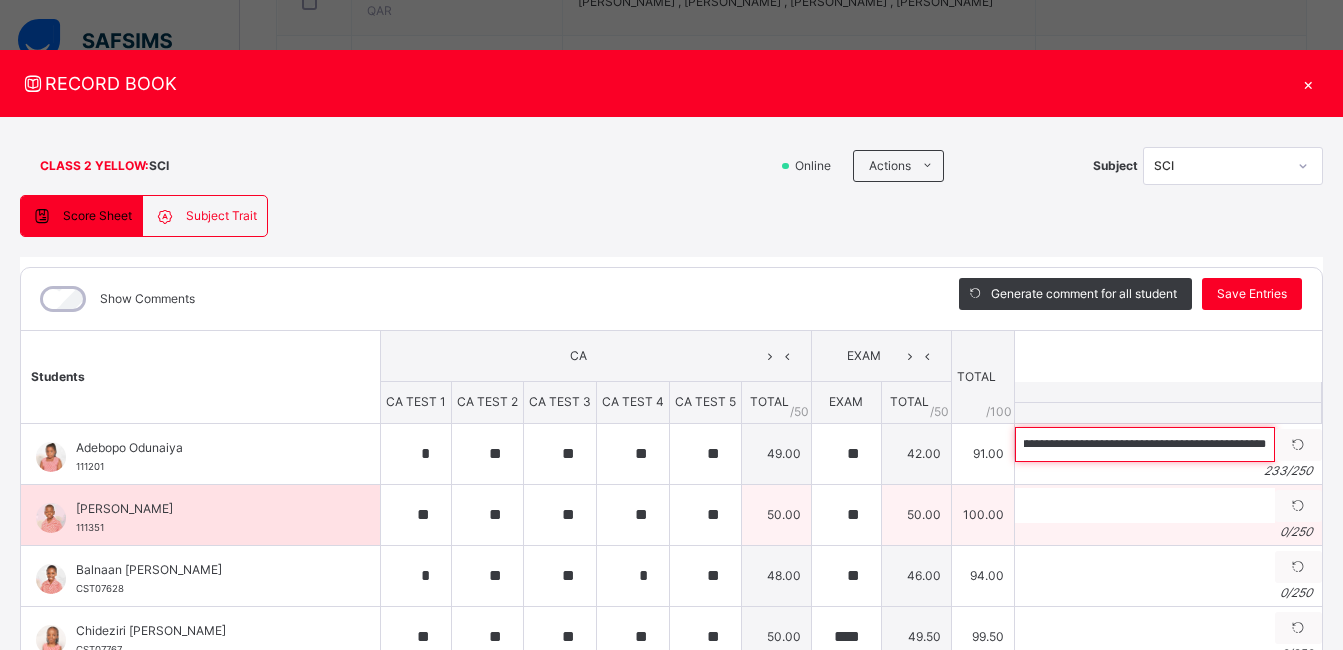 type on "**********" 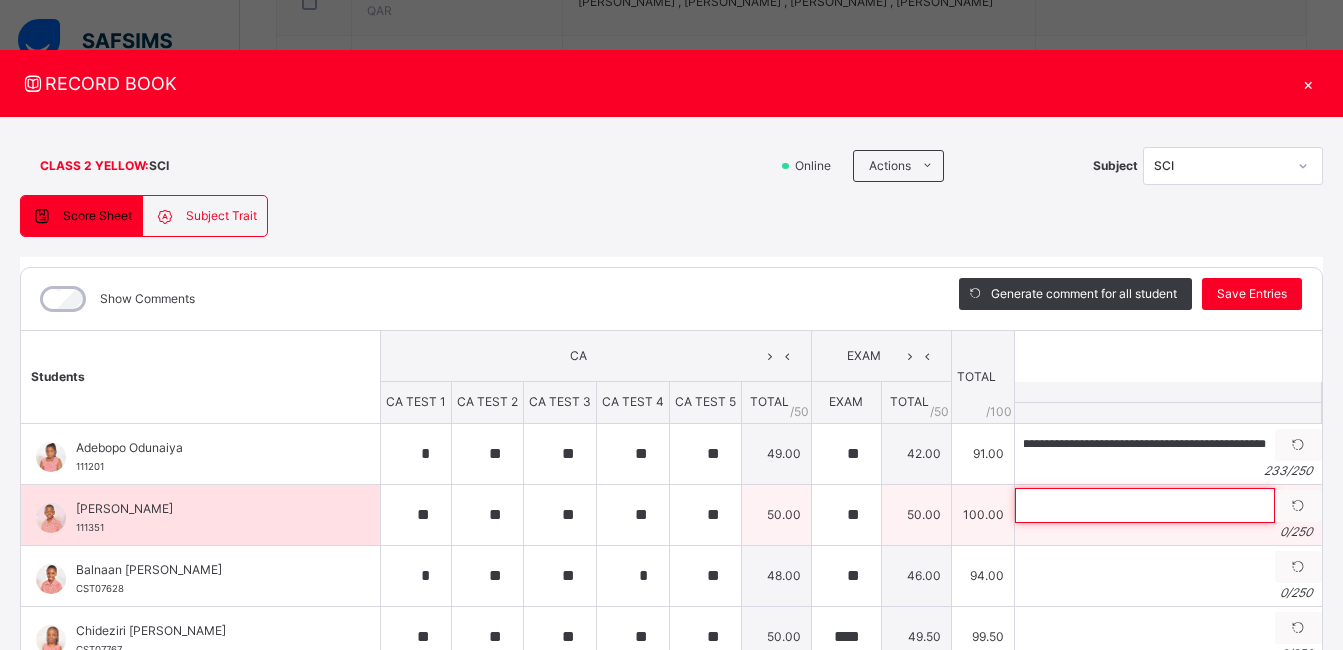 click at bounding box center [1145, 505] 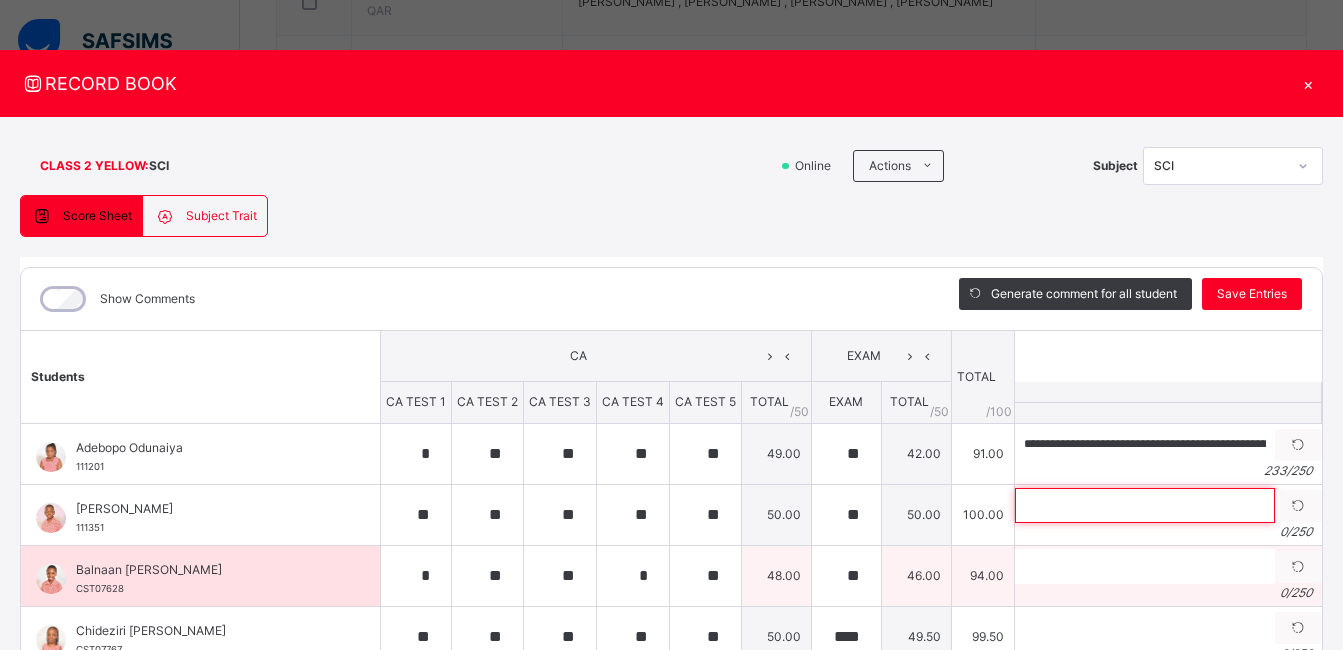 paste on "**********" 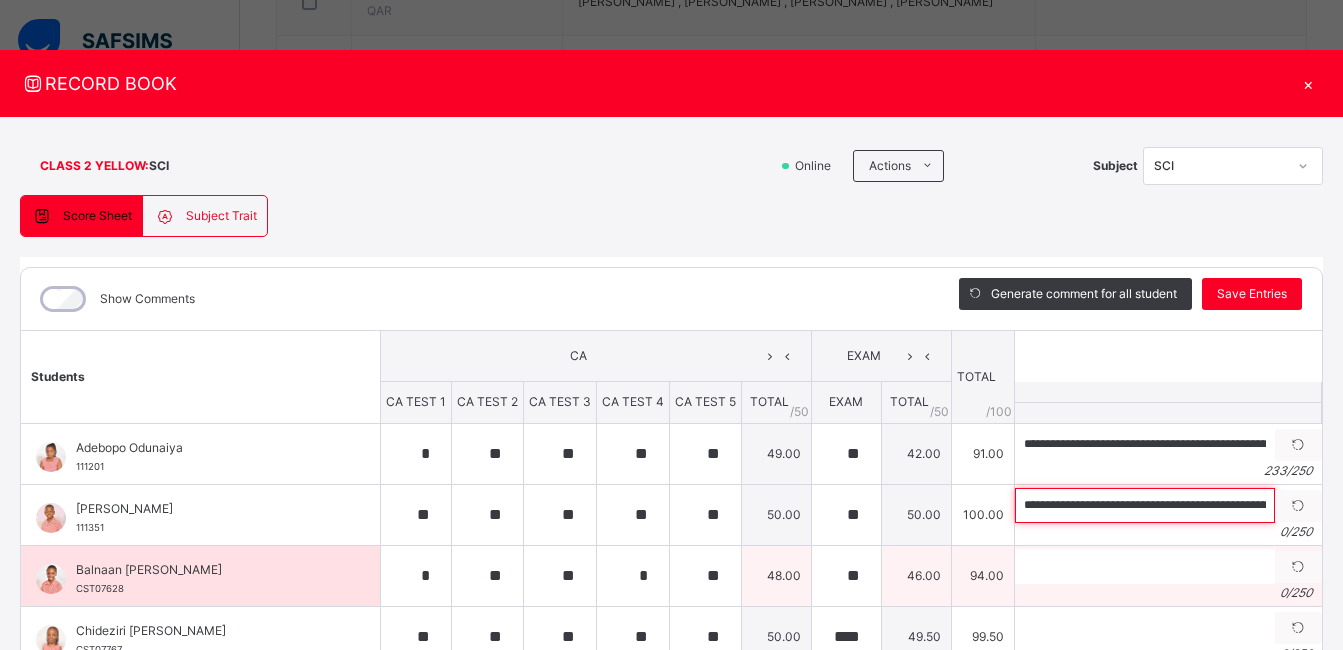 scroll, scrollTop: 0, scrollLeft: 627, axis: horizontal 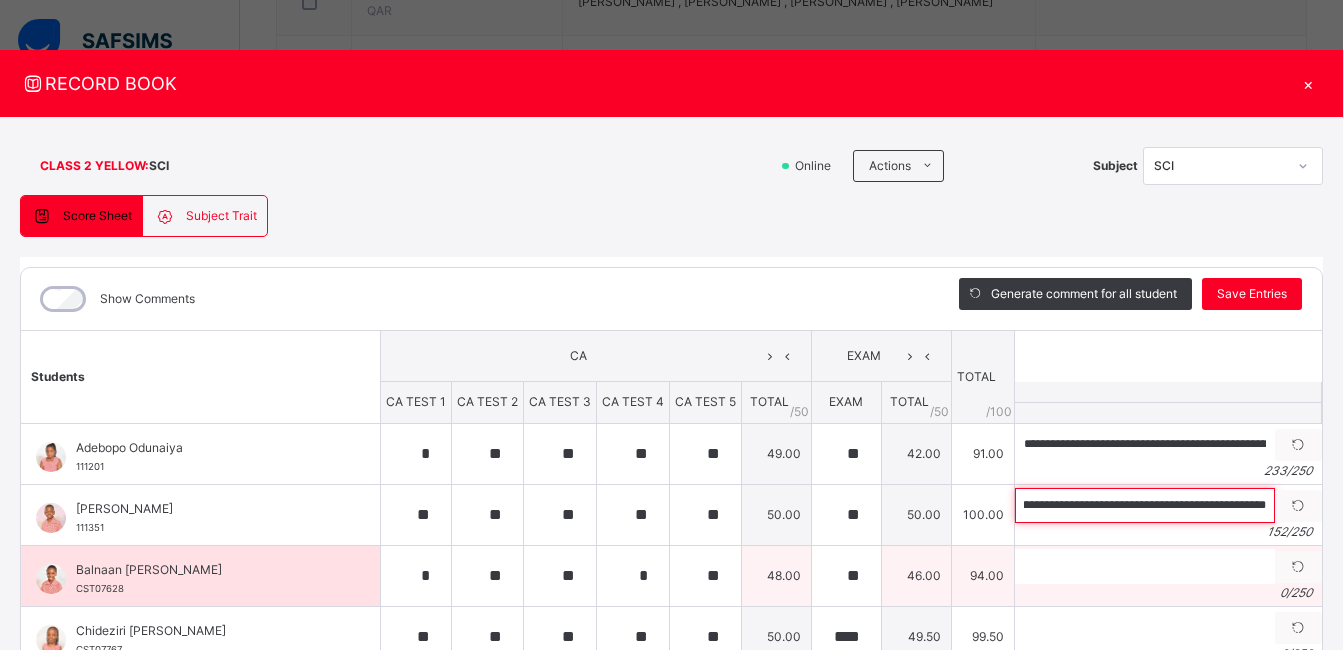 type on "**********" 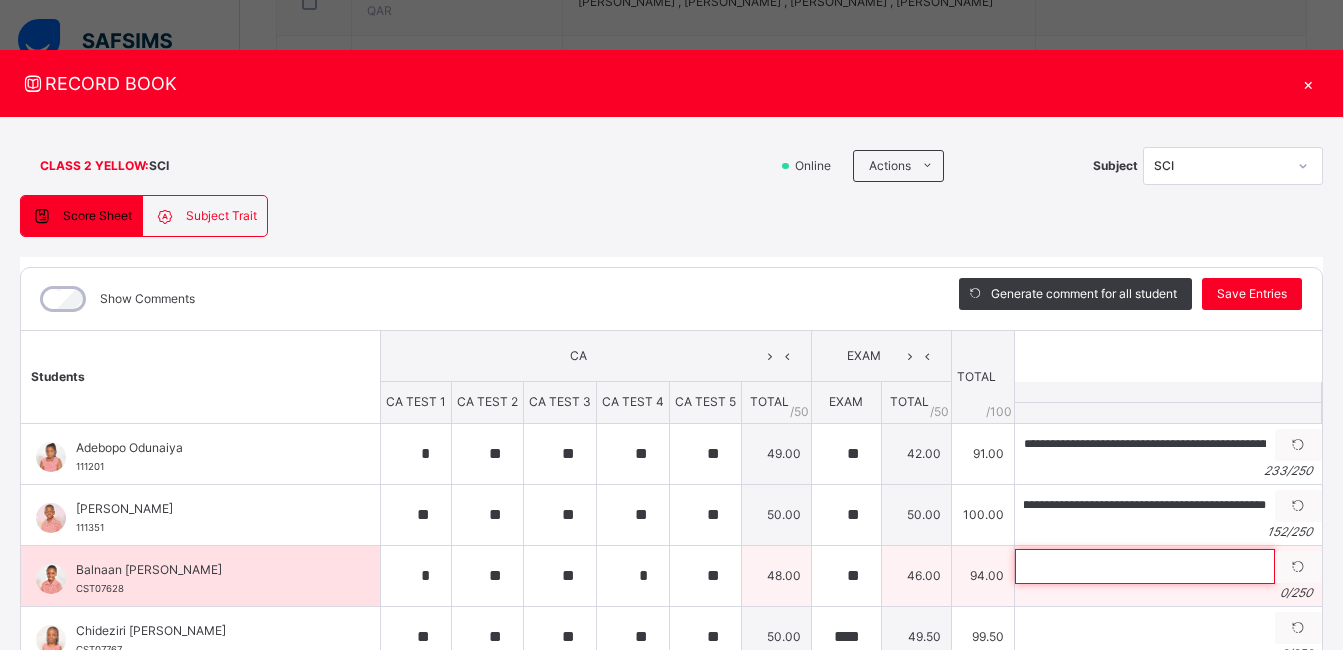 click at bounding box center [1145, 566] 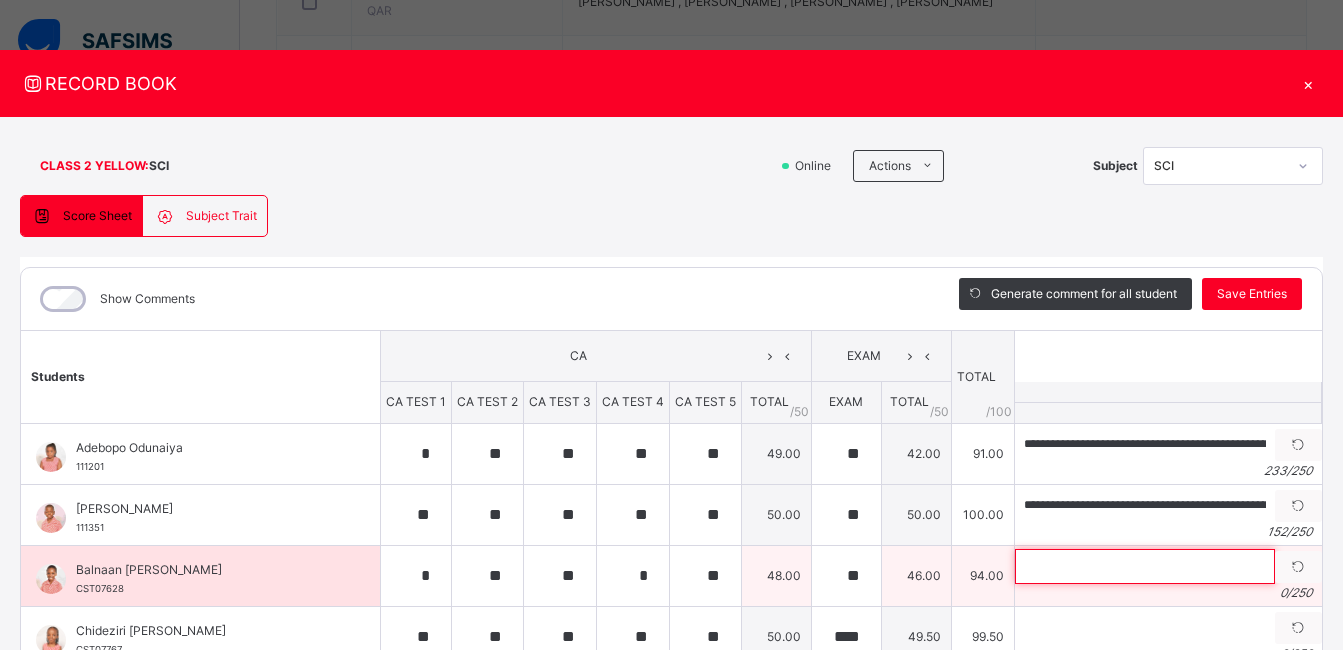 paste on "**********" 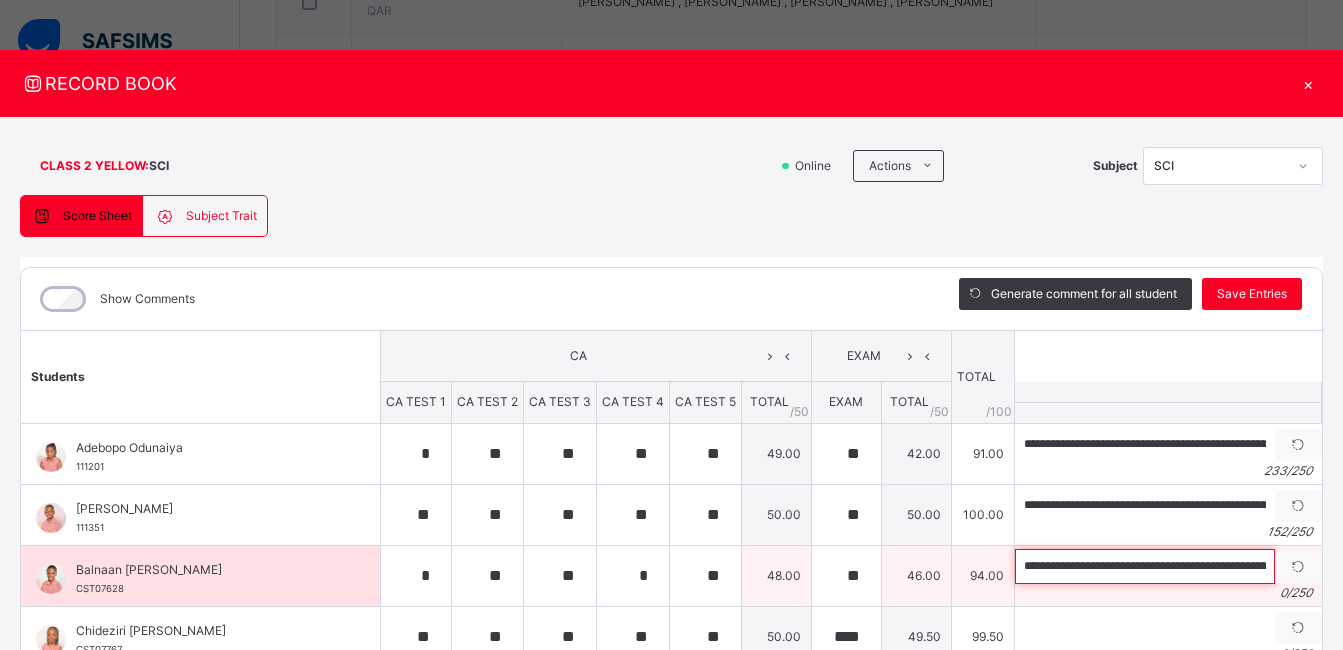 scroll, scrollTop: 0, scrollLeft: 540, axis: horizontal 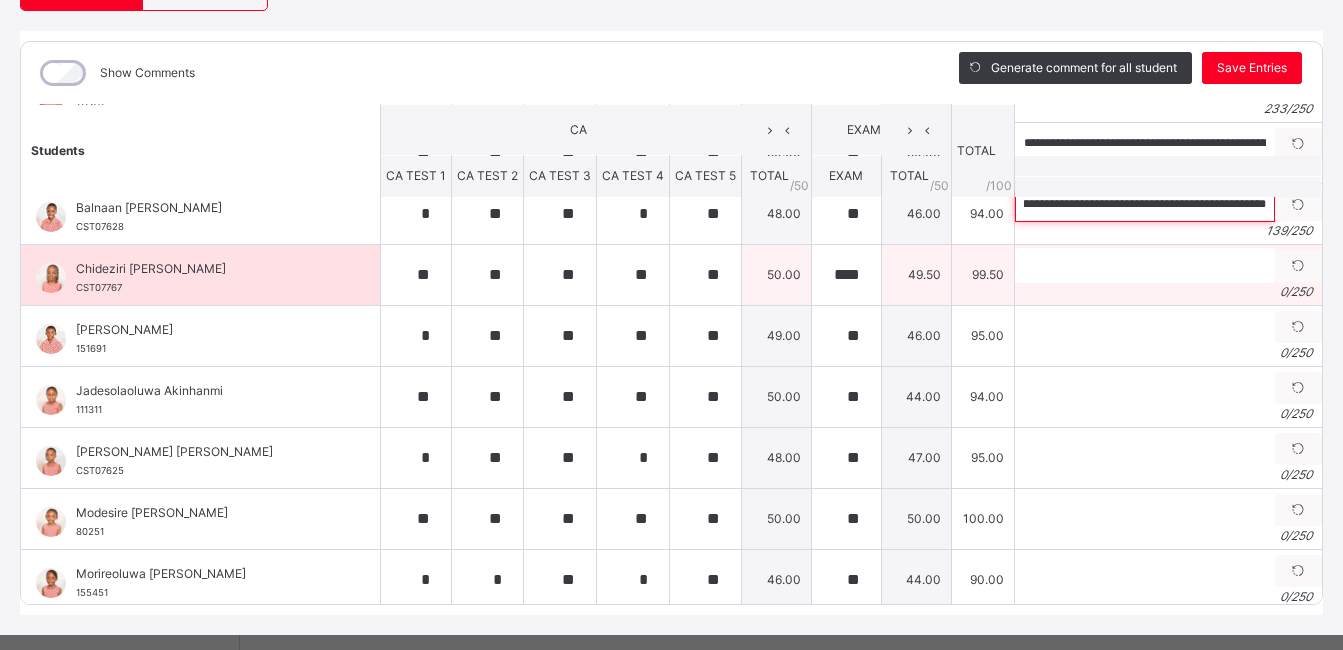 type on "**********" 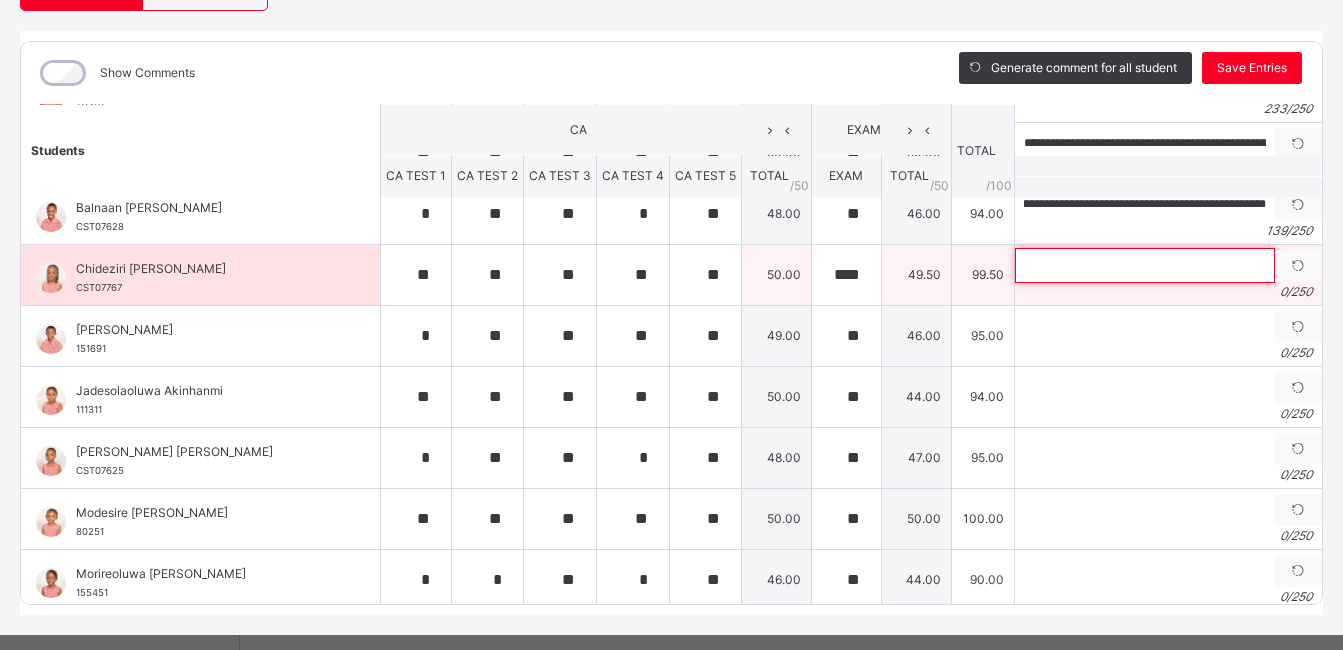 click at bounding box center [1145, 265] 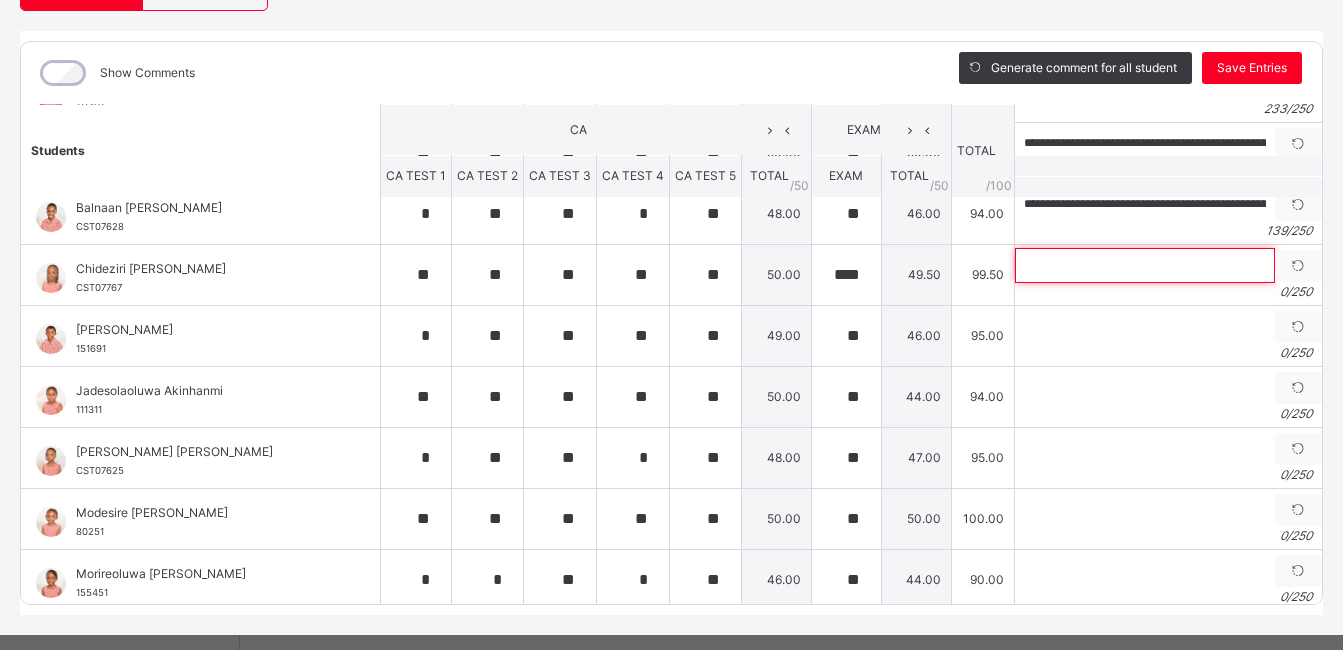 paste on "**********" 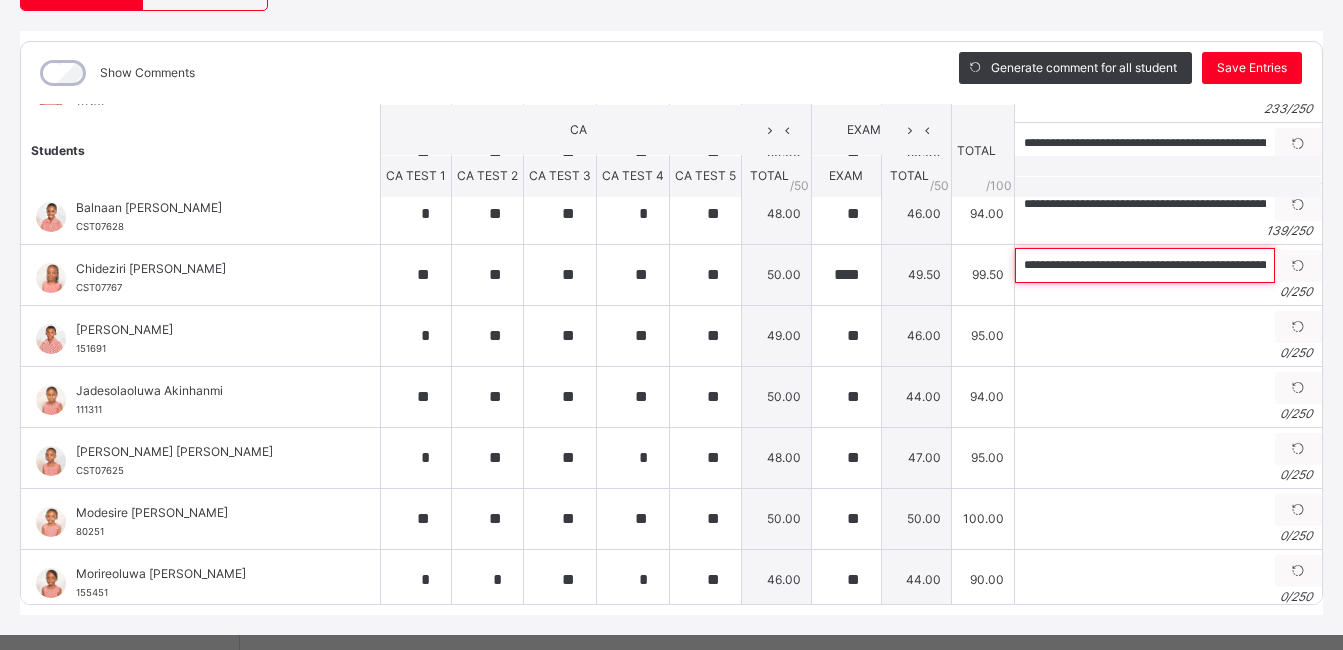 scroll, scrollTop: 0, scrollLeft: 596, axis: horizontal 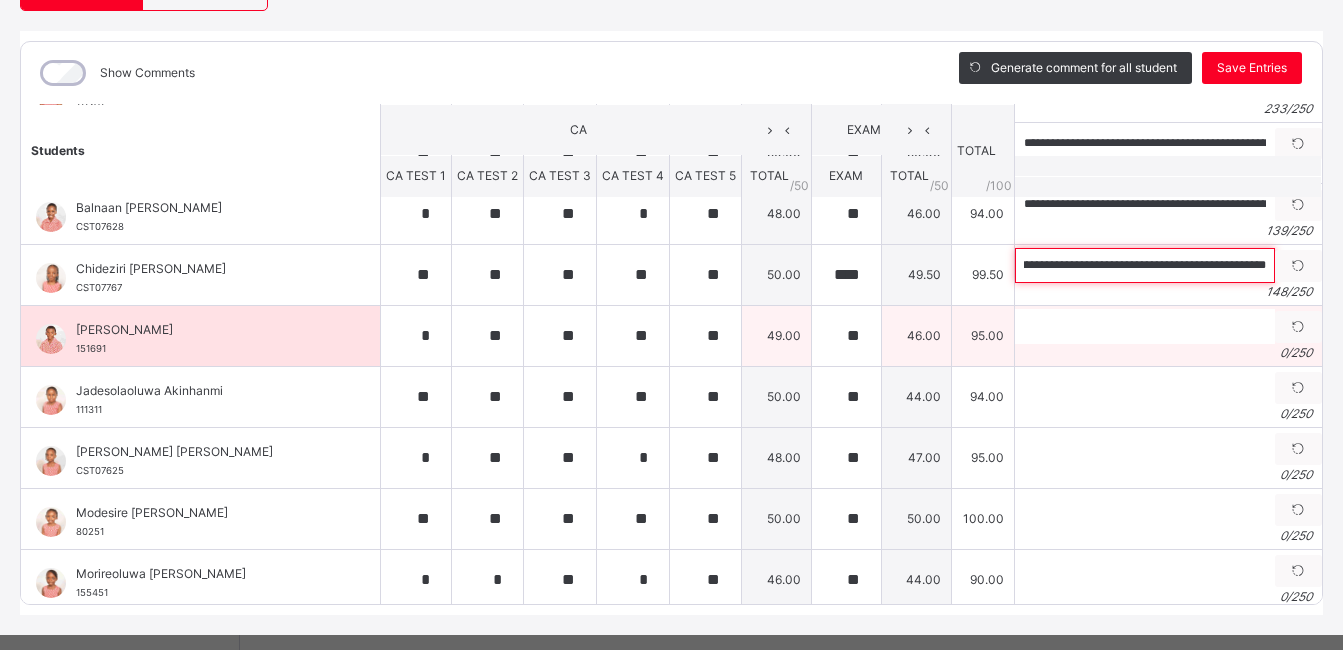 type on "**********" 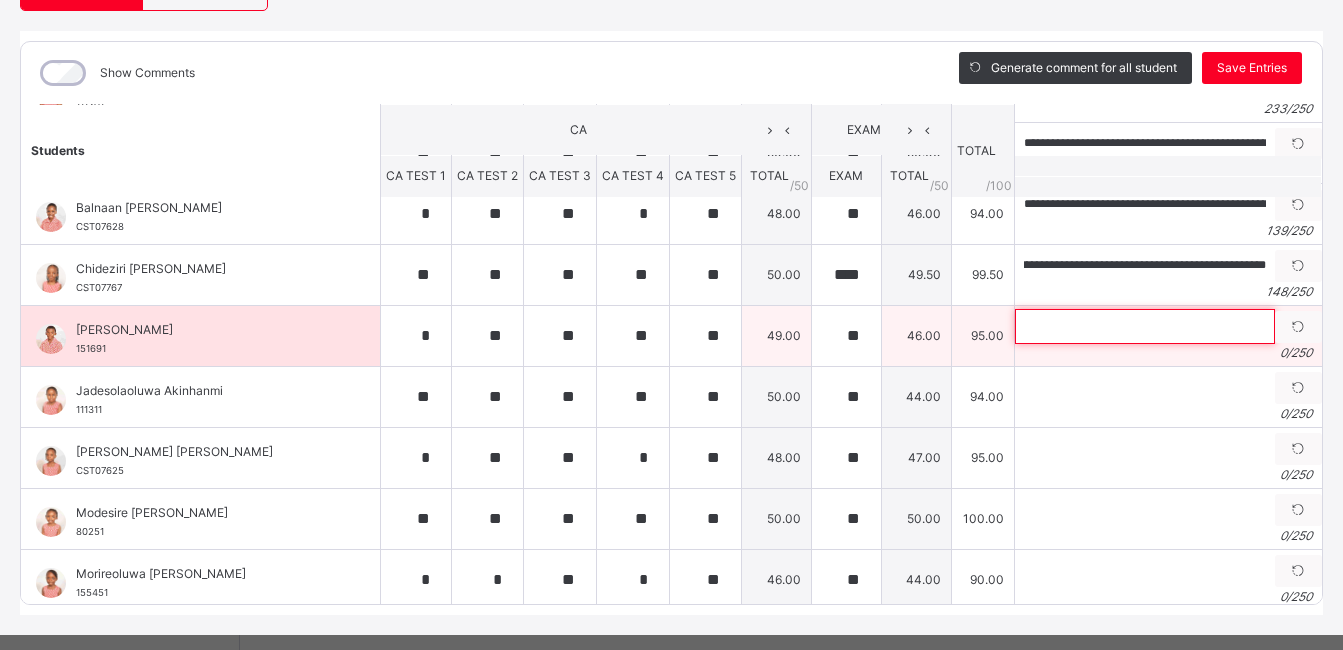 click at bounding box center (1145, 326) 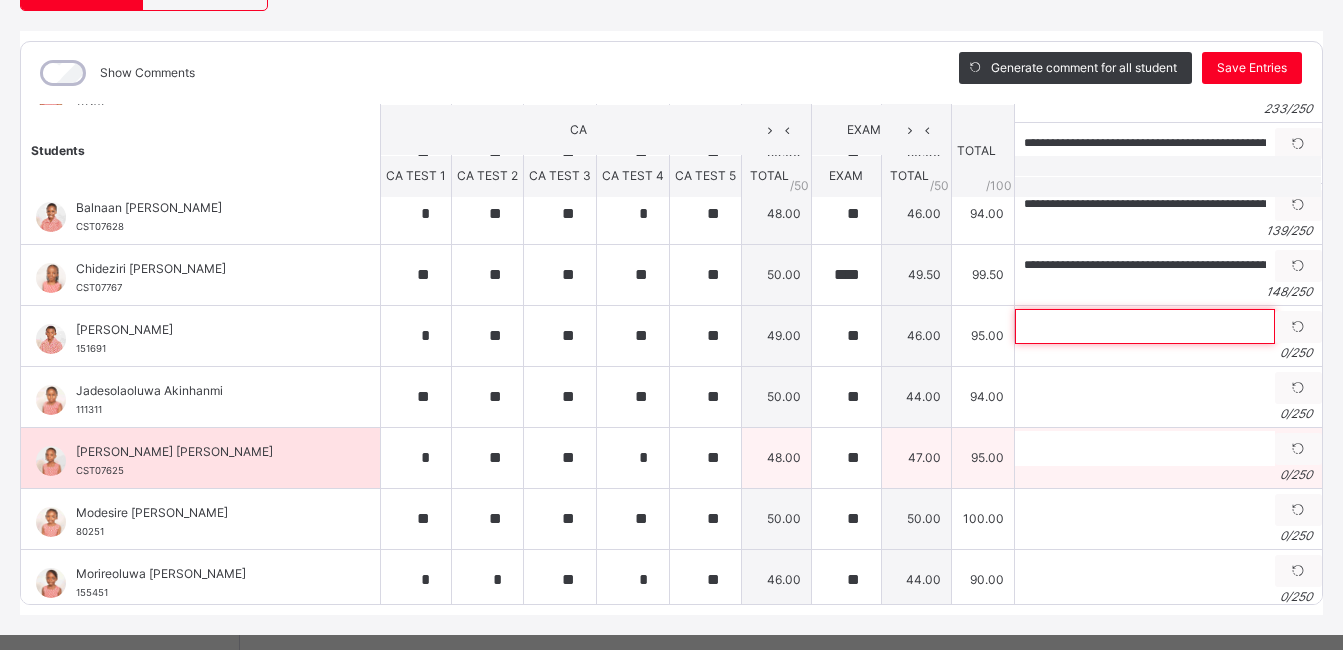paste on "**********" 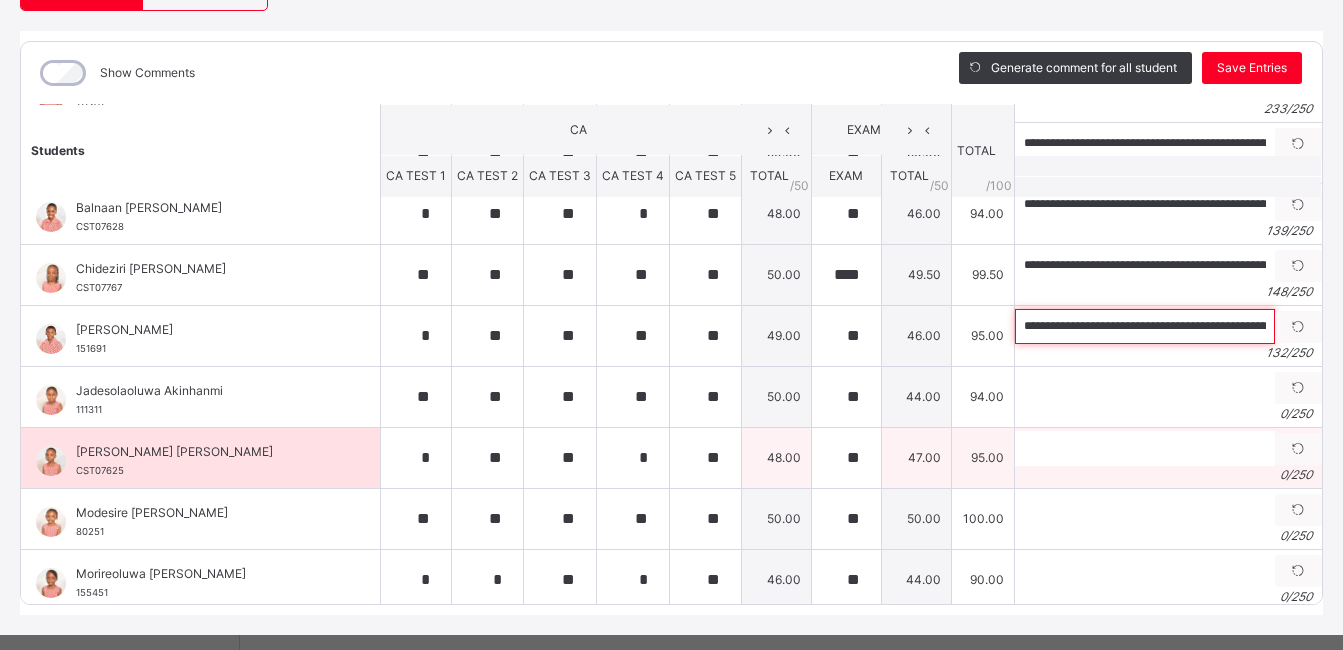 scroll, scrollTop: 0, scrollLeft: 502, axis: horizontal 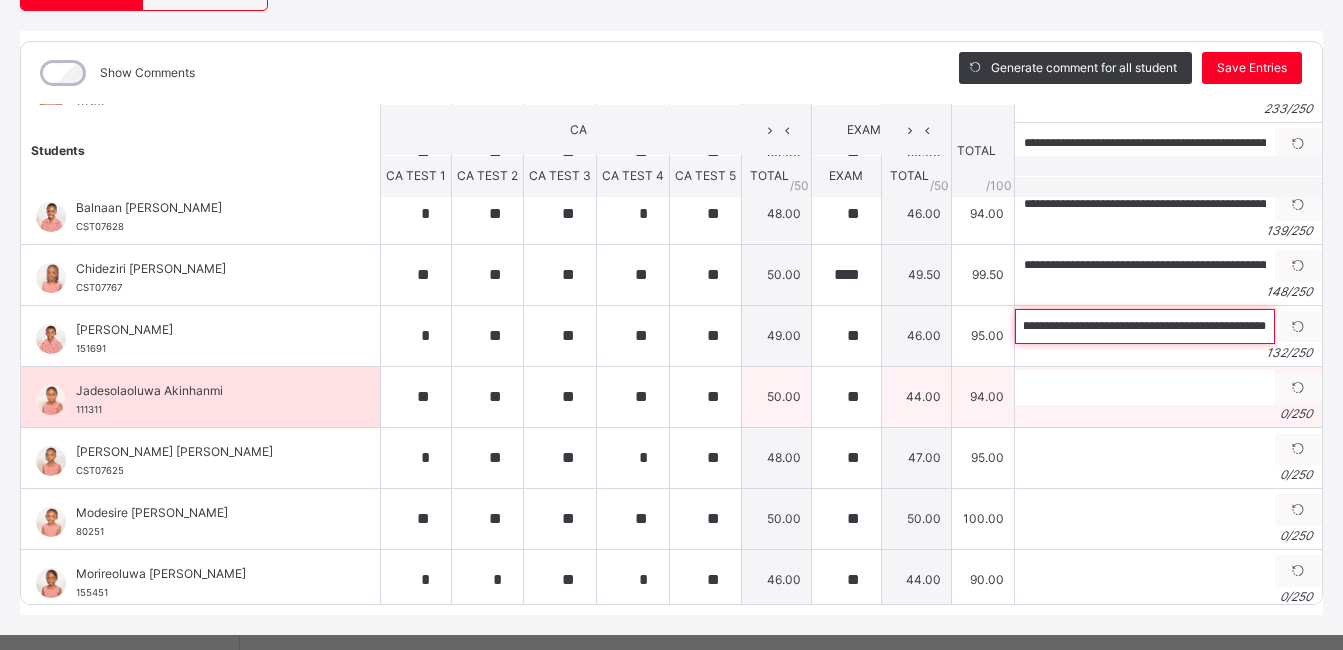 type on "**********" 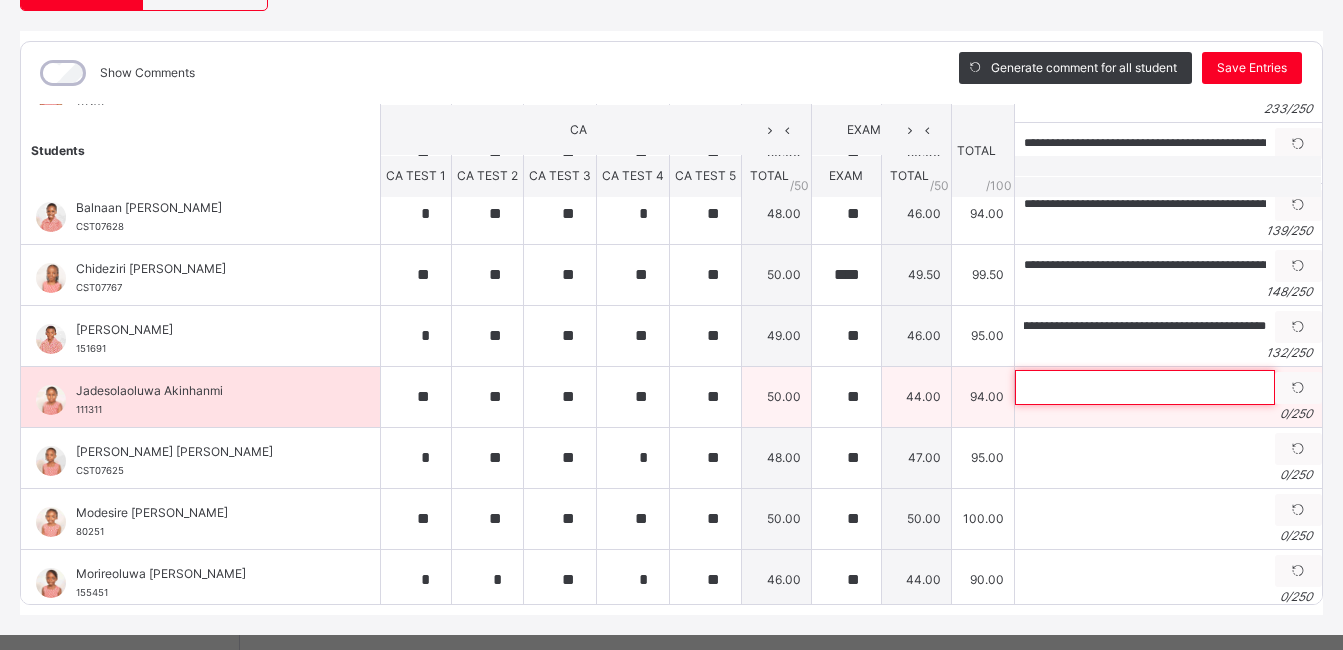 click at bounding box center [1145, 387] 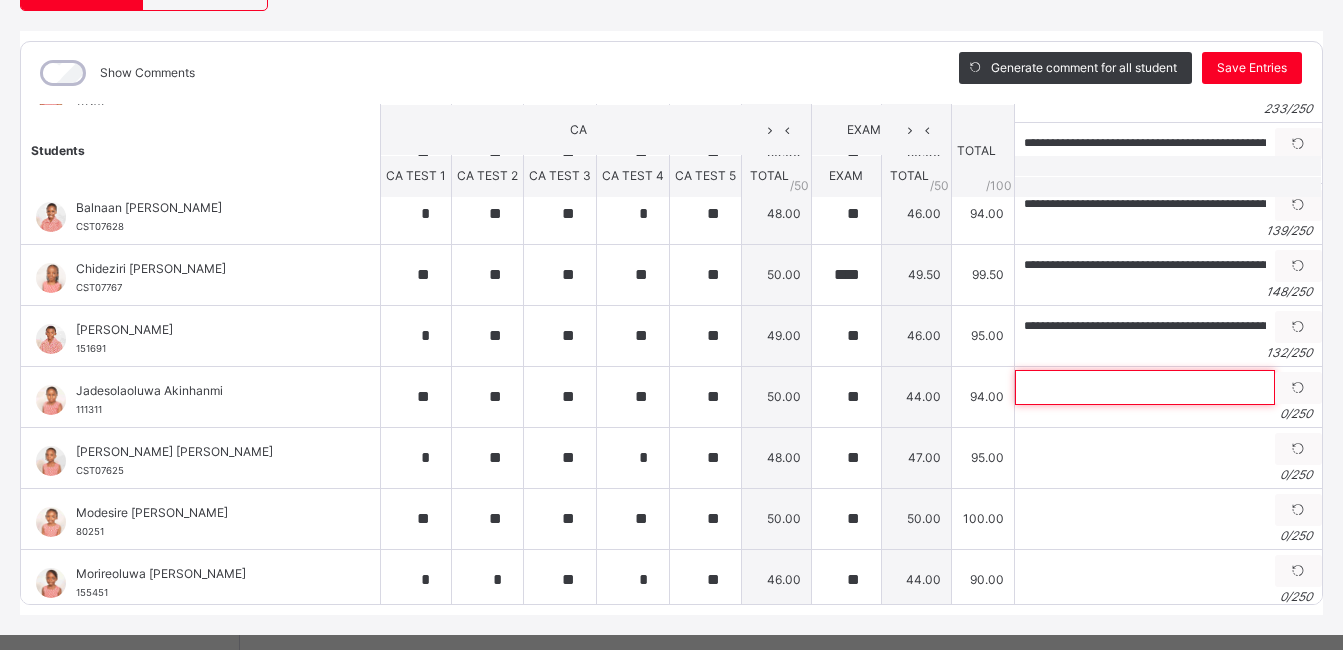 paste on "**********" 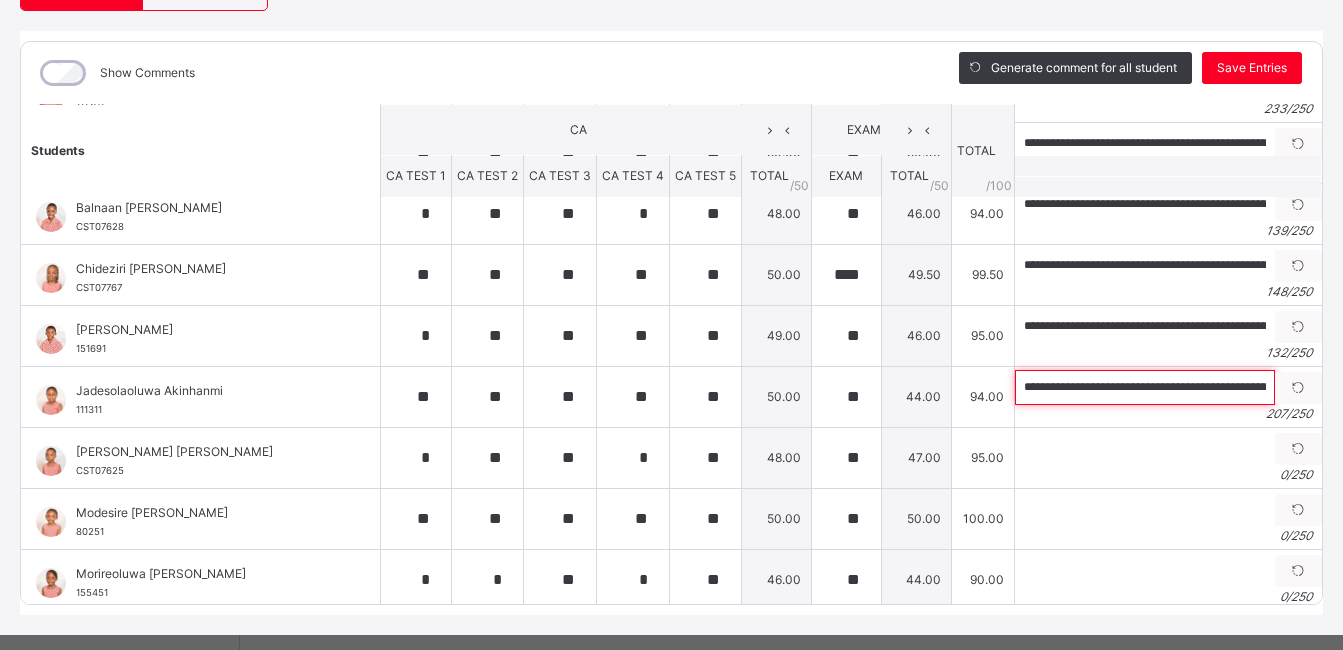 scroll, scrollTop: 0, scrollLeft: 948, axis: horizontal 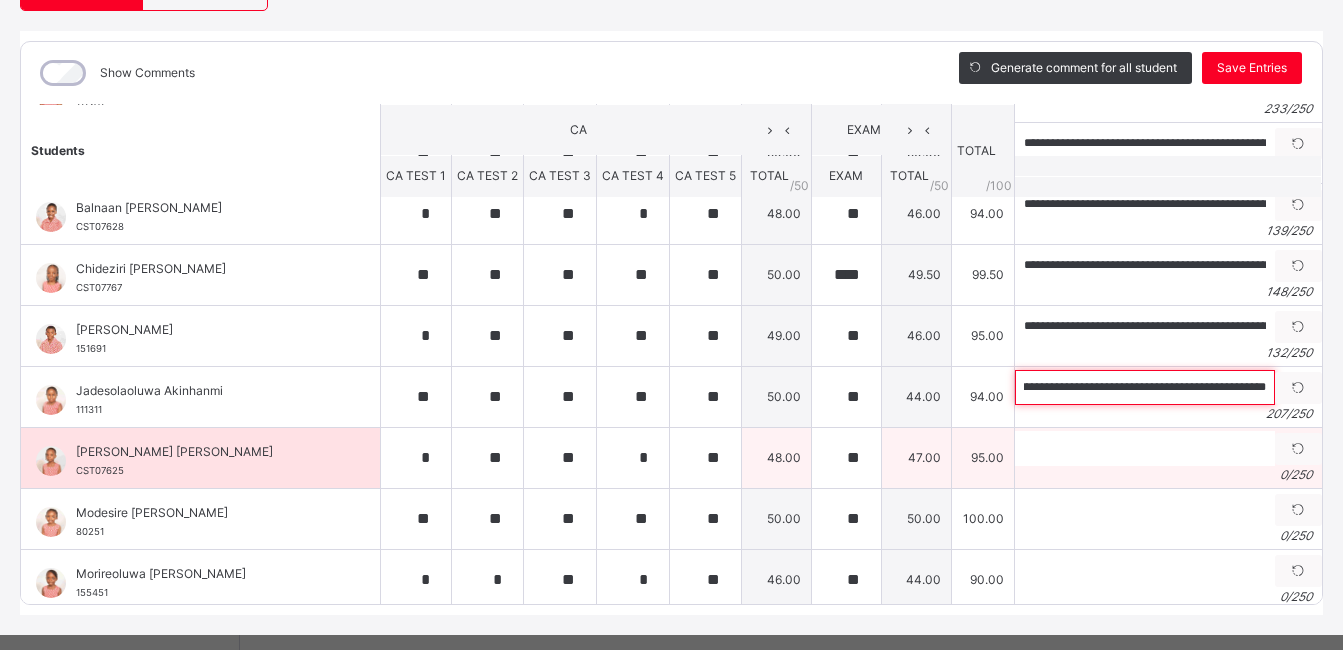 type on "**********" 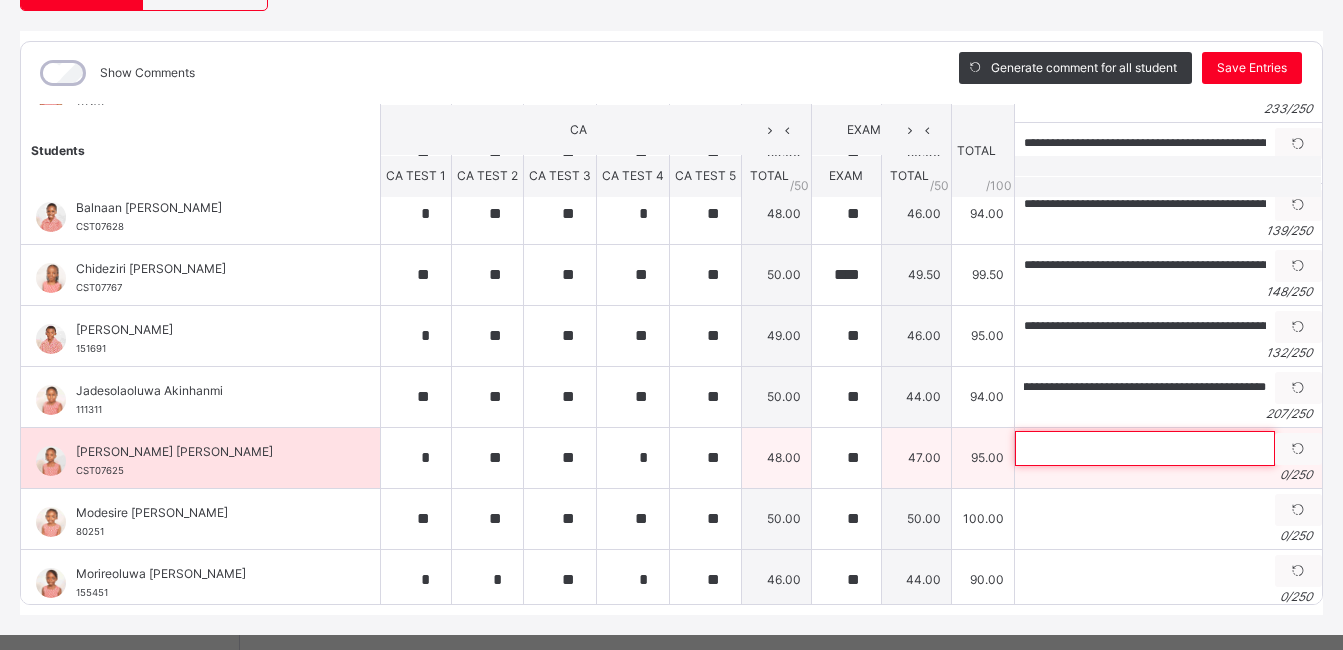 click at bounding box center (1145, 448) 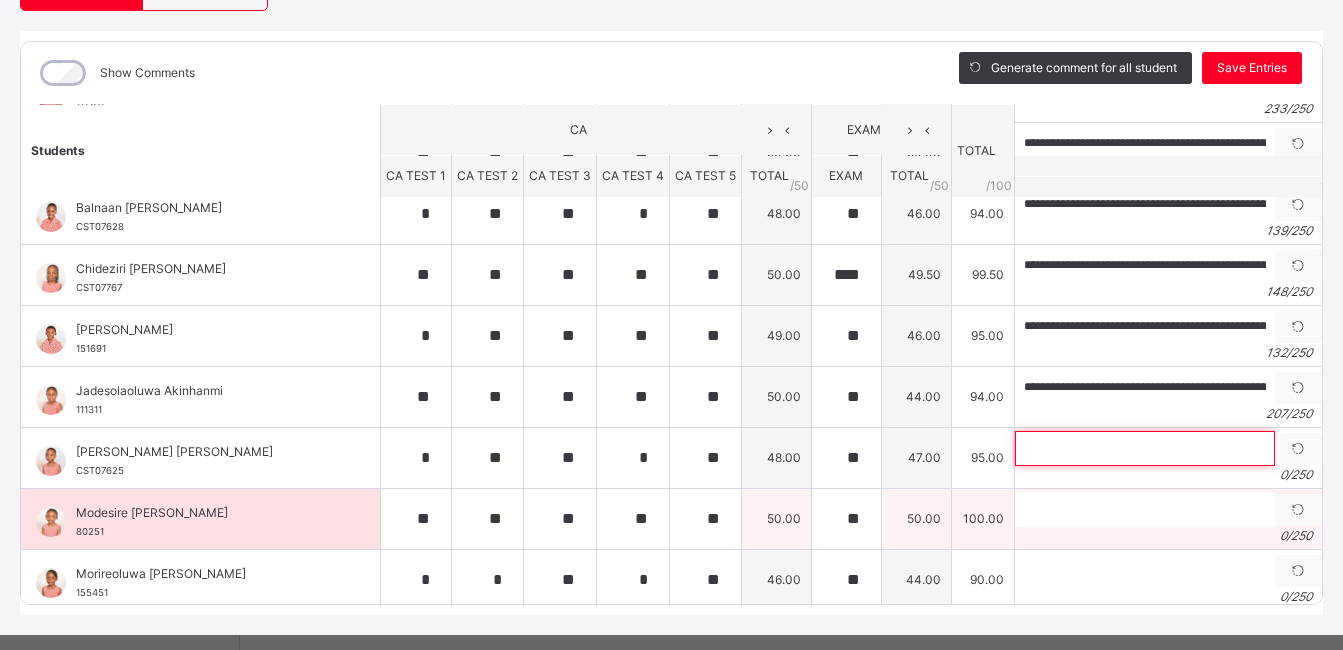 paste on "**********" 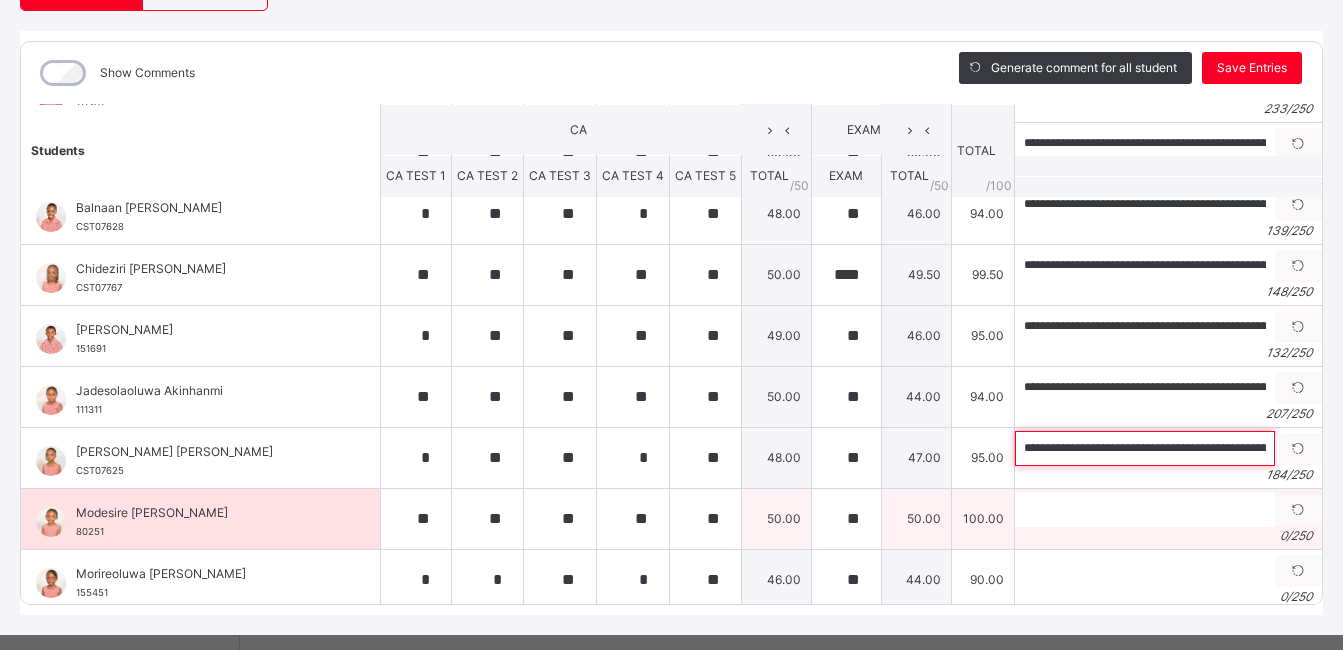 scroll, scrollTop: 0, scrollLeft: 790, axis: horizontal 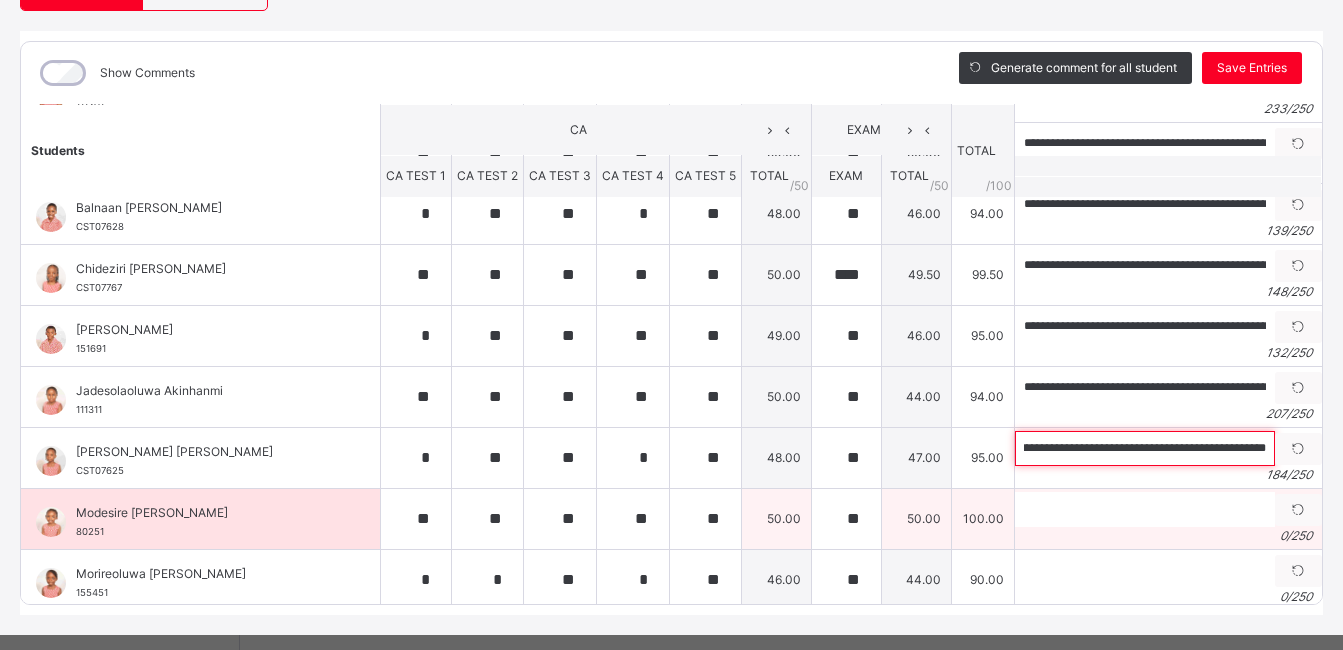 type on "**********" 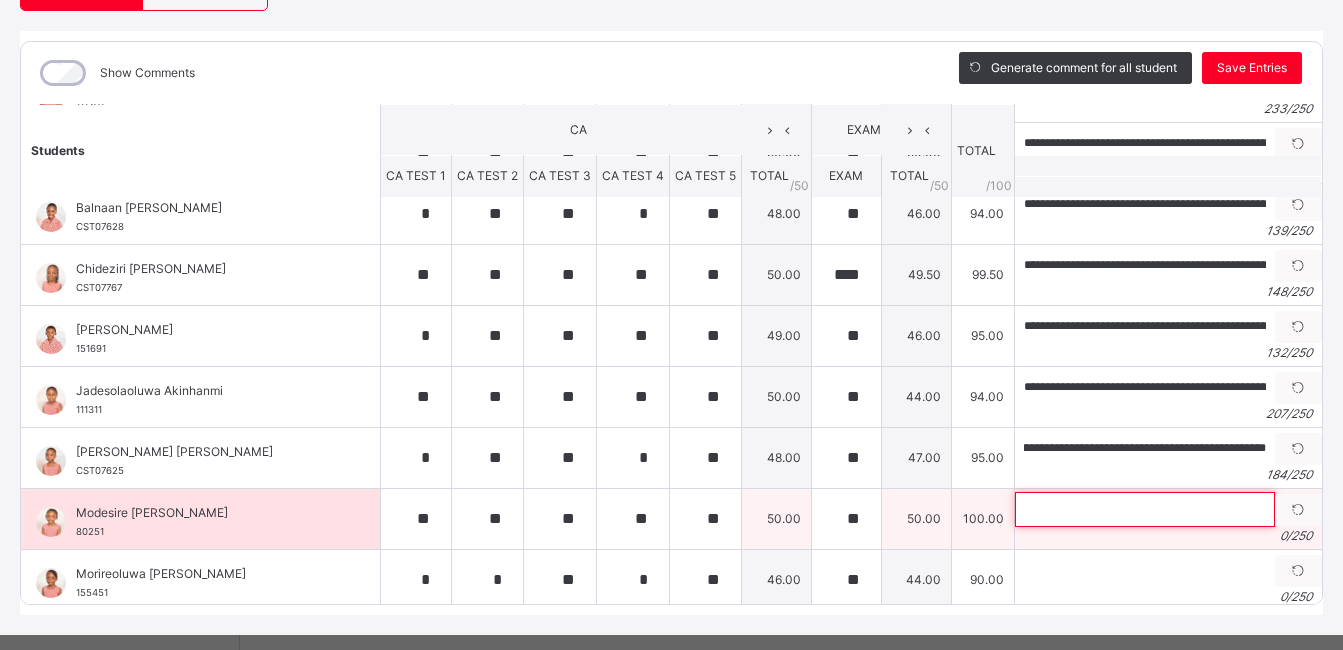 click at bounding box center (1145, 509) 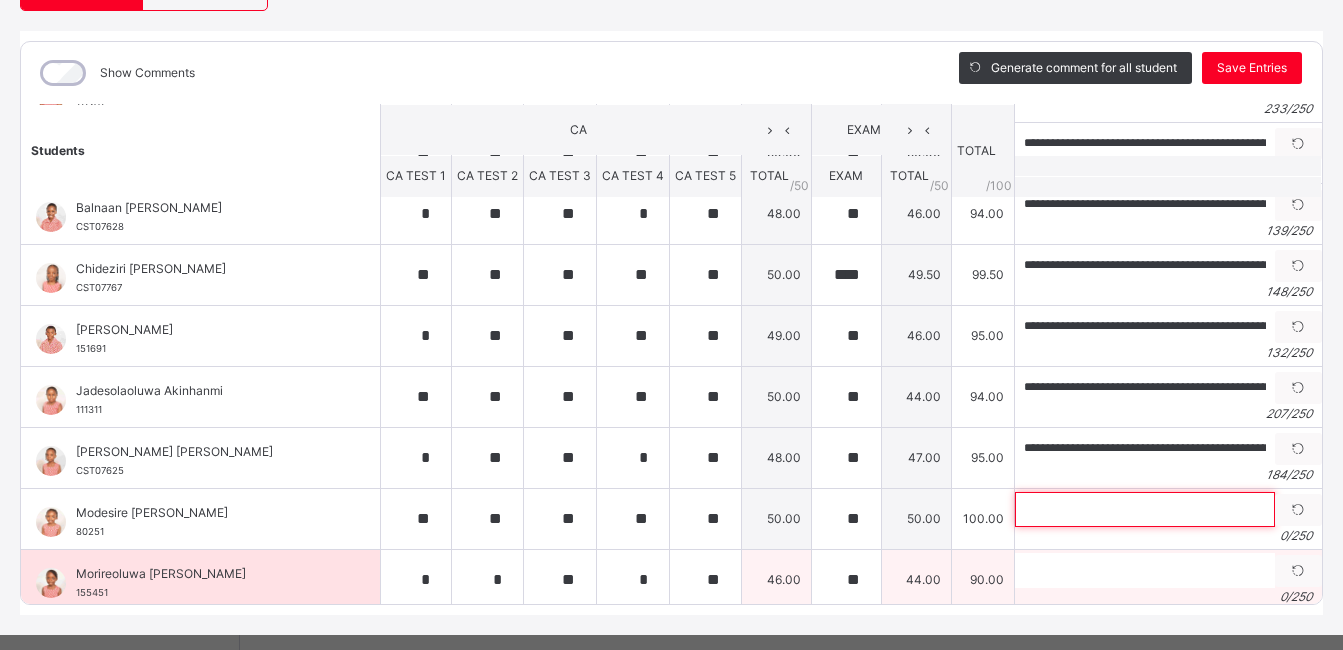 paste on "**********" 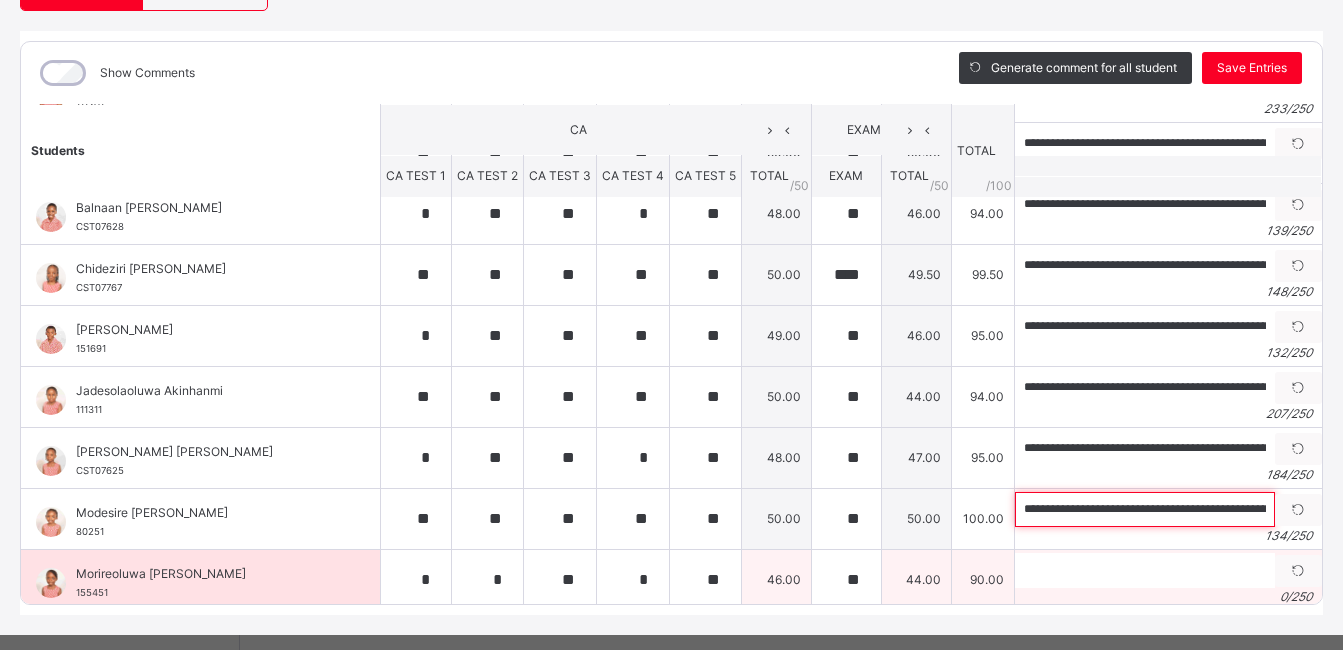 scroll, scrollTop: 0, scrollLeft: 488, axis: horizontal 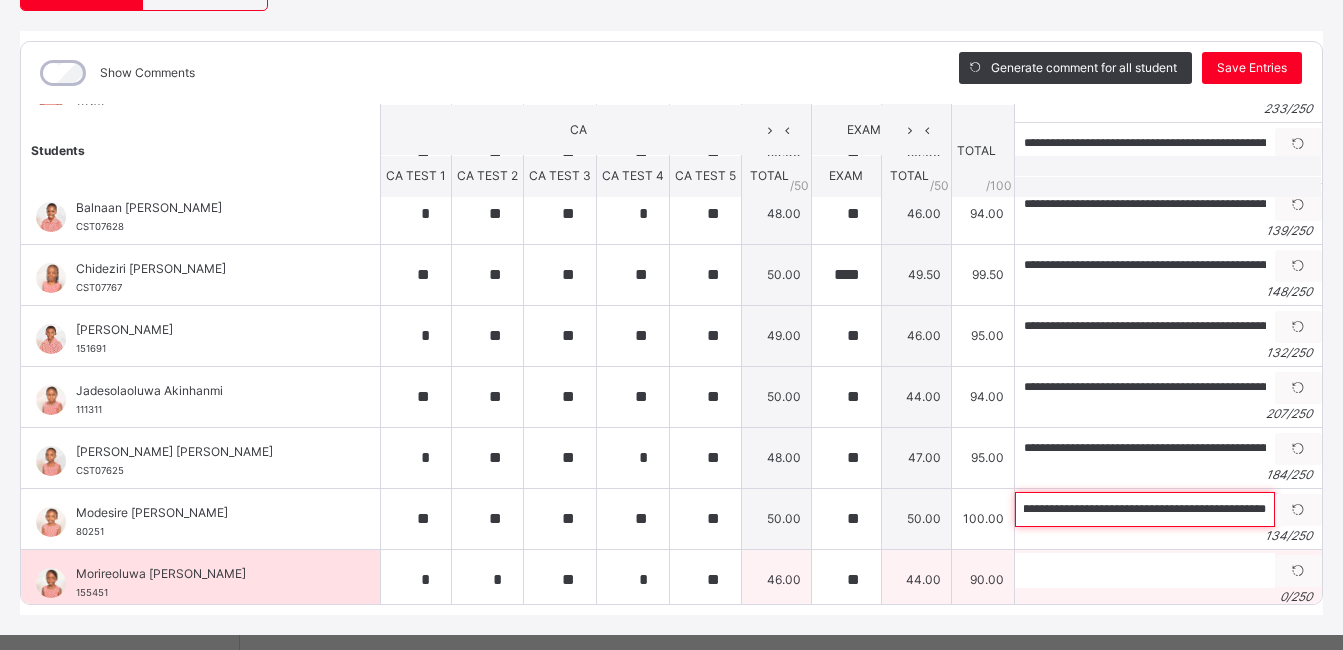 type on "**********" 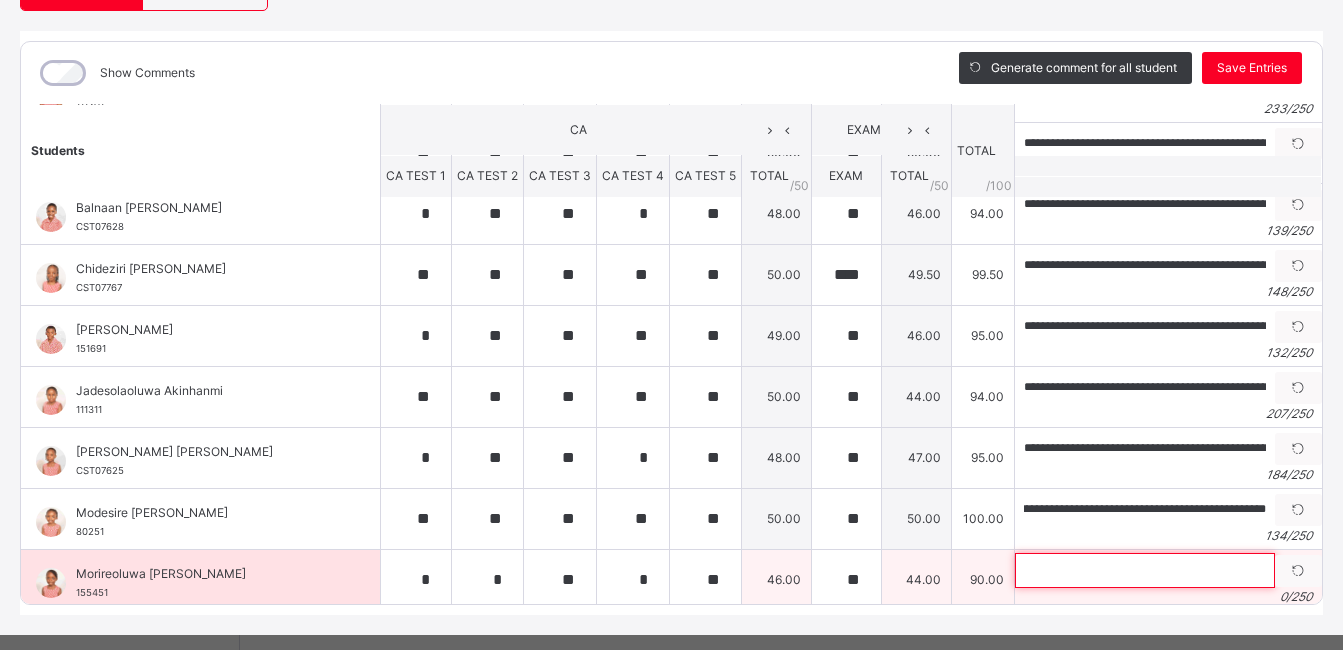 click at bounding box center (1145, 570) 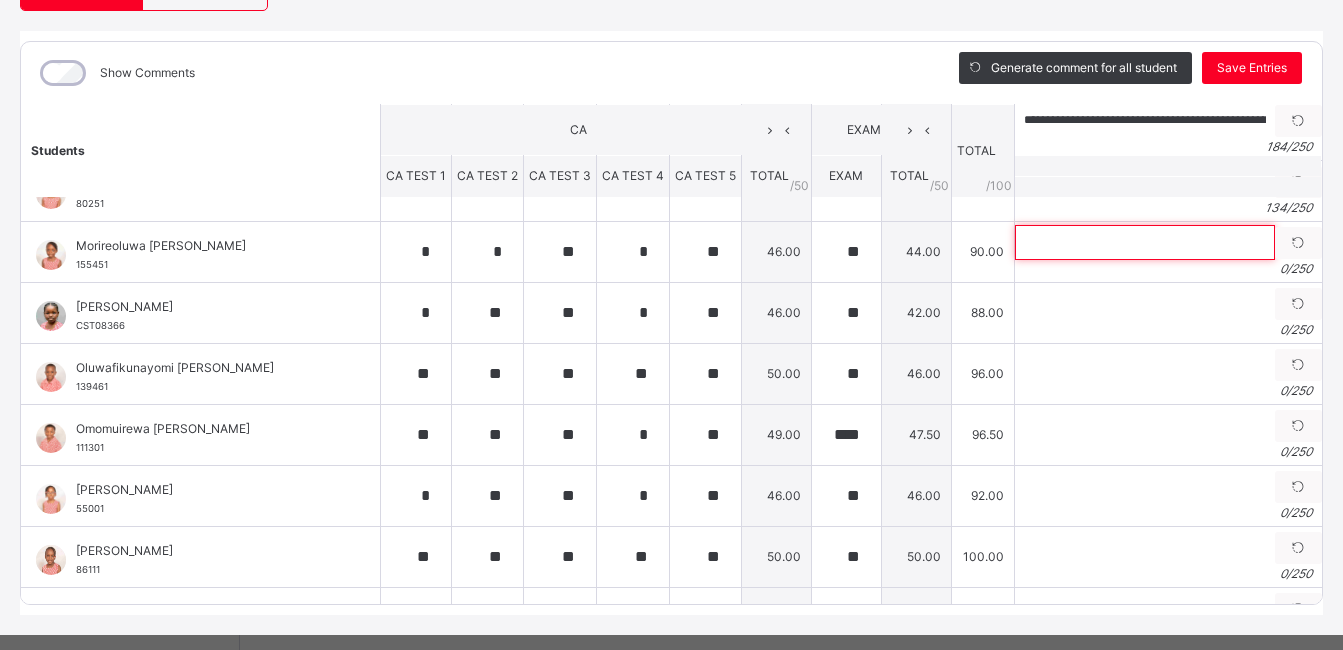 scroll, scrollTop: 489, scrollLeft: 0, axis: vertical 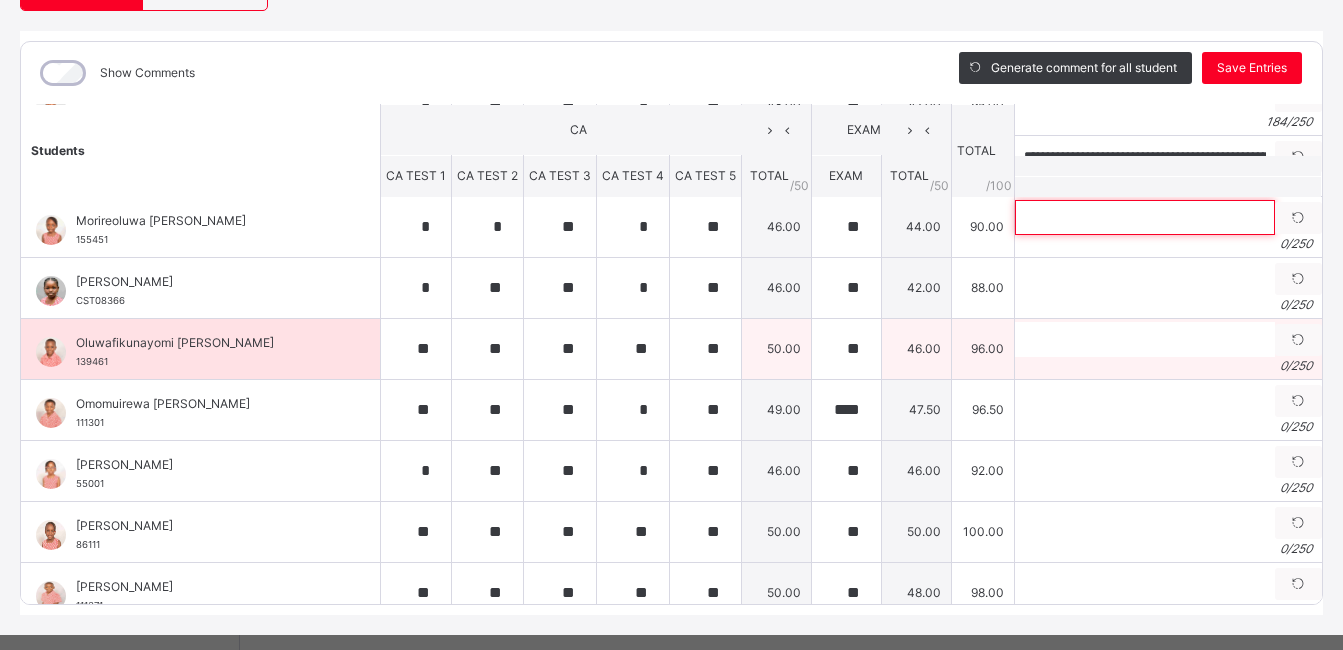 paste on "**********" 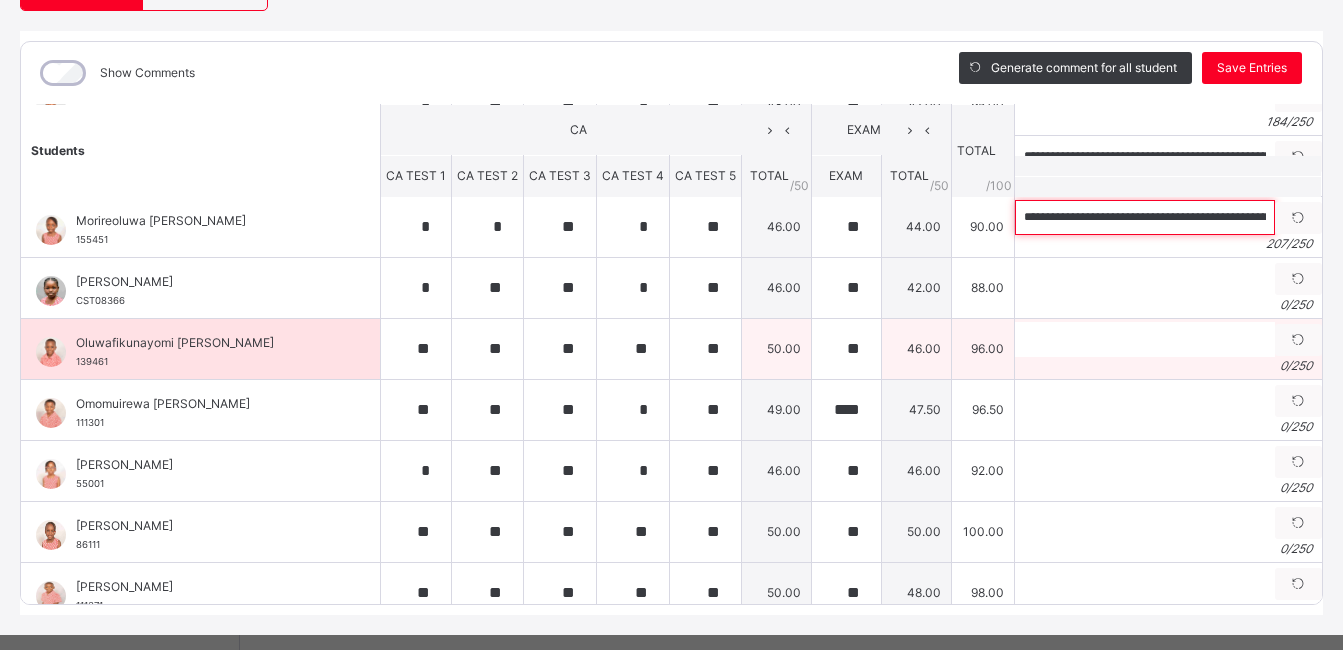 scroll, scrollTop: 0, scrollLeft: 925, axis: horizontal 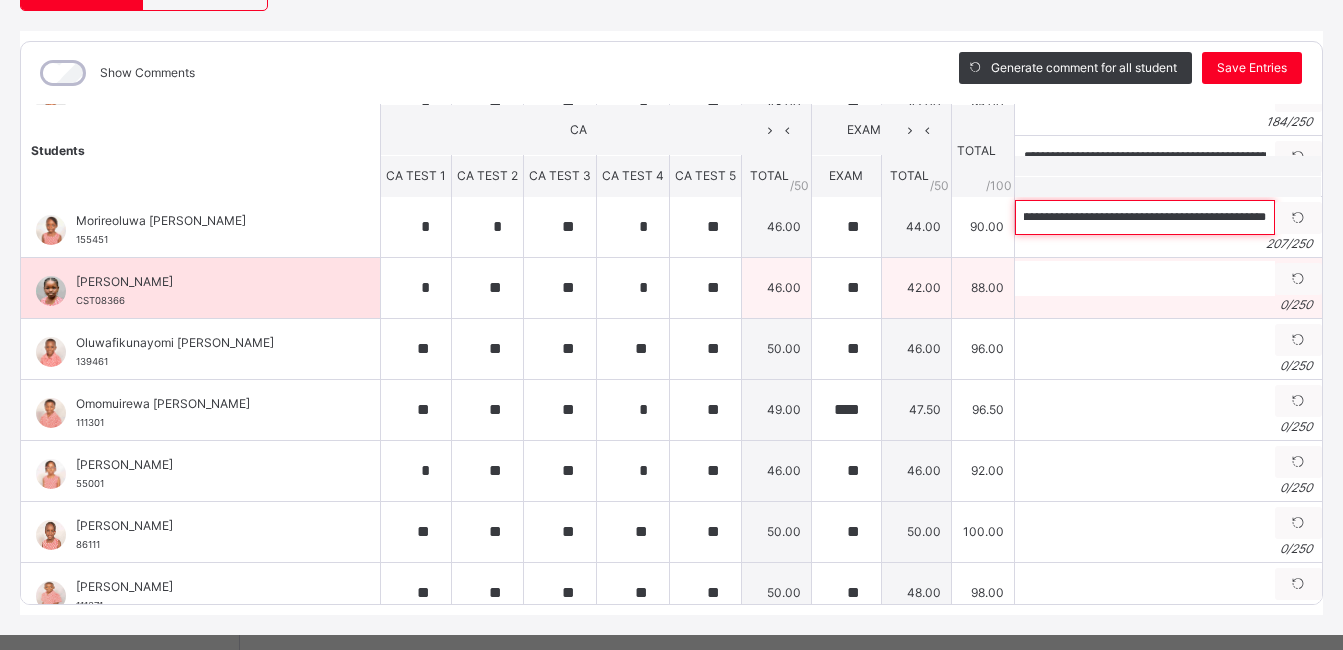 type on "**********" 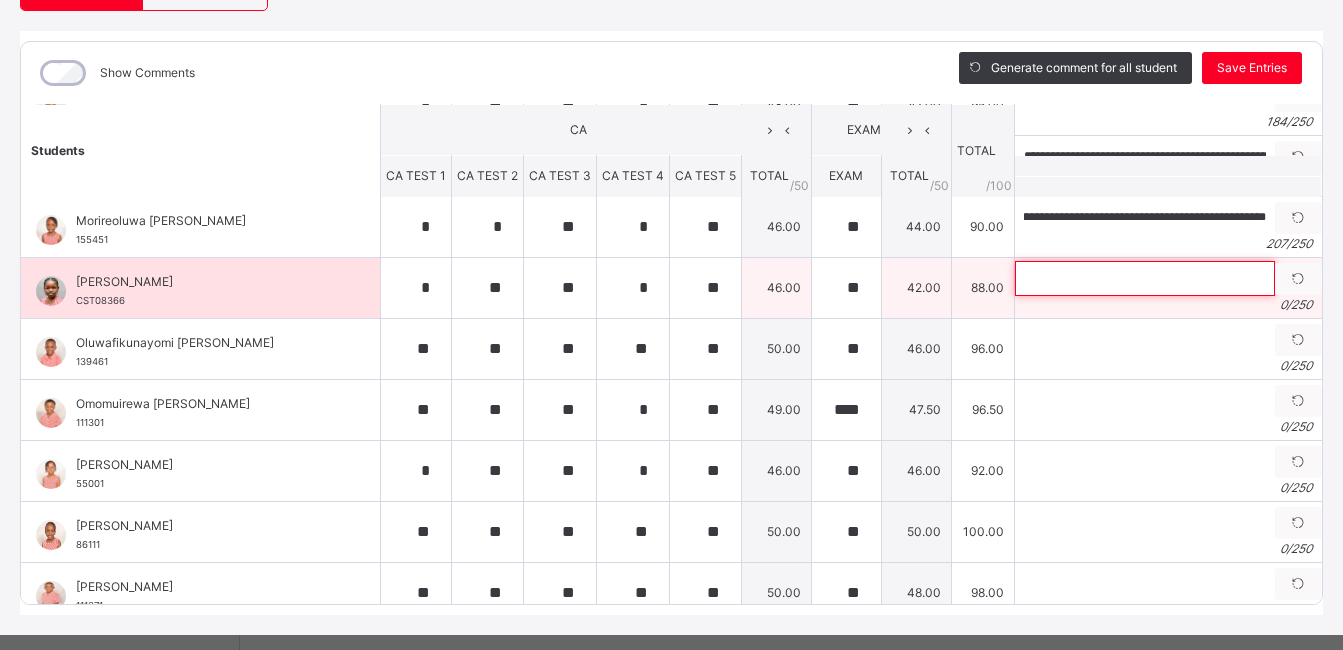 click at bounding box center (1145, 278) 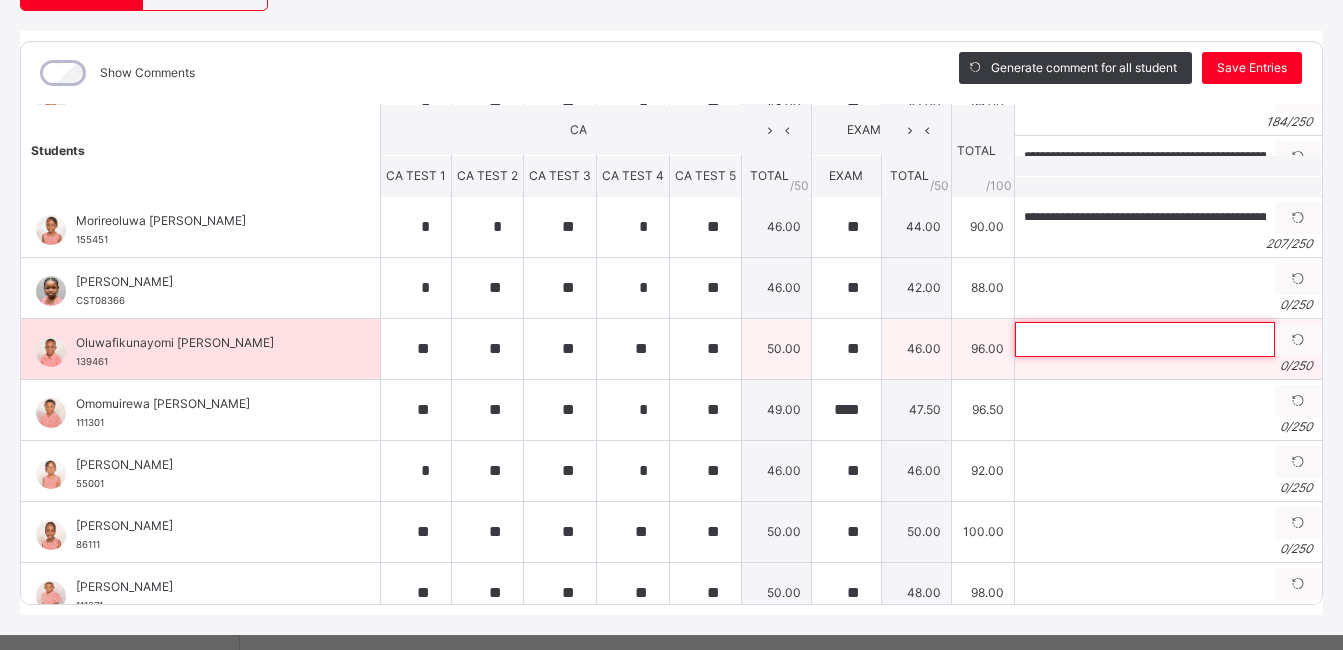 click at bounding box center [1145, 339] 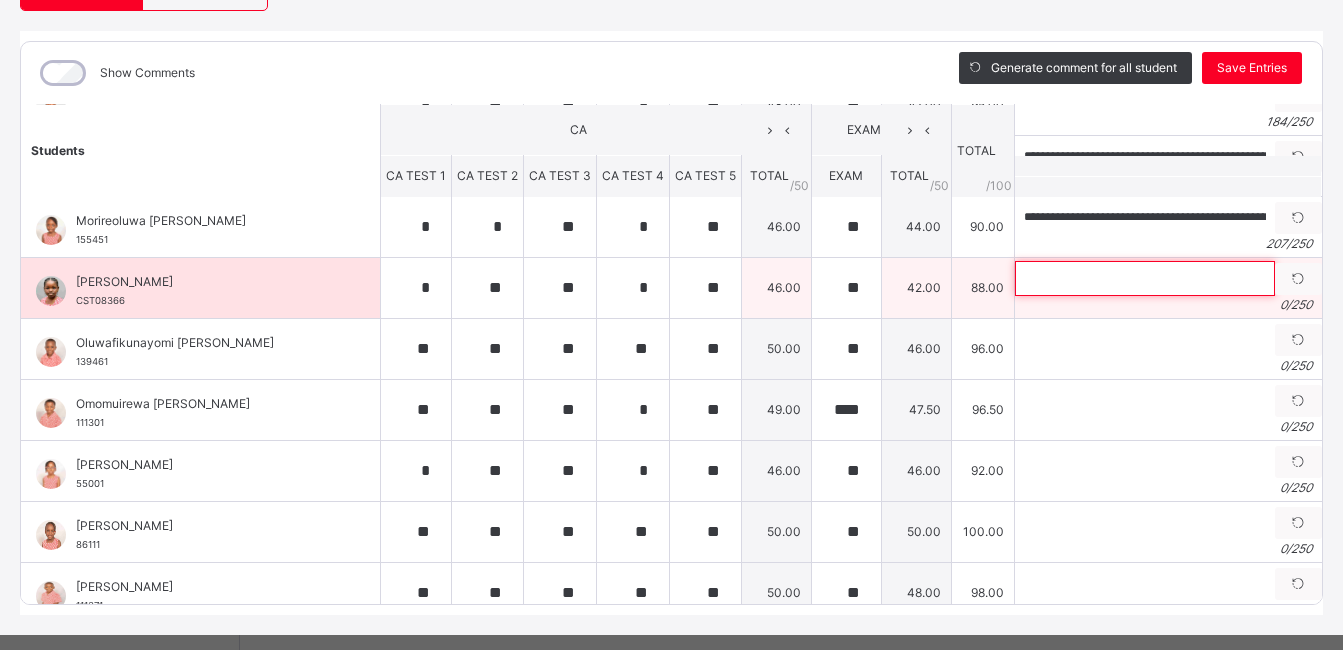 click at bounding box center (1145, 278) 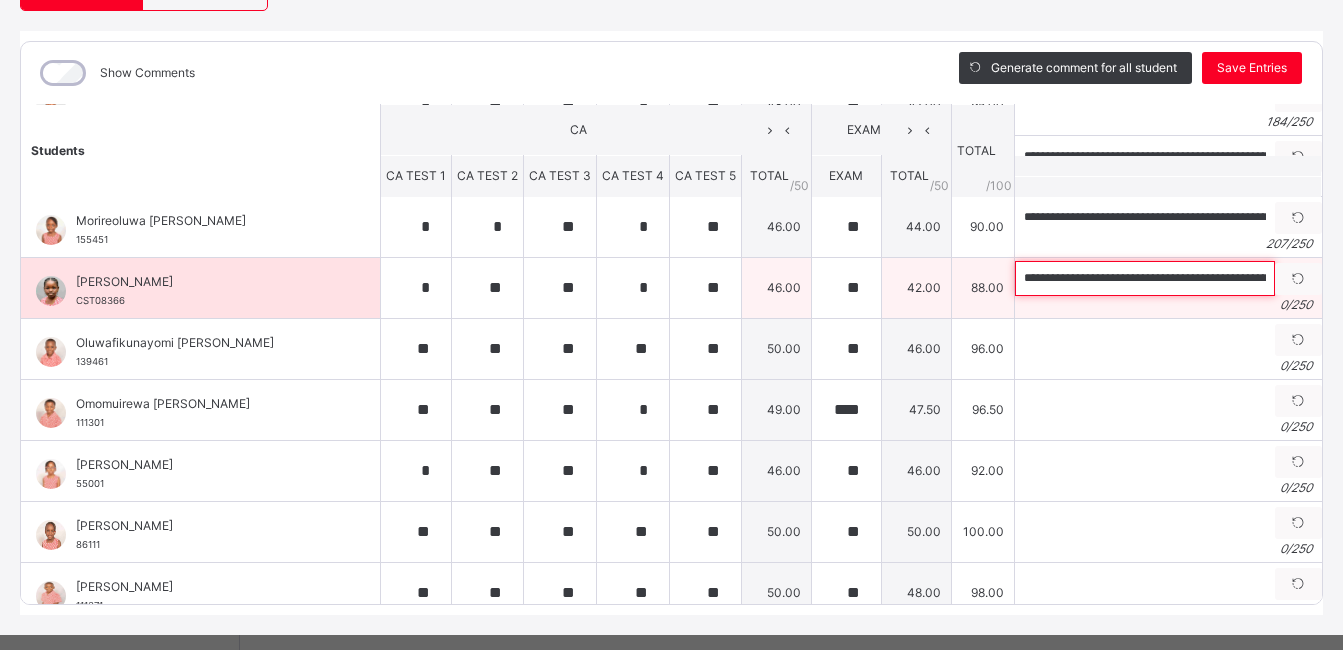 scroll, scrollTop: 0, scrollLeft: 783, axis: horizontal 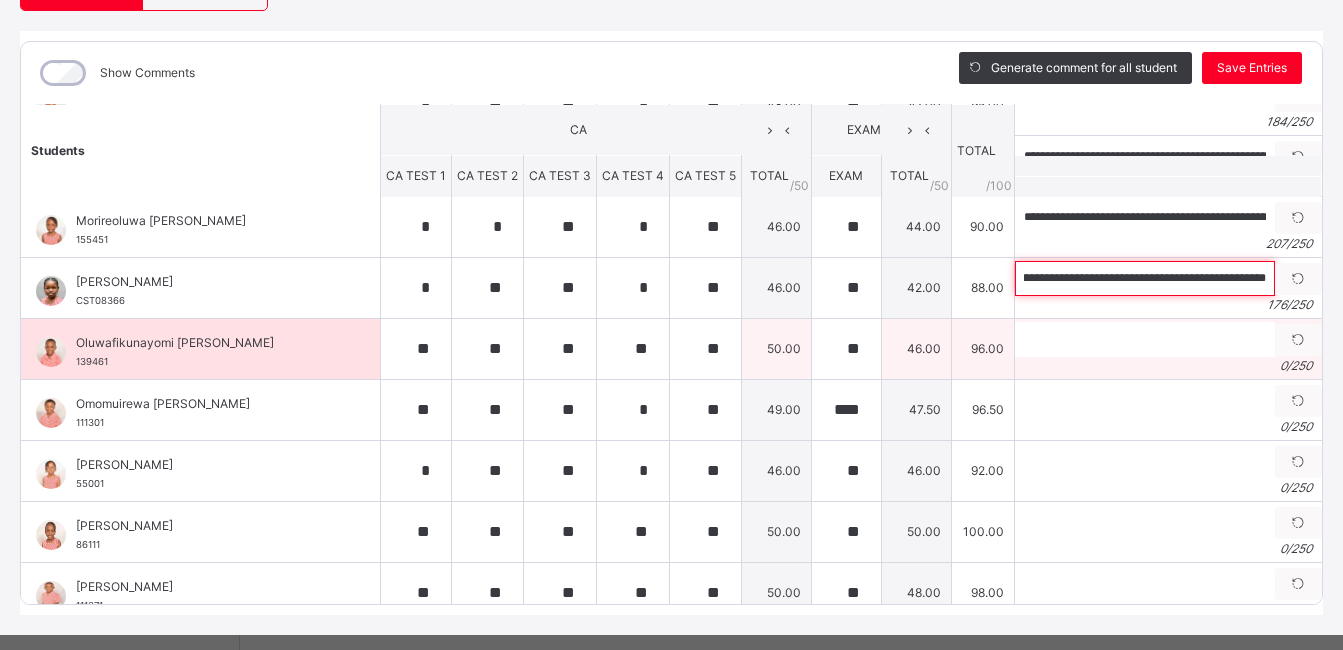 type on "**********" 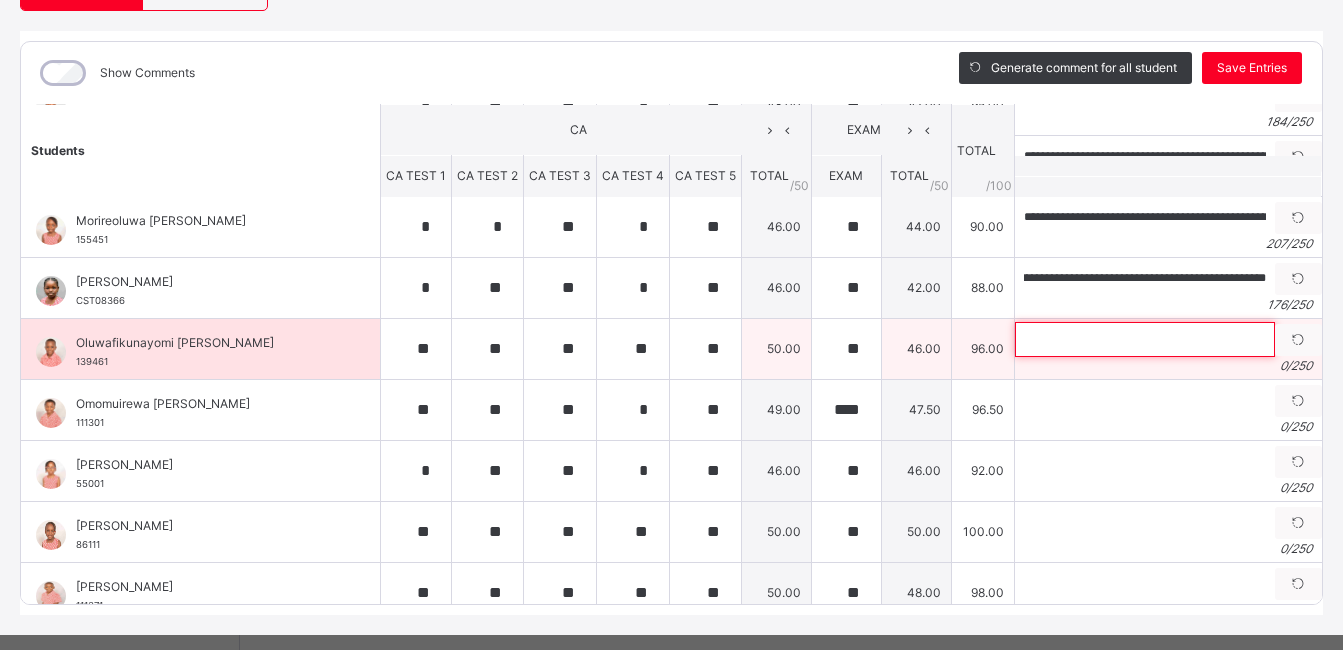 click at bounding box center [1145, 339] 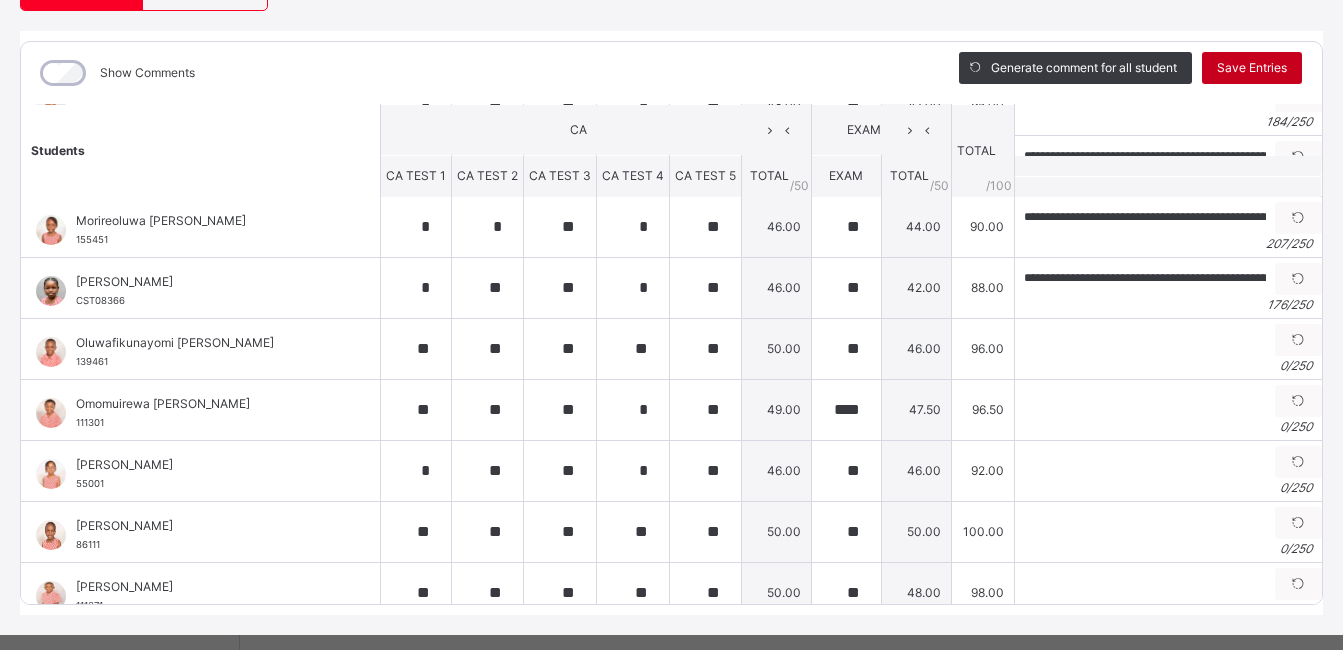 click on "Save Entries" at bounding box center [1252, 68] 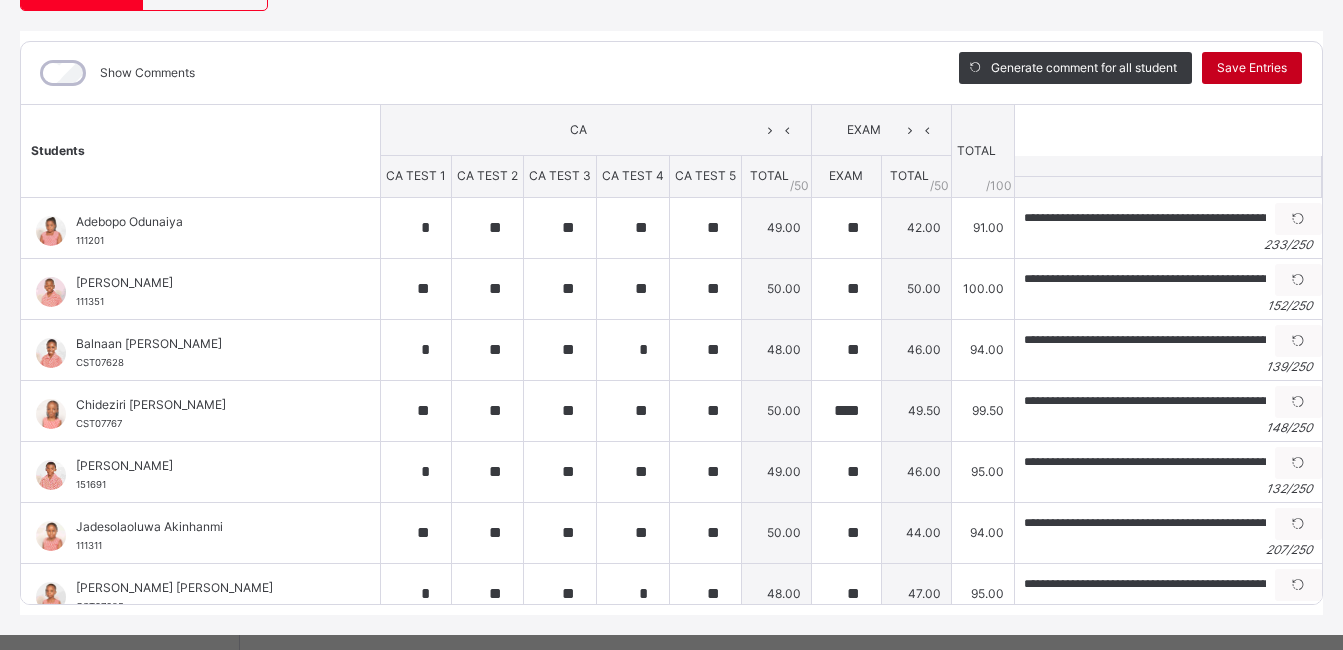 scroll, scrollTop: 261, scrollLeft: 0, axis: vertical 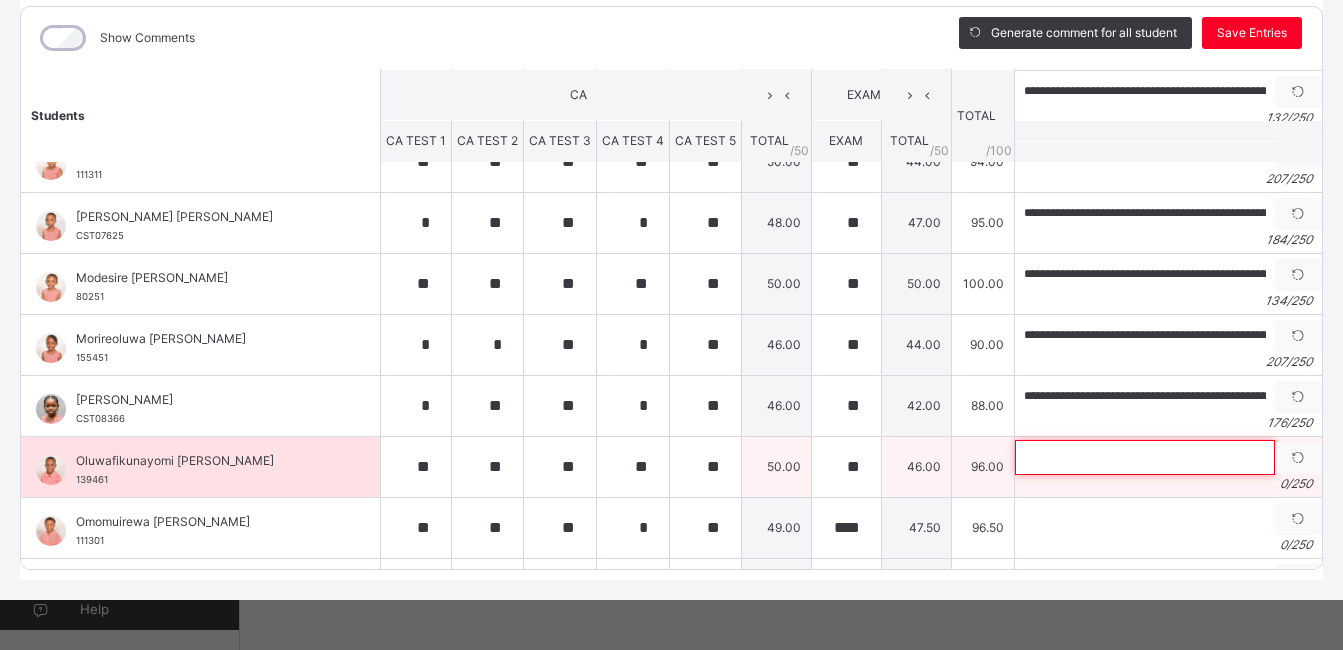 click at bounding box center (1145, 457) 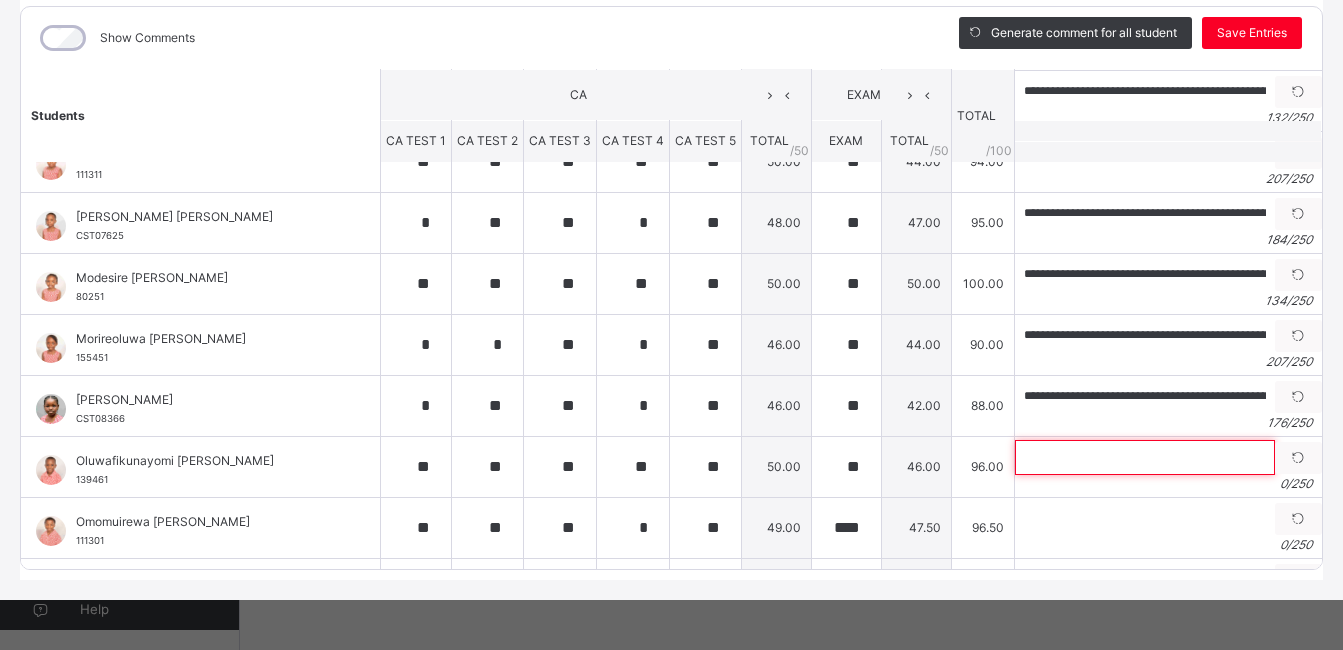 scroll, scrollTop: 524, scrollLeft: 0, axis: vertical 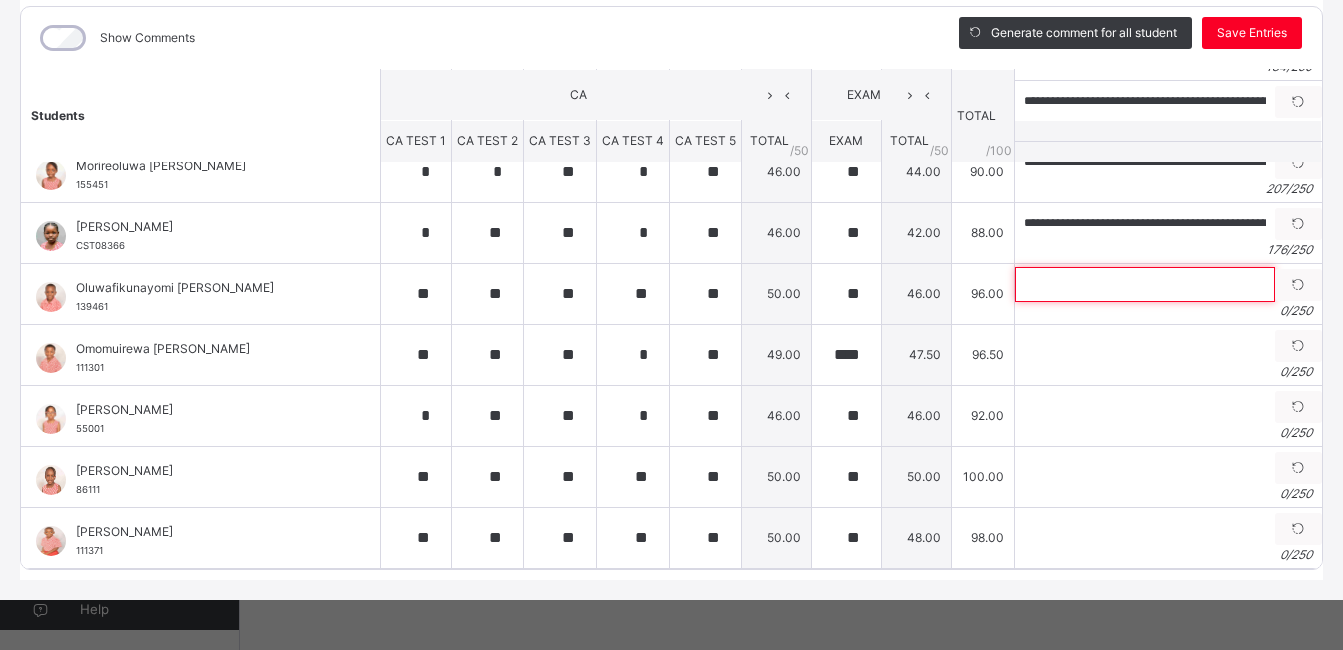 paste on "**********" 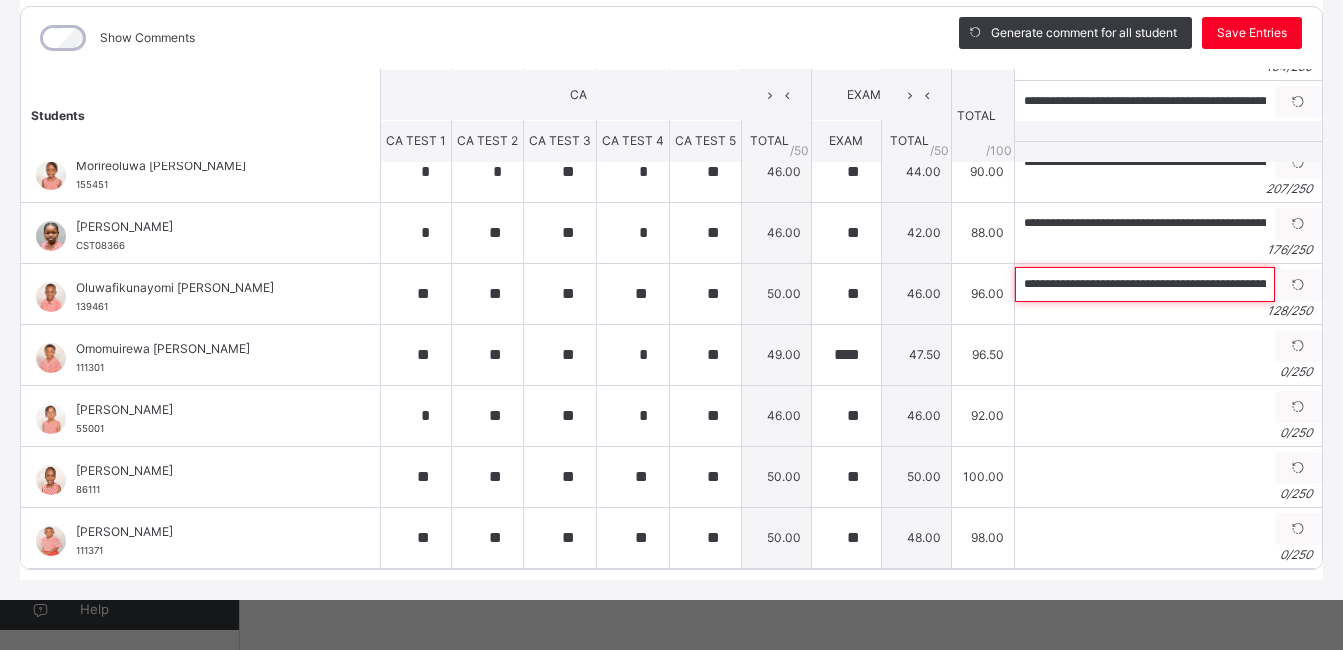 scroll, scrollTop: 0, scrollLeft: 489, axis: horizontal 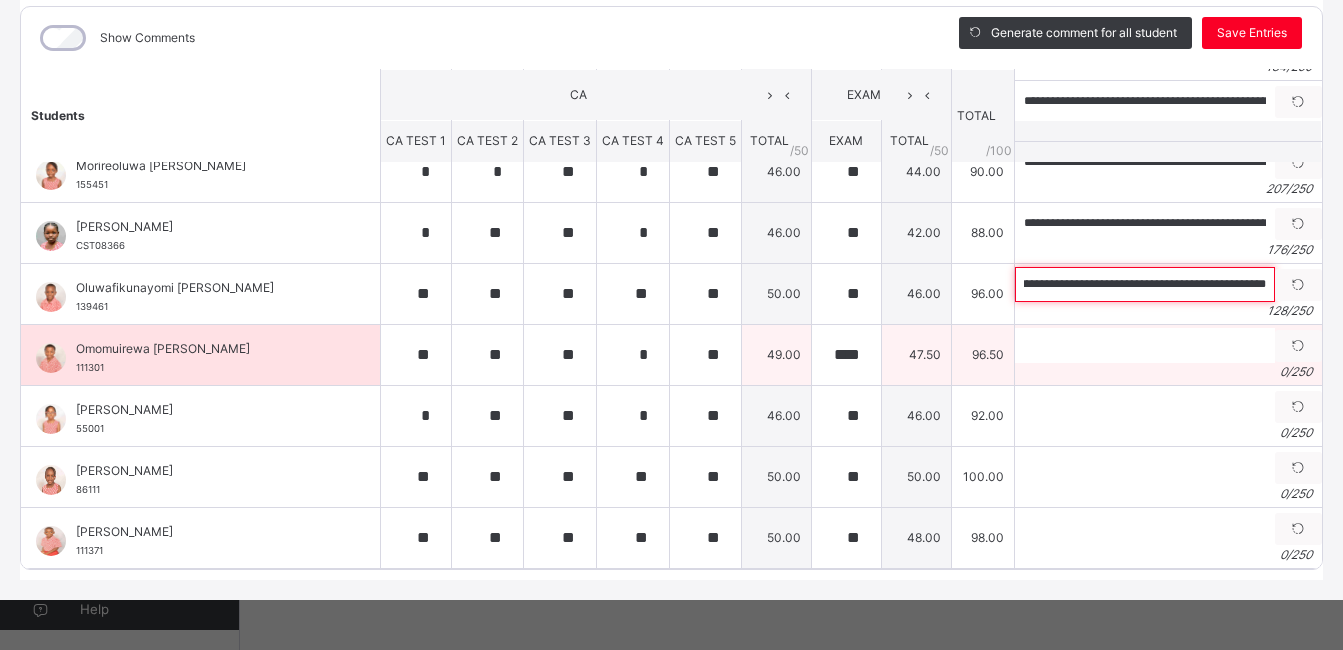type on "**********" 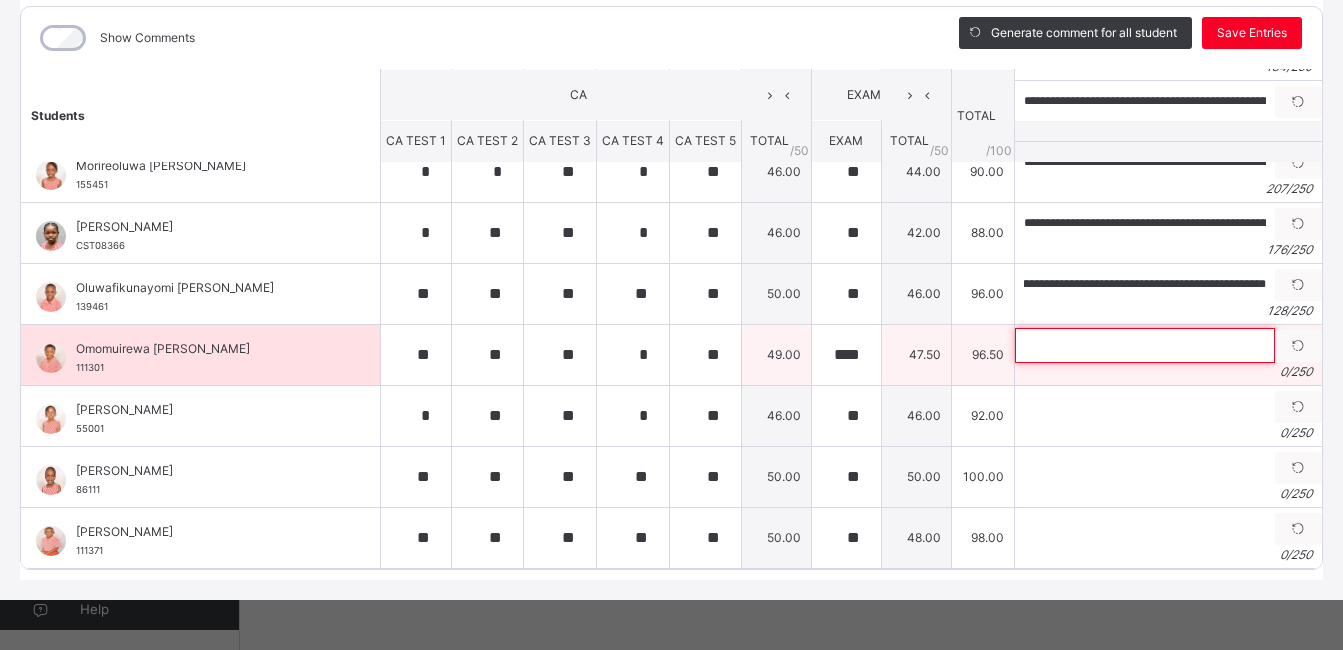 click at bounding box center [1145, 345] 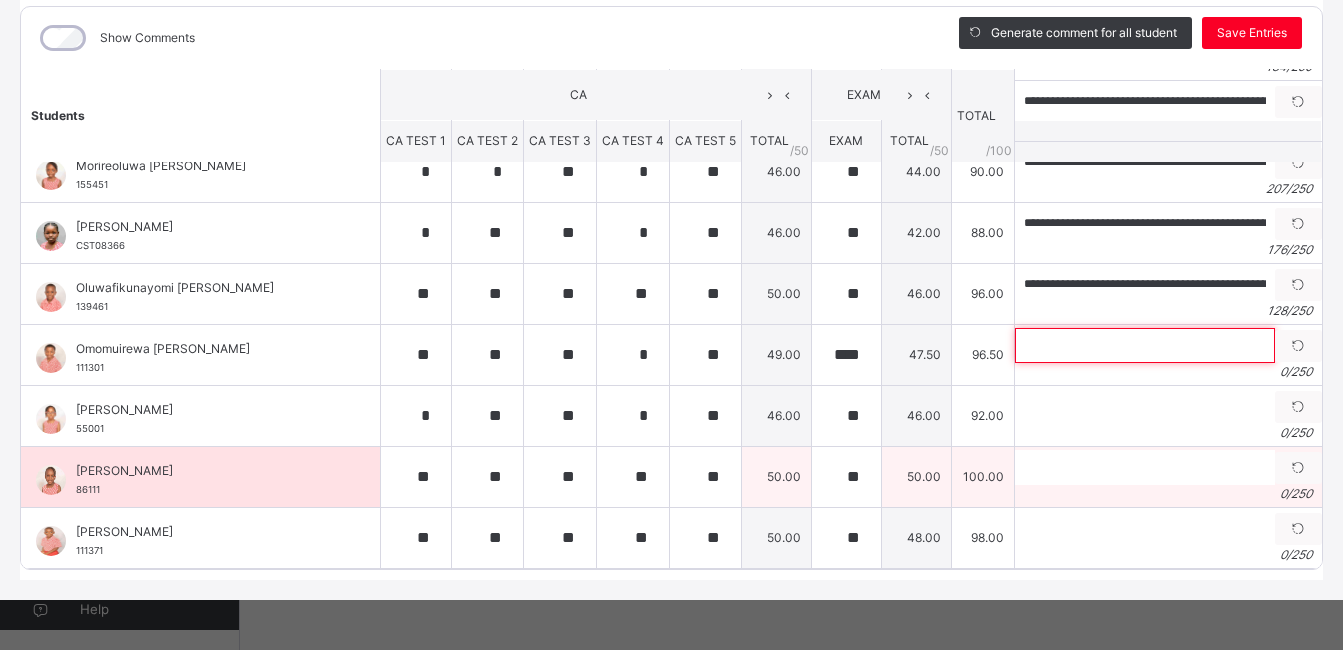 paste on "**********" 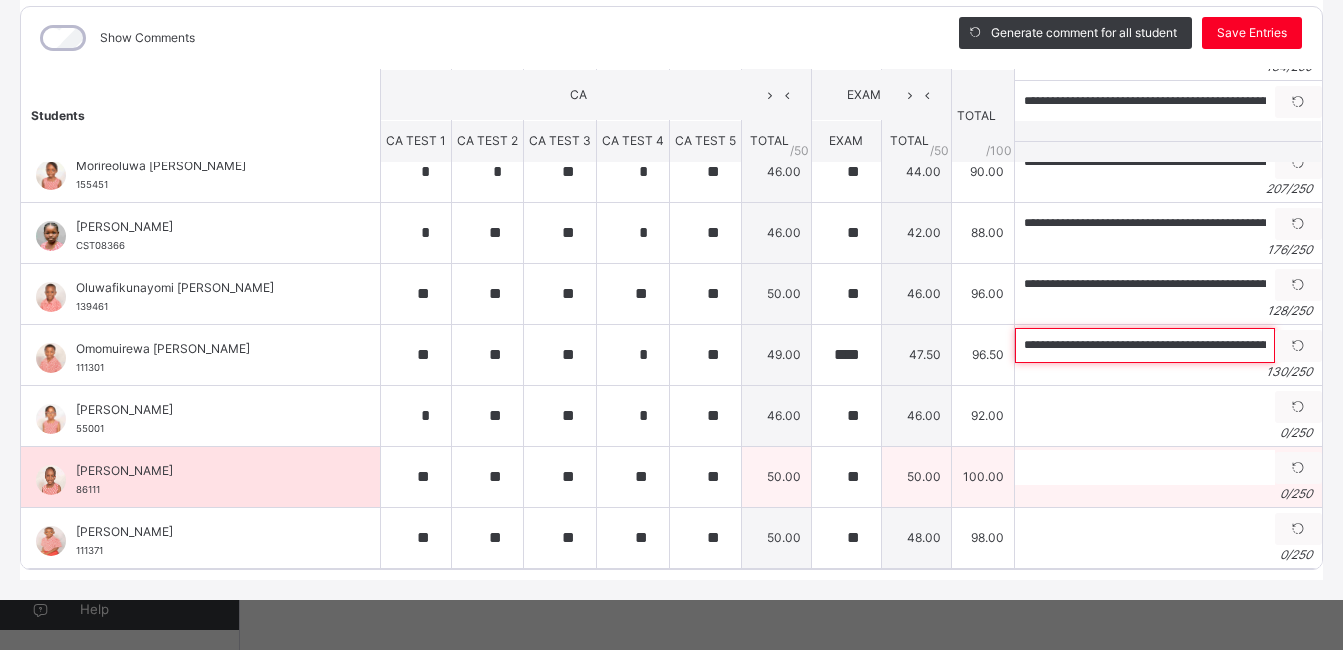 scroll, scrollTop: 0, scrollLeft: 485, axis: horizontal 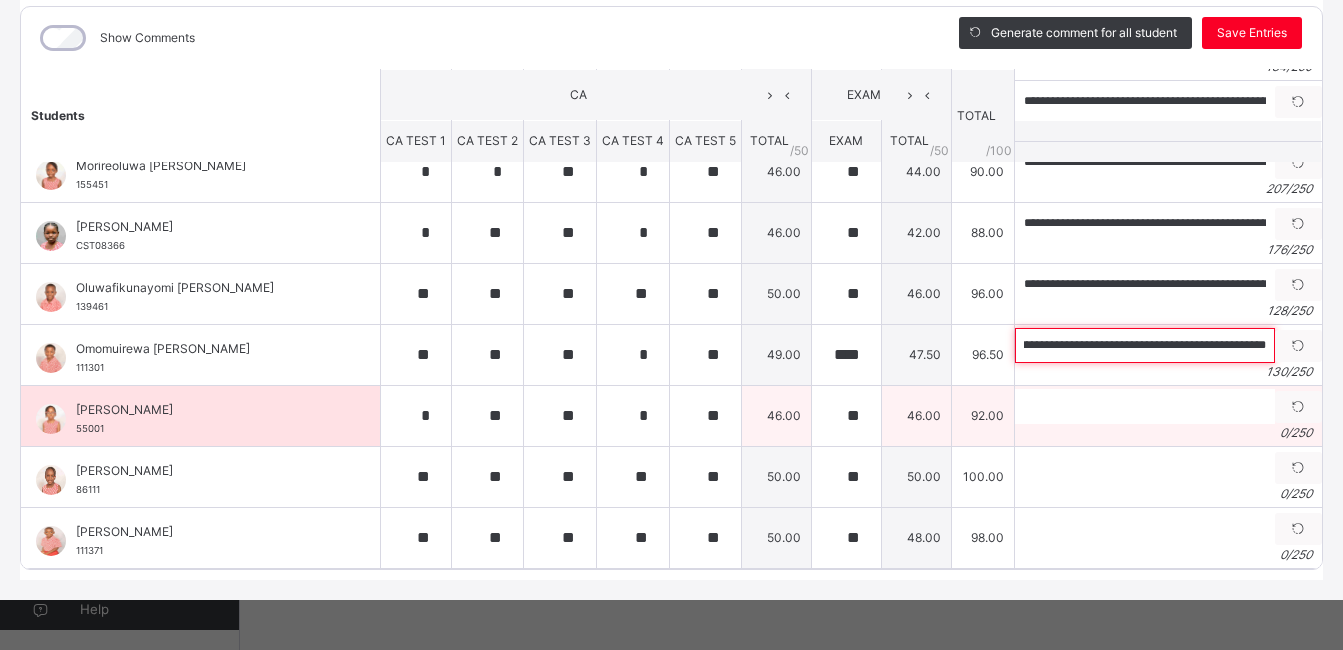 type on "**********" 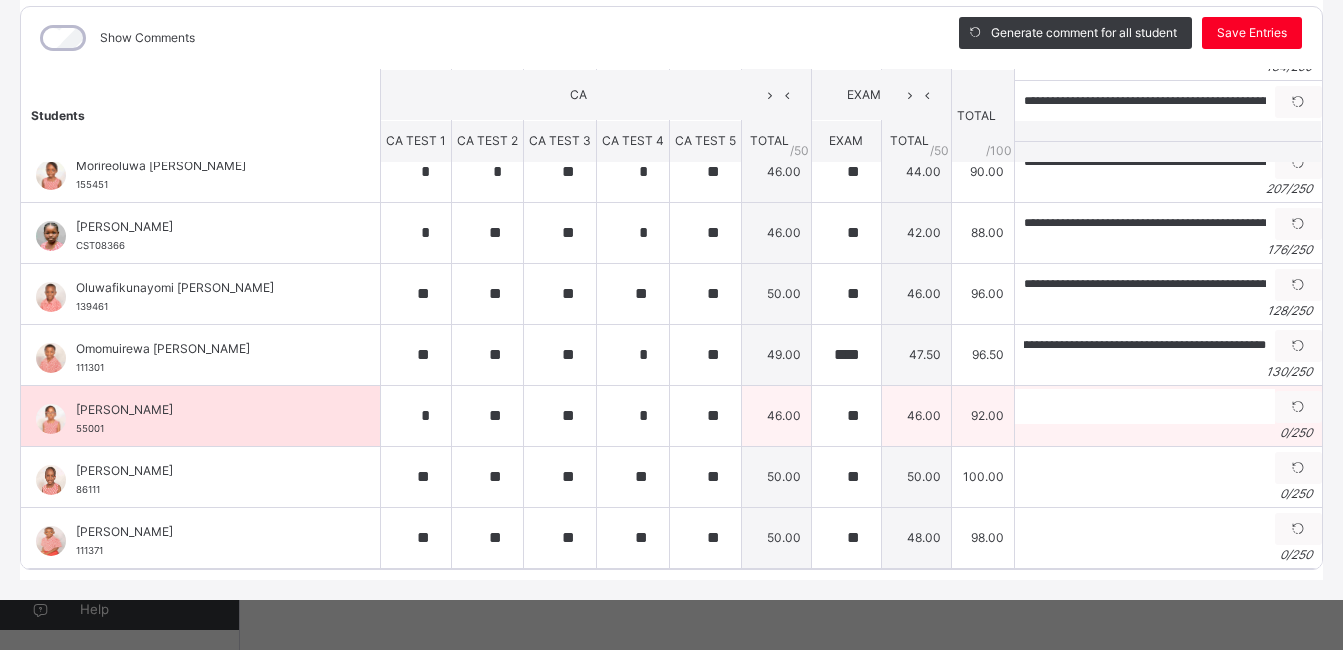click on "0 / 250" at bounding box center [1168, 433] 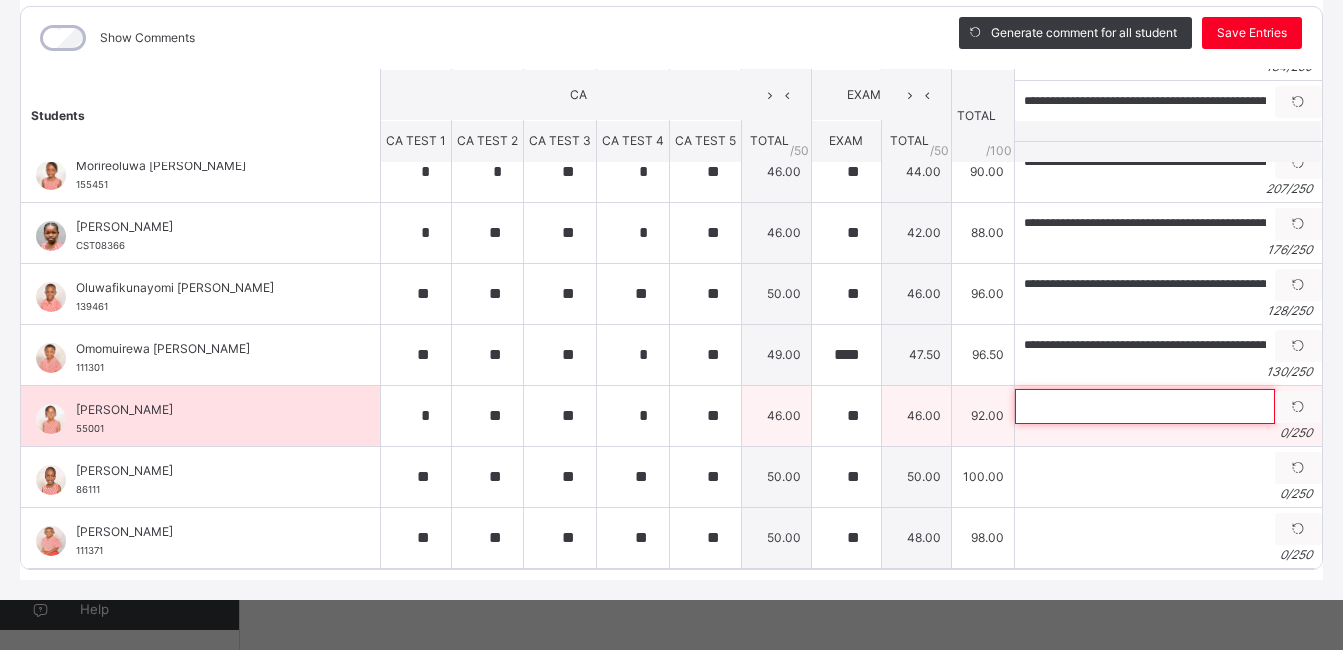 click at bounding box center [1145, 406] 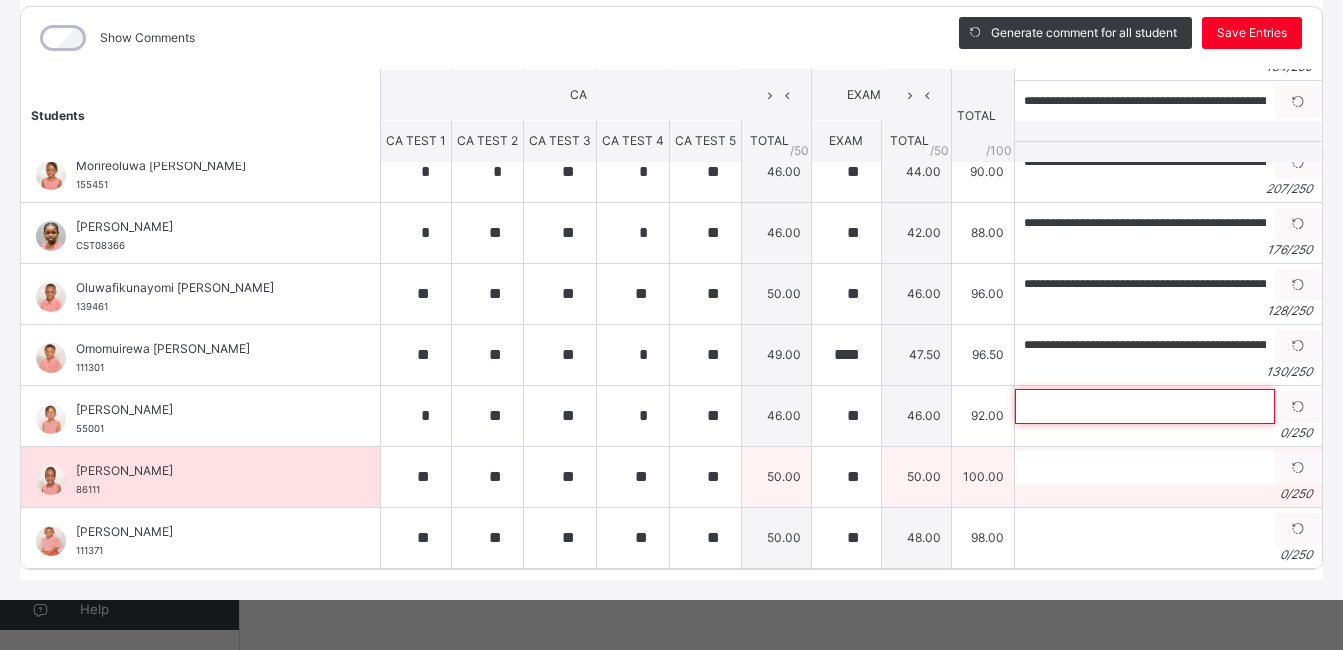 paste on "**********" 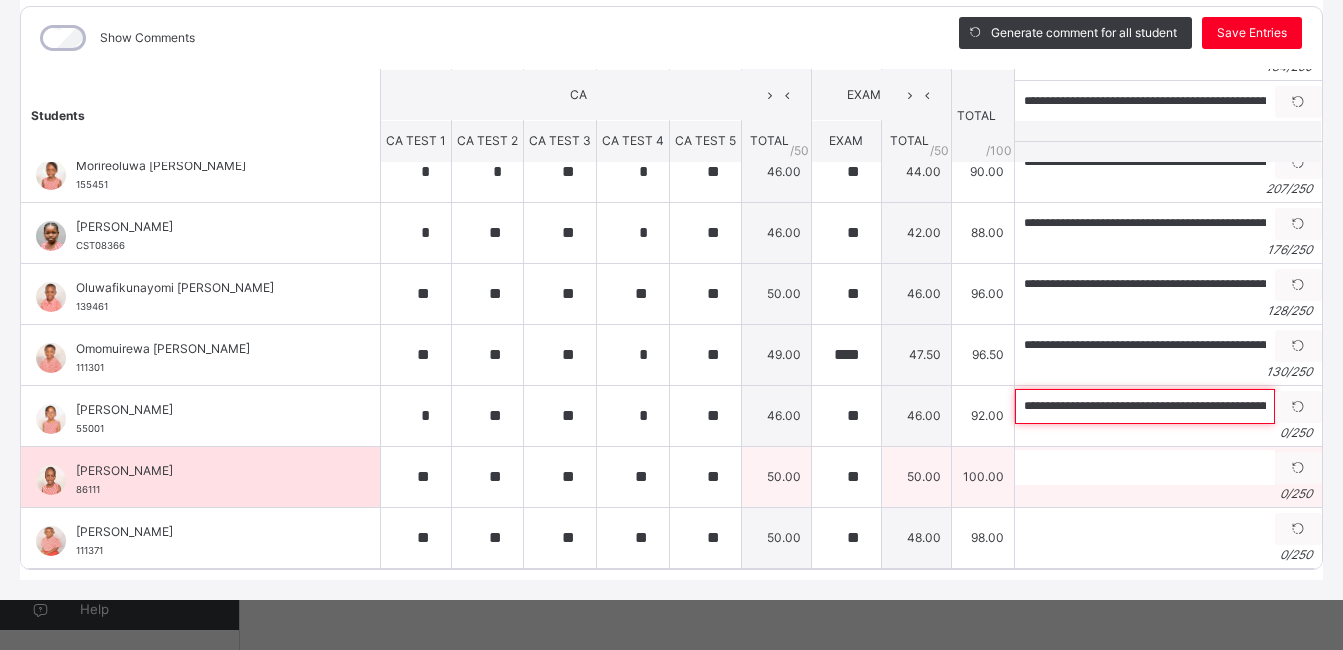 scroll, scrollTop: 0, scrollLeft: 487, axis: horizontal 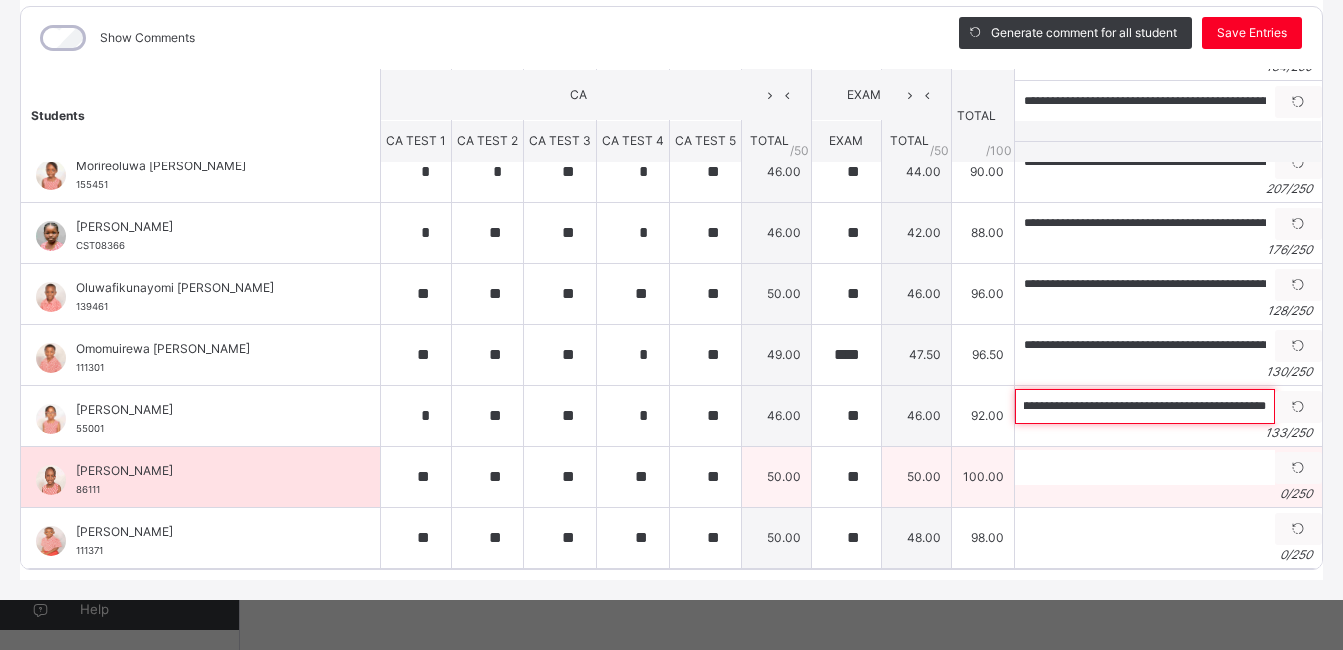 type on "**********" 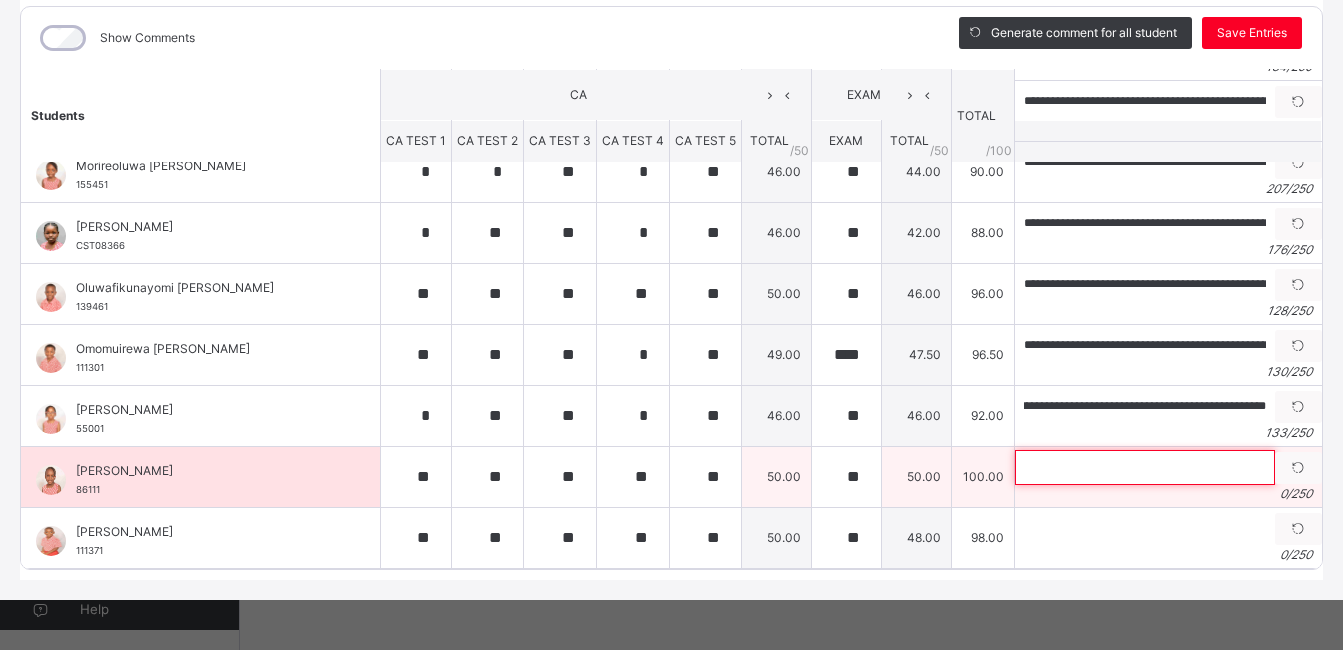 click at bounding box center (1145, 467) 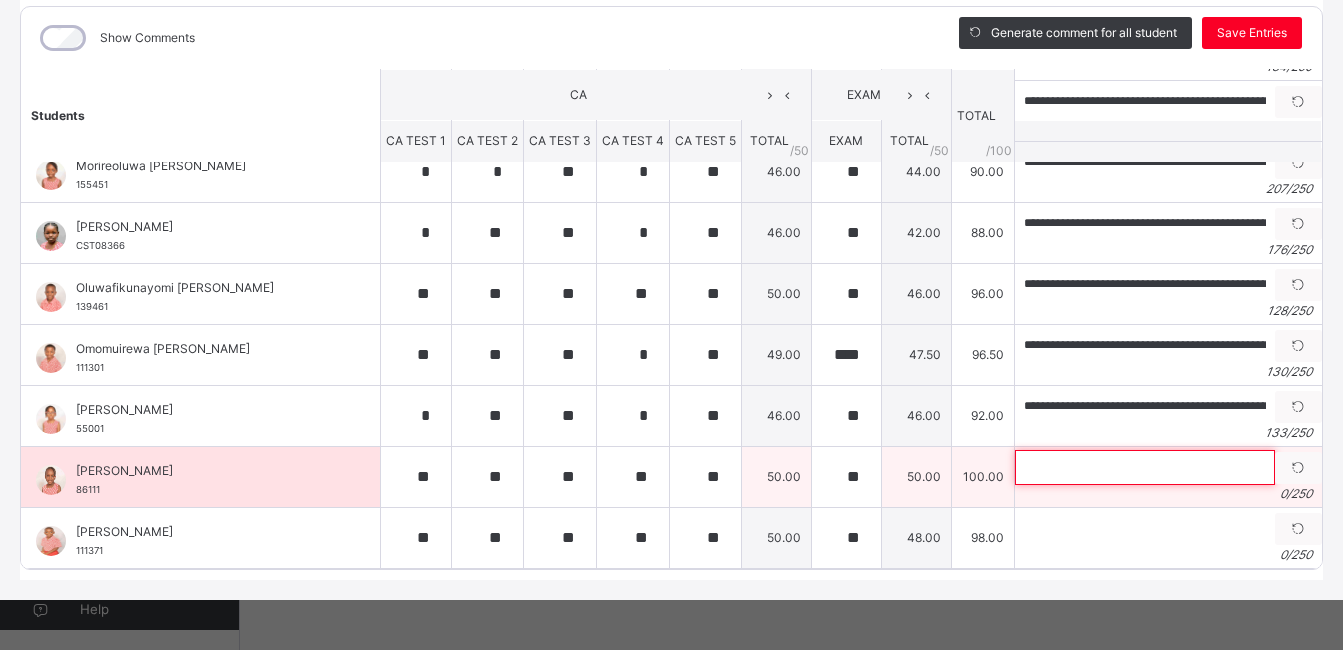 paste on "**********" 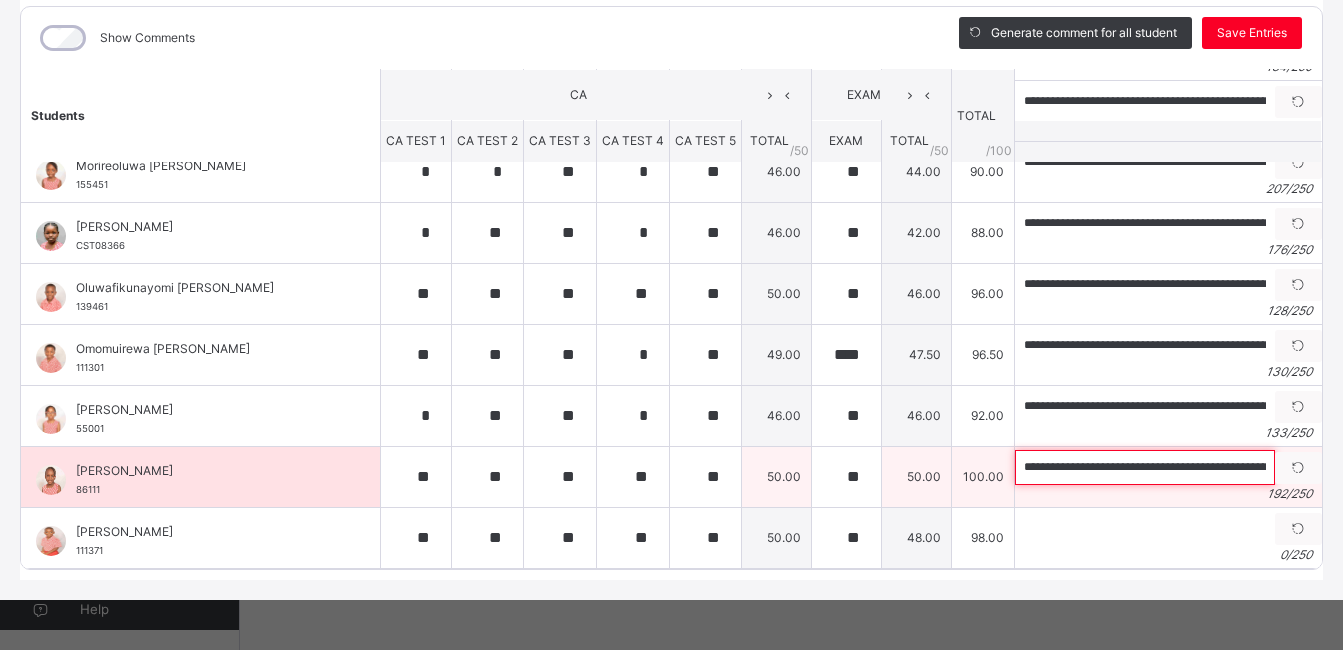 scroll, scrollTop: 0, scrollLeft: 858, axis: horizontal 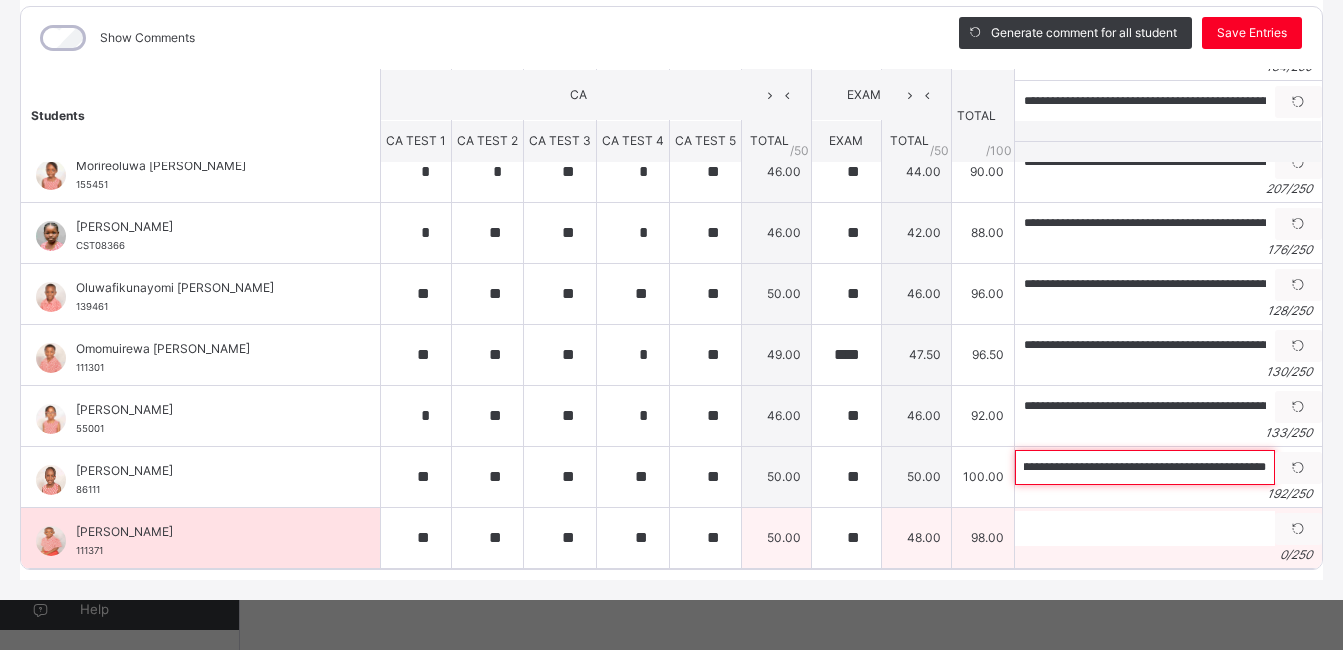 type on "**********" 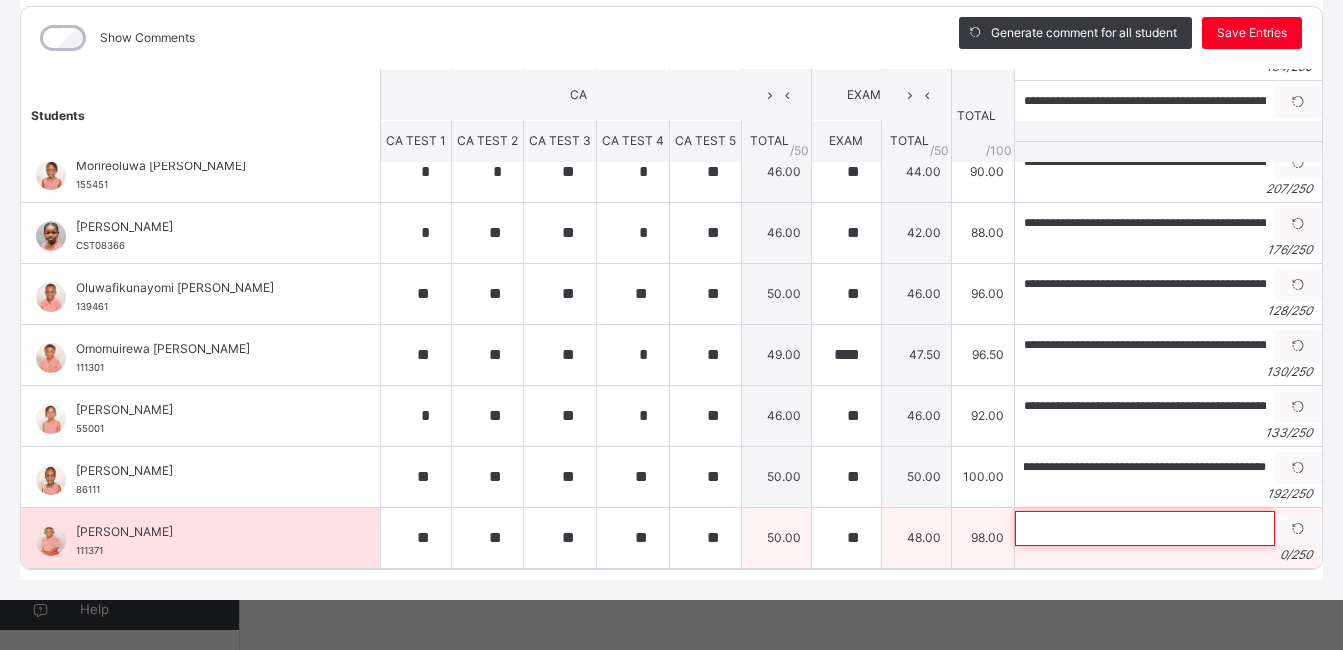 click at bounding box center (1145, 528) 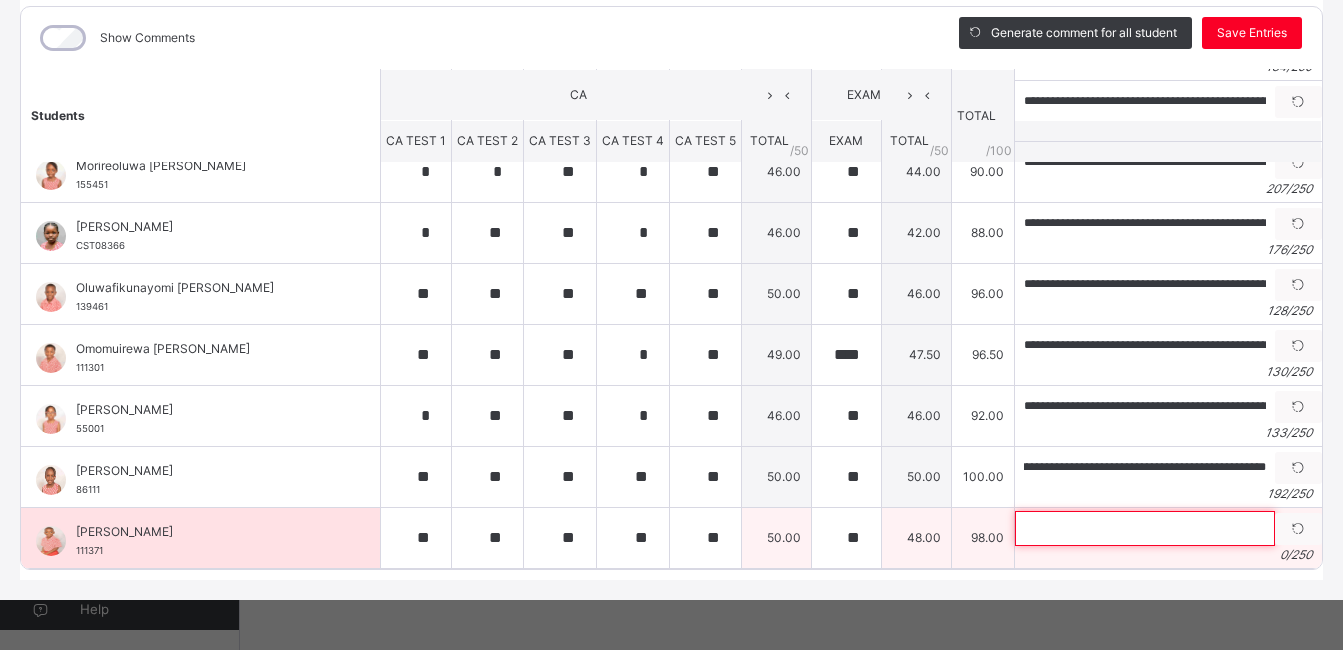 scroll, scrollTop: 0, scrollLeft: 0, axis: both 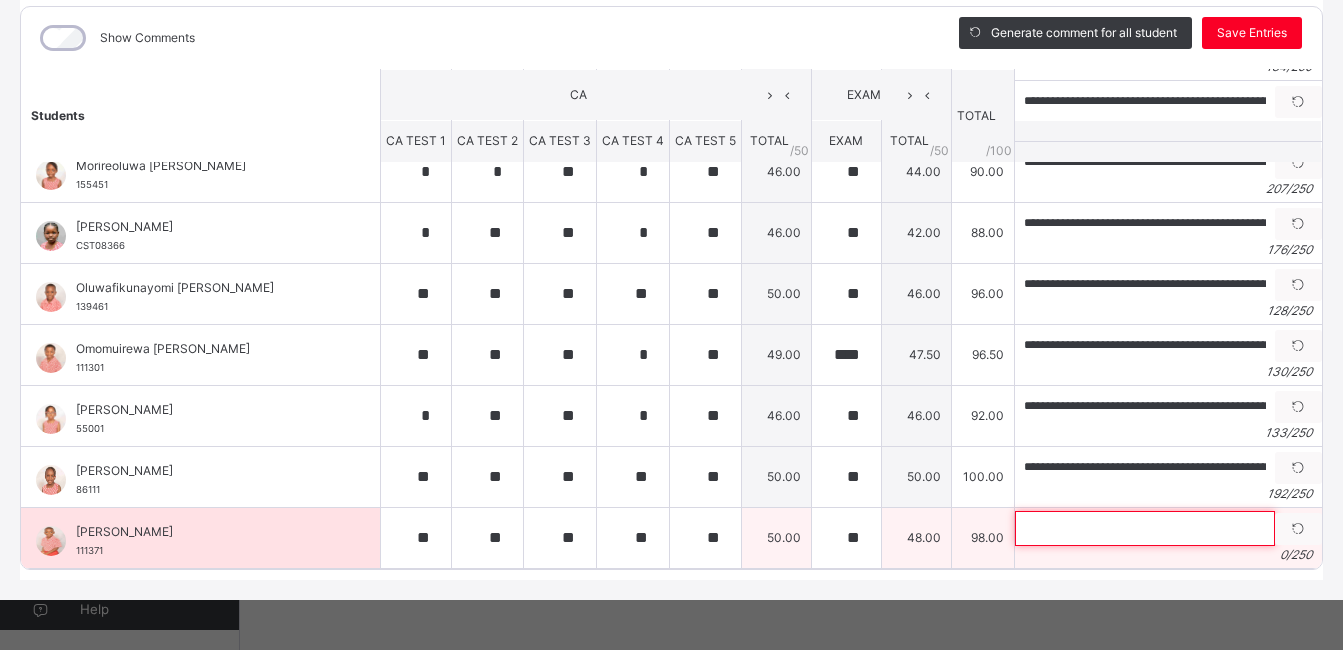 paste on "**********" 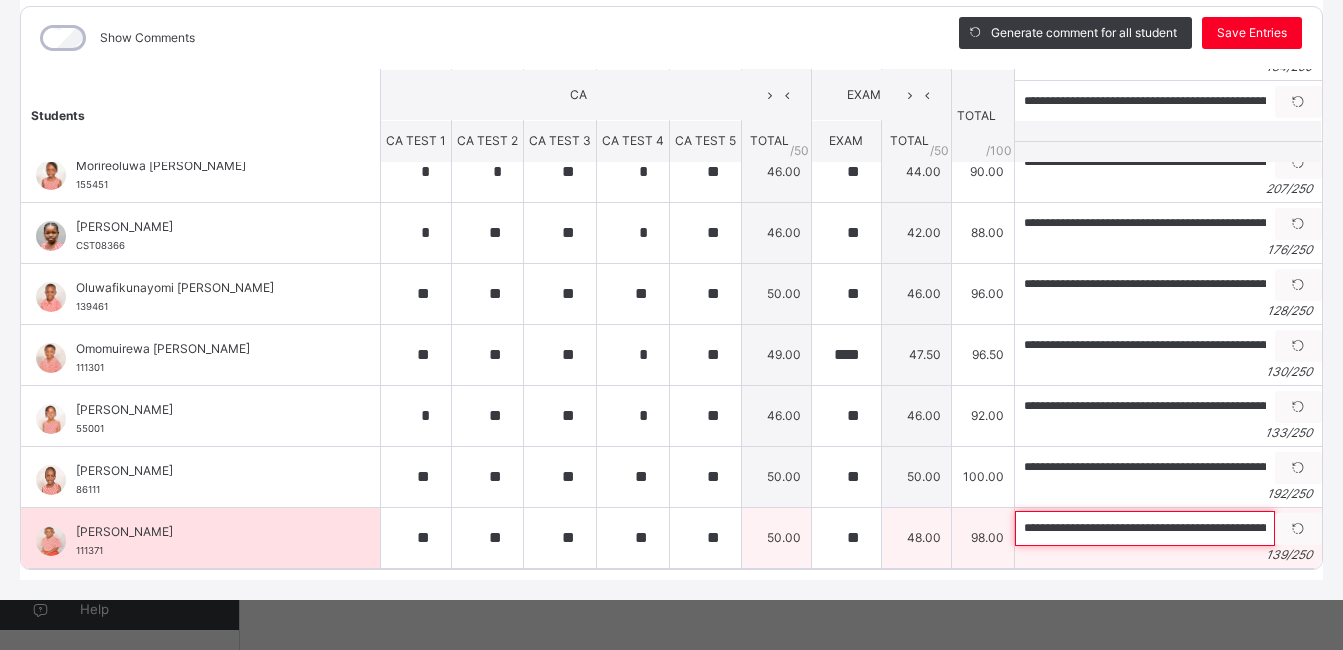 scroll, scrollTop: 0, scrollLeft: 540, axis: horizontal 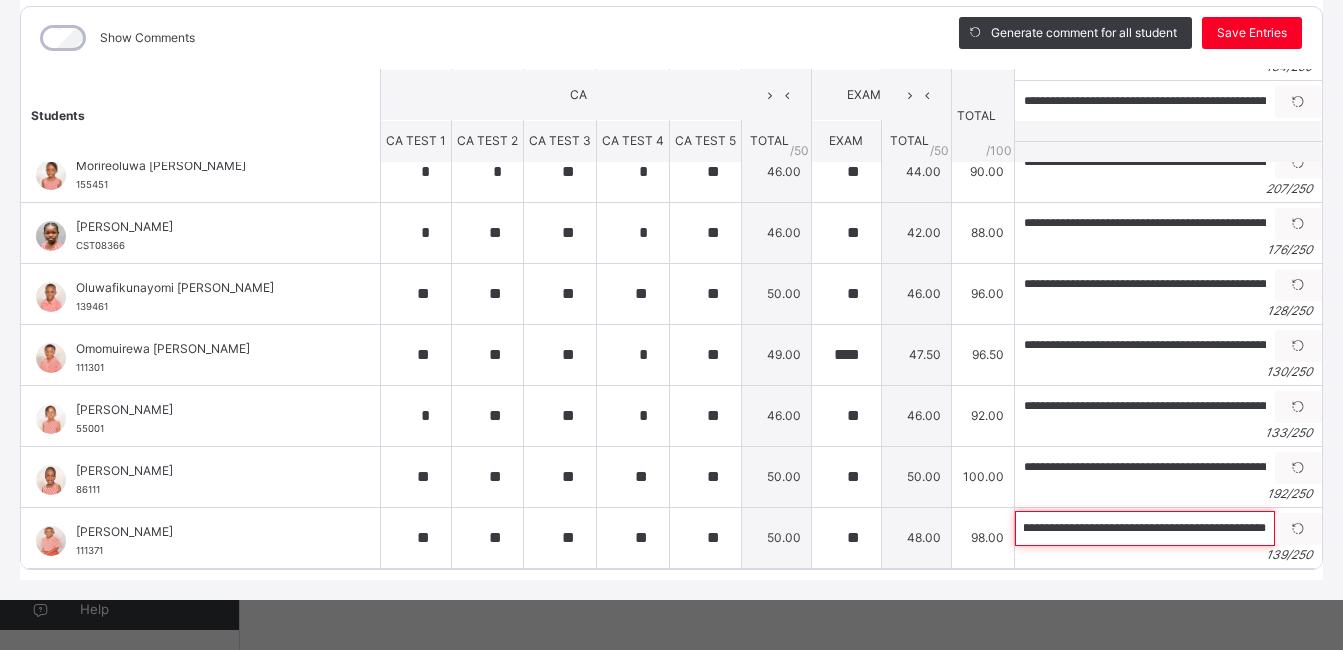 type on "**********" 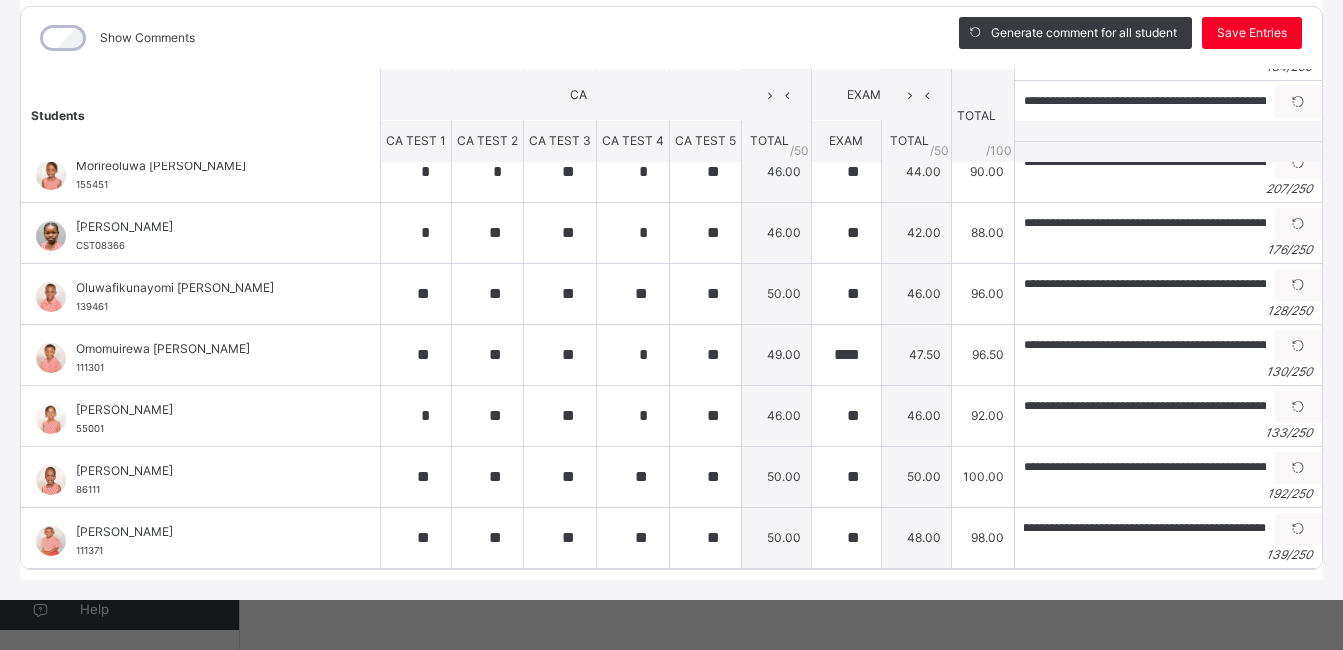 click on "Show Comments" at bounding box center (475, 38) 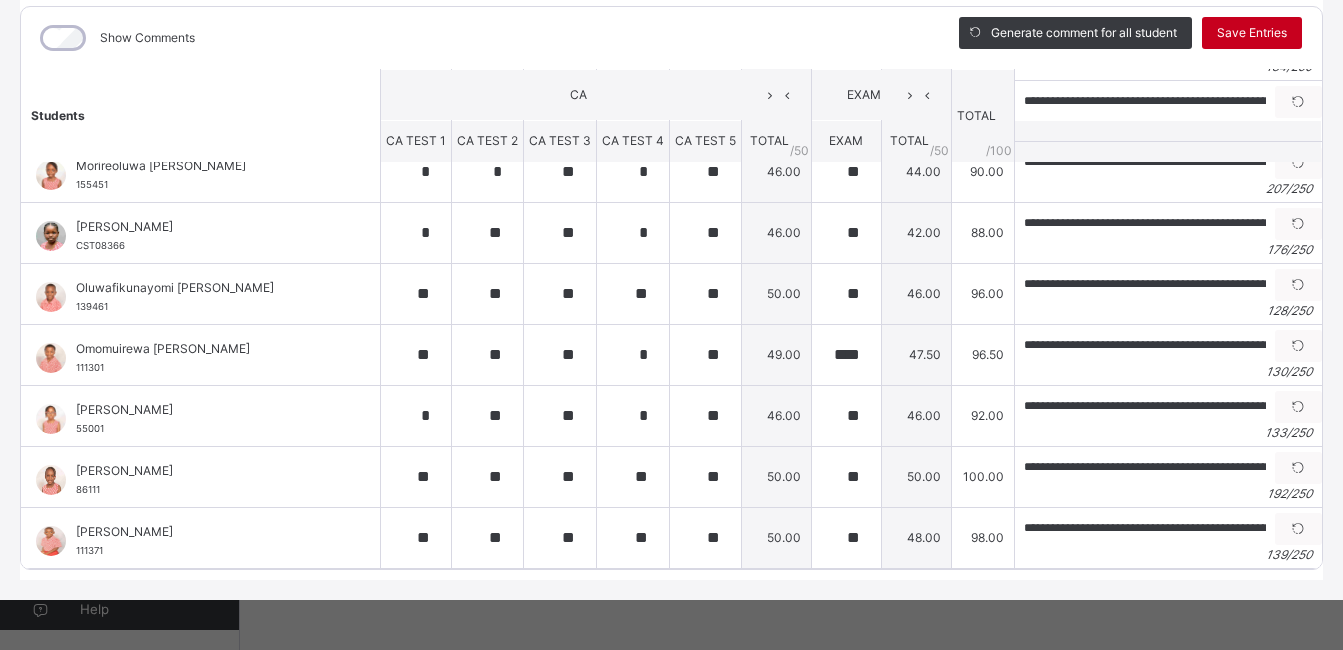 click on "Save Entries" at bounding box center (1252, 33) 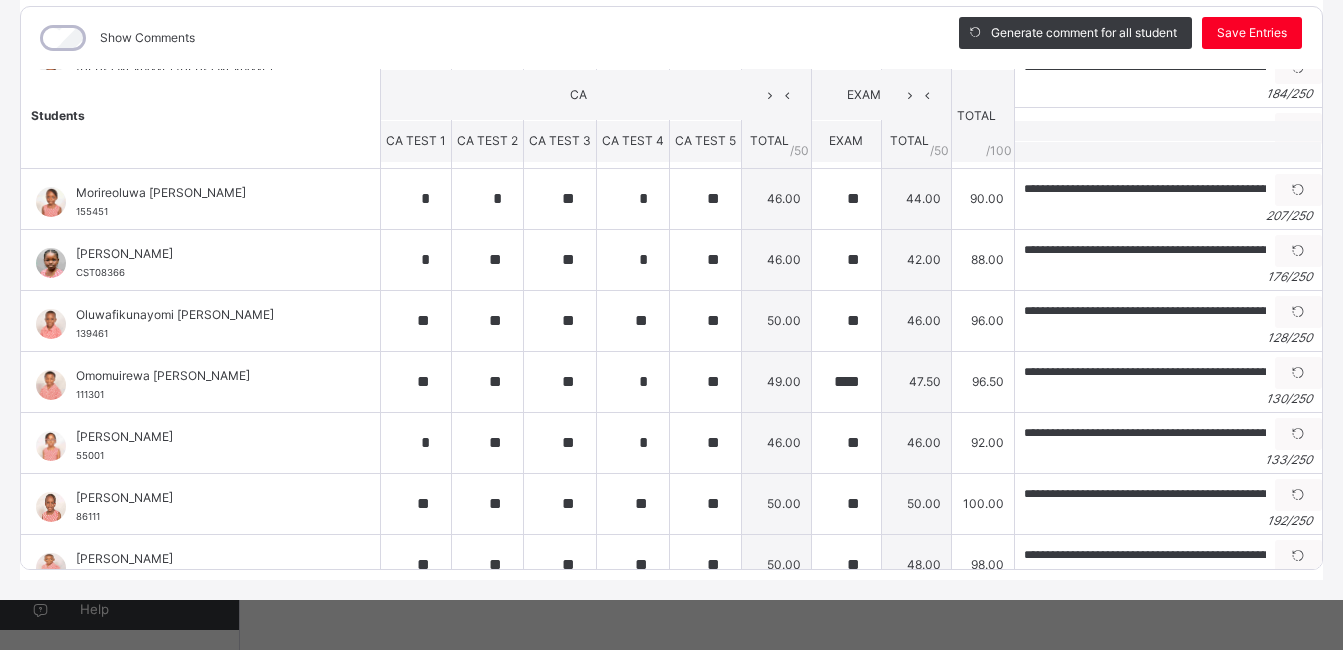 scroll, scrollTop: 503, scrollLeft: 0, axis: vertical 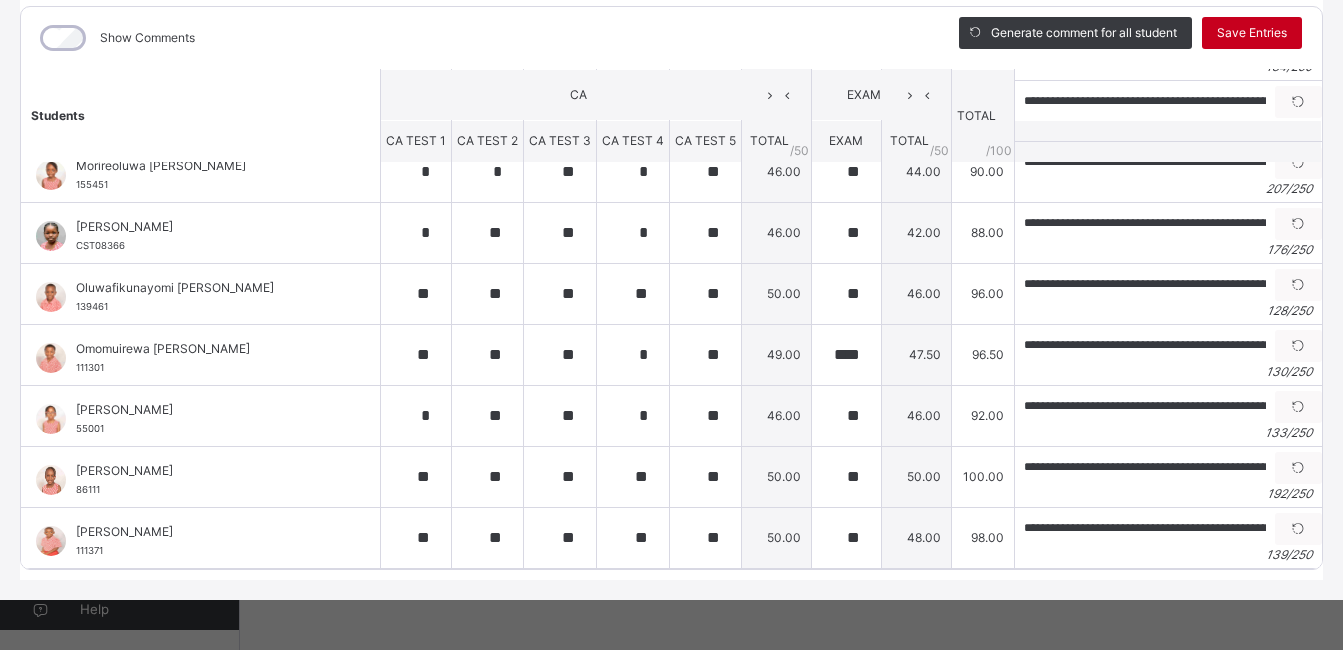 click on "Save Entries" at bounding box center (1252, 33) 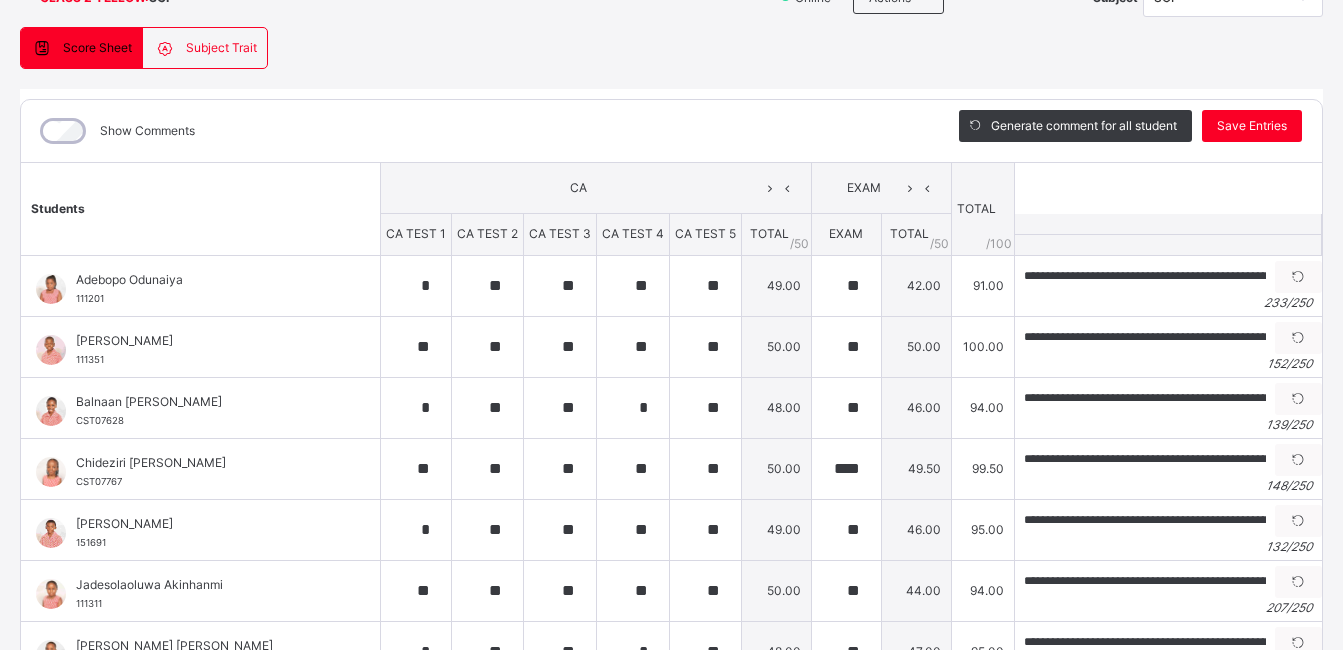 scroll, scrollTop: 35, scrollLeft: 0, axis: vertical 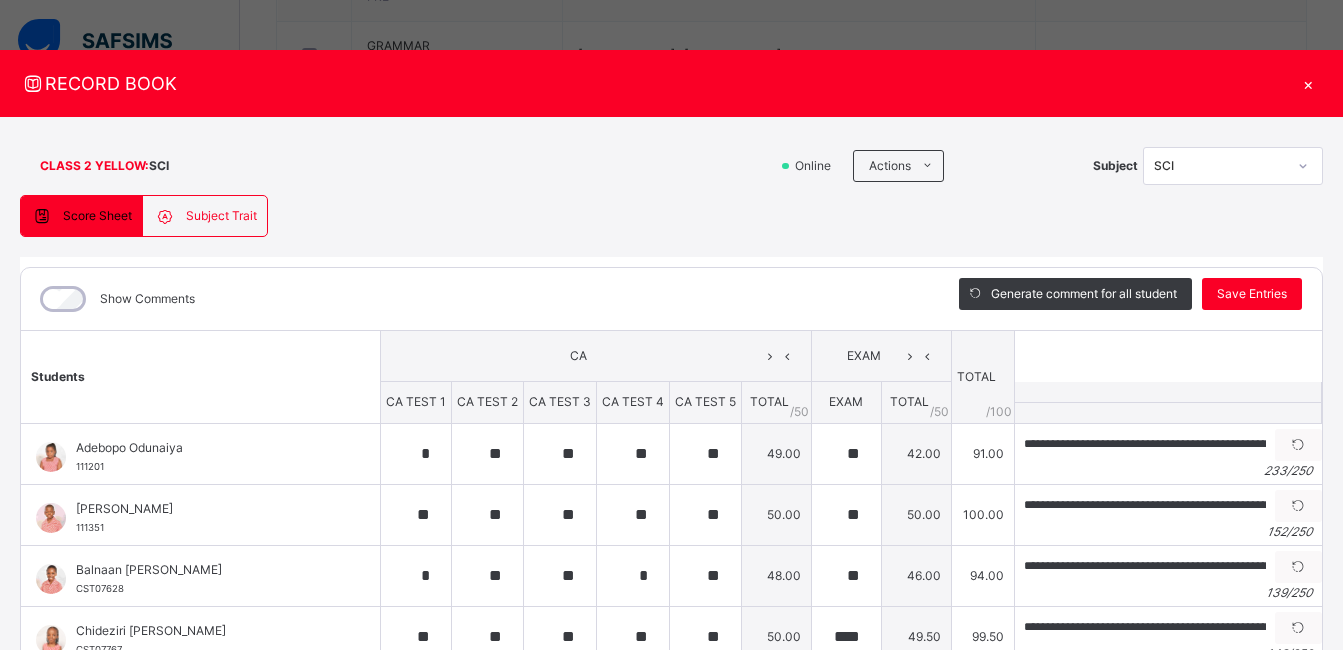 click on "×" at bounding box center [1308, 83] 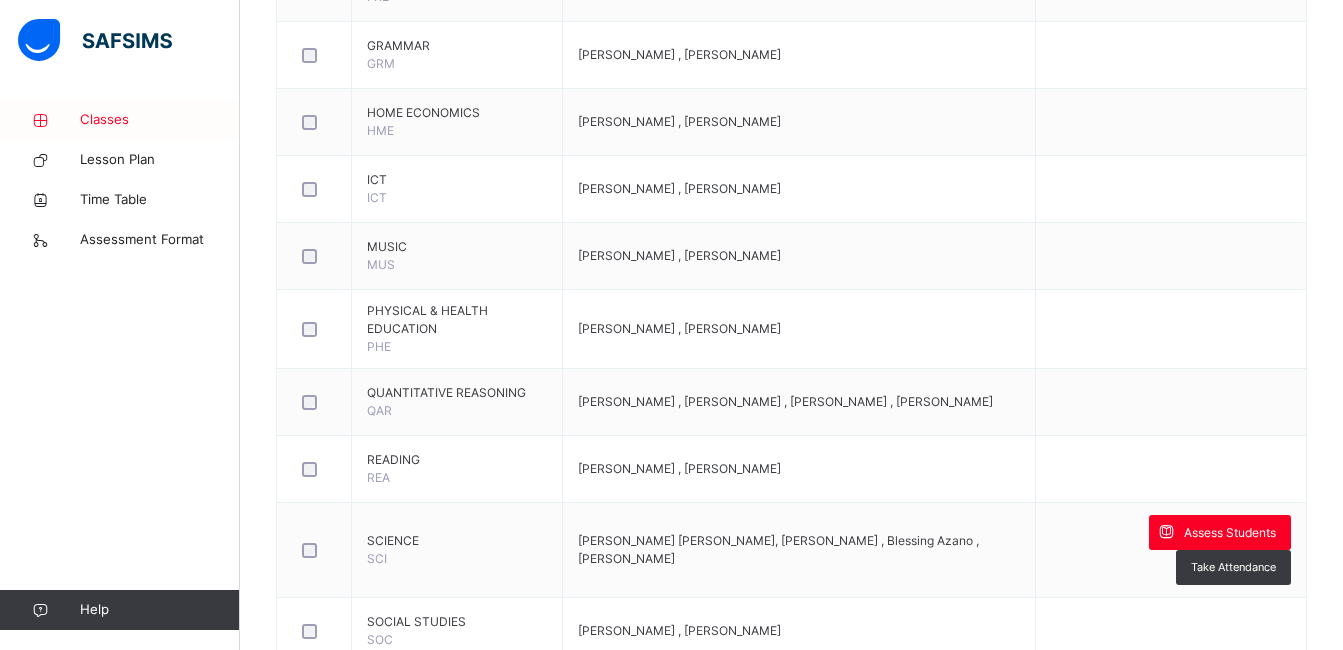 click on "Classes" at bounding box center [160, 120] 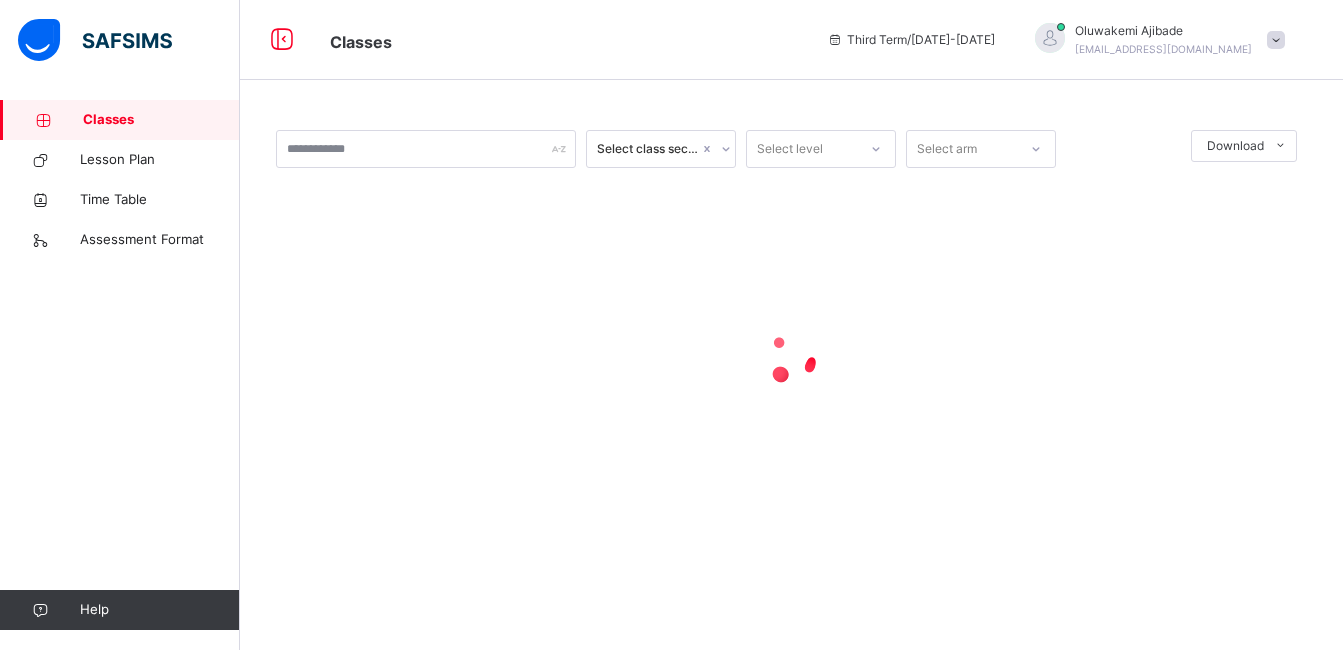 scroll, scrollTop: 0, scrollLeft: 0, axis: both 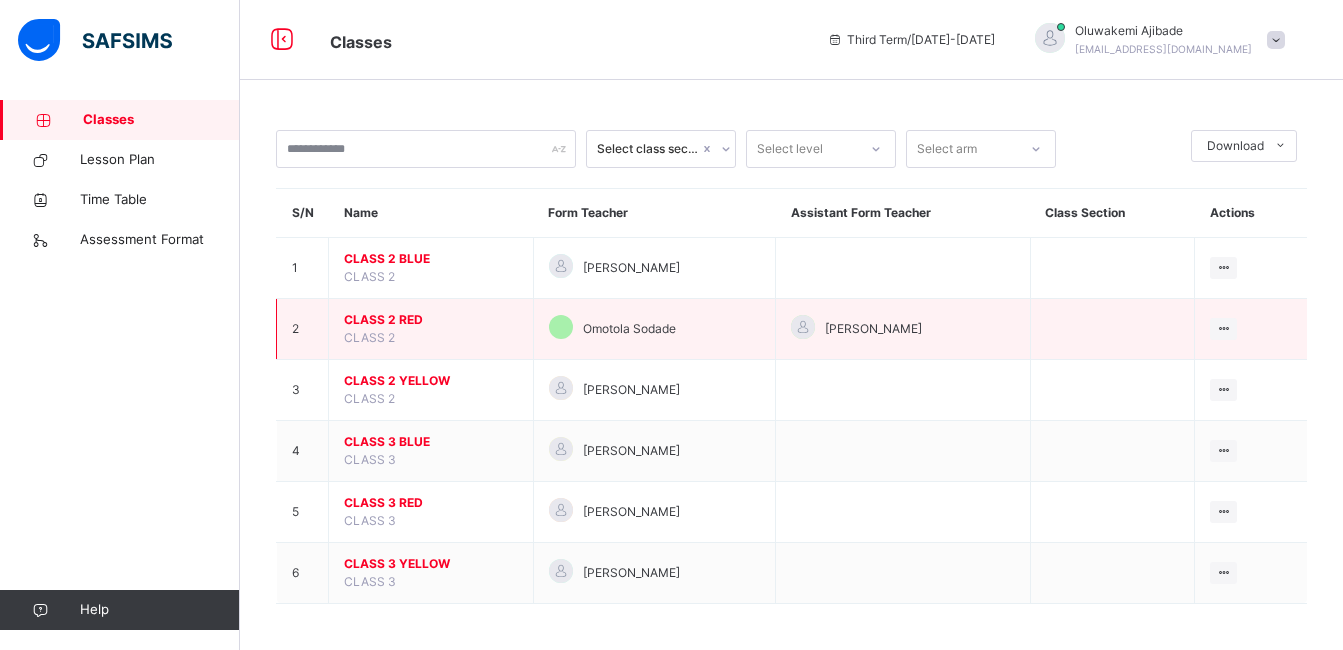 click on "CLASS 2   RED" at bounding box center (431, 320) 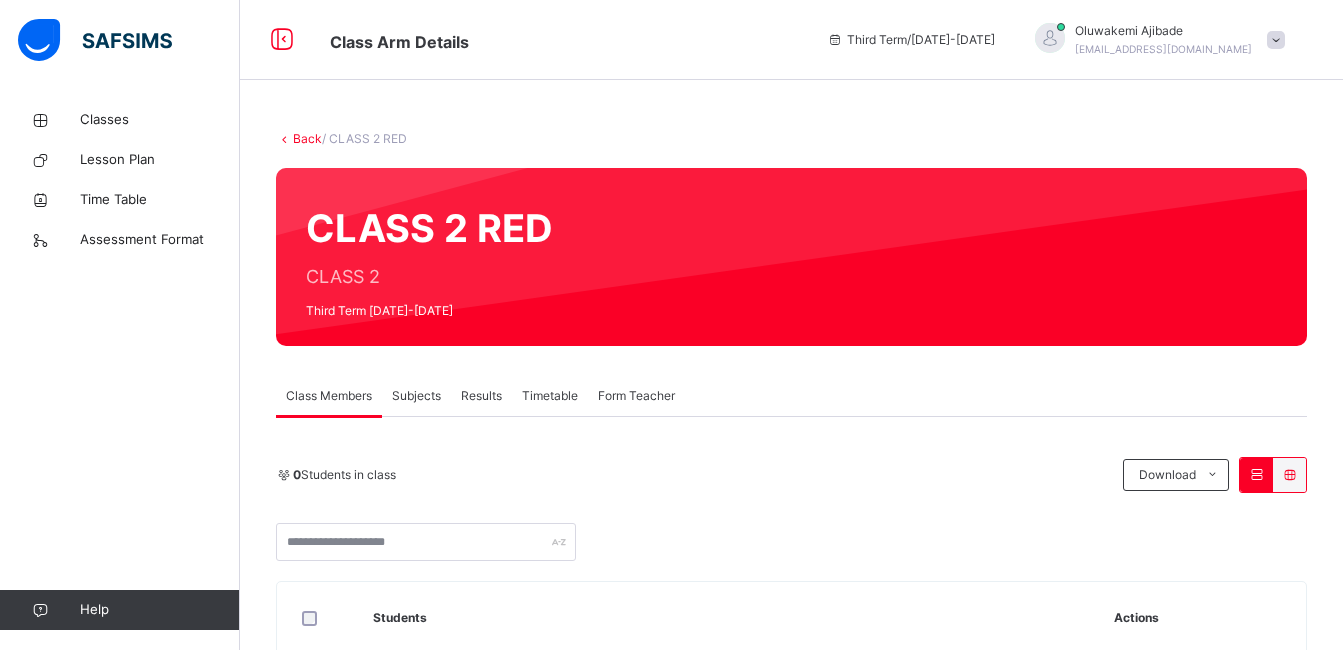 click on "Subjects" at bounding box center (416, 396) 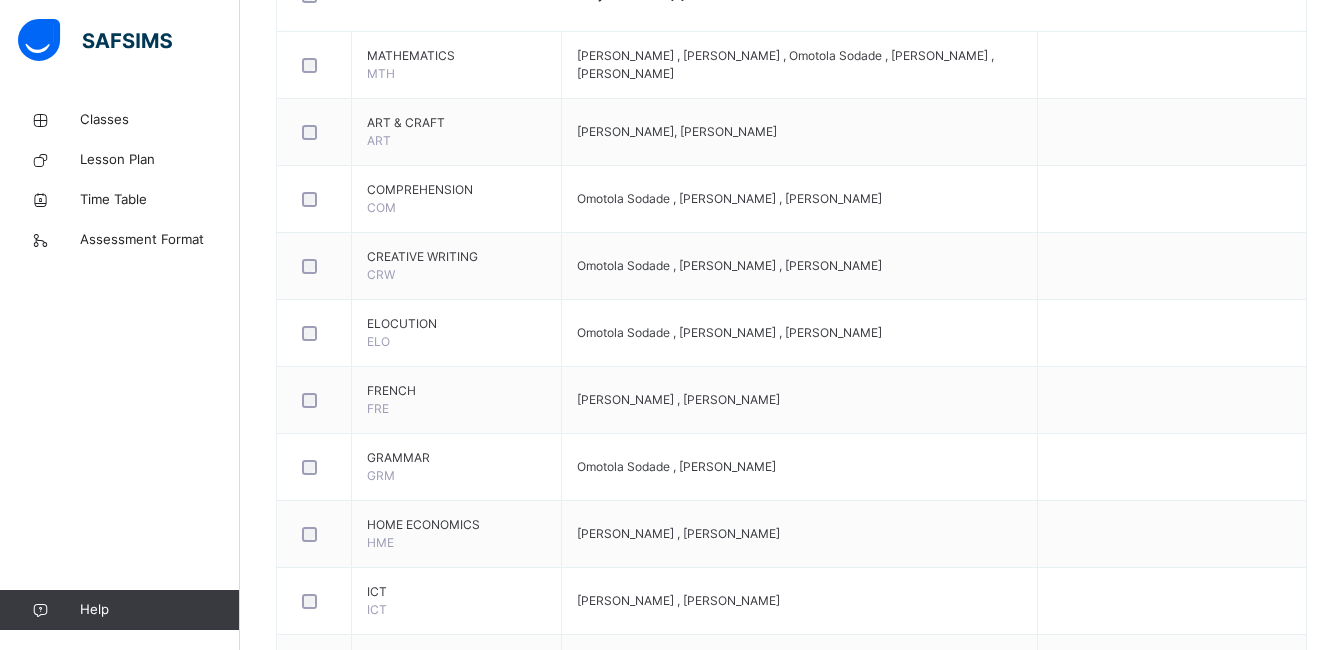 scroll, scrollTop: 567, scrollLeft: 0, axis: vertical 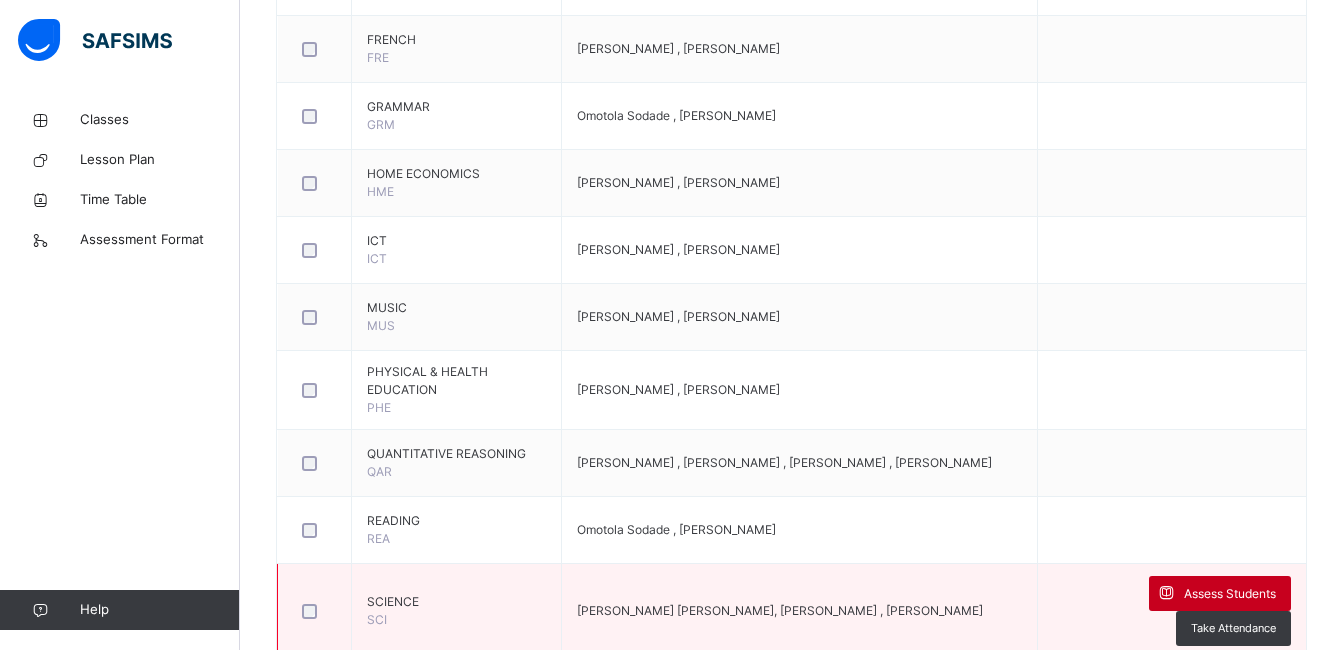 click on "Assess Students" at bounding box center [1230, 594] 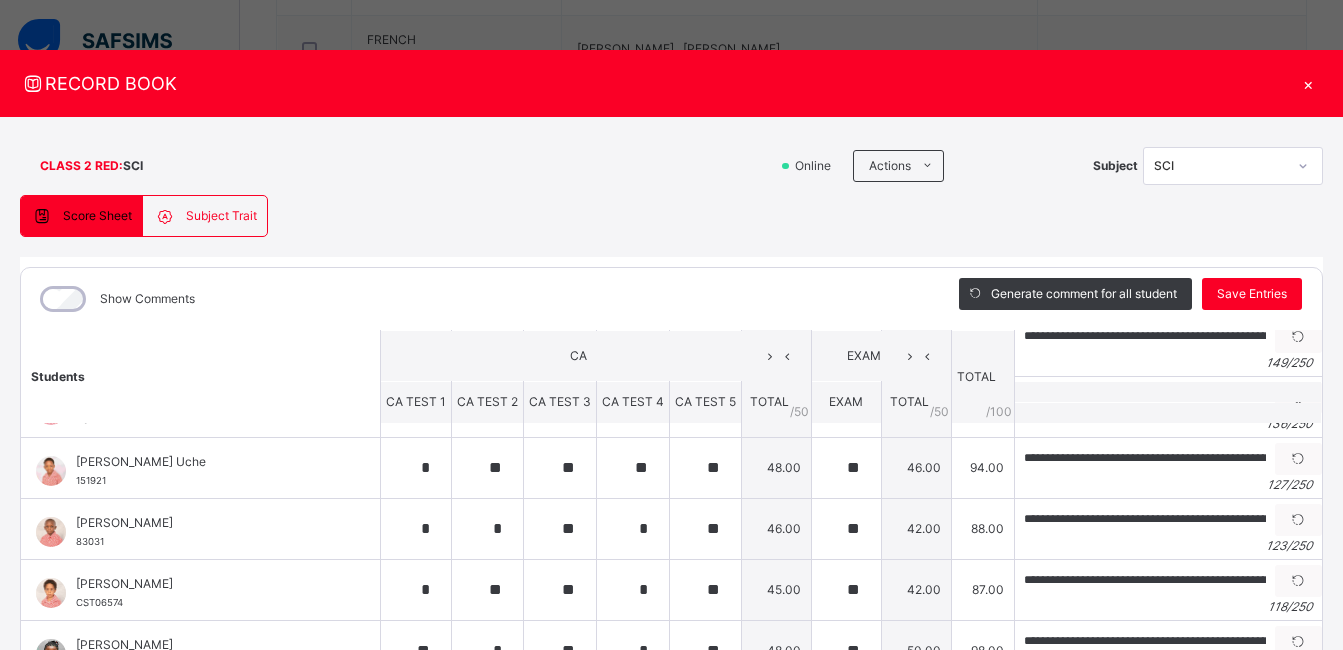 scroll, scrollTop: 437, scrollLeft: 0, axis: vertical 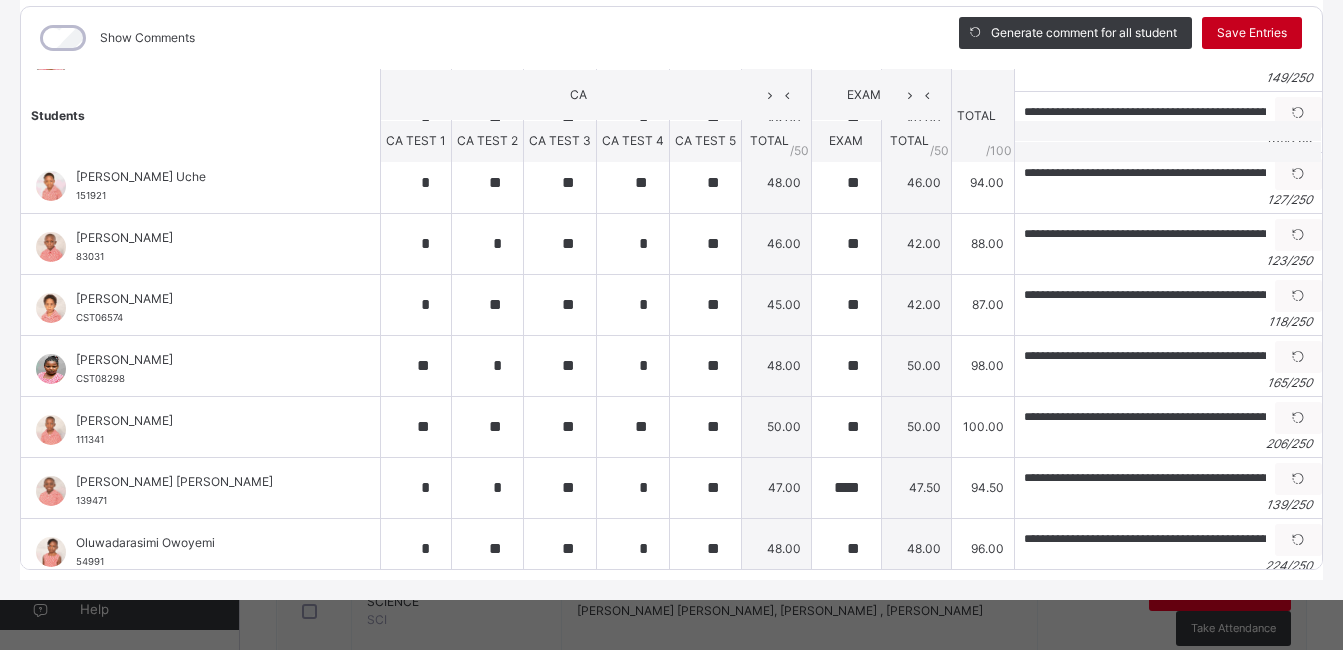 click on "Save Entries" at bounding box center [1252, 33] 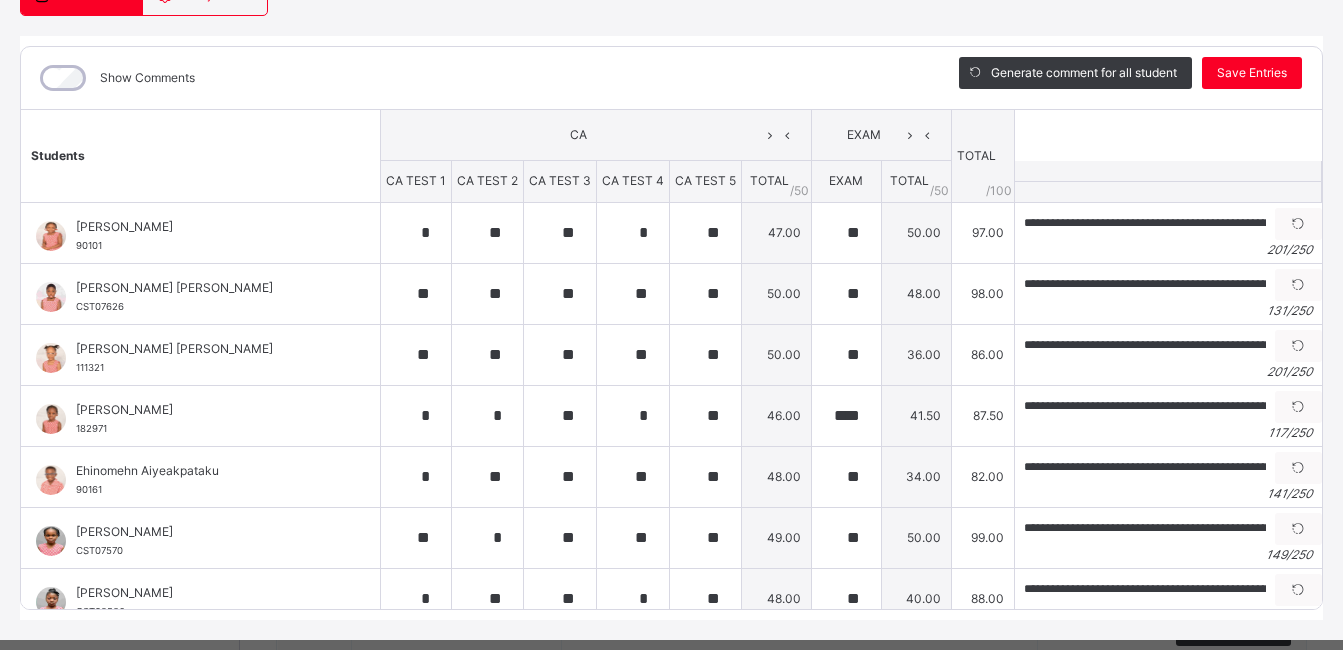 scroll, scrollTop: 131, scrollLeft: 0, axis: vertical 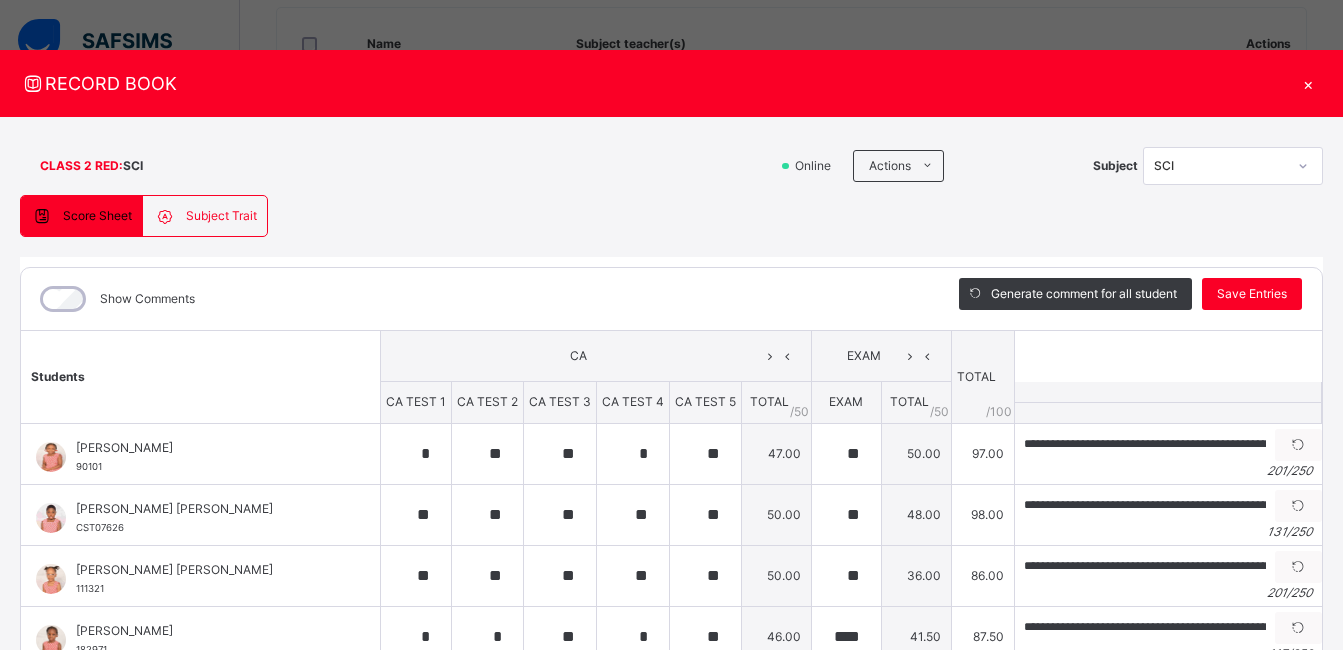 click on "×" at bounding box center (1308, 83) 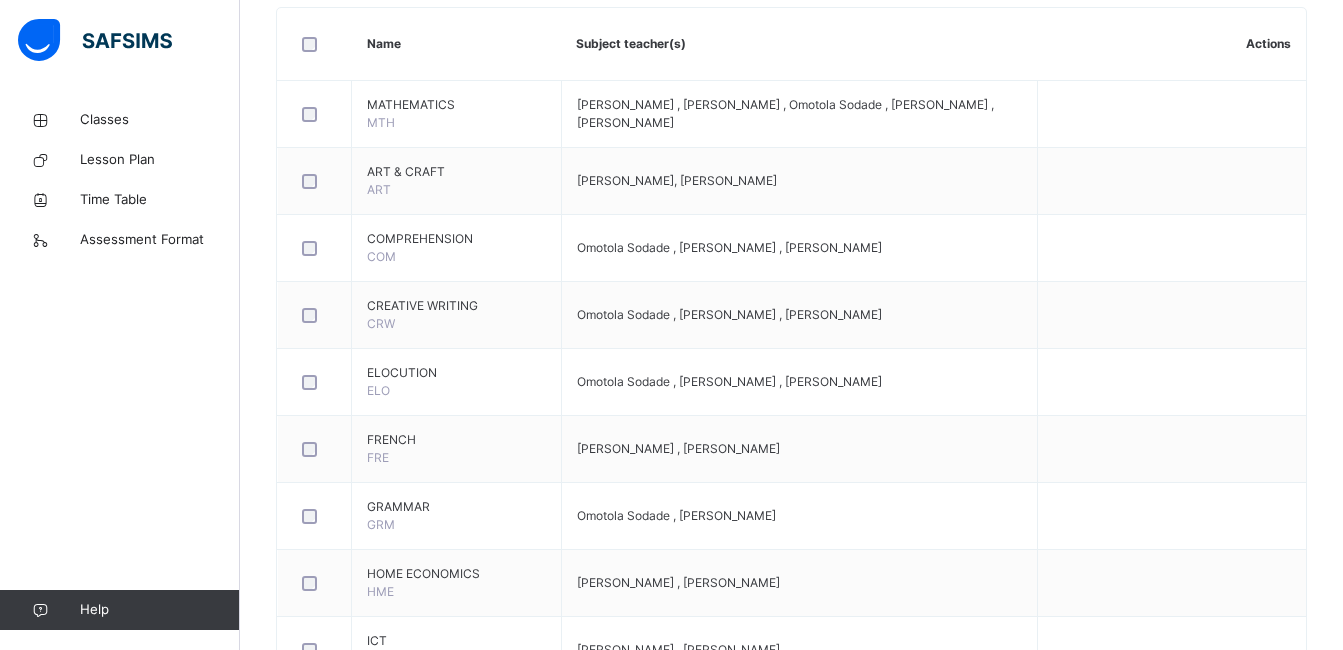 click at bounding box center [1171, 114] 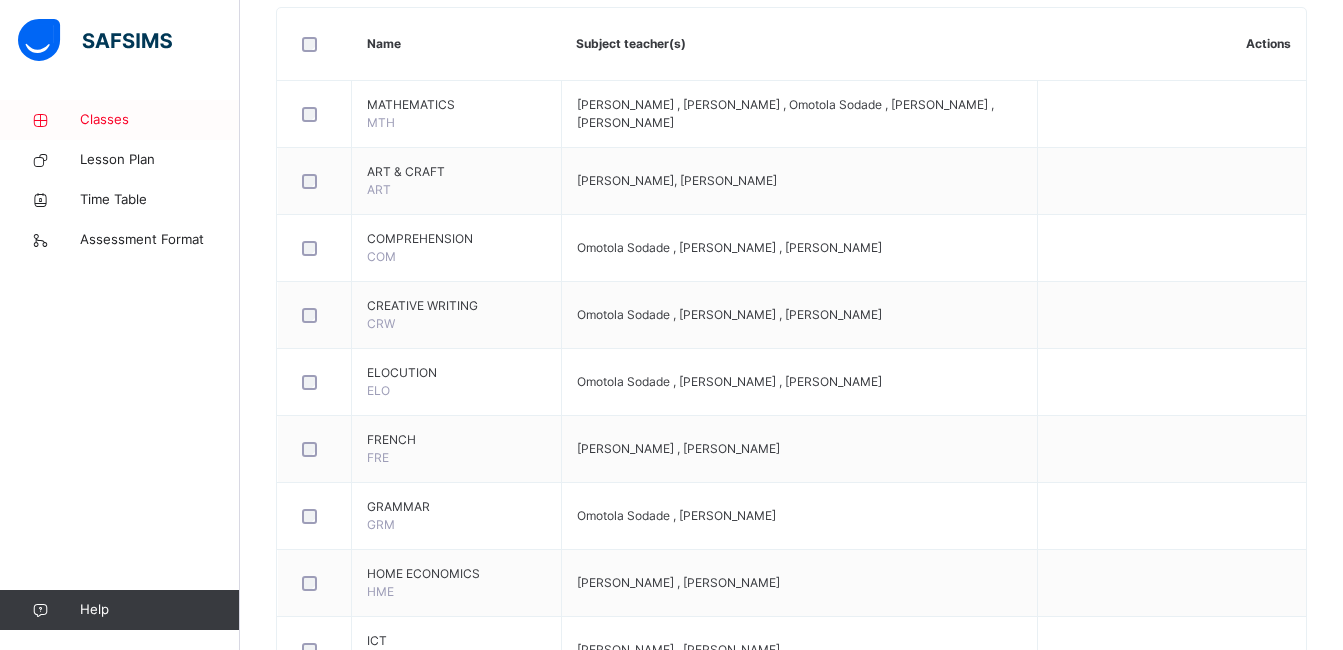 click on "Classes" at bounding box center [160, 120] 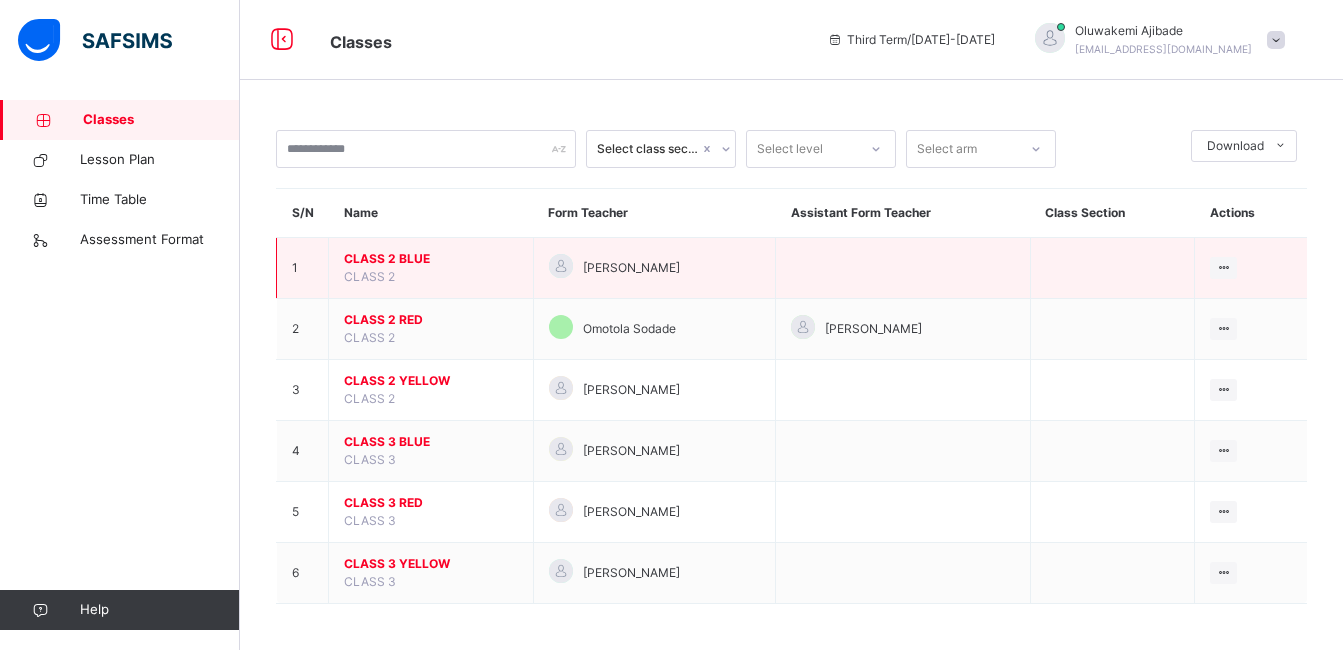 click on "CLASS 2   BLUE   CLASS 2" at bounding box center [431, 268] 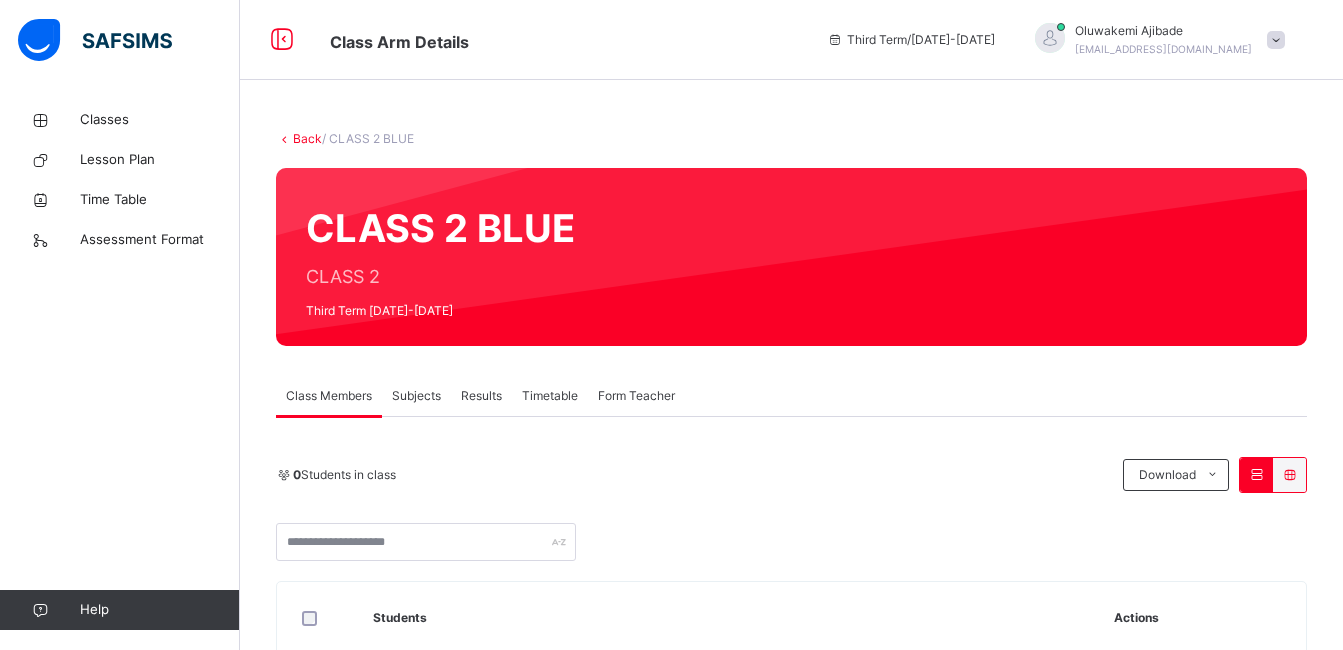 click on "Subjects" at bounding box center (416, 396) 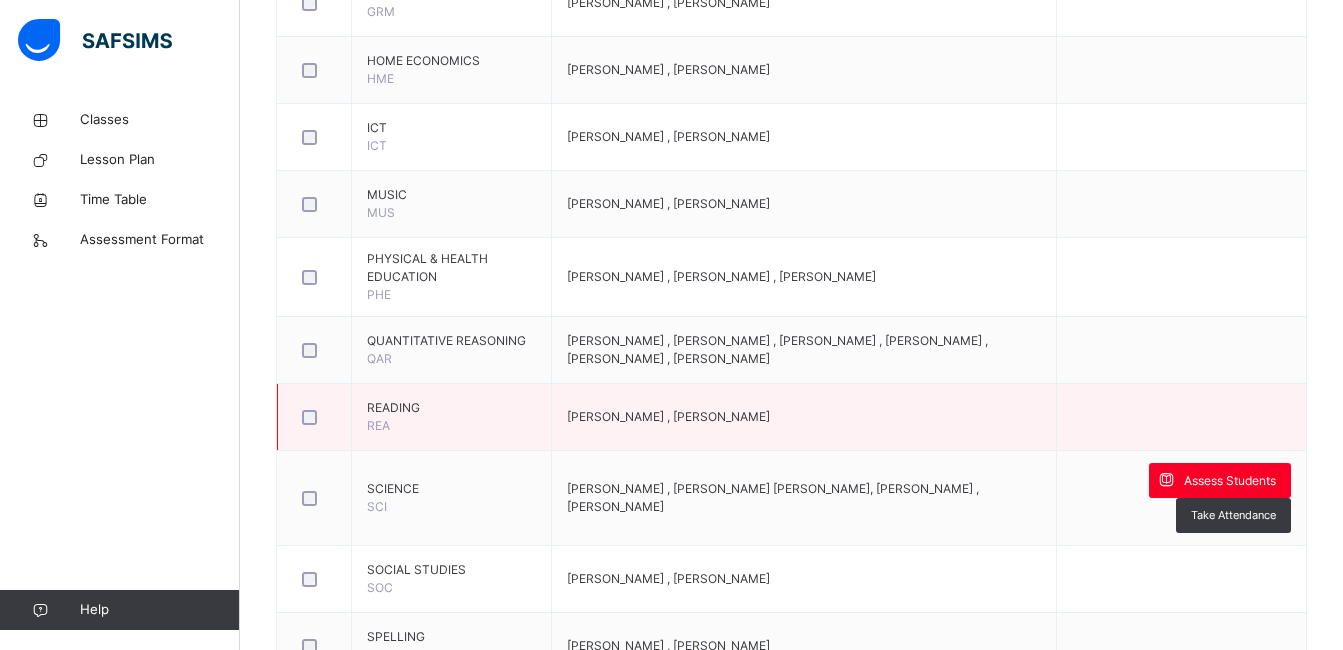 scroll, scrollTop: 1001, scrollLeft: 0, axis: vertical 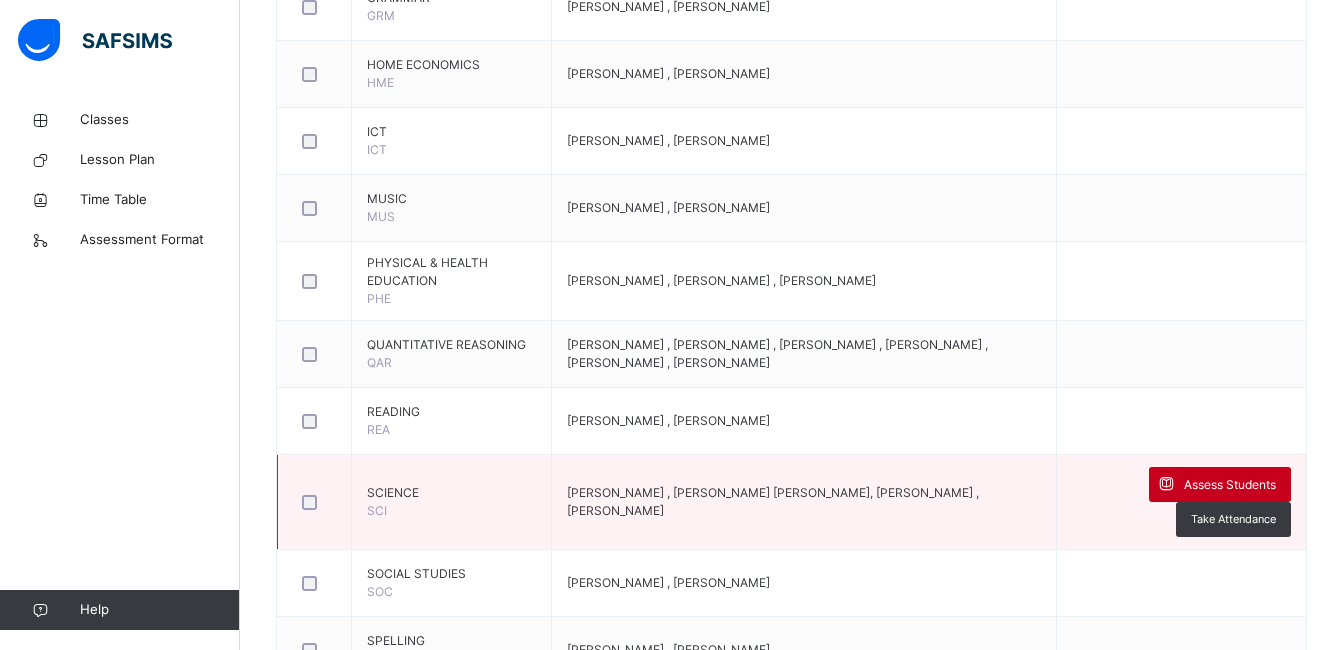 click on "Assess Students" at bounding box center (1230, 485) 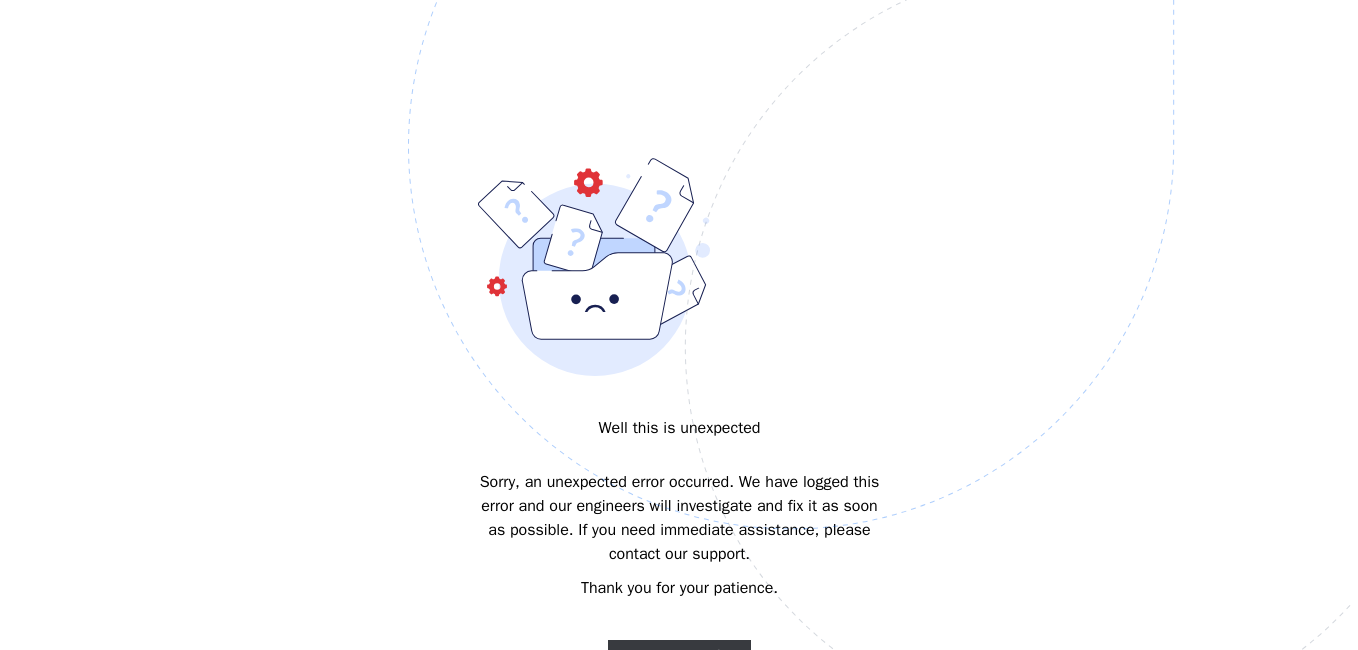 scroll, scrollTop: 0, scrollLeft: 0, axis: both 